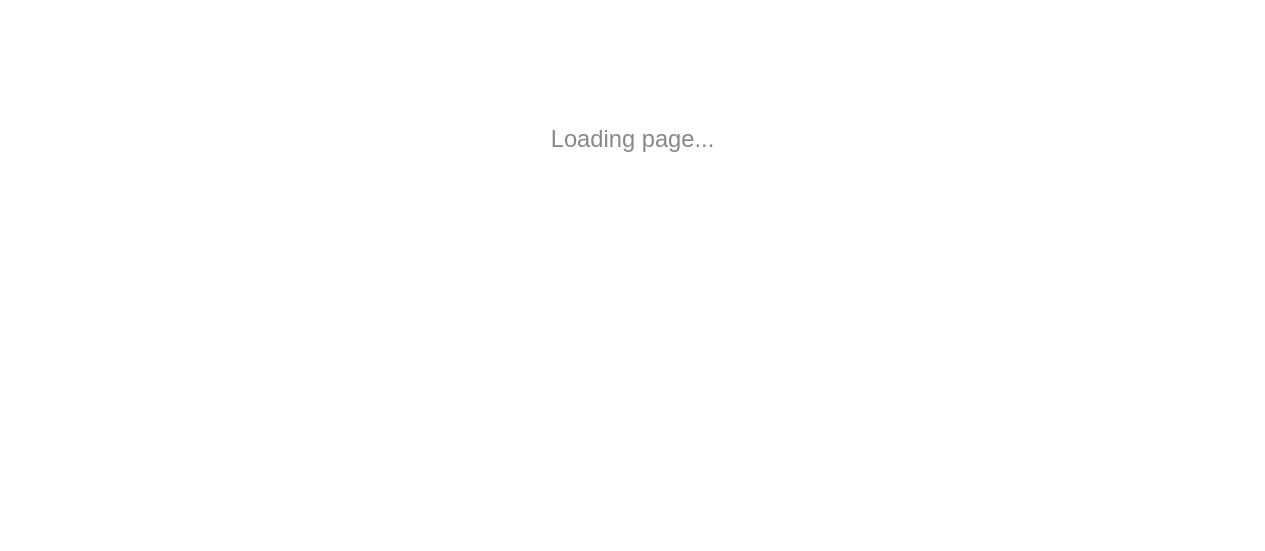 scroll, scrollTop: 0, scrollLeft: 0, axis: both 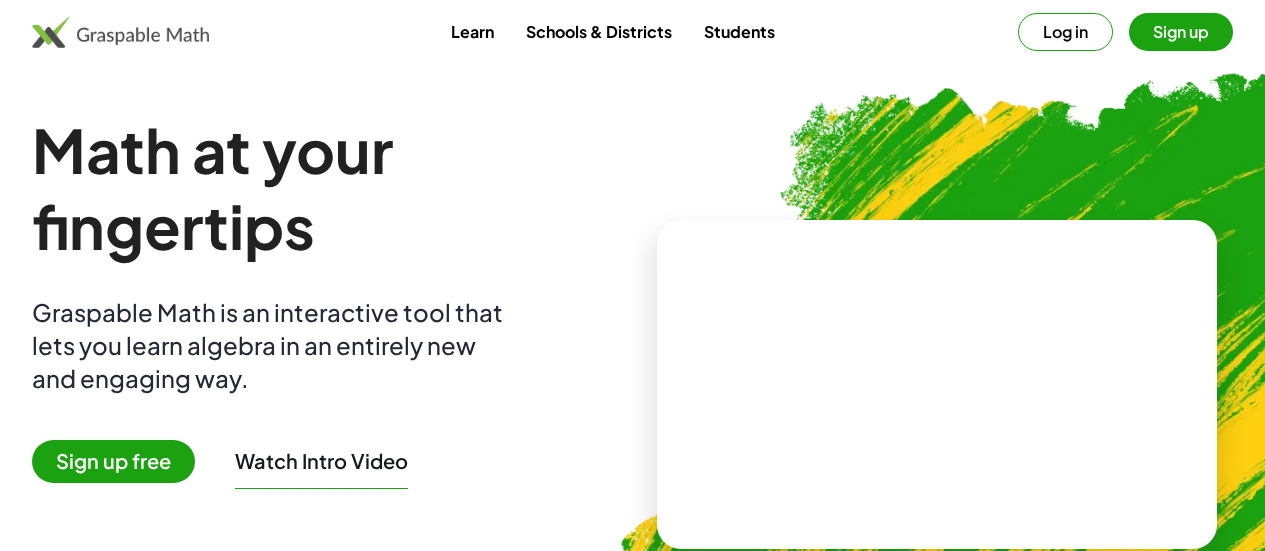 click on "Schools & Districts" at bounding box center [599, 31] 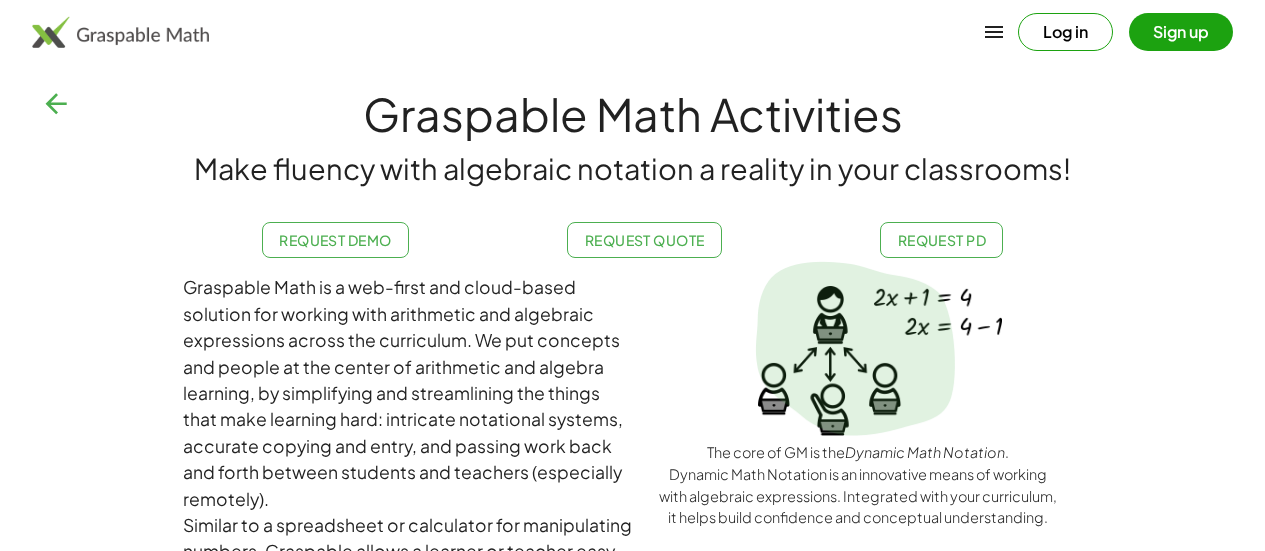 click at bounding box center (120, 32) 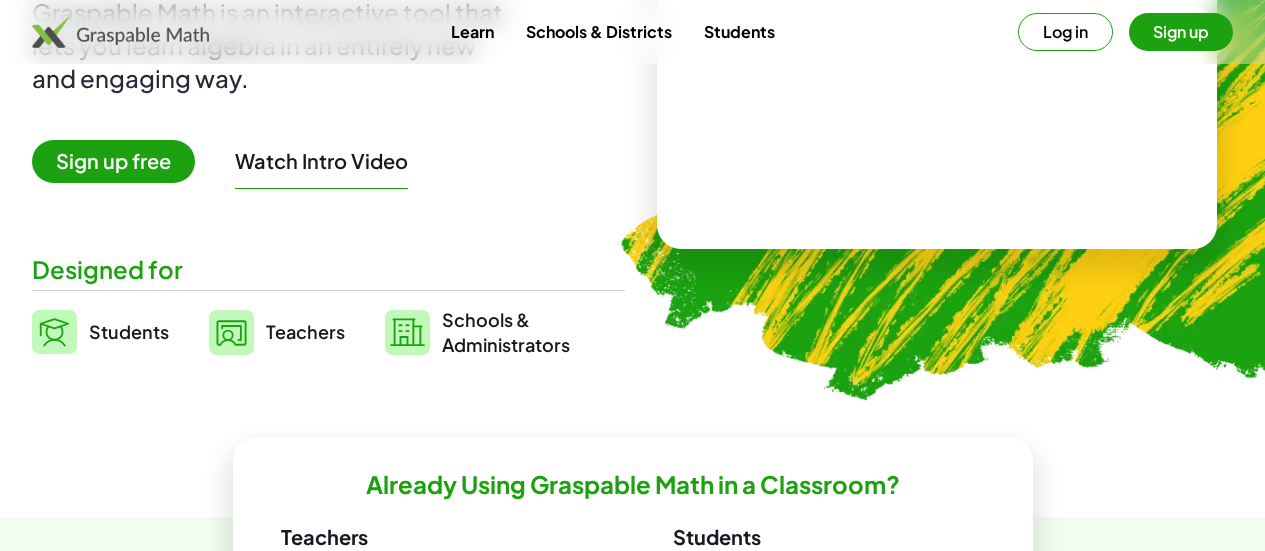 scroll, scrollTop: 0, scrollLeft: 0, axis: both 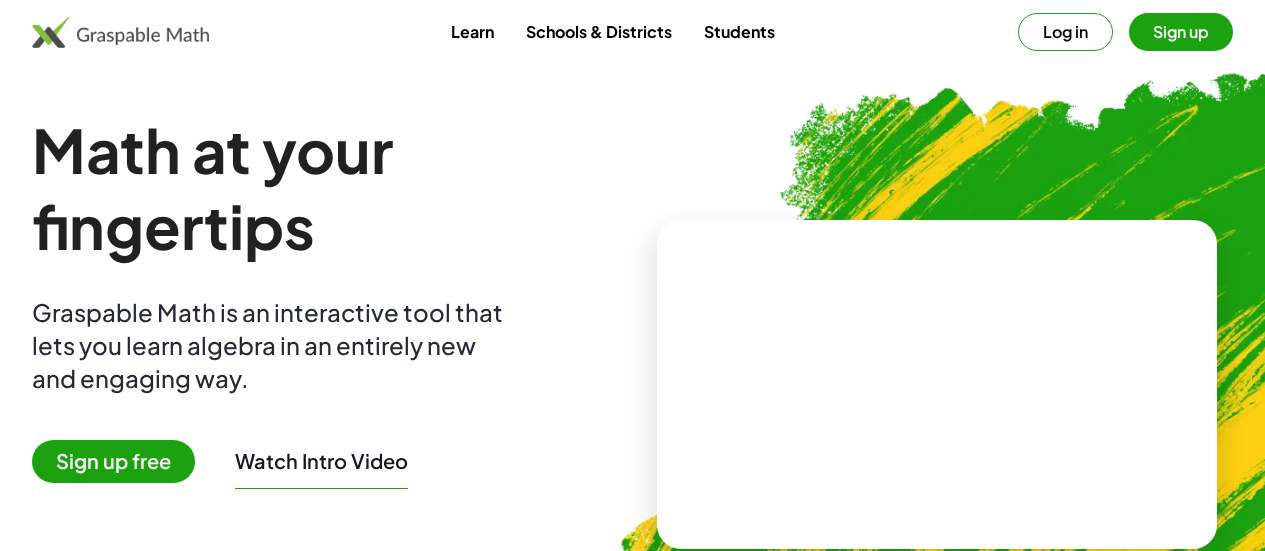 click at bounding box center [937, 384] 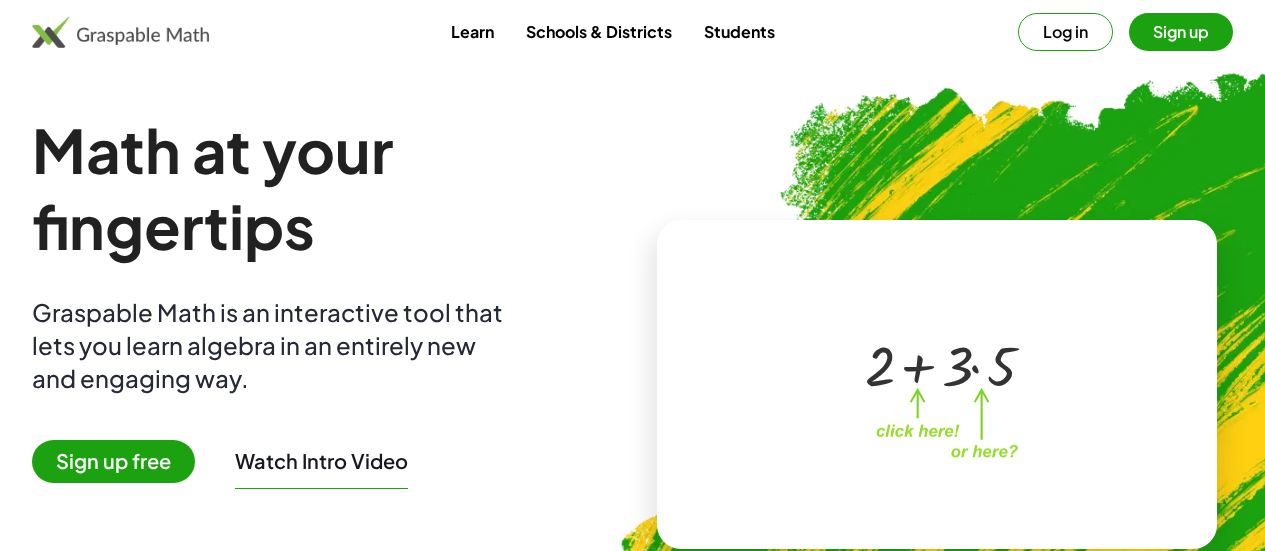 click at bounding box center (940, 364) 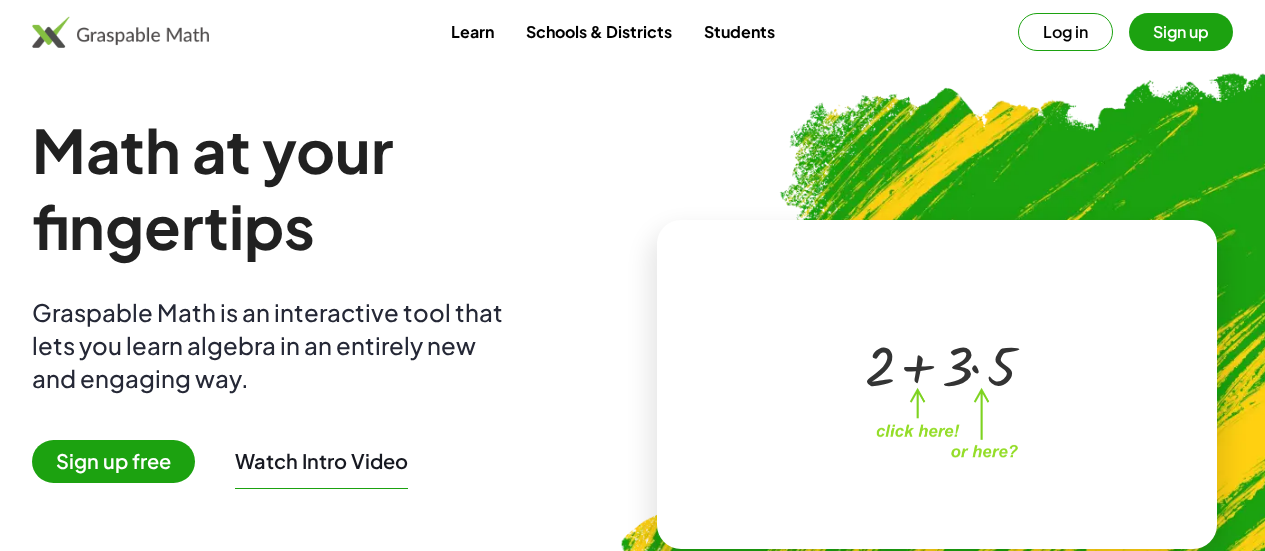 click at bounding box center [1043, 376] 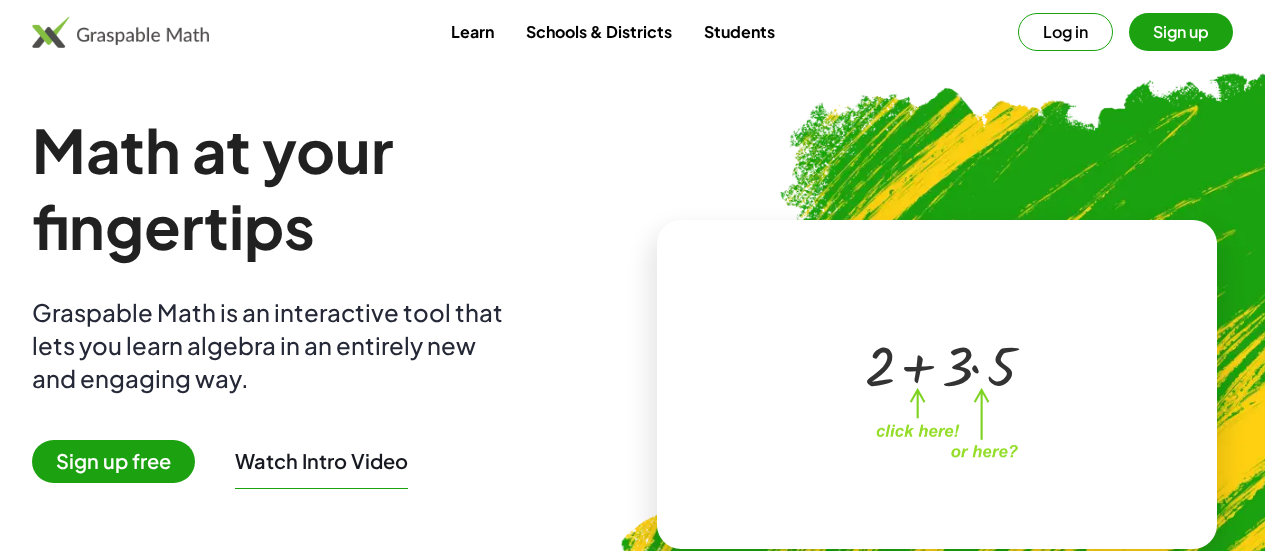 click at bounding box center [1043, 376] 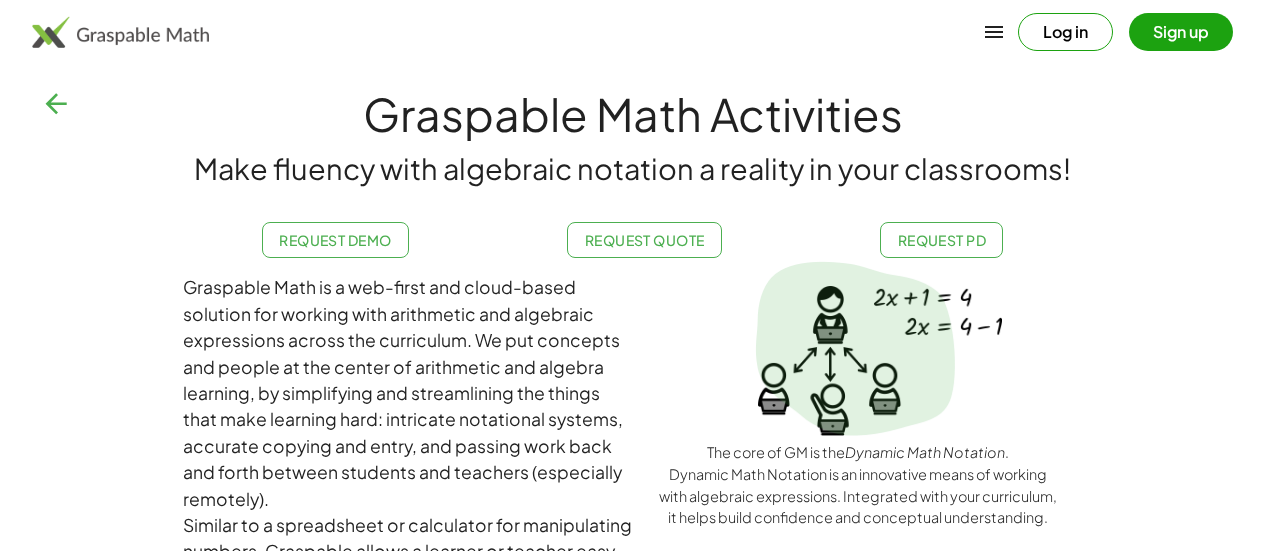click 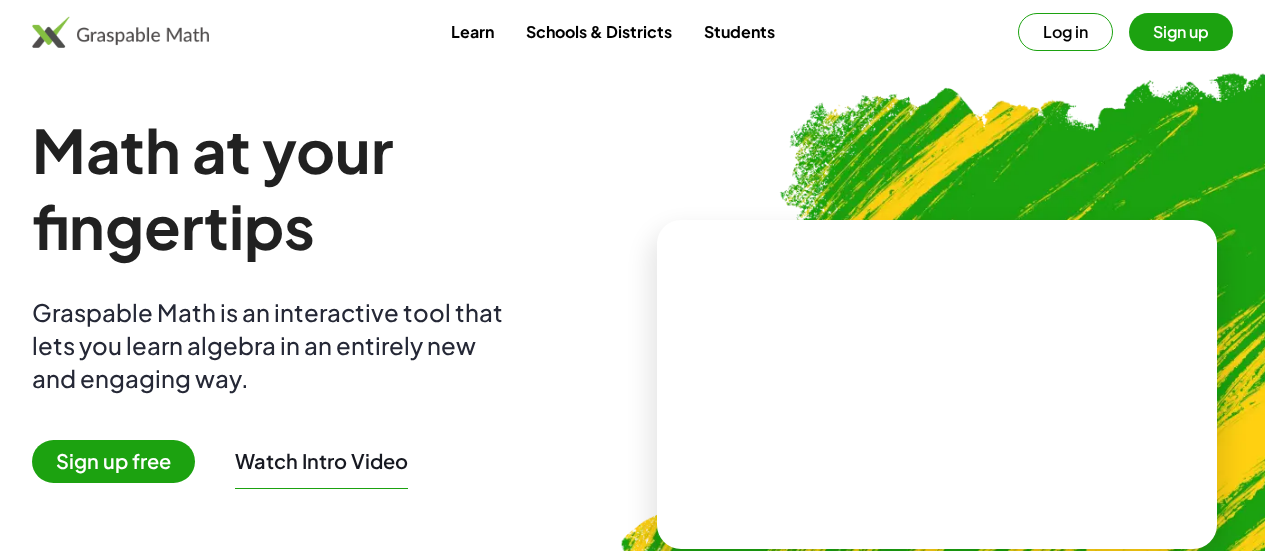 click at bounding box center [120, 32] 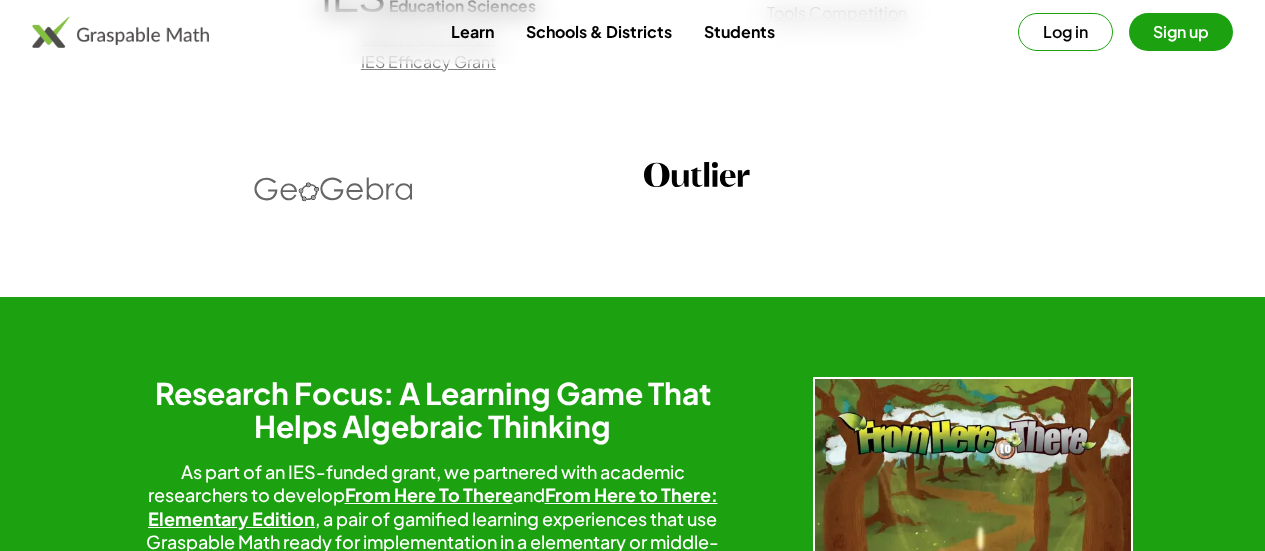 scroll, scrollTop: 3100, scrollLeft: 0, axis: vertical 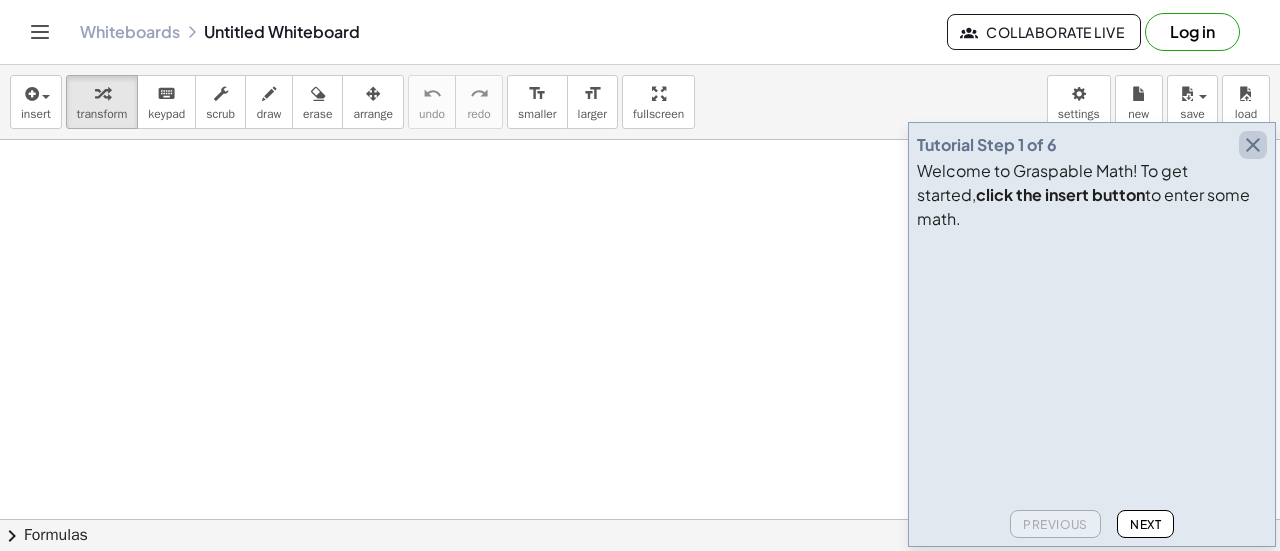 click at bounding box center (1253, 145) 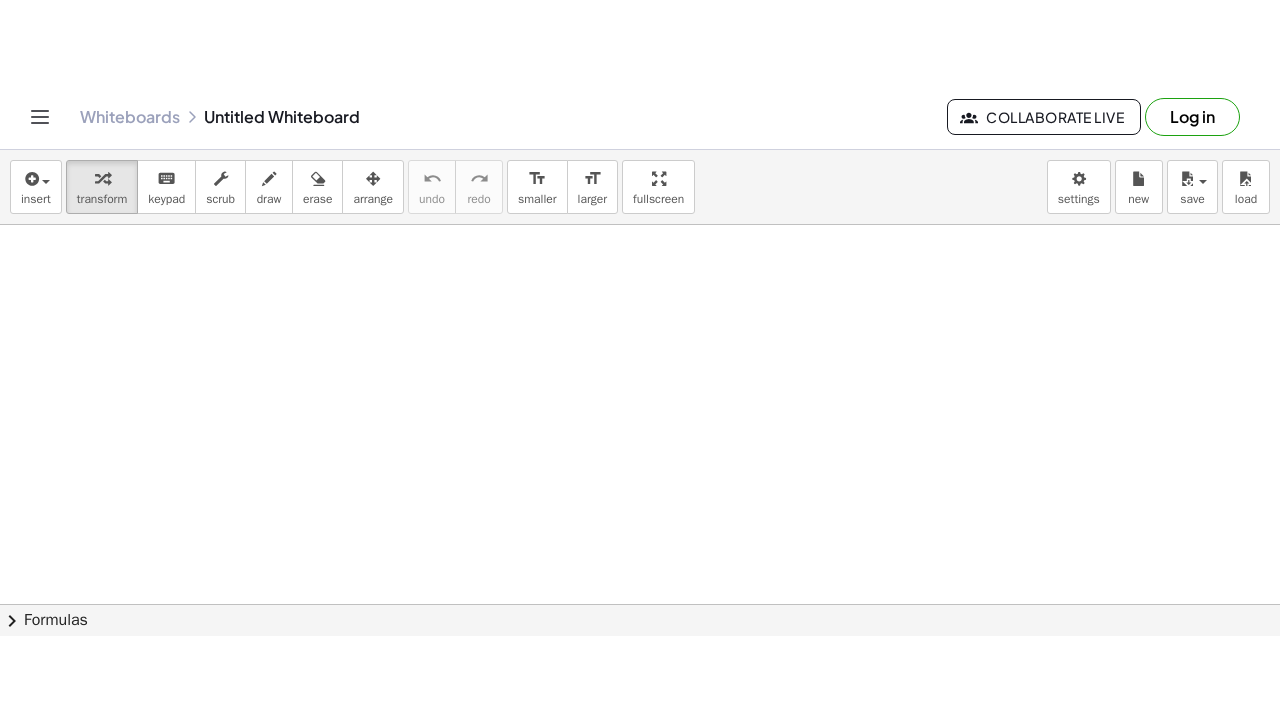 scroll, scrollTop: 0, scrollLeft: 0, axis: both 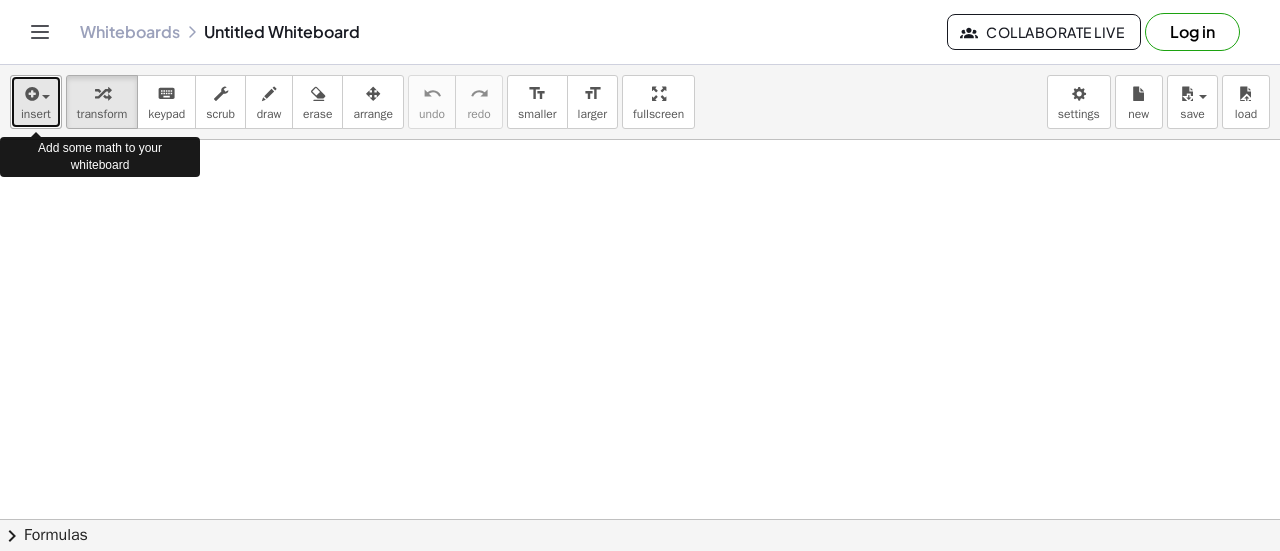 click on "insert" at bounding box center (36, 102) 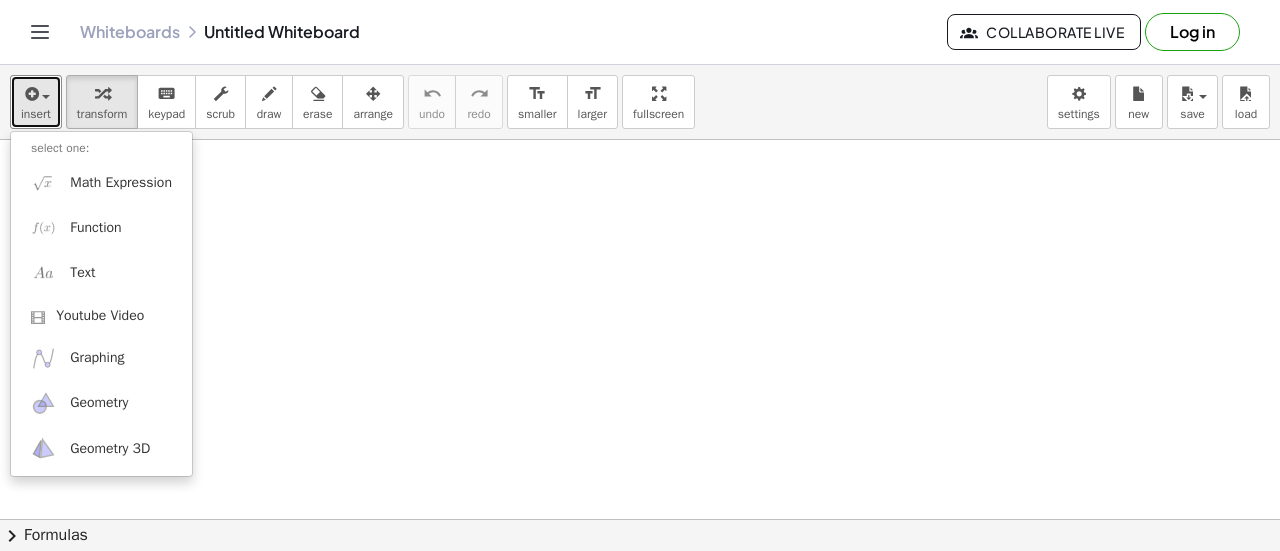 type 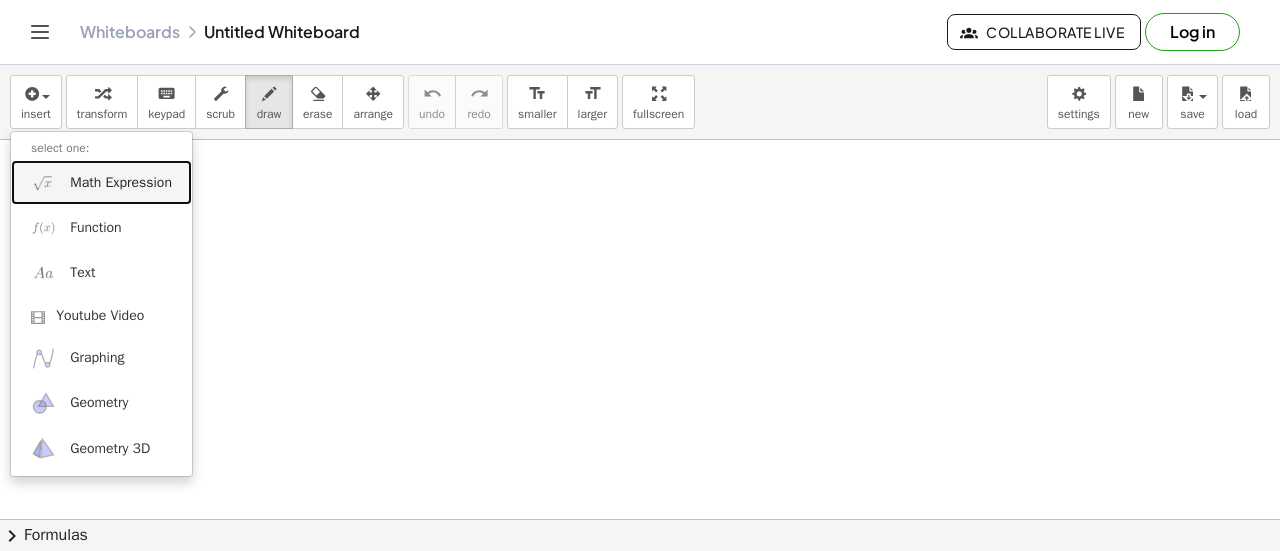 click on "Math Expression" at bounding box center [101, 182] 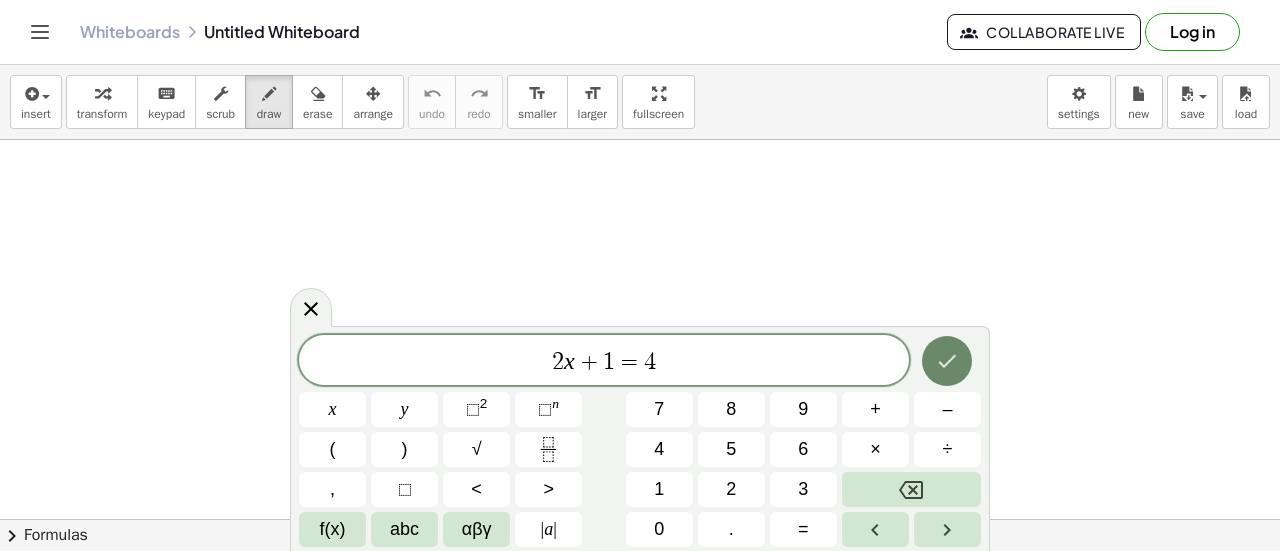 click at bounding box center (947, 361) 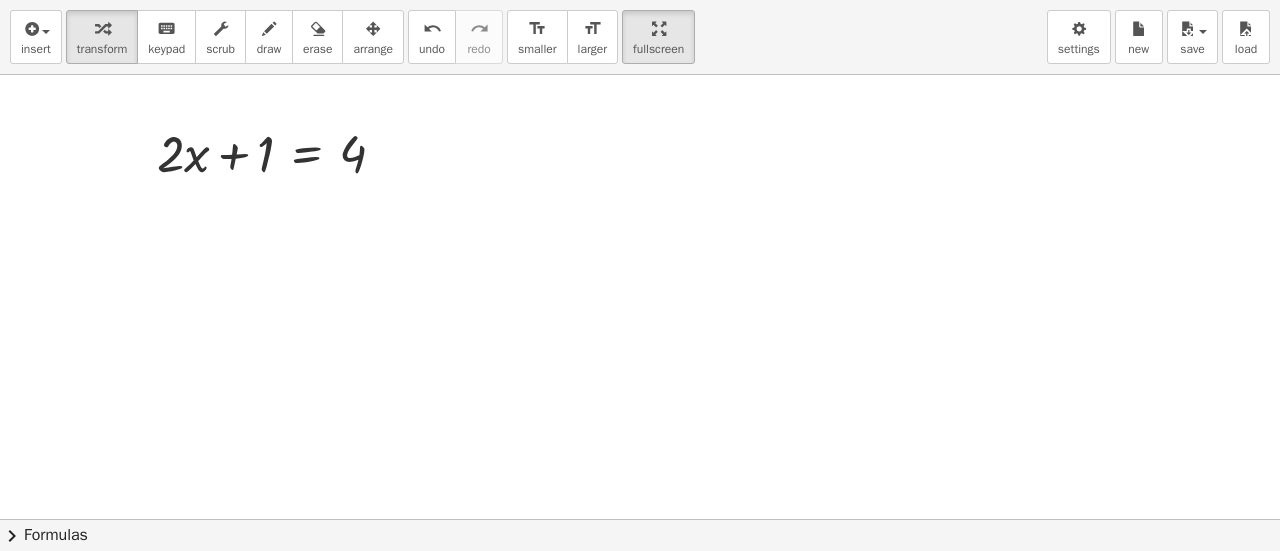 click on "insert select one: Math Expression Function Text Youtube Video Graphing Geometry Geometry 3D transform keyboard keypad scrub draw erase arrange undo undo redo redo format_size smaller format_size larger fullscreen load   save new settings + · 2 · x + 1 = 4 × chevron_right  Formulas
Drag one side of a formula onto a highlighted expression on the canvas to apply it.
Quadratic Formula
+ · a · x 2 + · b · x + c = 0
⇔
x = · ( − b ± 2 √ ( + b 2 − · 4 · a · c ) ) · 2 · a
+ x 2 + · p · x + q = 0
⇔
x = − · p · 2 ± 2 √ ( + ( · p · 2 ) 2 − q )
Manually Factoring a Quadratic
+ x 2 + · b · x + c
·" at bounding box center [640, 275] 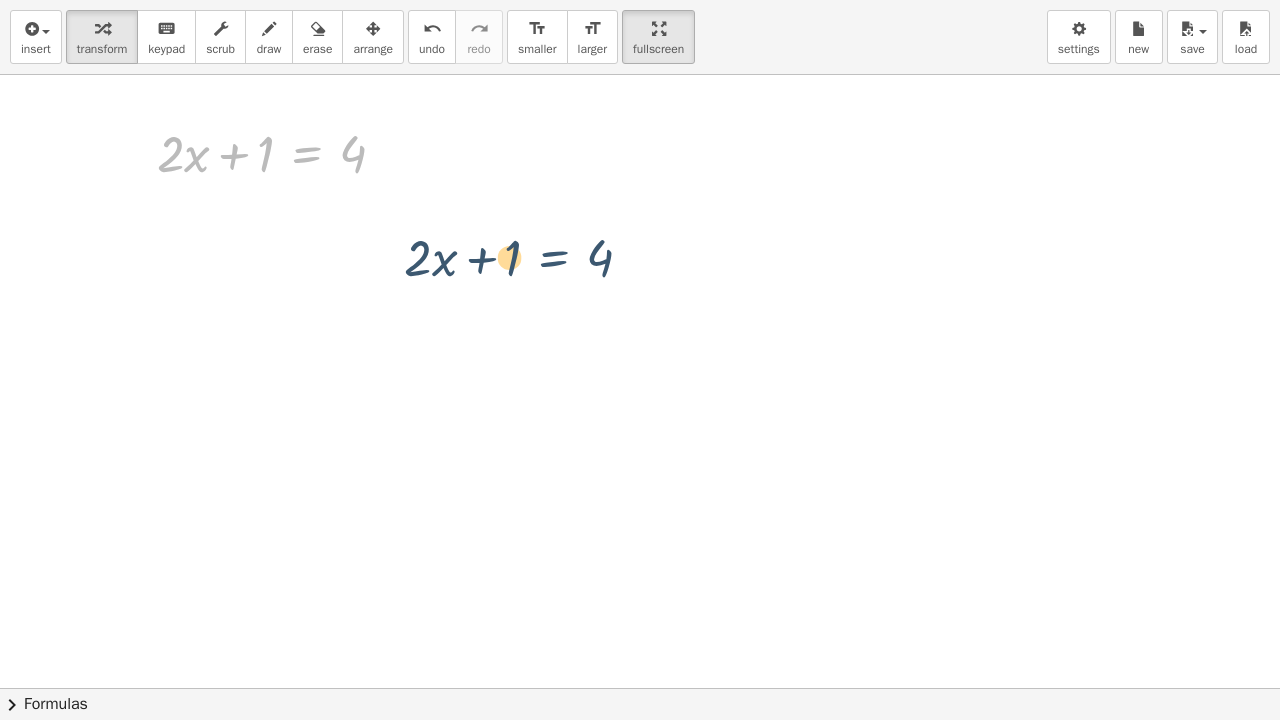 drag, startPoint x: 305, startPoint y: 168, endPoint x: 620, endPoint y: 304, distance: 343.10495 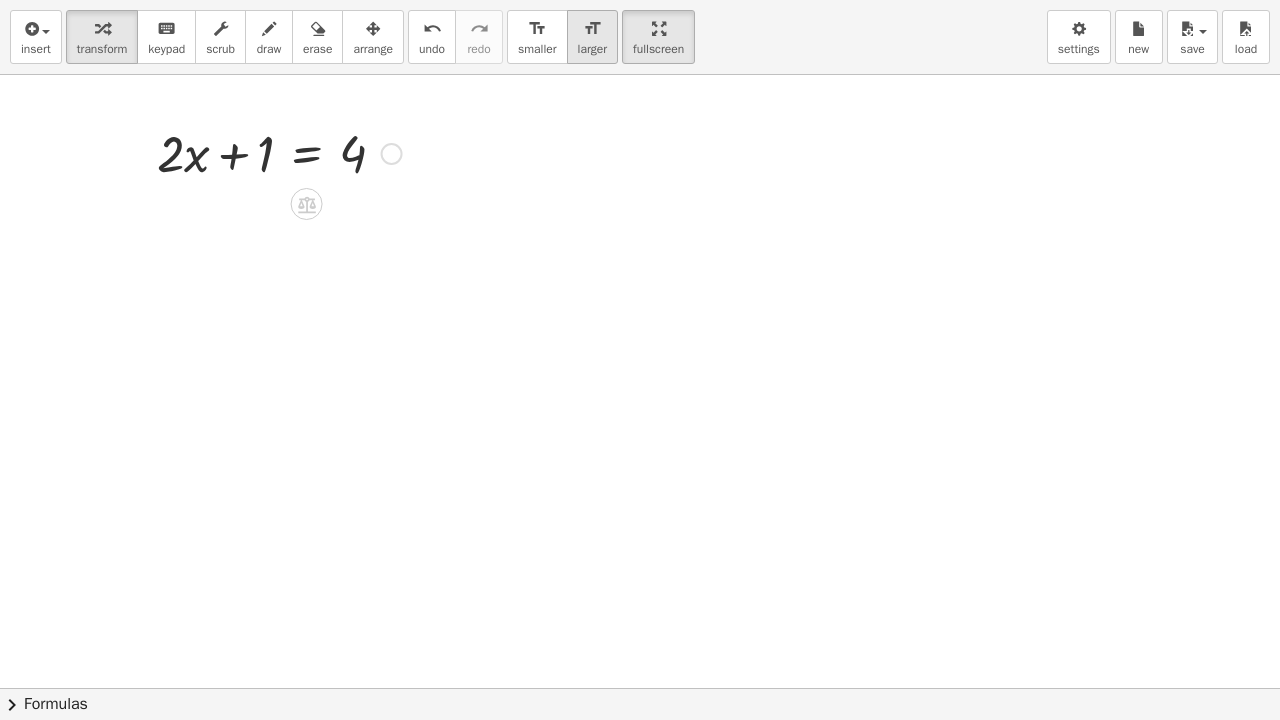 click on "format_size" at bounding box center (592, 28) 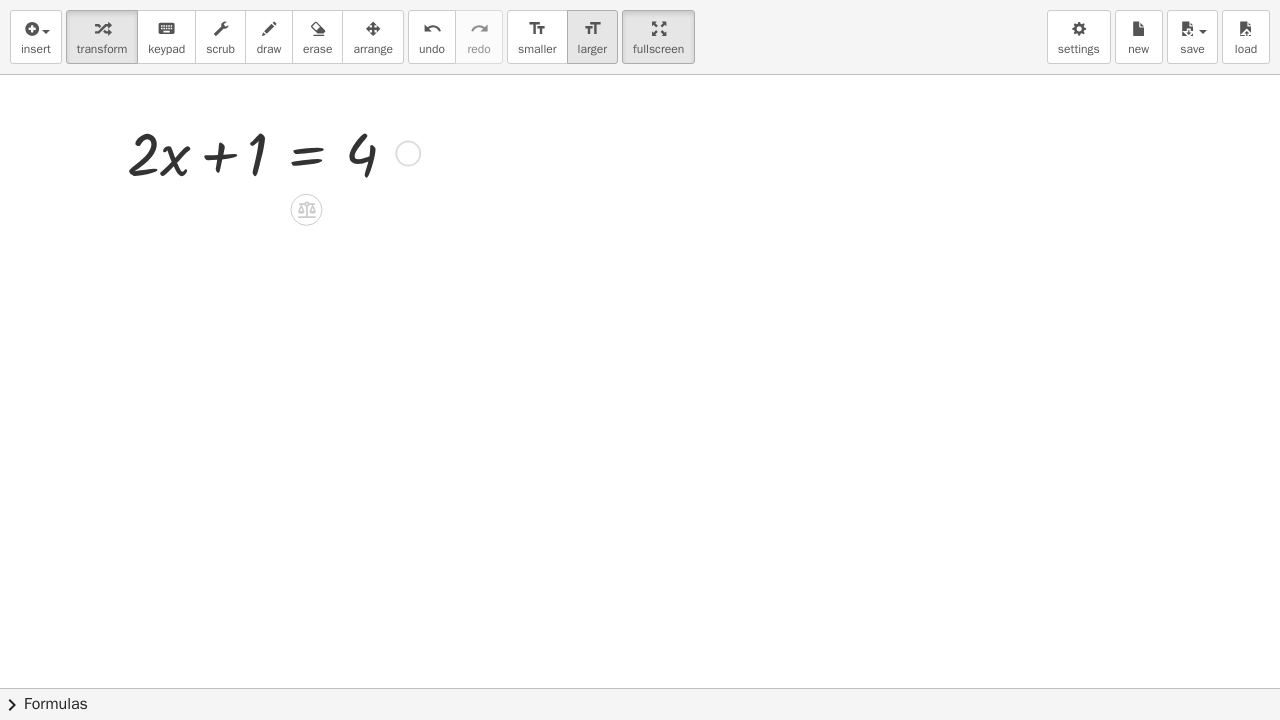 click on "format_size" at bounding box center (592, 28) 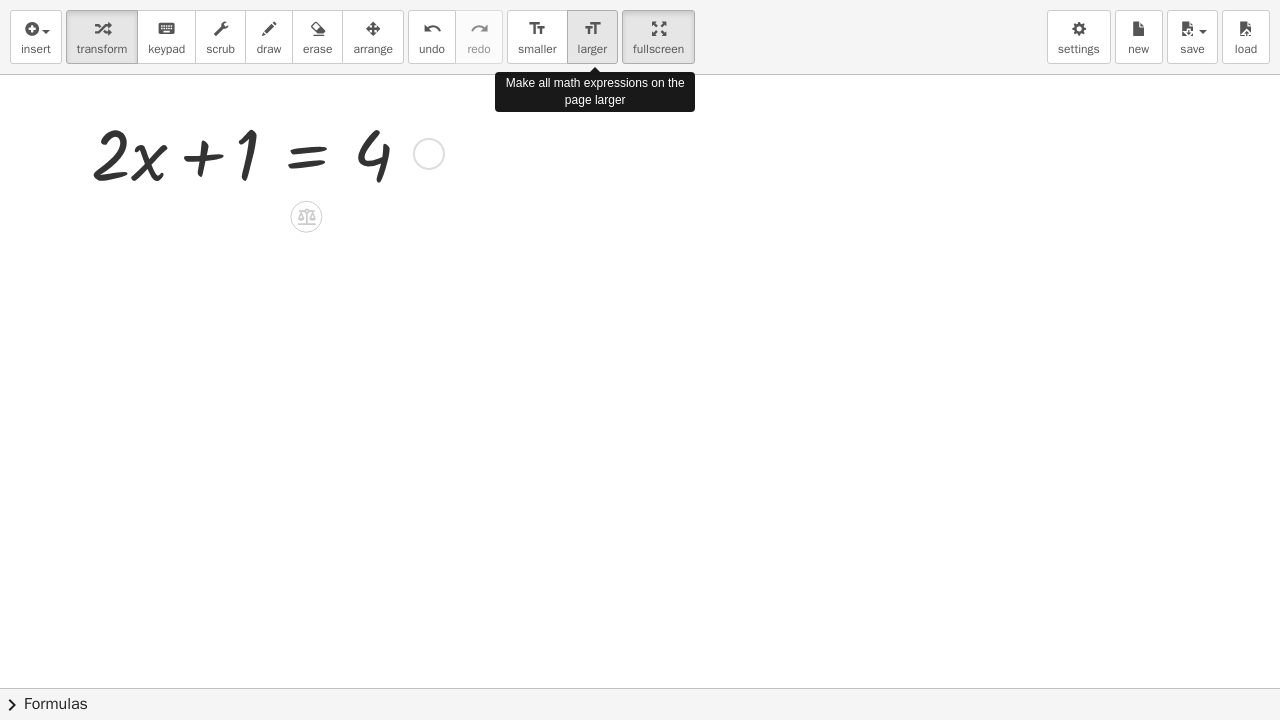 click on "format_size" at bounding box center [592, 28] 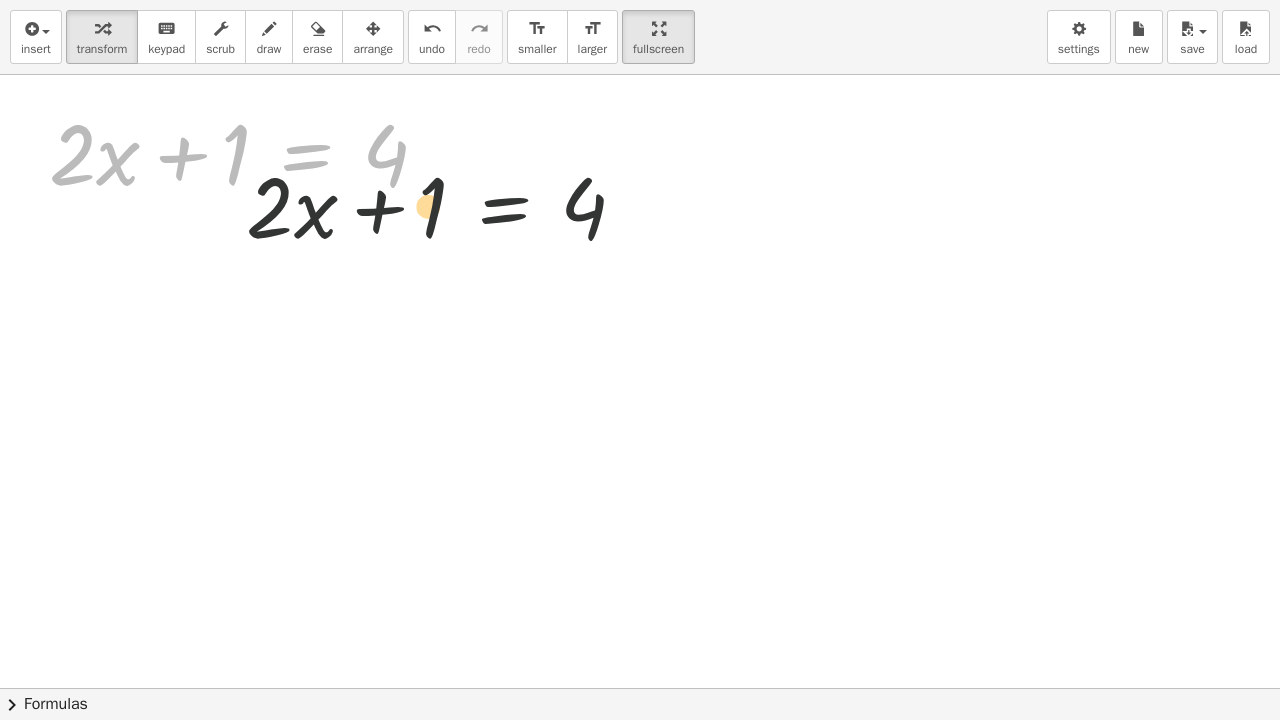 drag, startPoint x: 291, startPoint y: 187, endPoint x: 869, endPoint y: 433, distance: 628.17194 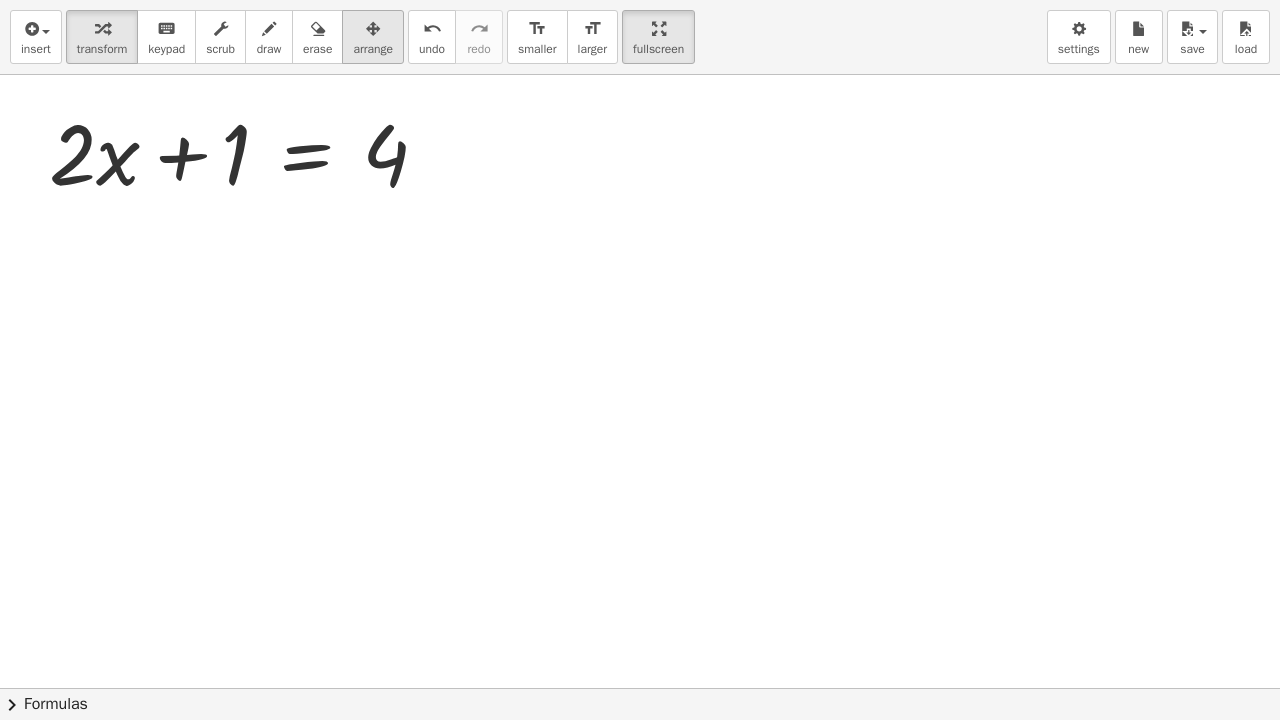 click on "arrange" at bounding box center [373, 49] 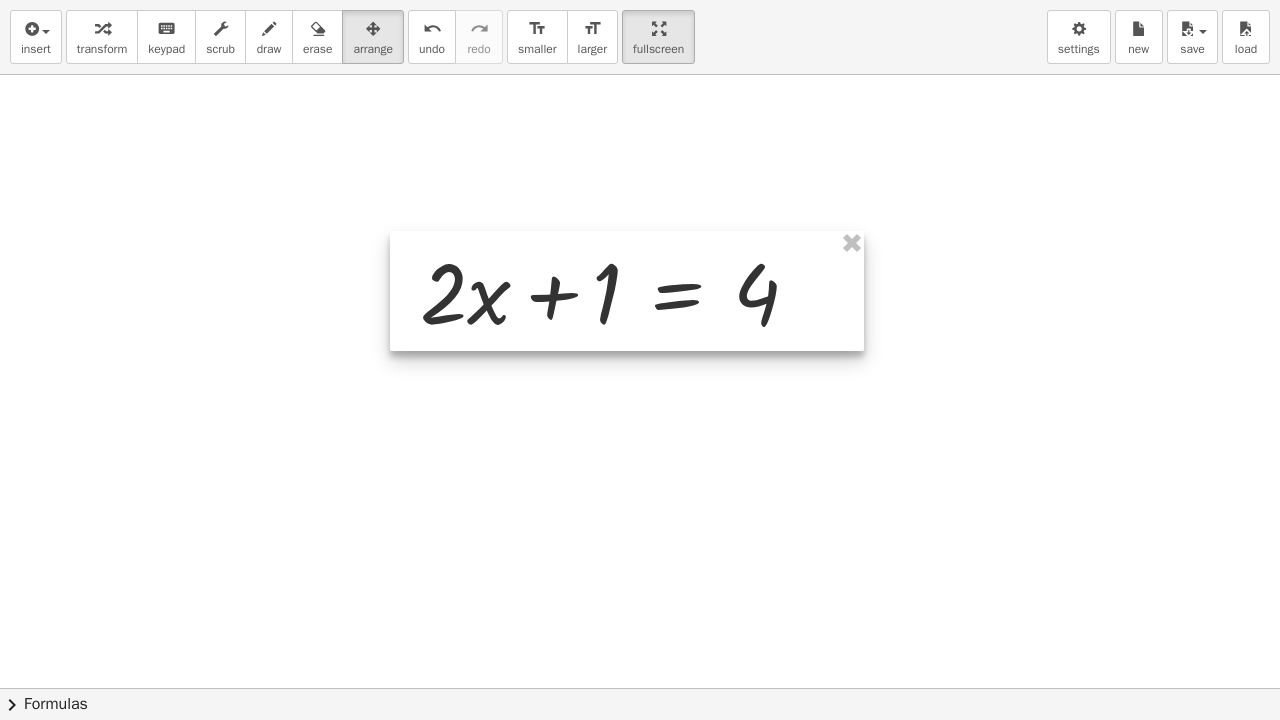 drag, startPoint x: 338, startPoint y: 187, endPoint x: 712, endPoint y: 340, distance: 404.0854 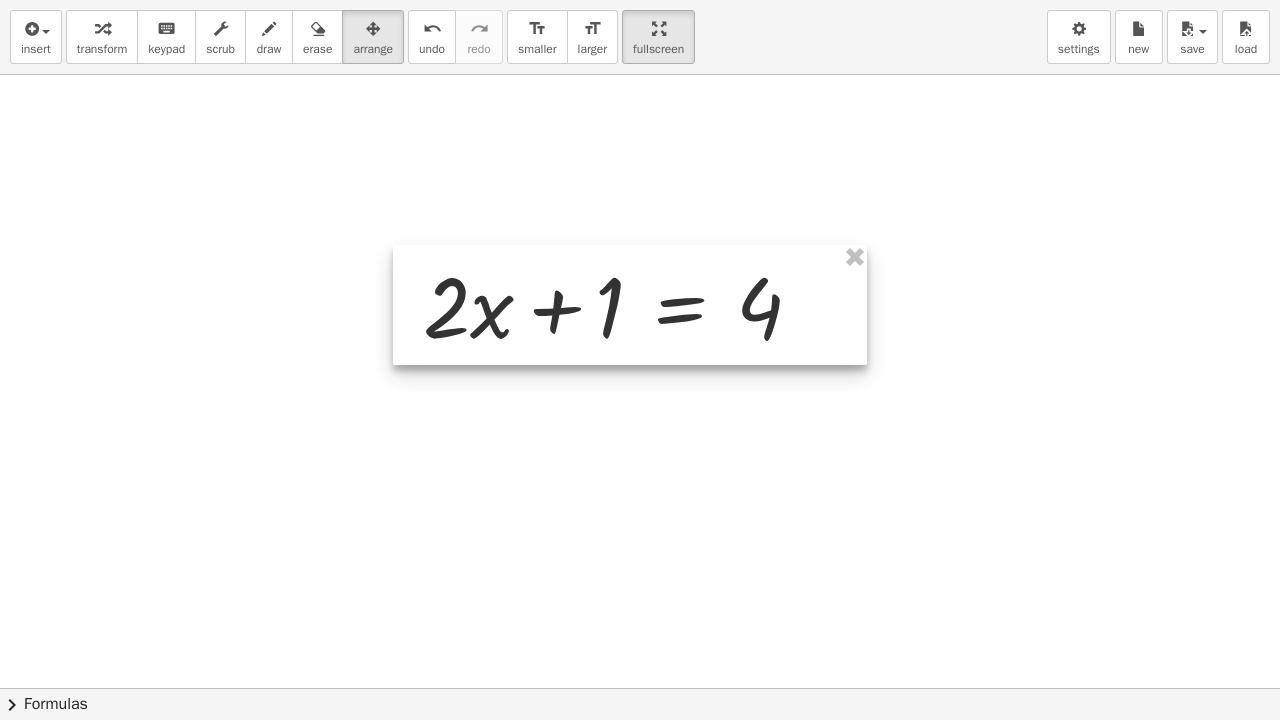 click at bounding box center [630, 305] 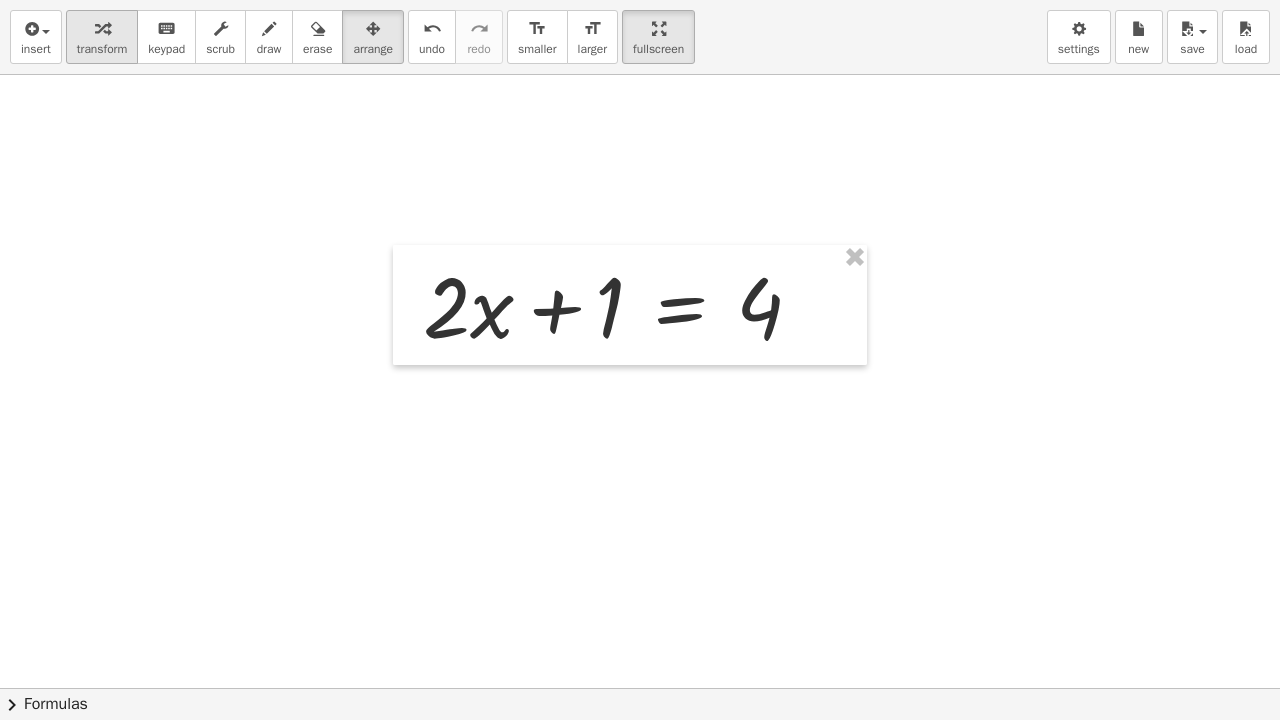 click at bounding box center (102, 28) 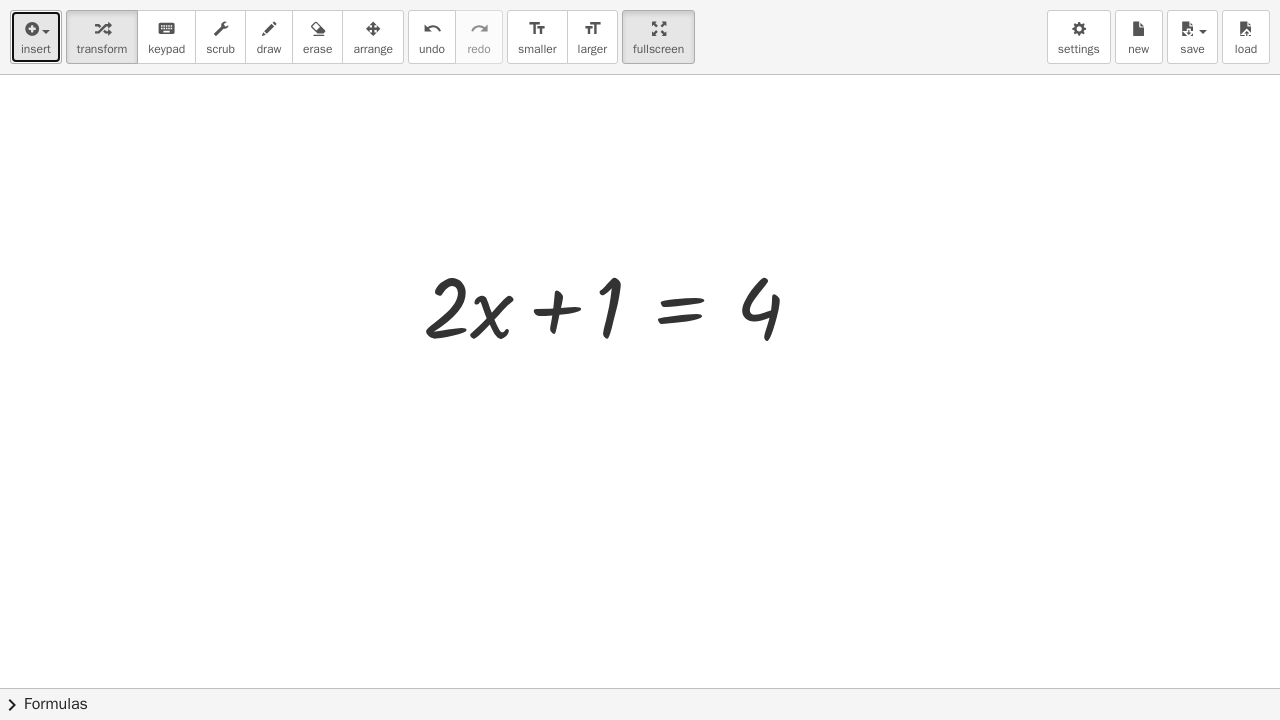 click at bounding box center [30, 29] 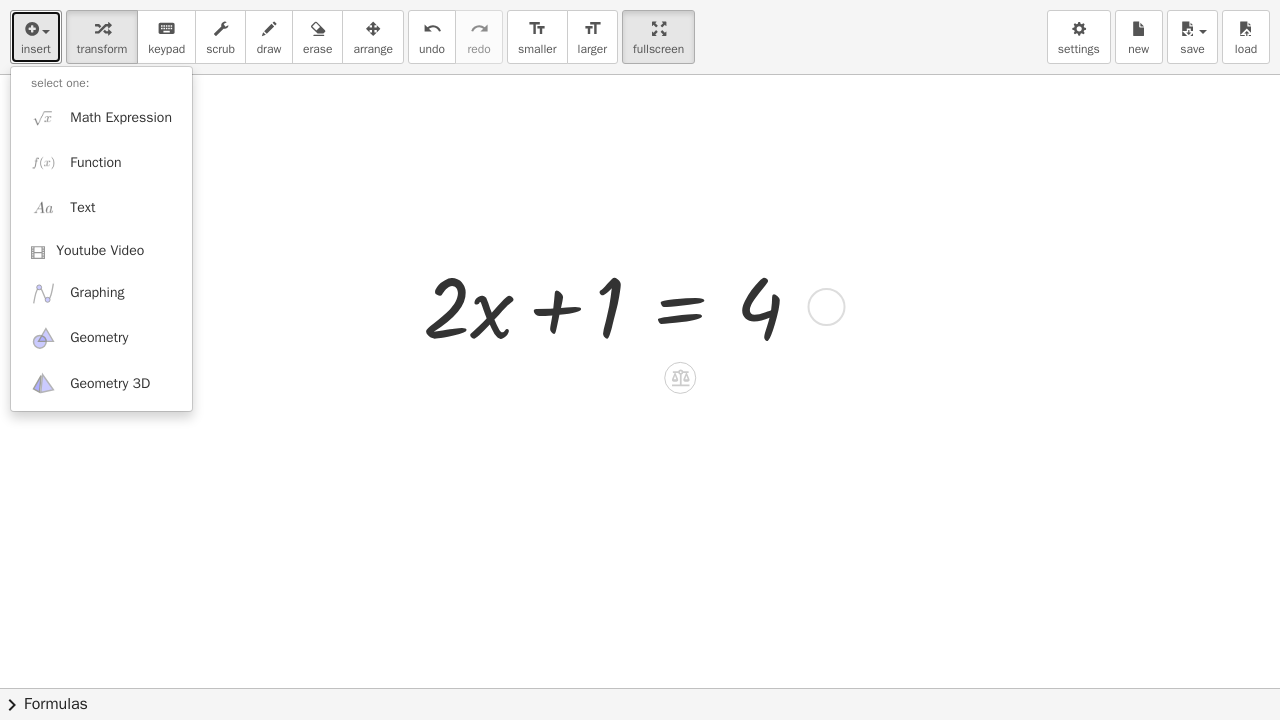 click at bounding box center (620, 305) 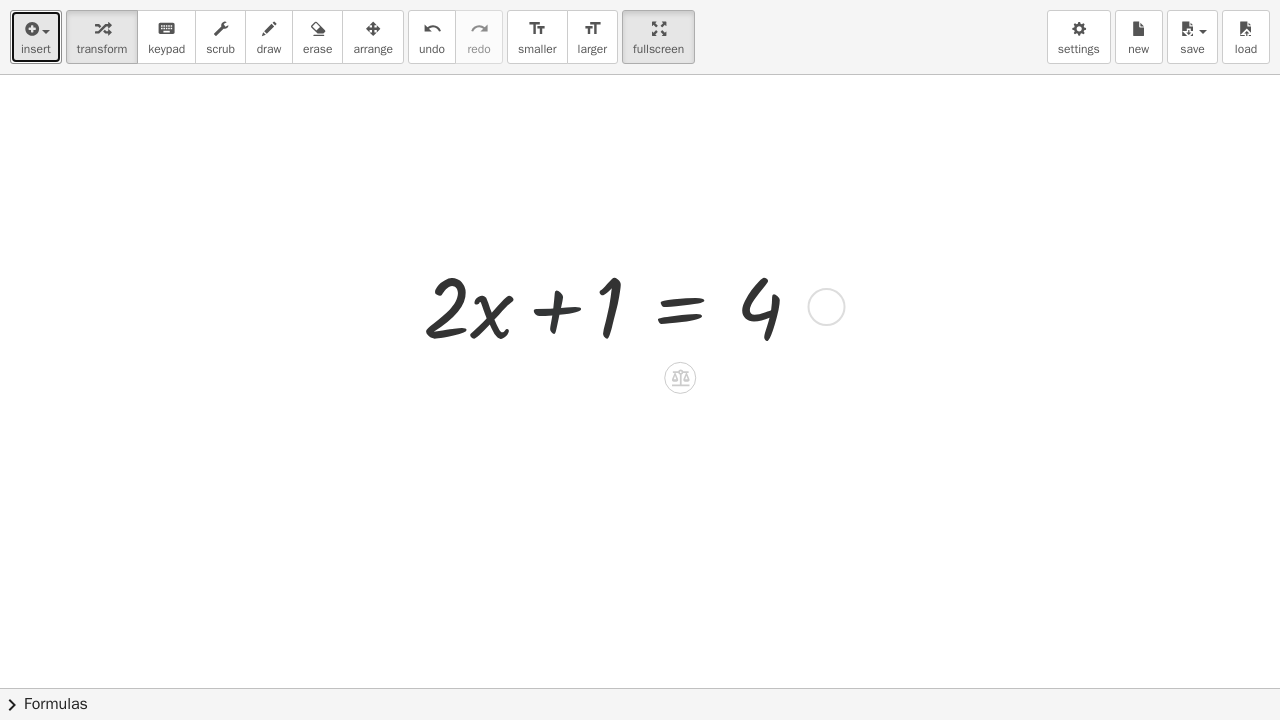 click at bounding box center [620, 305] 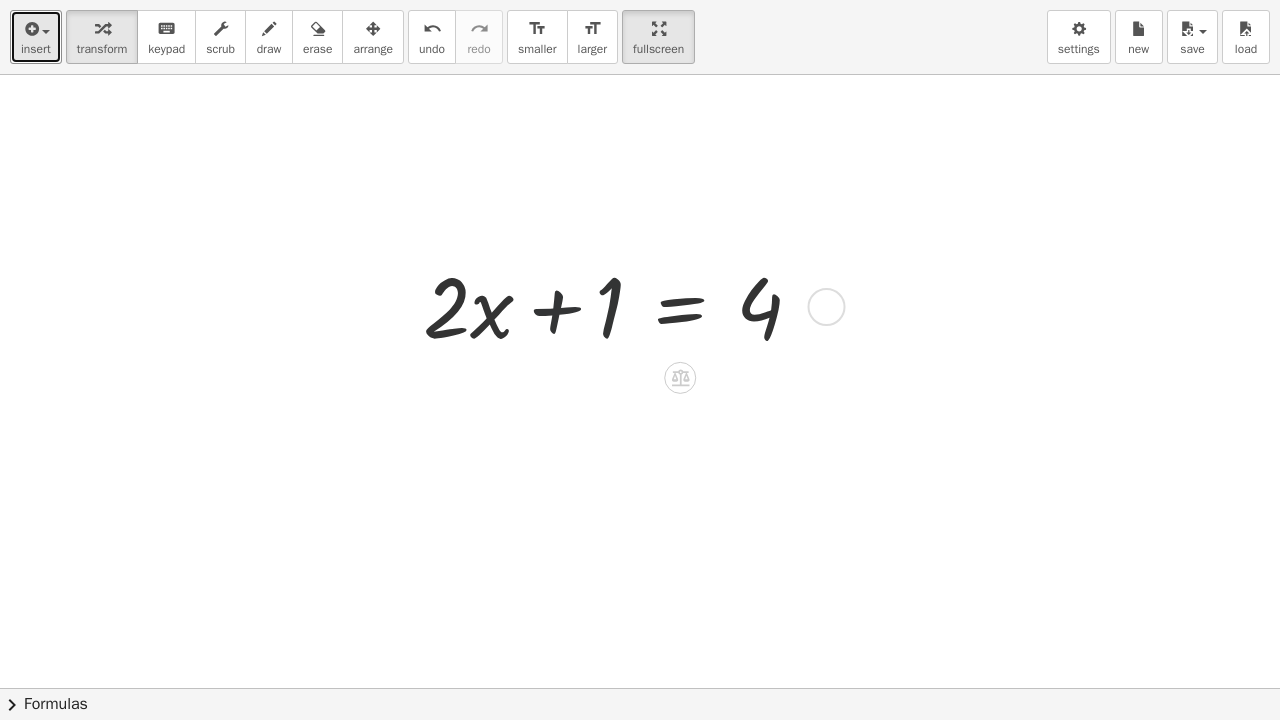 click at bounding box center [620, 305] 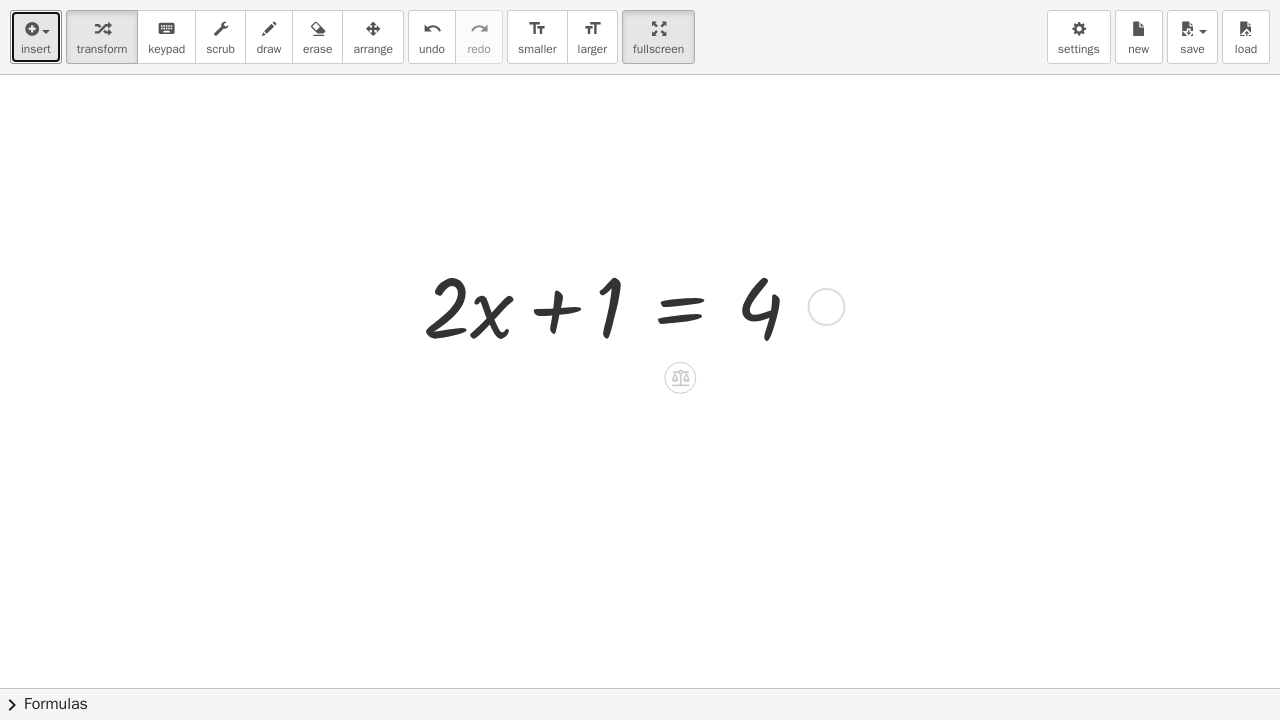 drag, startPoint x: 750, startPoint y: 323, endPoint x: 733, endPoint y: 319, distance: 17.464249 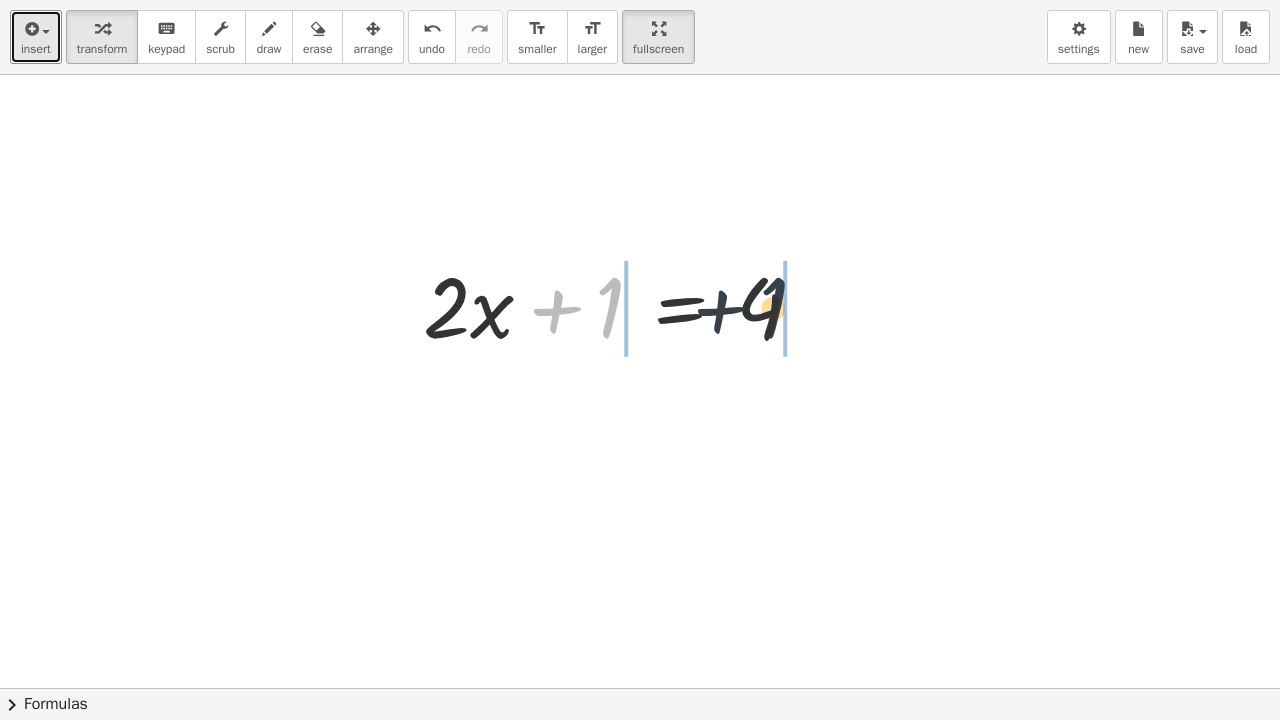 drag, startPoint x: 608, startPoint y: 317, endPoint x: 775, endPoint y: 323, distance: 167.10774 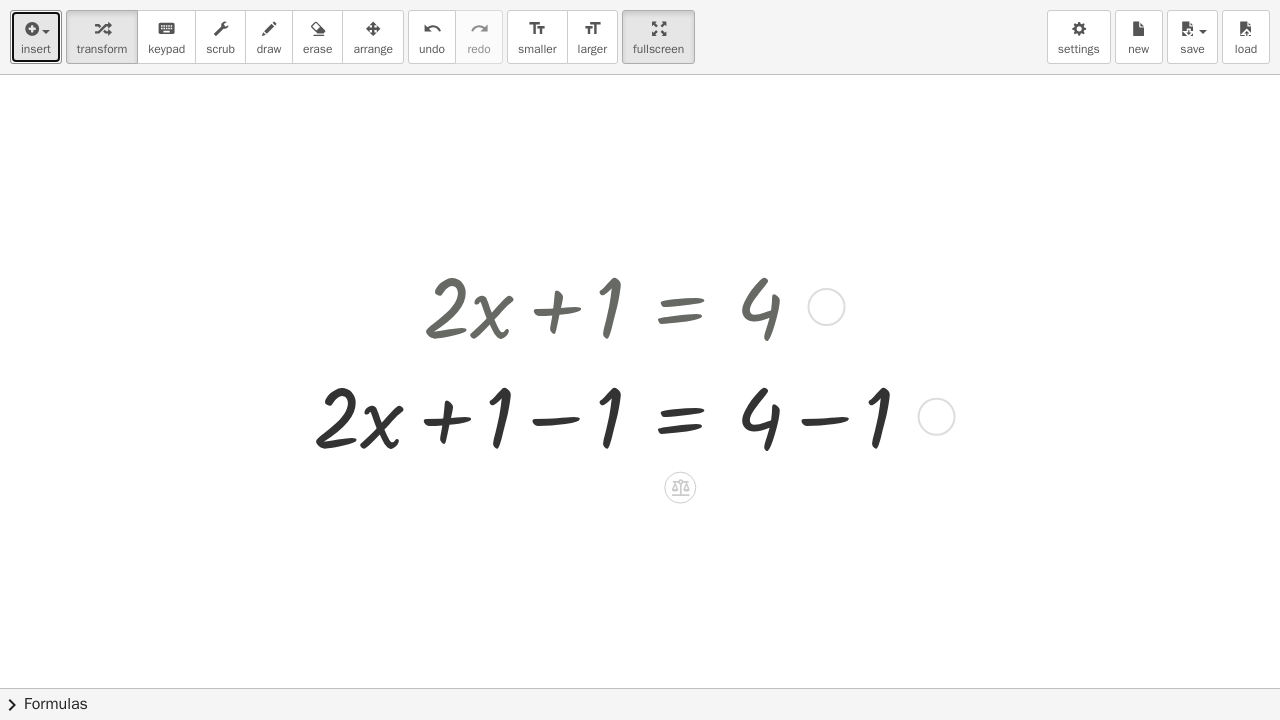 click at bounding box center [620, 415] 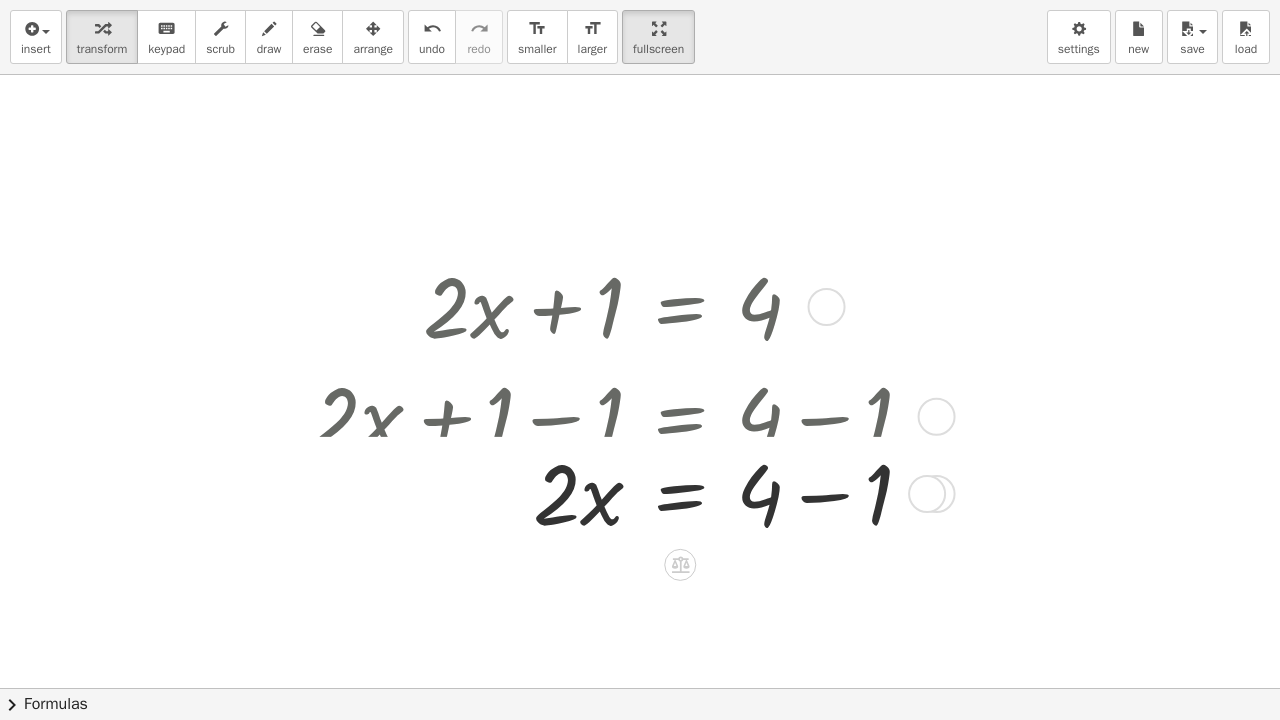 click at bounding box center [620, 415] 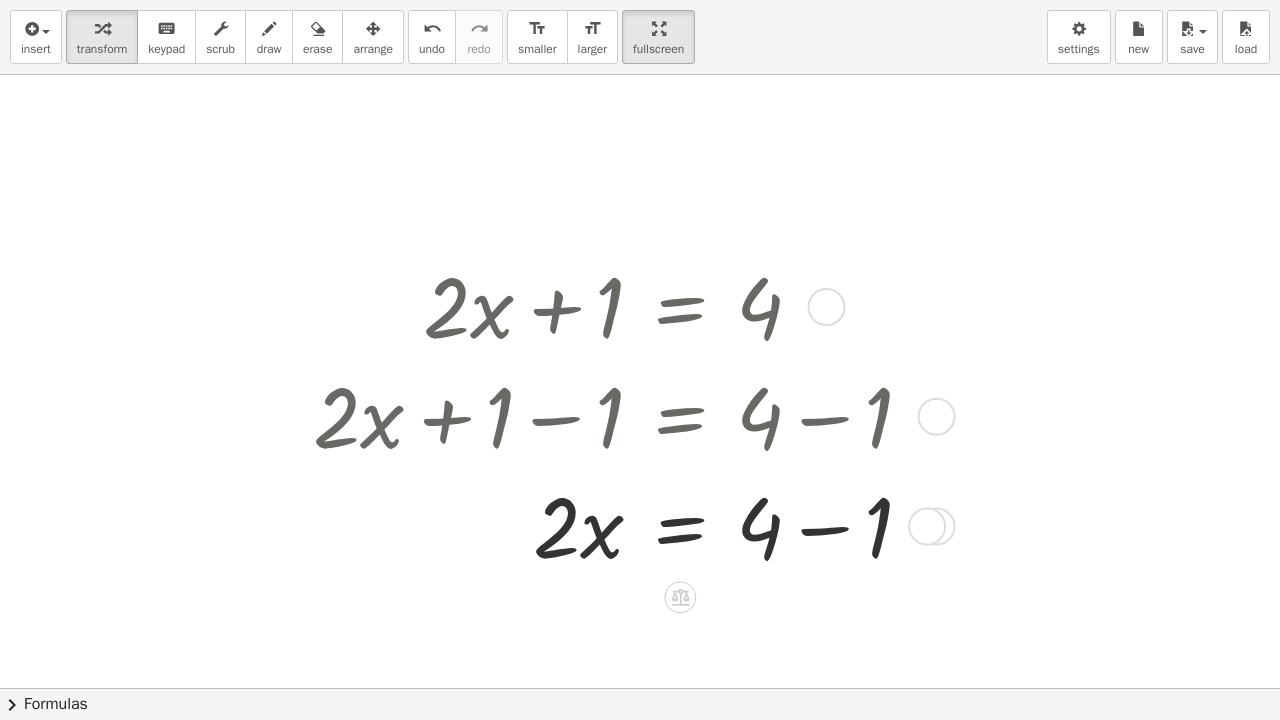 click at bounding box center (620, 525) 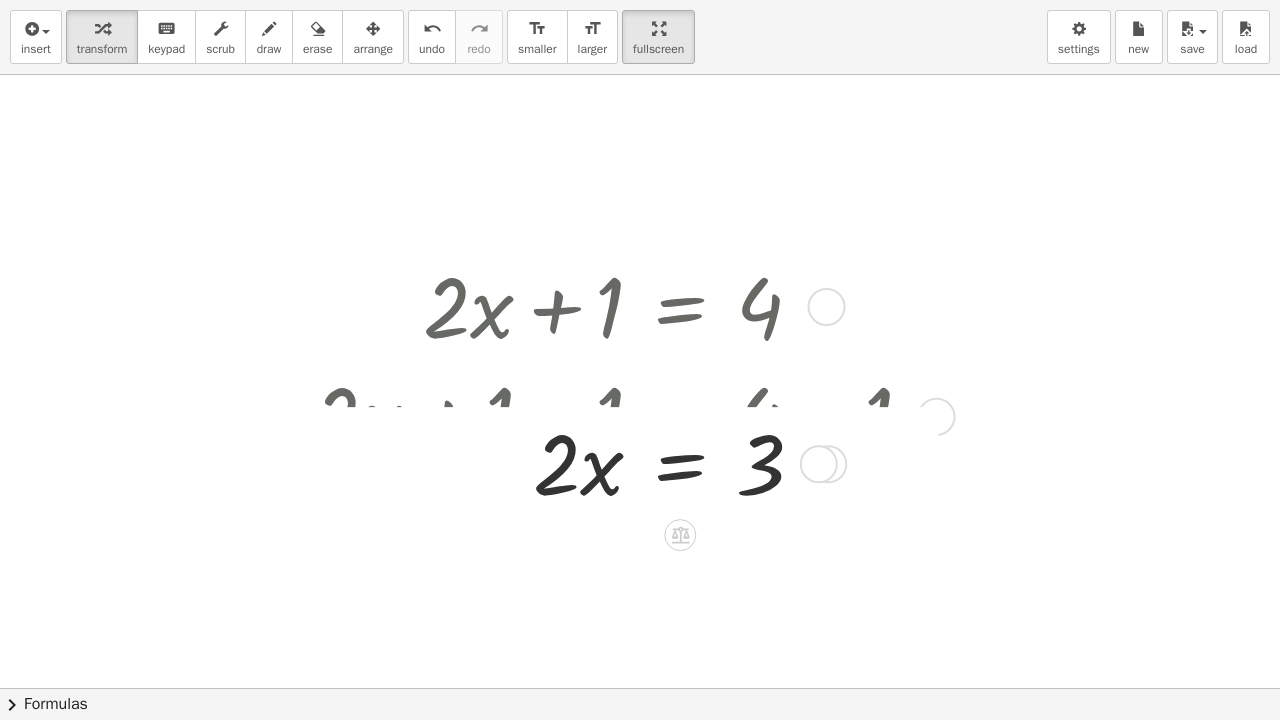 drag, startPoint x: 824, startPoint y: 531, endPoint x: 842, endPoint y: 416, distance: 116.40017 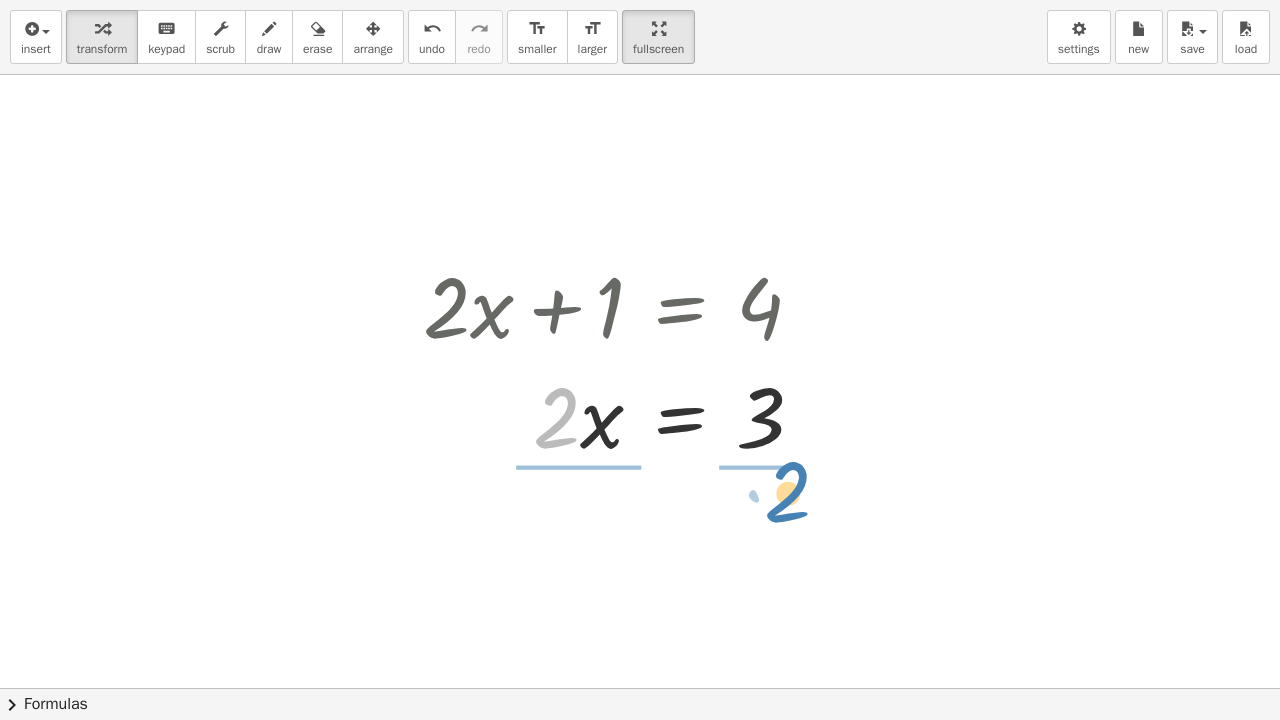 drag, startPoint x: 548, startPoint y: 436, endPoint x: 778, endPoint y: 510, distance: 241.61125 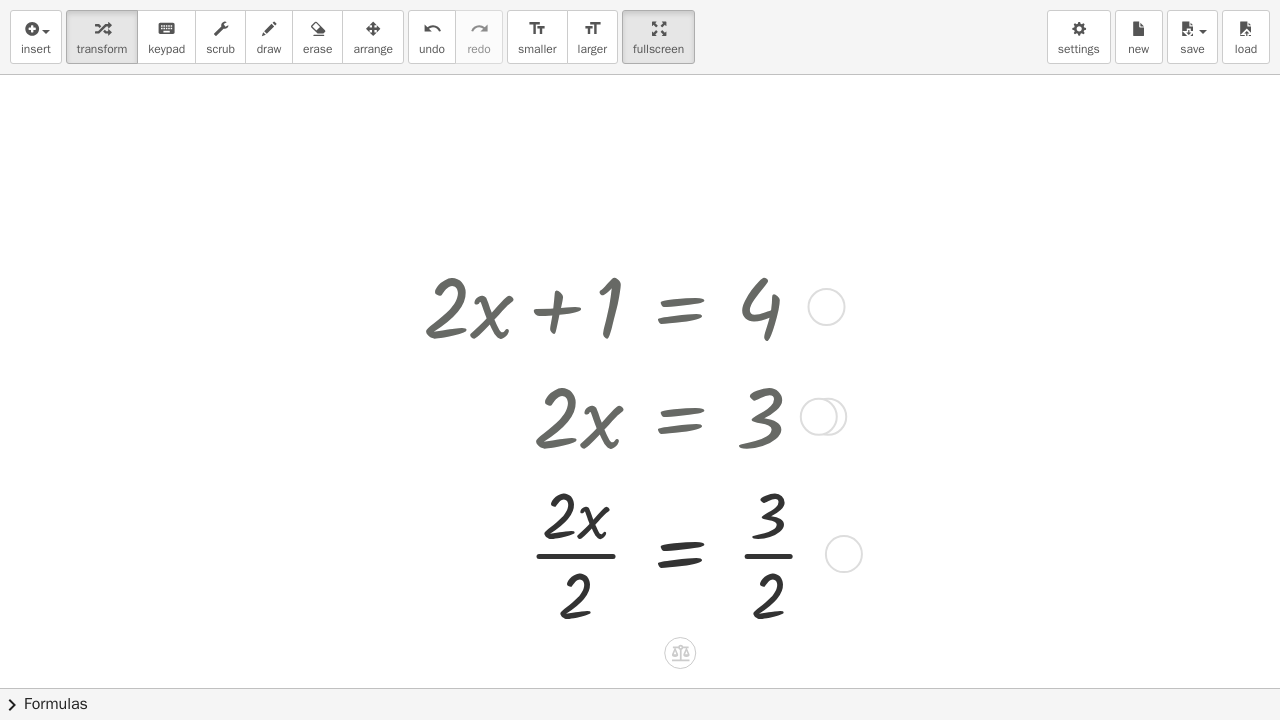 click at bounding box center [629, 552] 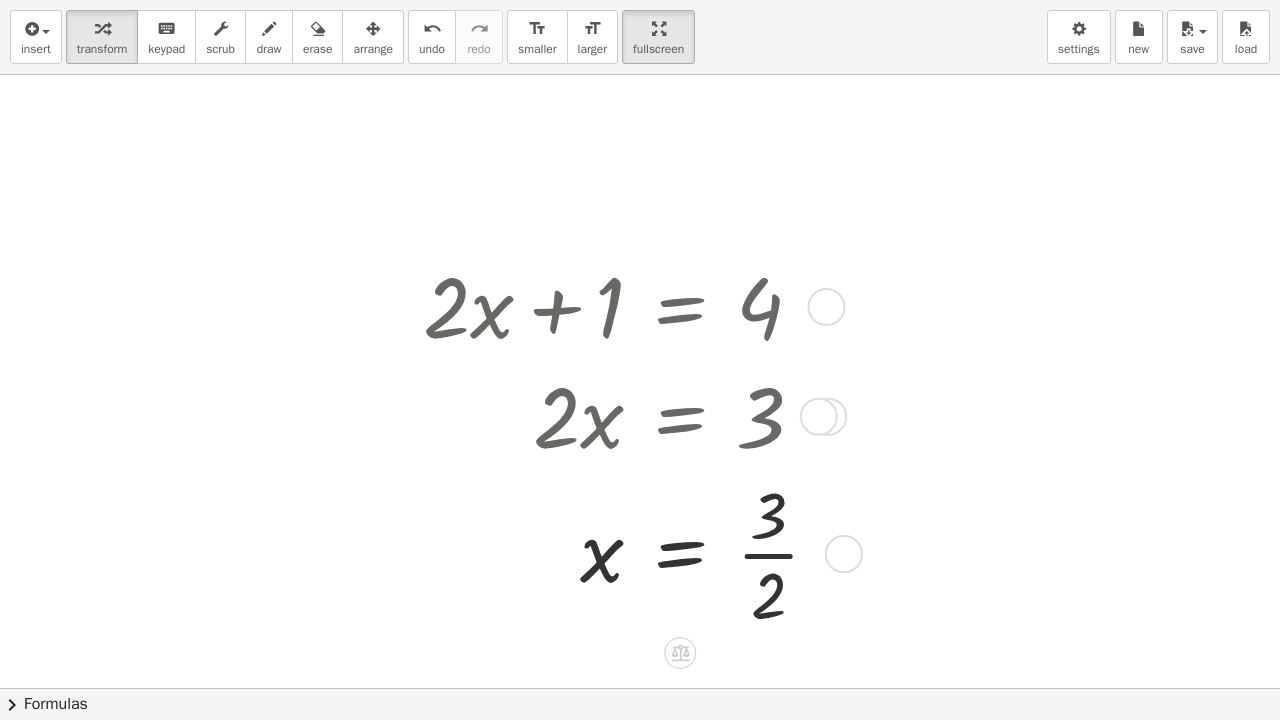 click at bounding box center (629, 552) 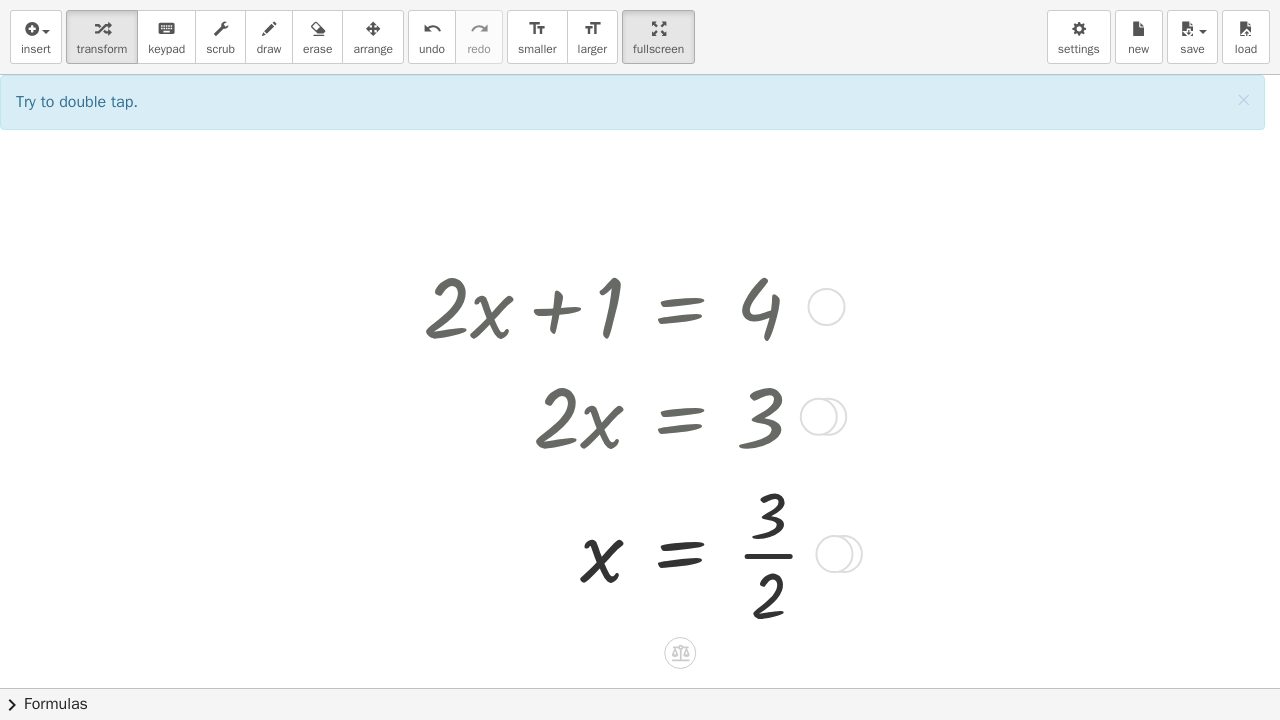 click at bounding box center (629, 552) 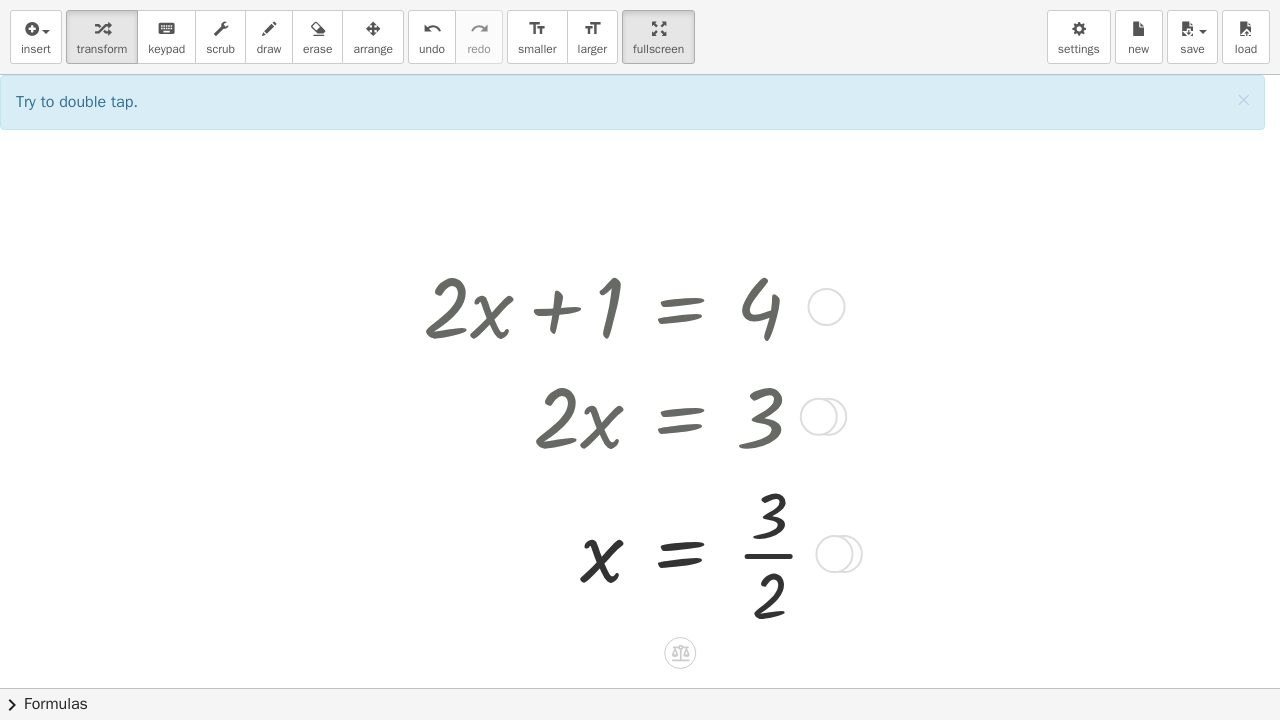 click at bounding box center (629, 552) 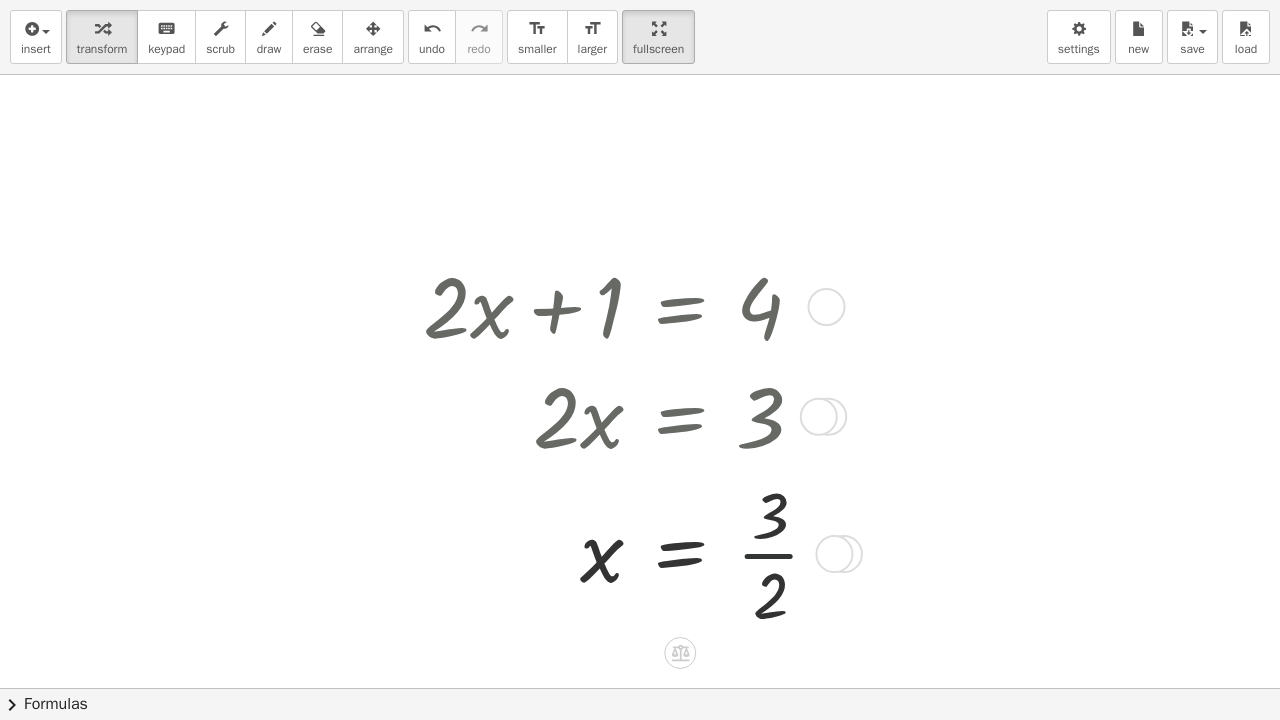 click at bounding box center (629, 552) 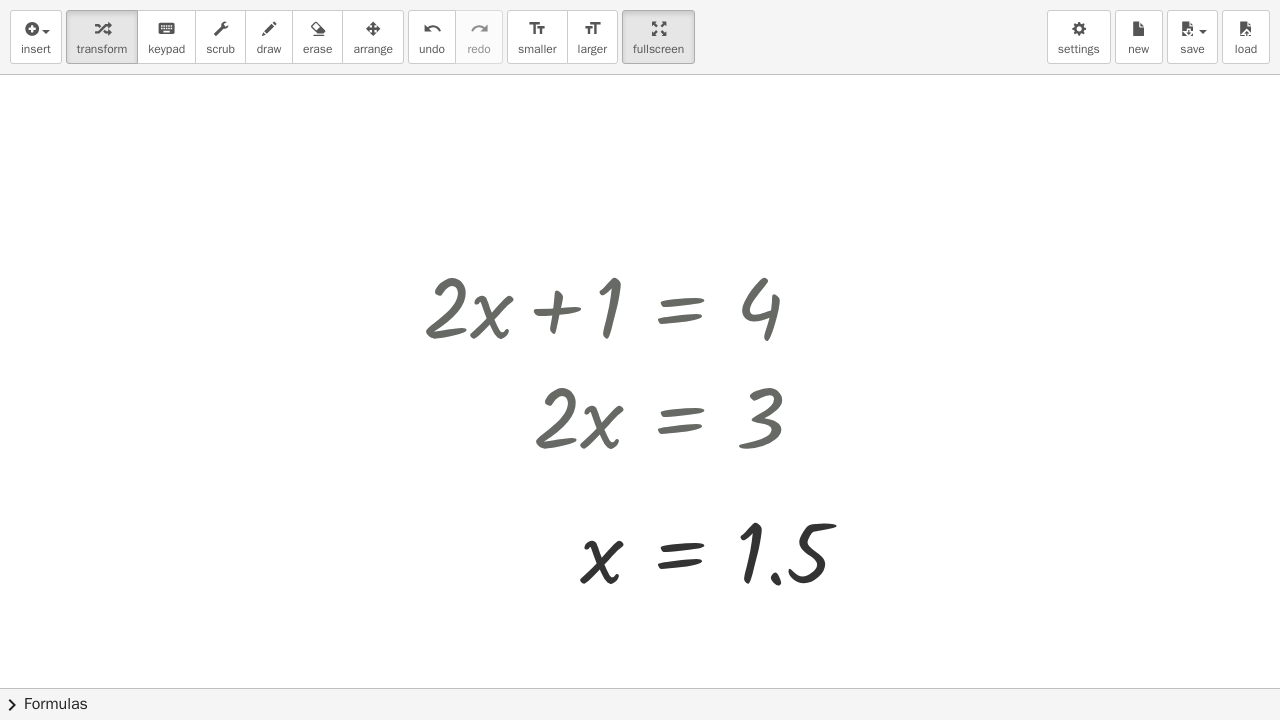 click at bounding box center [640, 688] 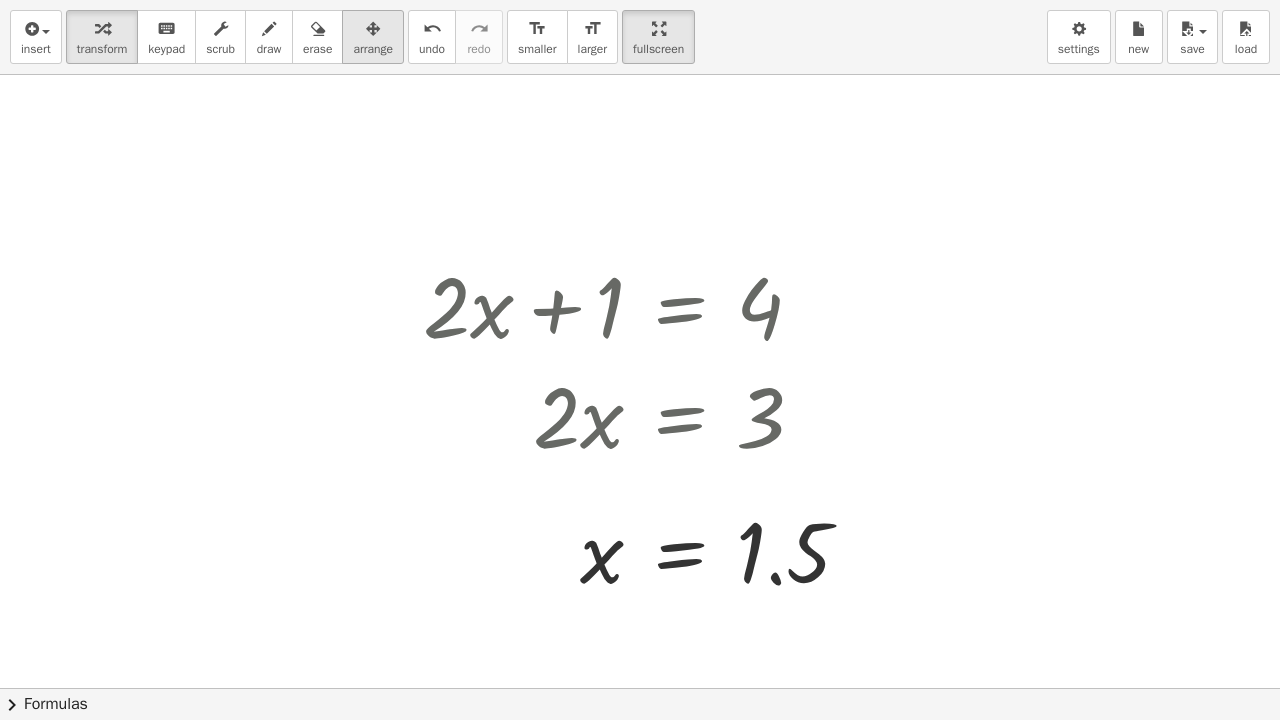 click on "arrange" at bounding box center (373, 49) 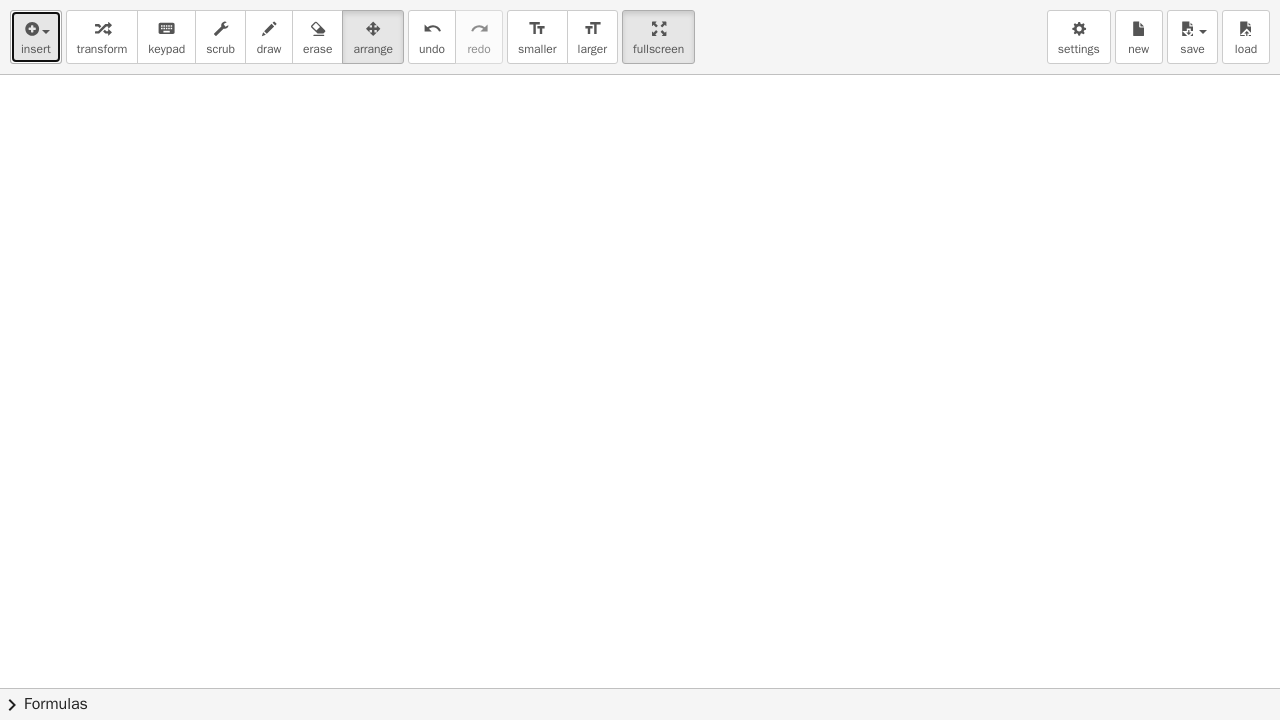click at bounding box center [30, 29] 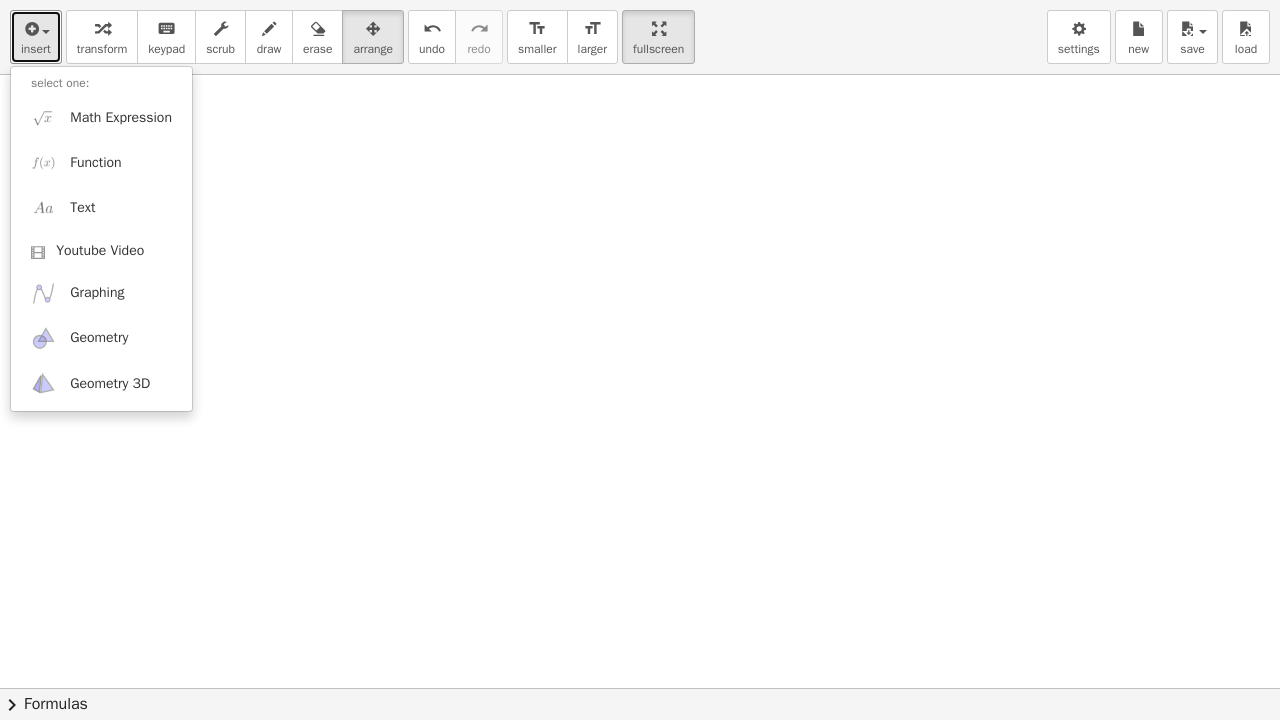 click at bounding box center (640, 688) 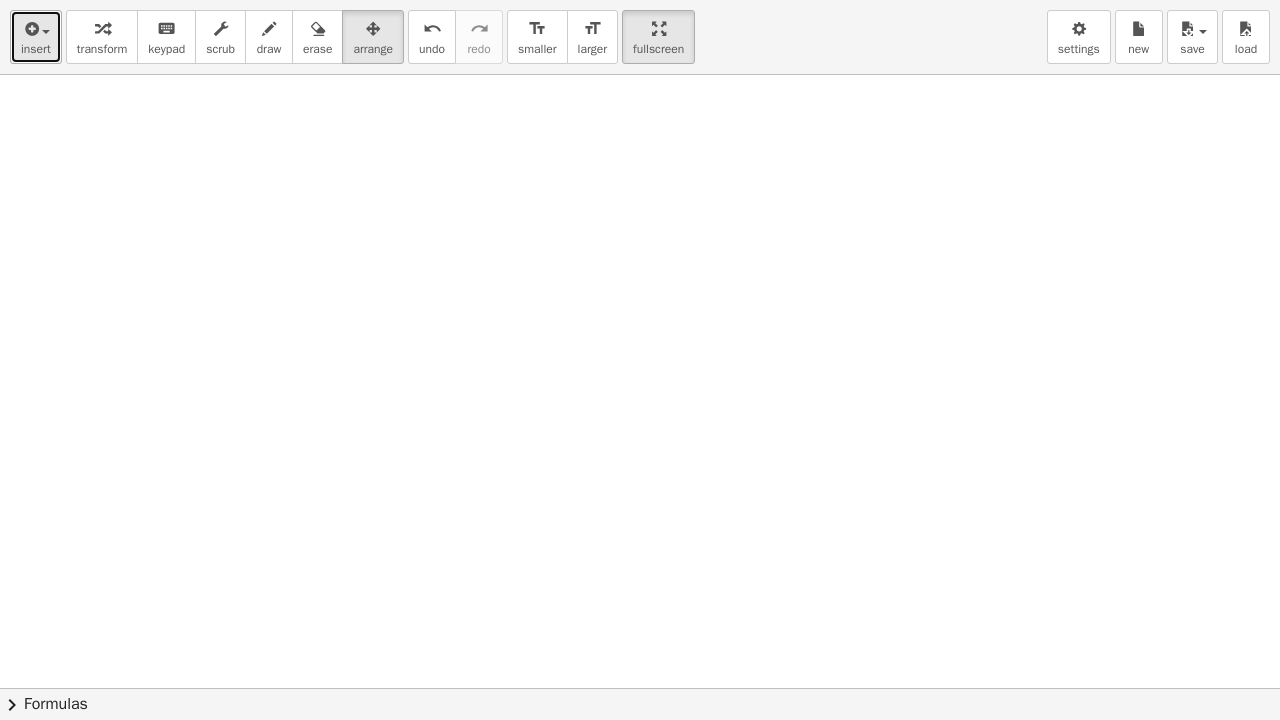 click on "insert" at bounding box center [36, 49] 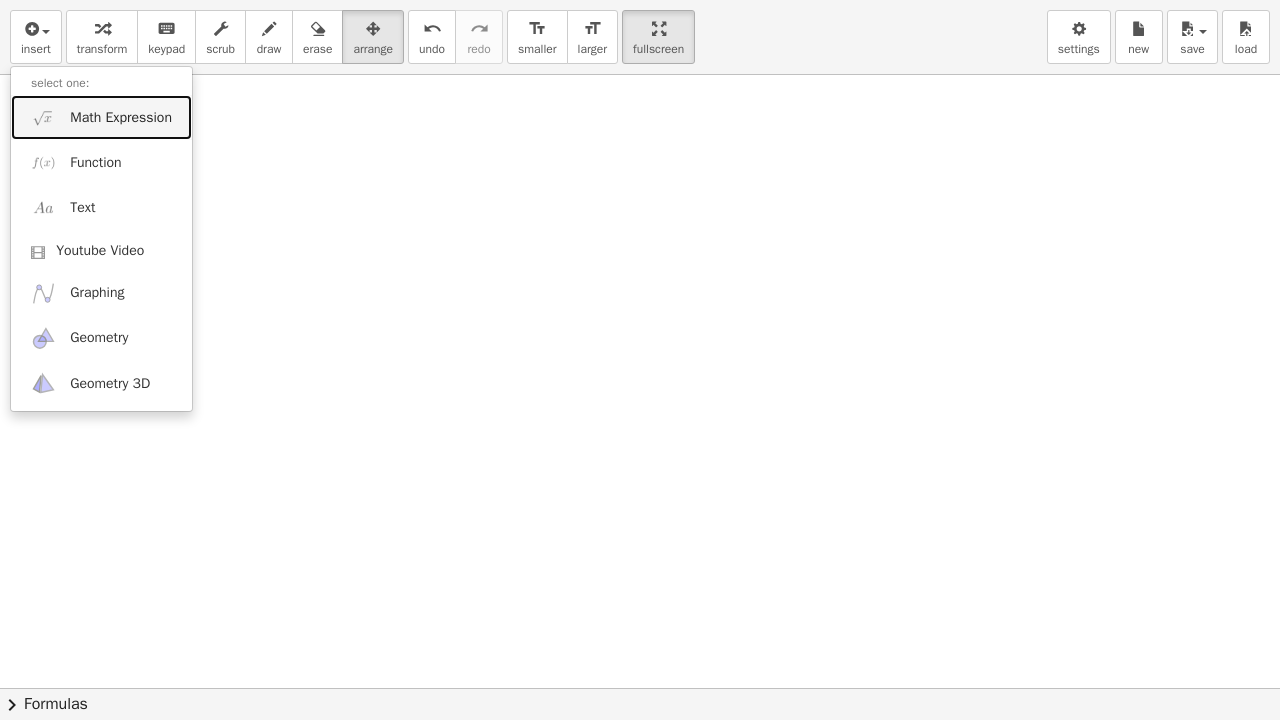 click on "Math Expression" at bounding box center (121, 118) 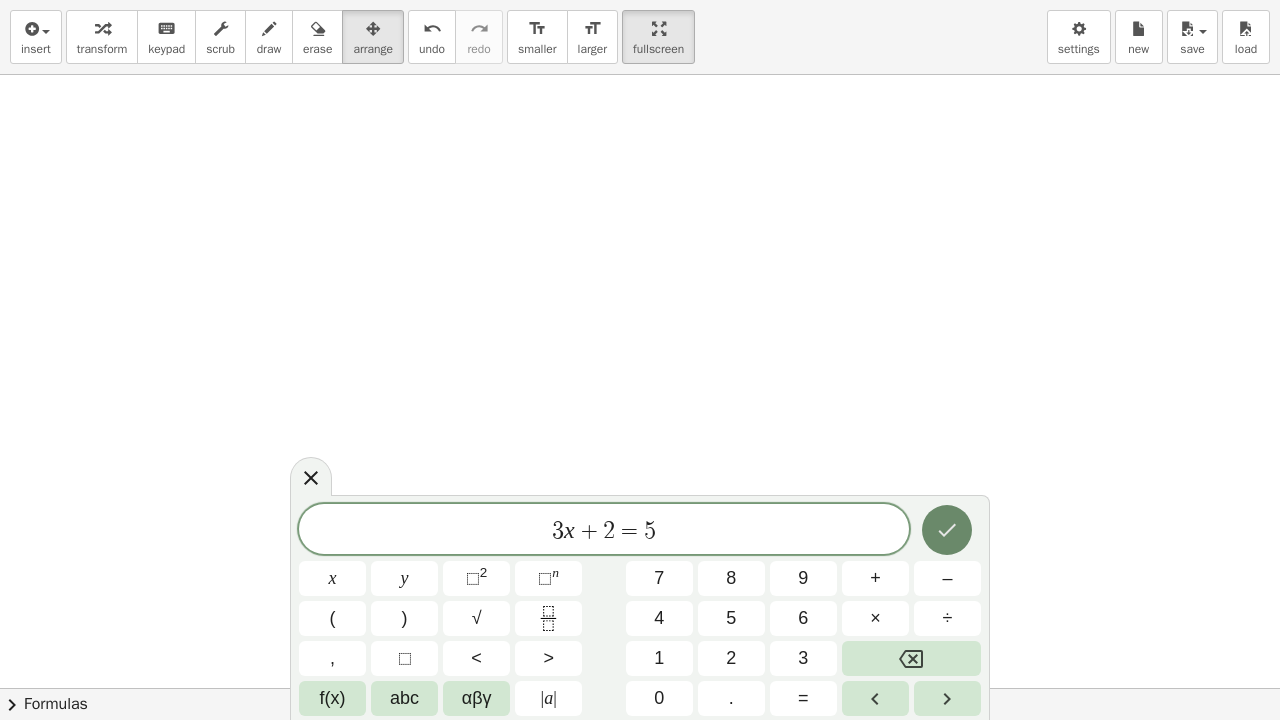 click 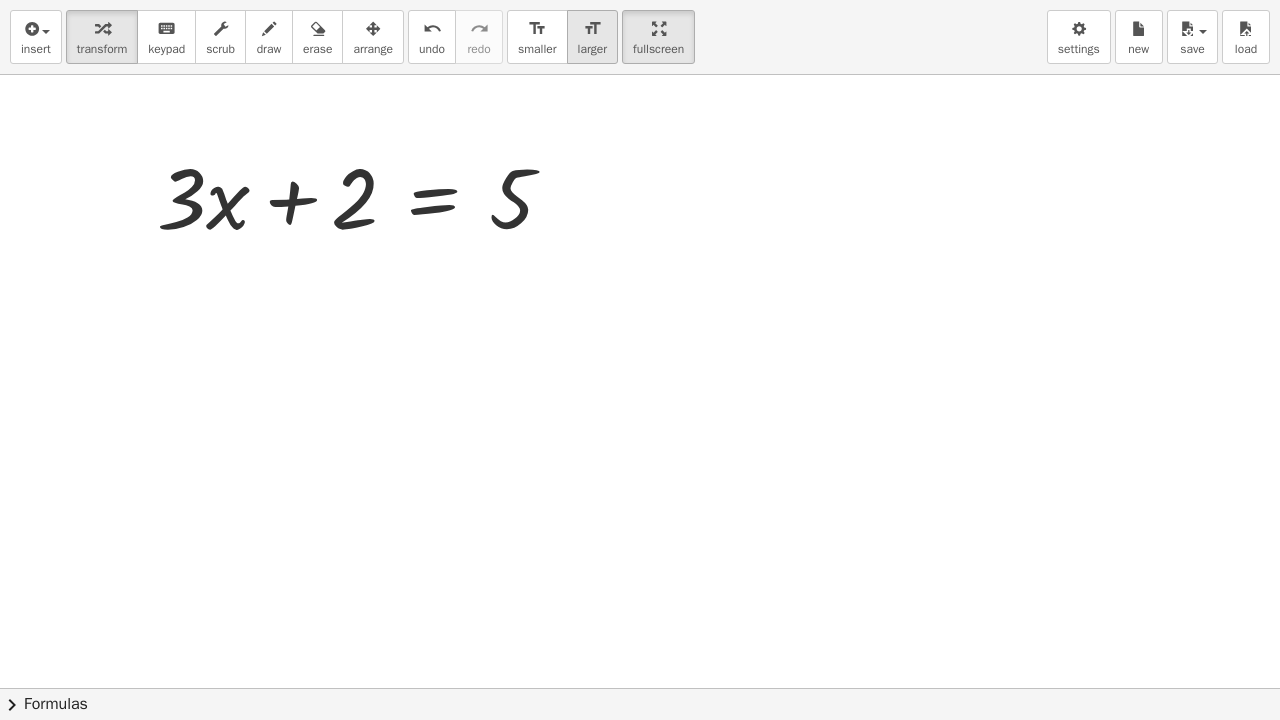 click on "format_size" at bounding box center [592, 28] 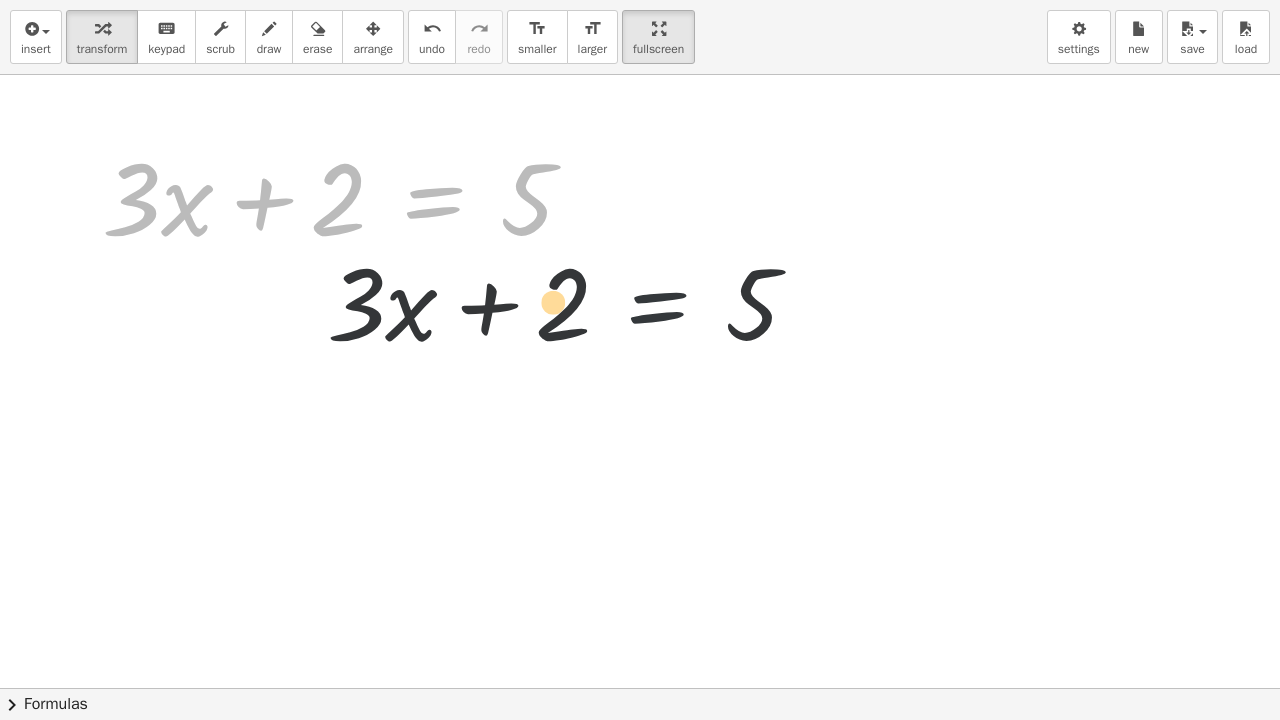 drag, startPoint x: 468, startPoint y: 189, endPoint x: 734, endPoint y: 312, distance: 293.06143 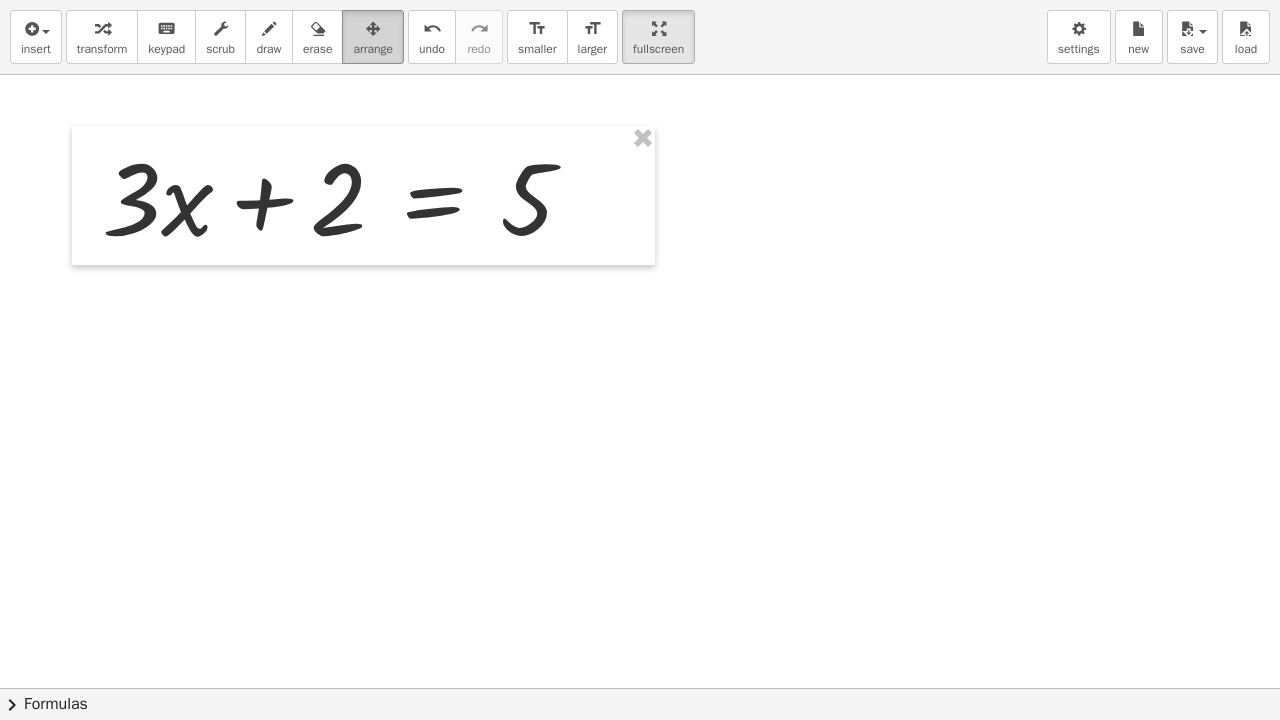 click on "arrange" at bounding box center [373, 37] 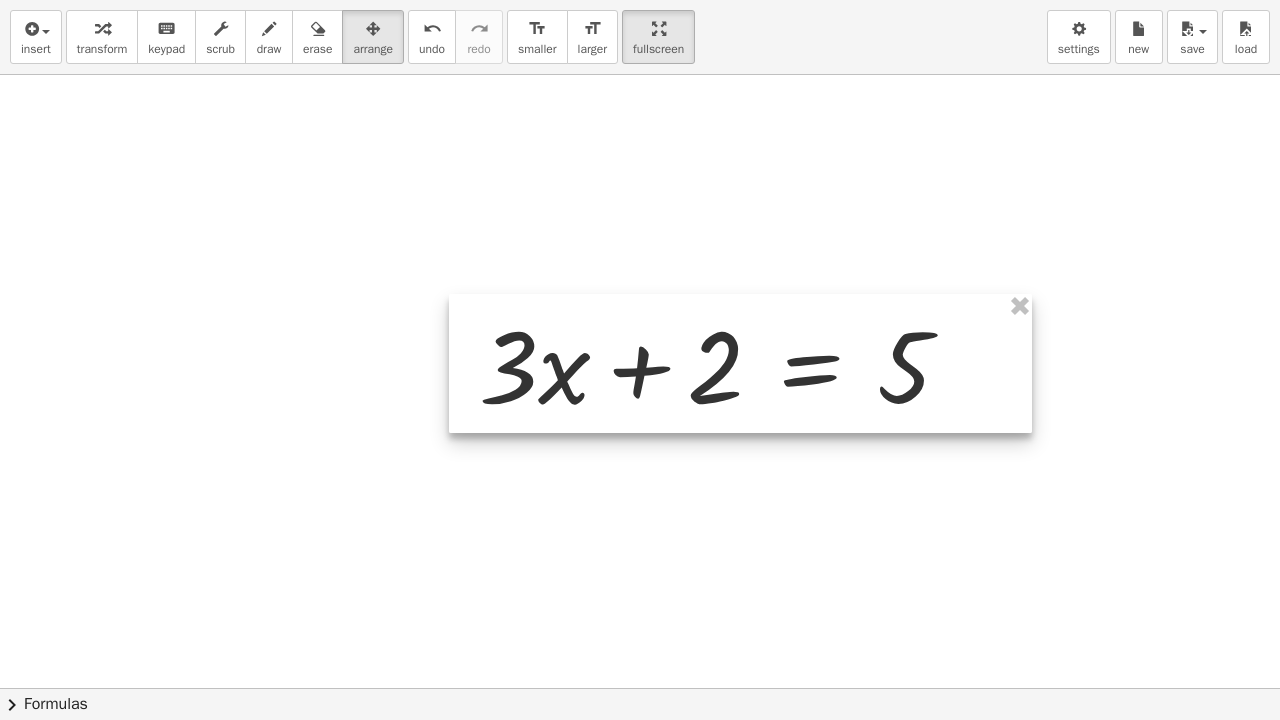drag, startPoint x: 476, startPoint y: 234, endPoint x: 853, endPoint y: 402, distance: 412.7384 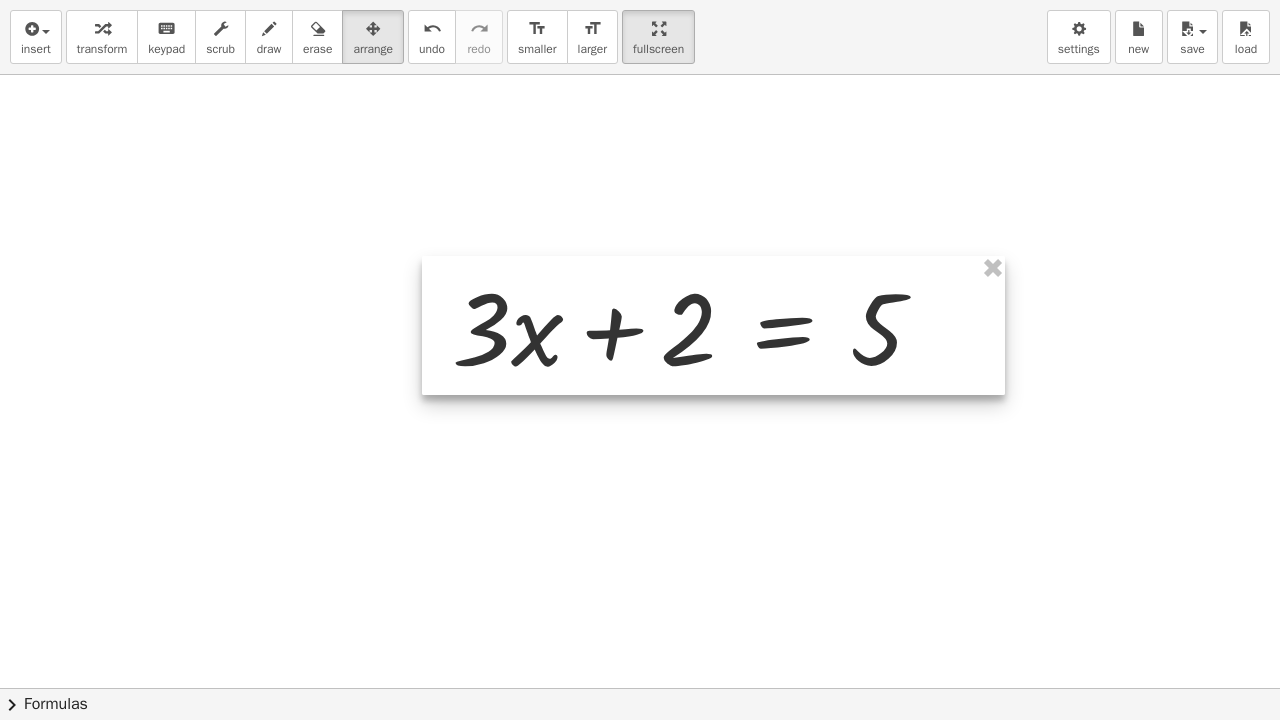 drag, startPoint x: 795, startPoint y: 388, endPoint x: 760, endPoint y: 336, distance: 62.681736 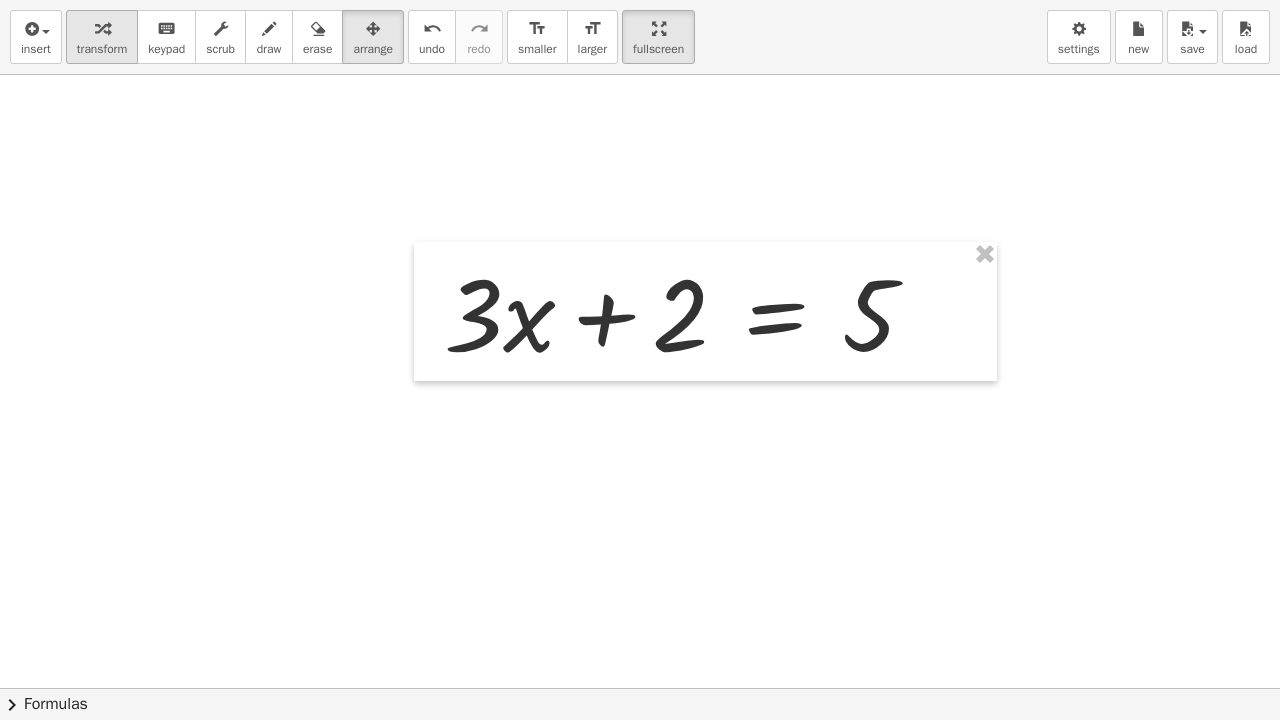 click on "transform" at bounding box center [102, 49] 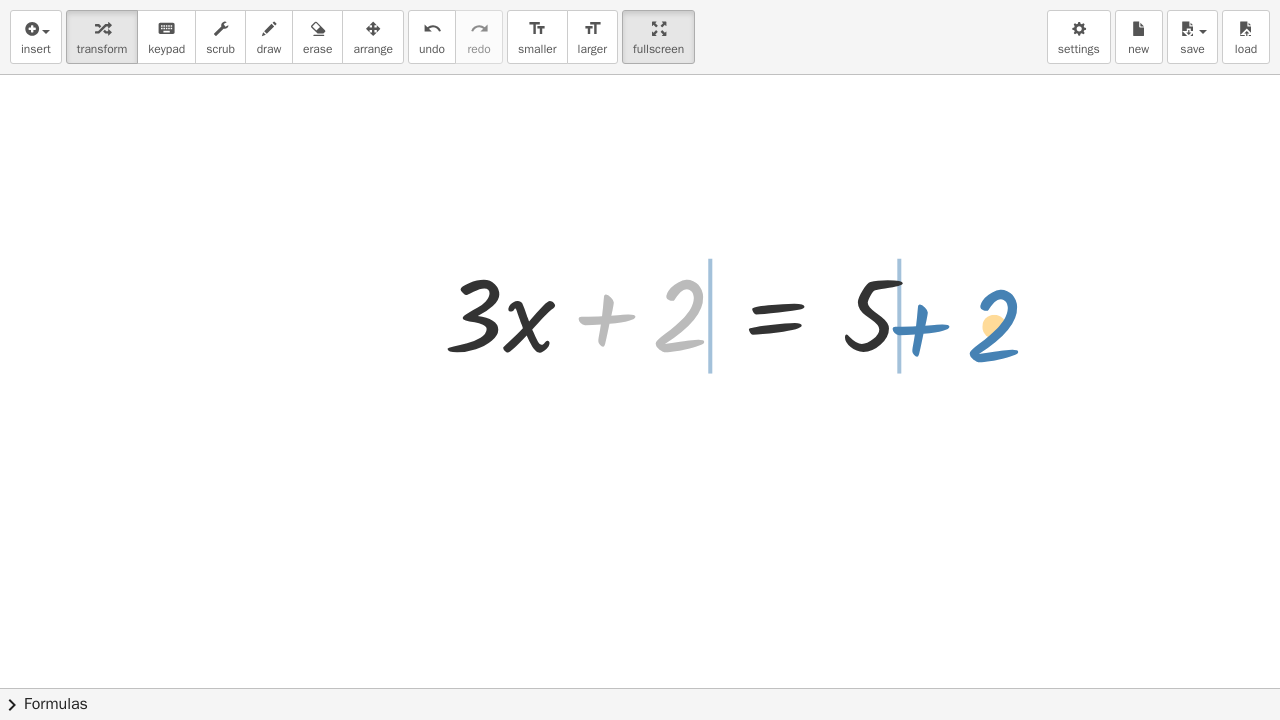 drag, startPoint x: 661, startPoint y: 340, endPoint x: 971, endPoint y: 350, distance: 310.16125 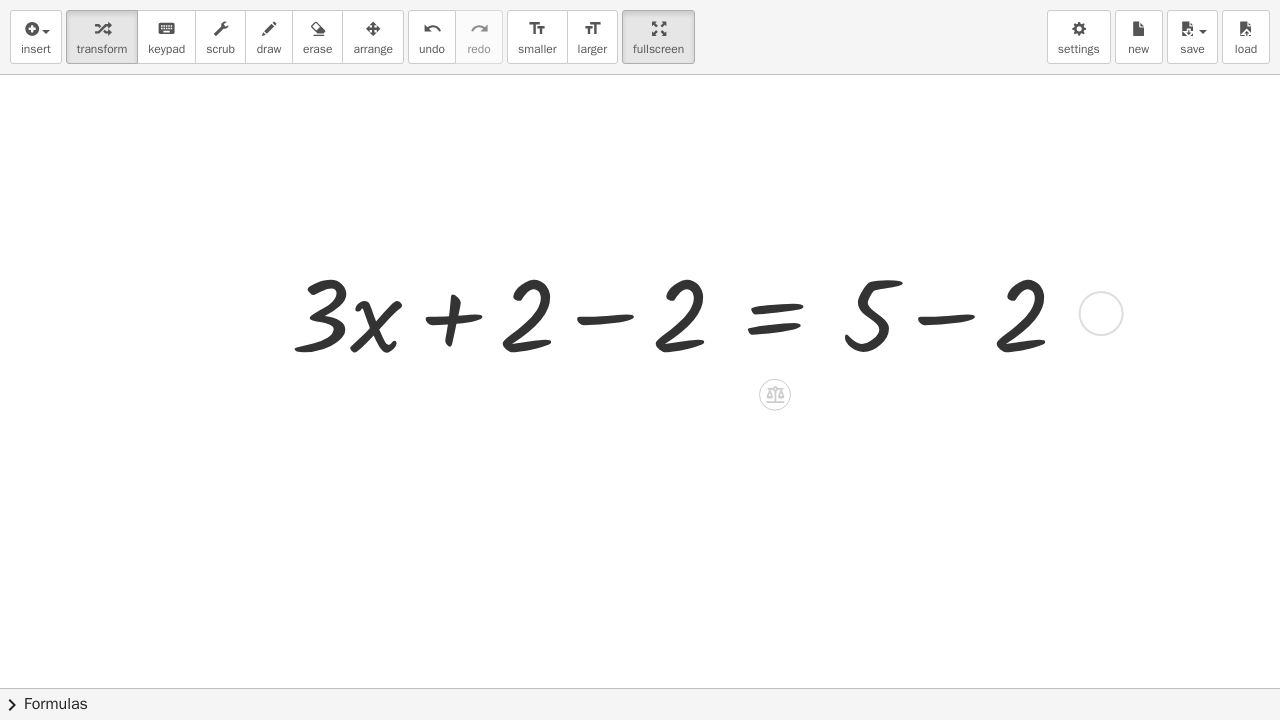 click on "+ 2 + · 3 · x + 2 = 5 + 2 − 2 + − 2 + · 3 · x + 2 = 5" at bounding box center [775, 314] 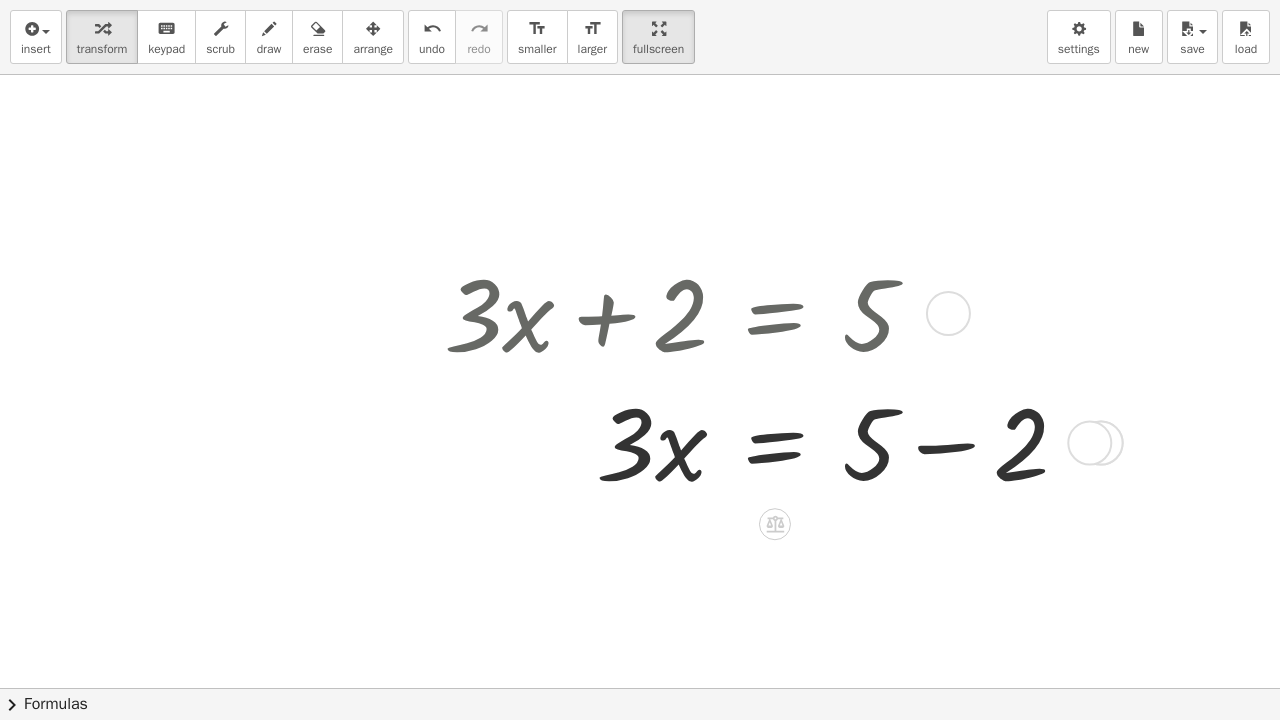 click at bounding box center [688, 440] 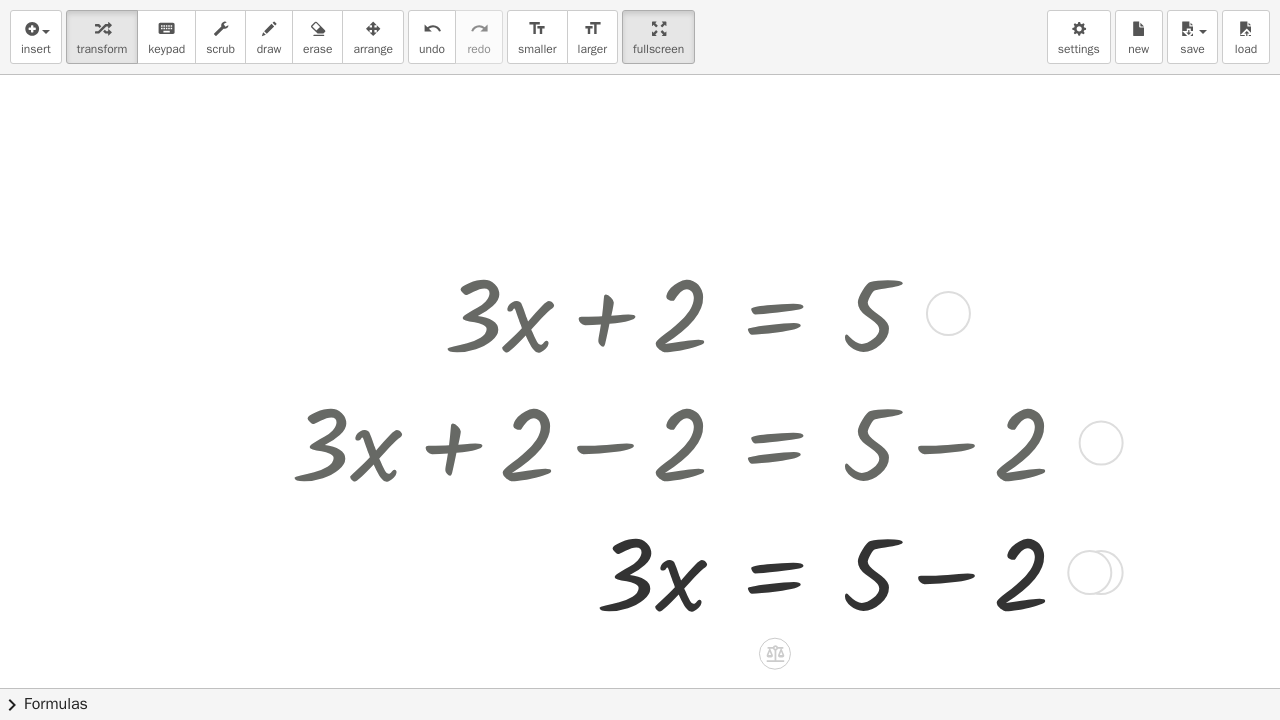 click at bounding box center [688, 570] 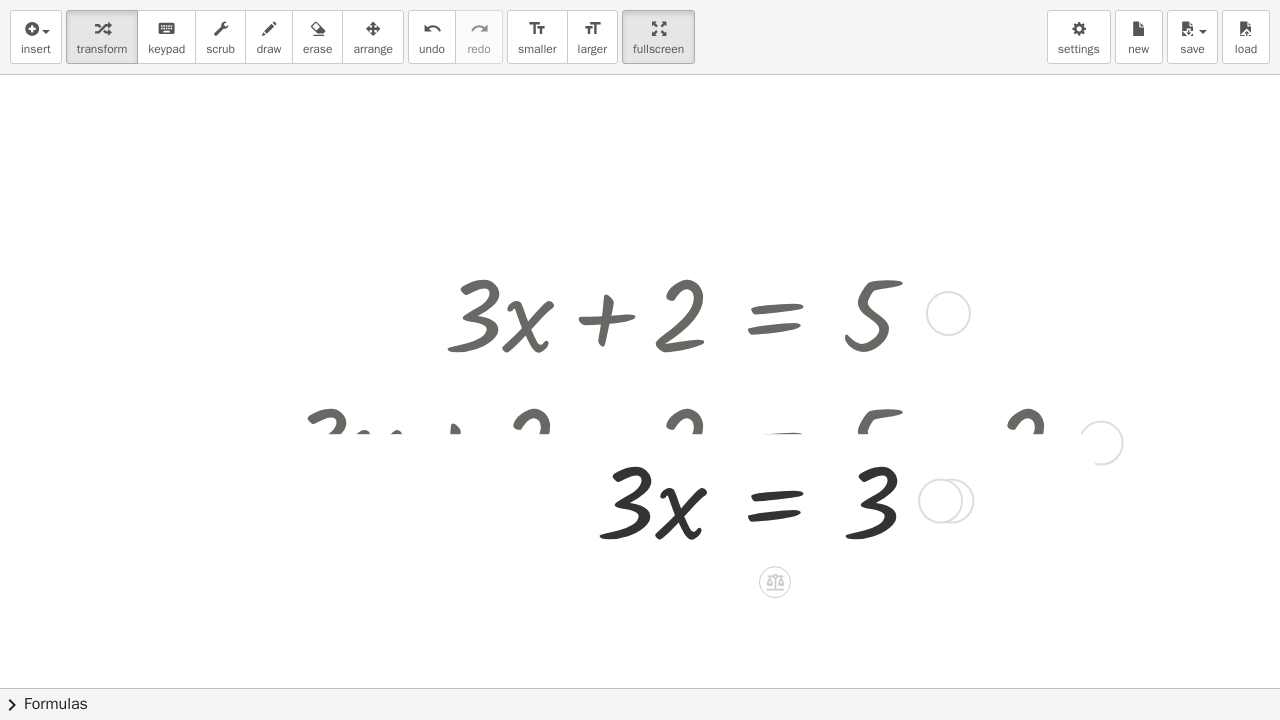 drag, startPoint x: 962, startPoint y: 533, endPoint x: 958, endPoint y: 452, distance: 81.09871 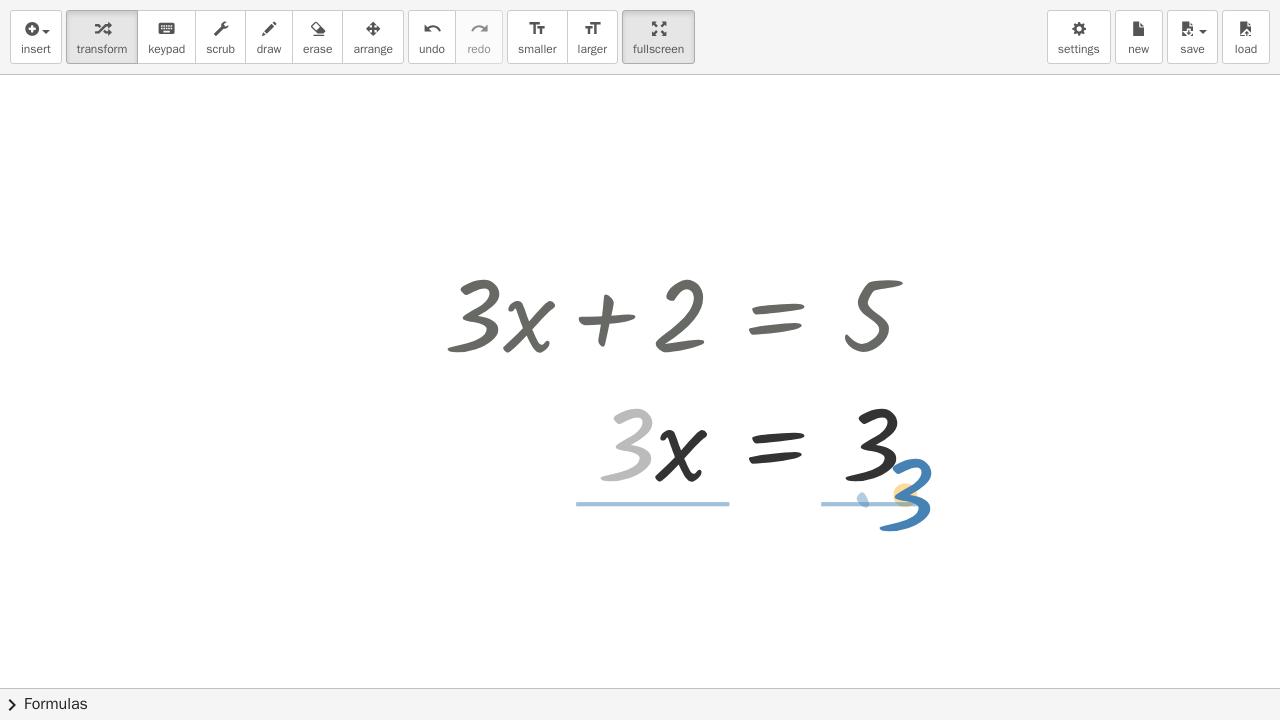 drag, startPoint x: 642, startPoint y: 459, endPoint x: 918, endPoint y: 508, distance: 280.3159 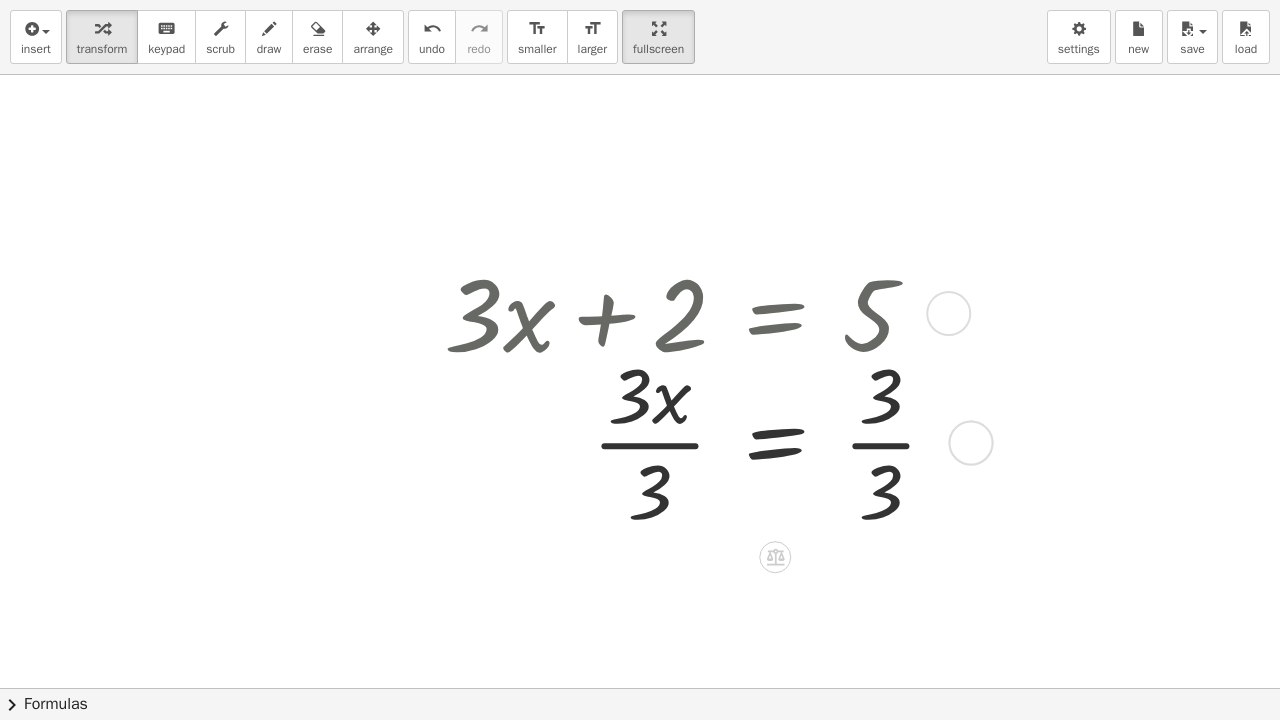 click at bounding box center [699, 441] 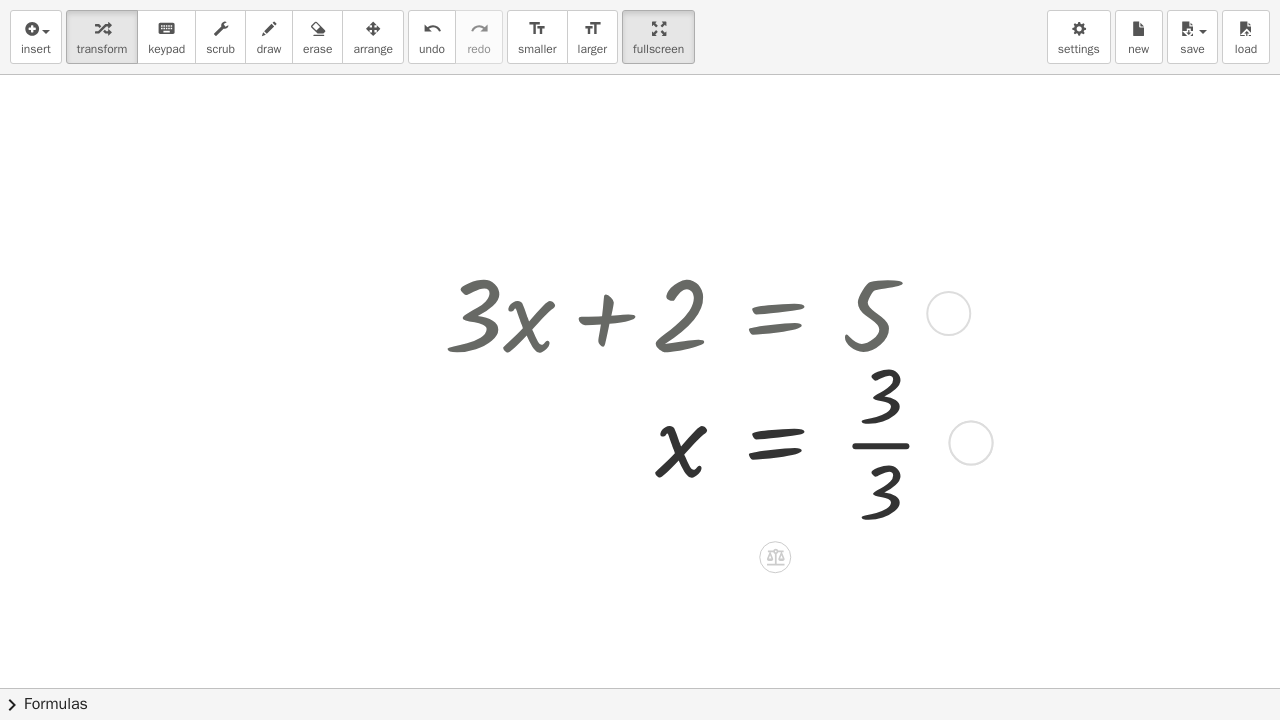 click at bounding box center [699, 441] 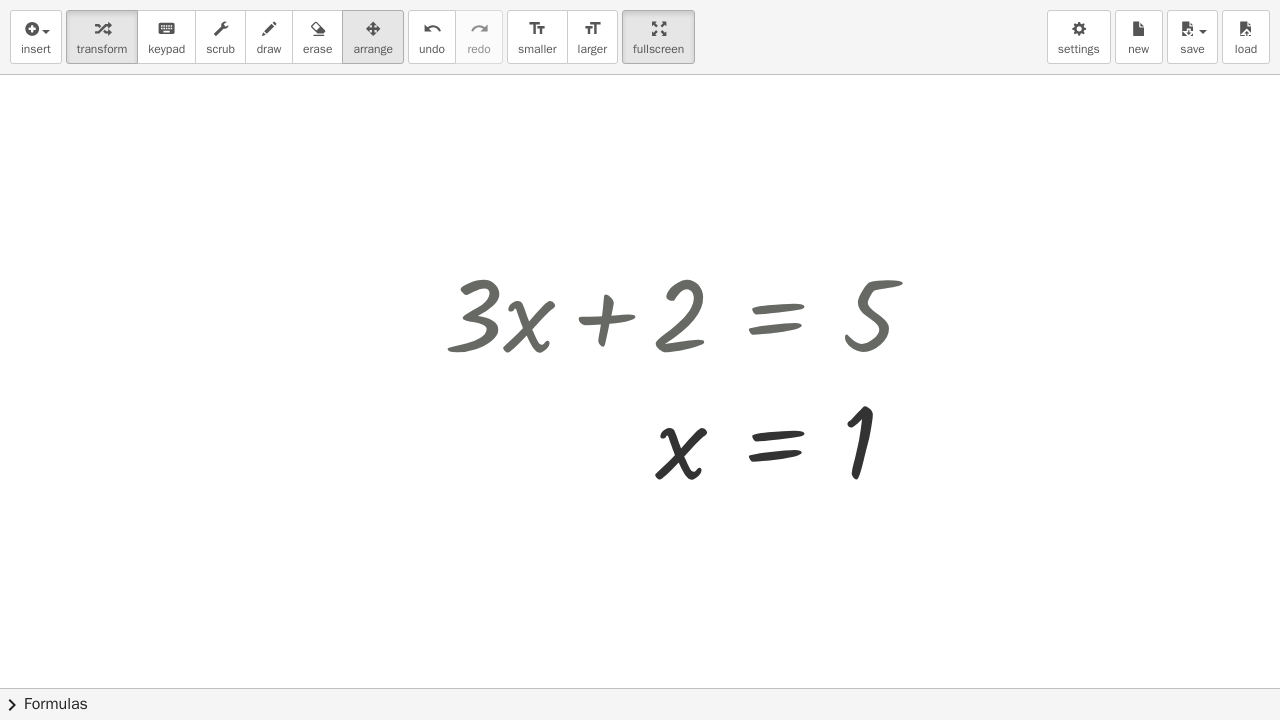 click on "arrange" at bounding box center [373, 49] 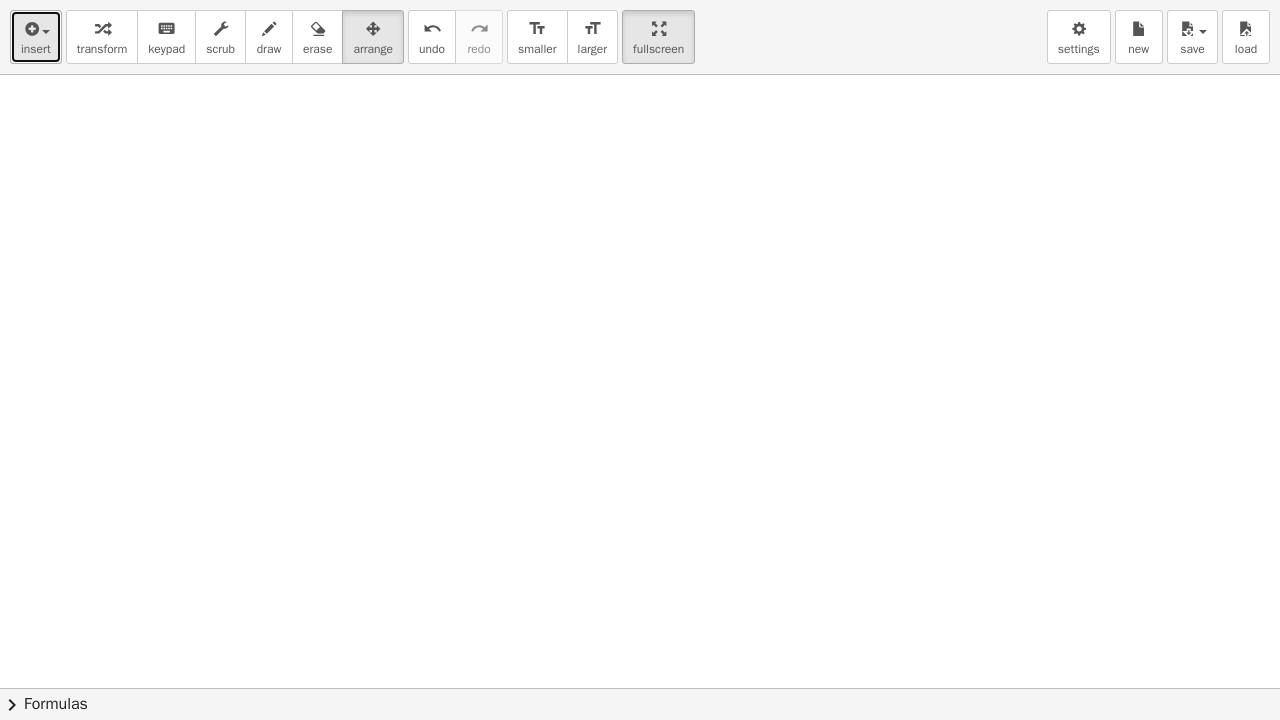 click on "insert" at bounding box center [36, 49] 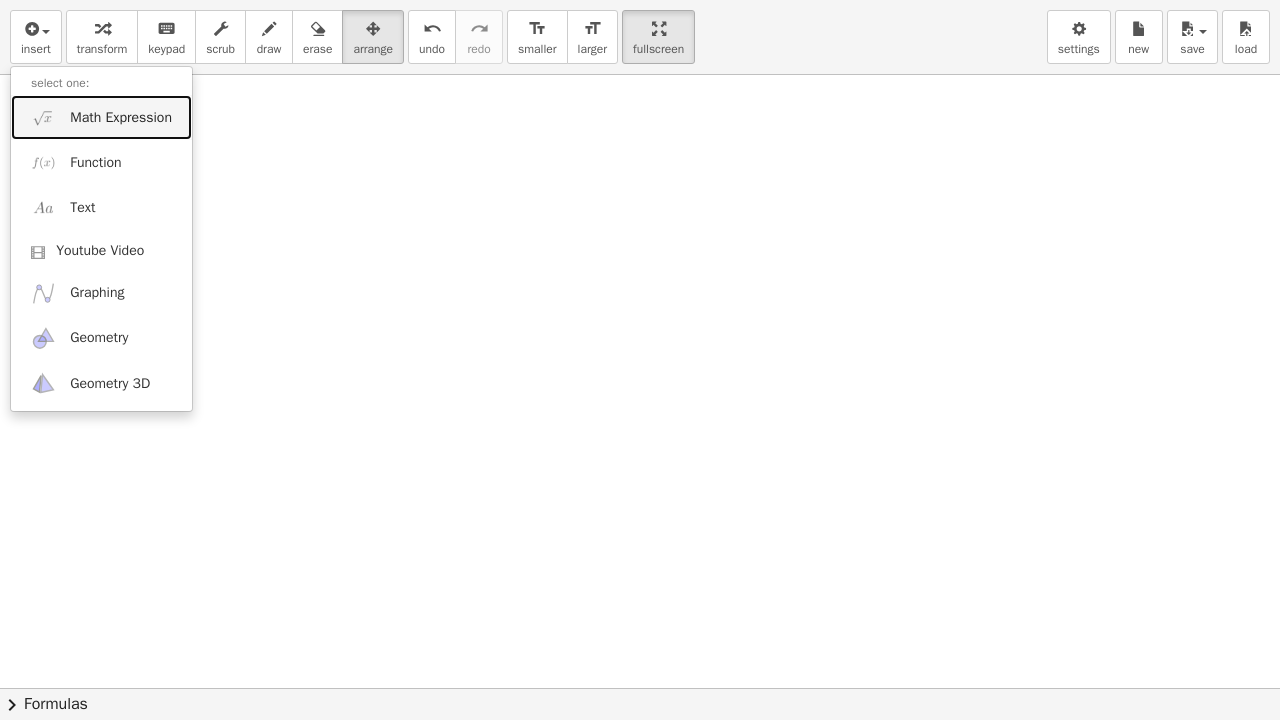 click on "Math Expression" at bounding box center [121, 118] 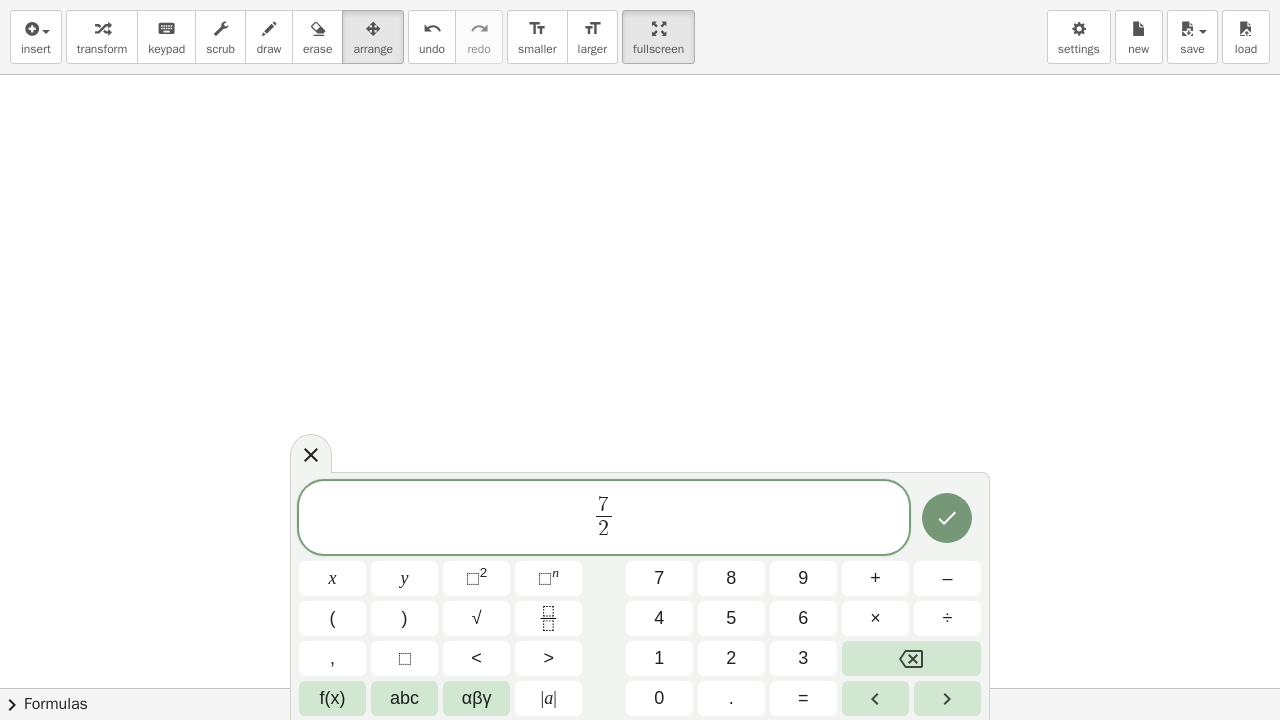 drag, startPoint x: 440, startPoint y: 312, endPoint x: 1190, endPoint y: 719, distance: 853.31647 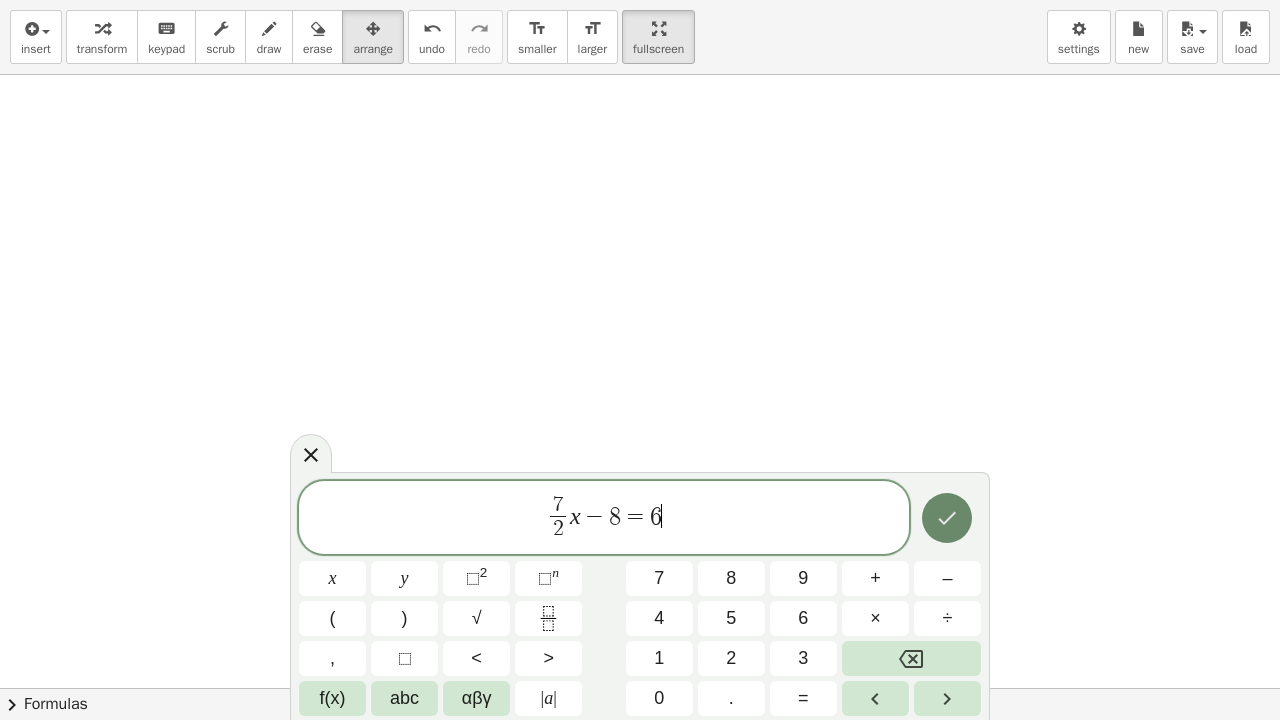 click 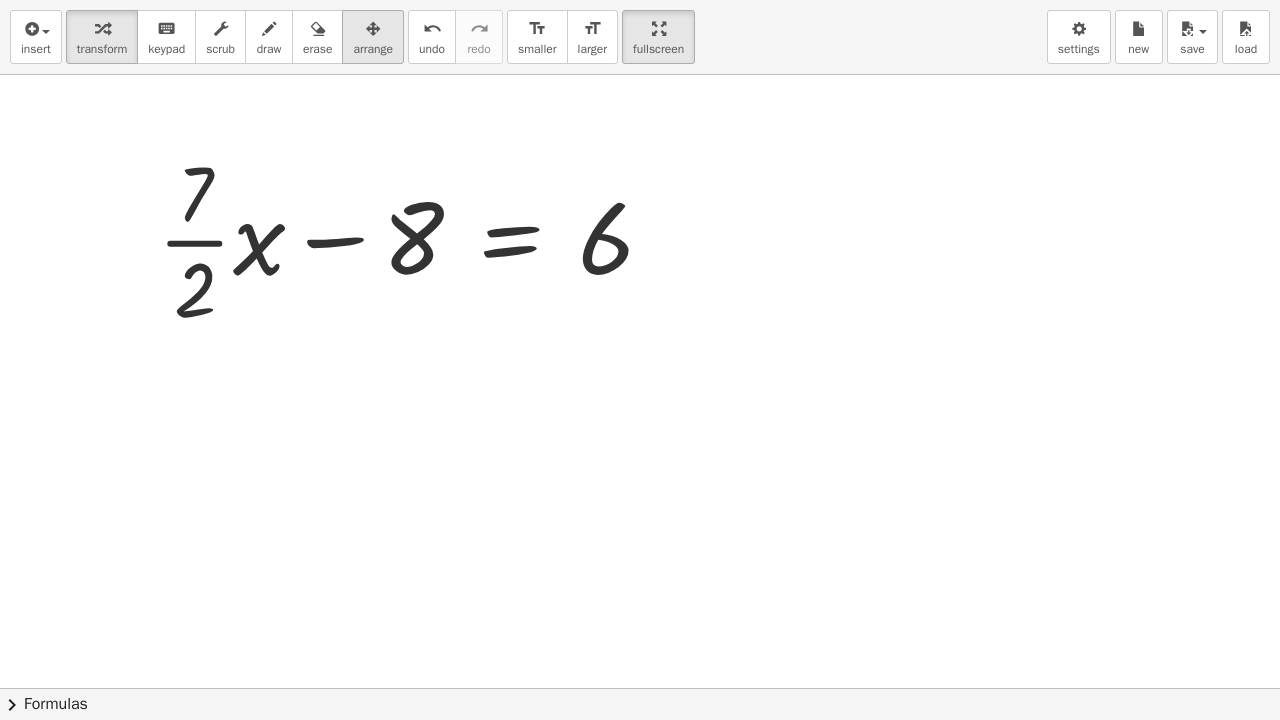 click on "arrange" at bounding box center (373, 37) 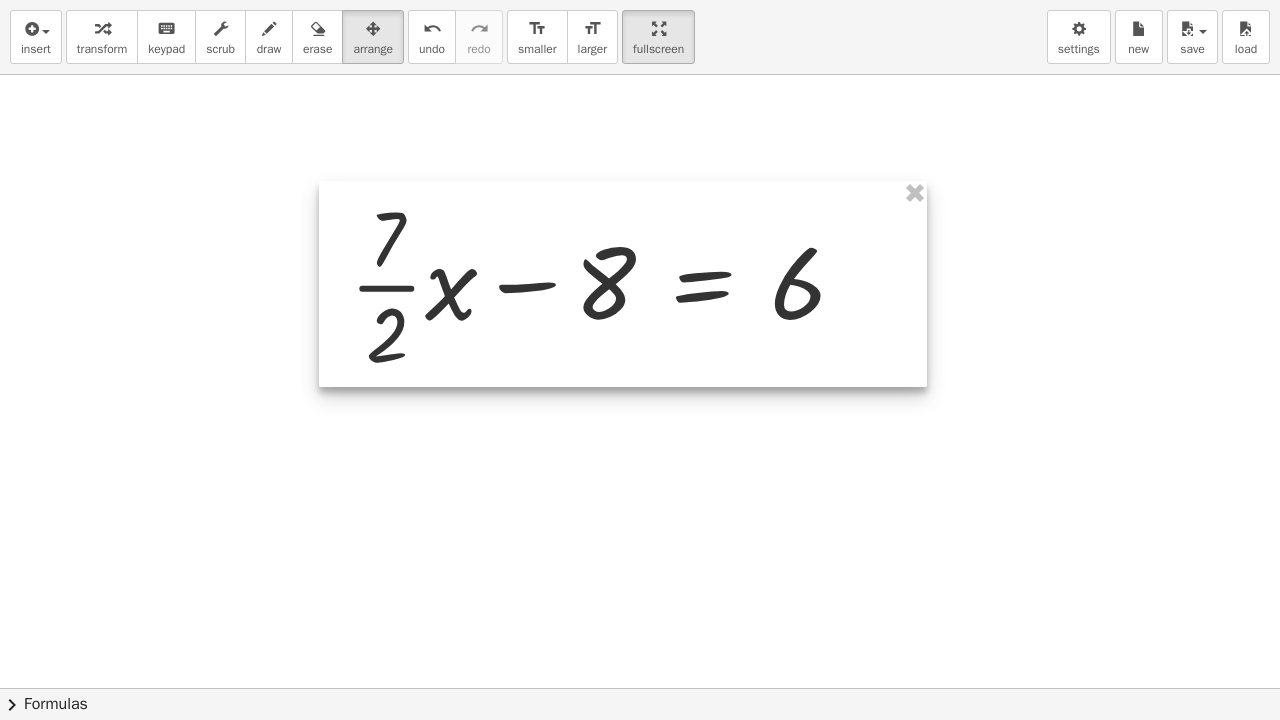 drag, startPoint x: 369, startPoint y: 265, endPoint x: 561, endPoint y: 310, distance: 197.20294 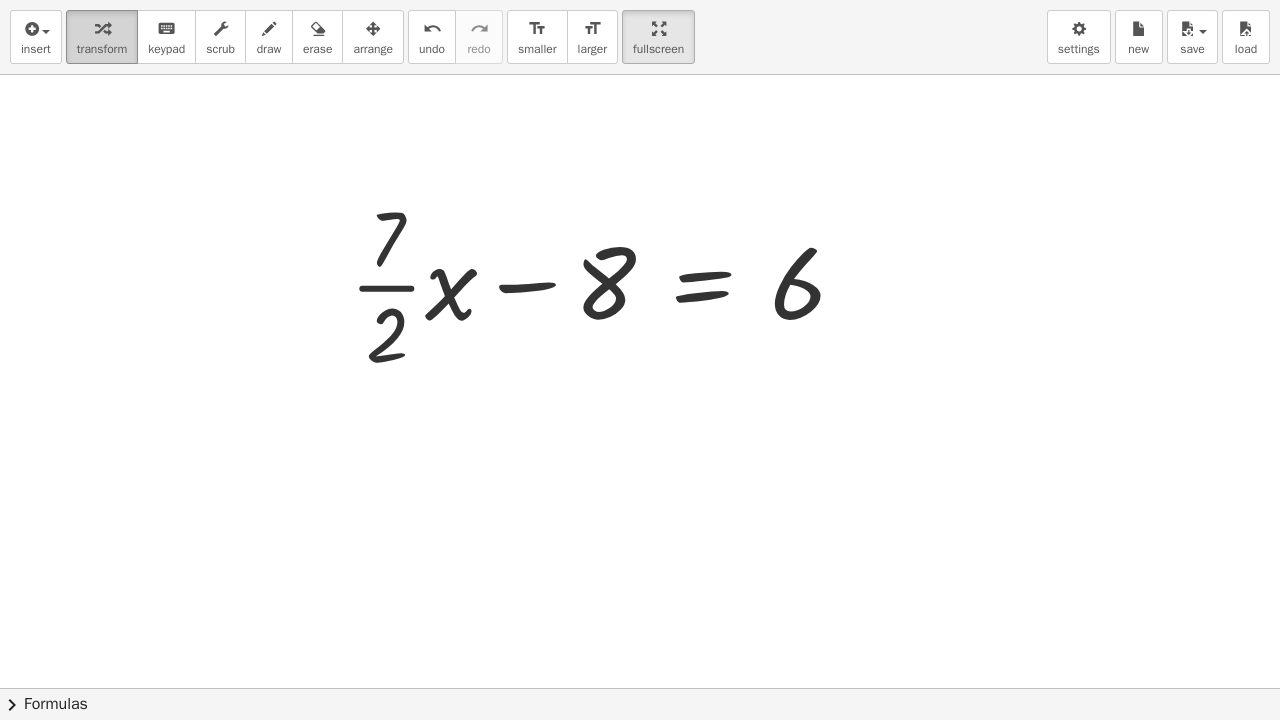click on "transform" at bounding box center [102, 49] 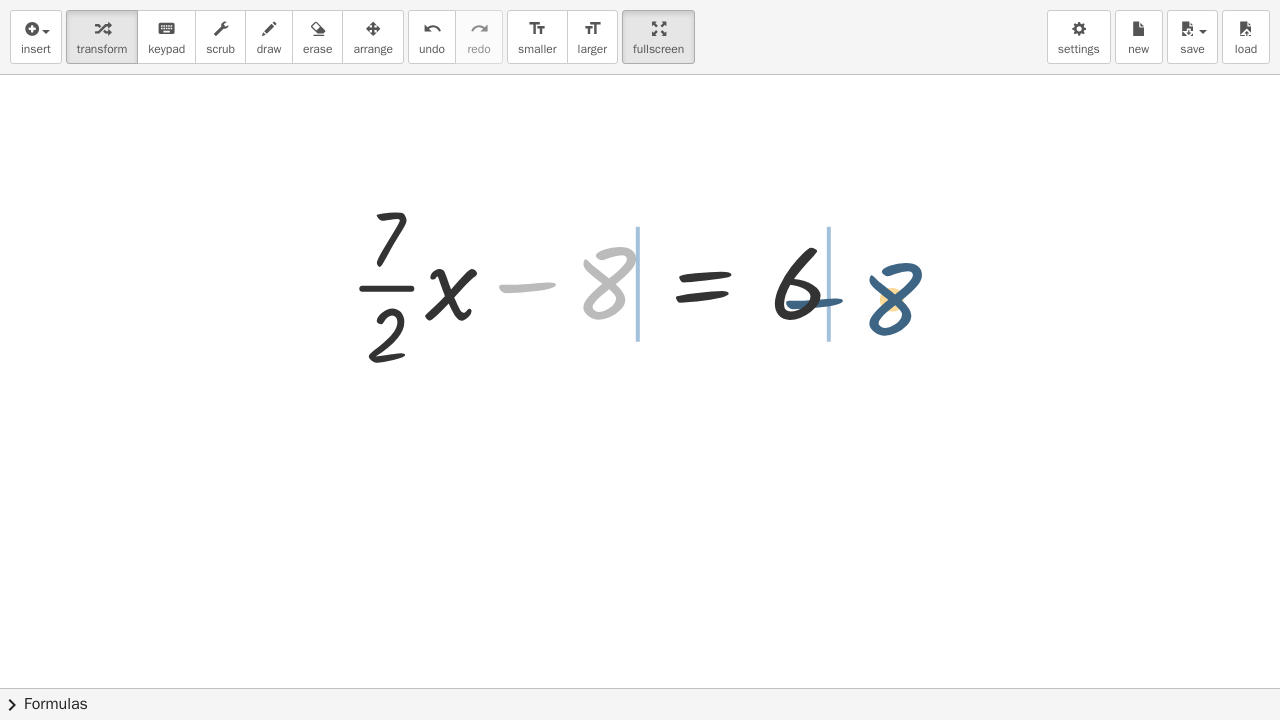 drag, startPoint x: 576, startPoint y: 291, endPoint x: 870, endPoint y: 305, distance: 294.33313 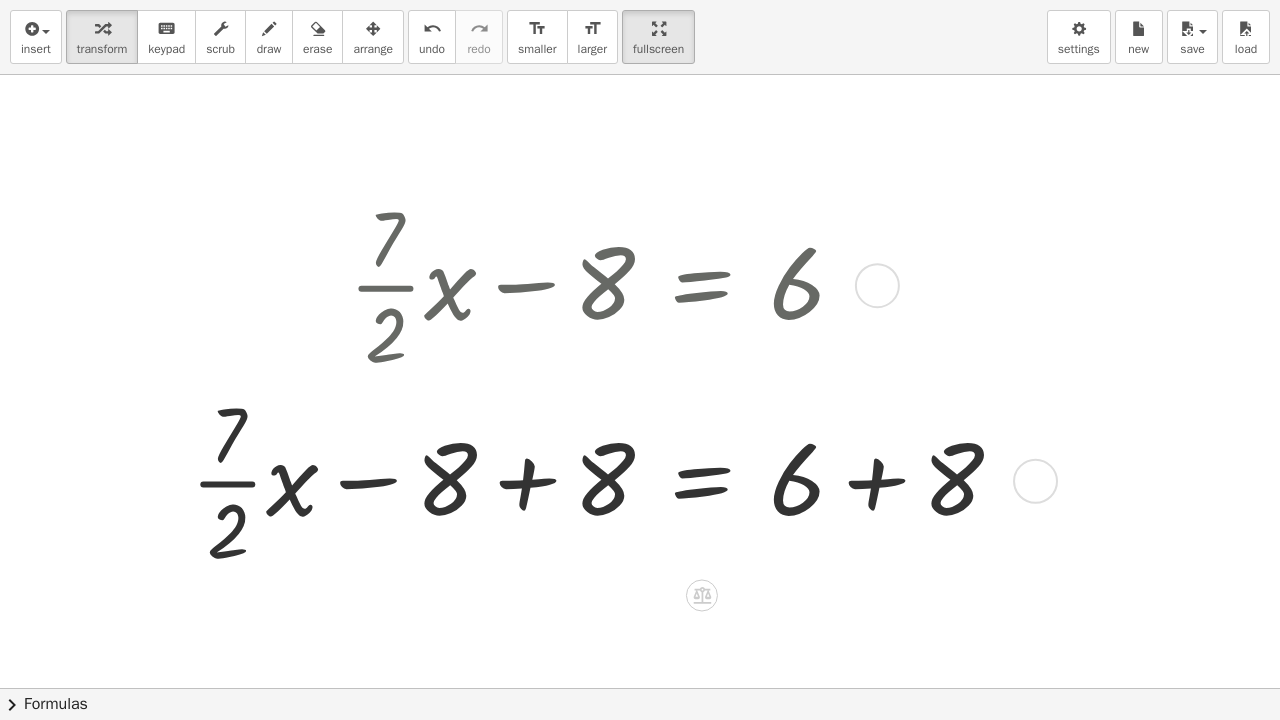 click at bounding box center [604, 480] 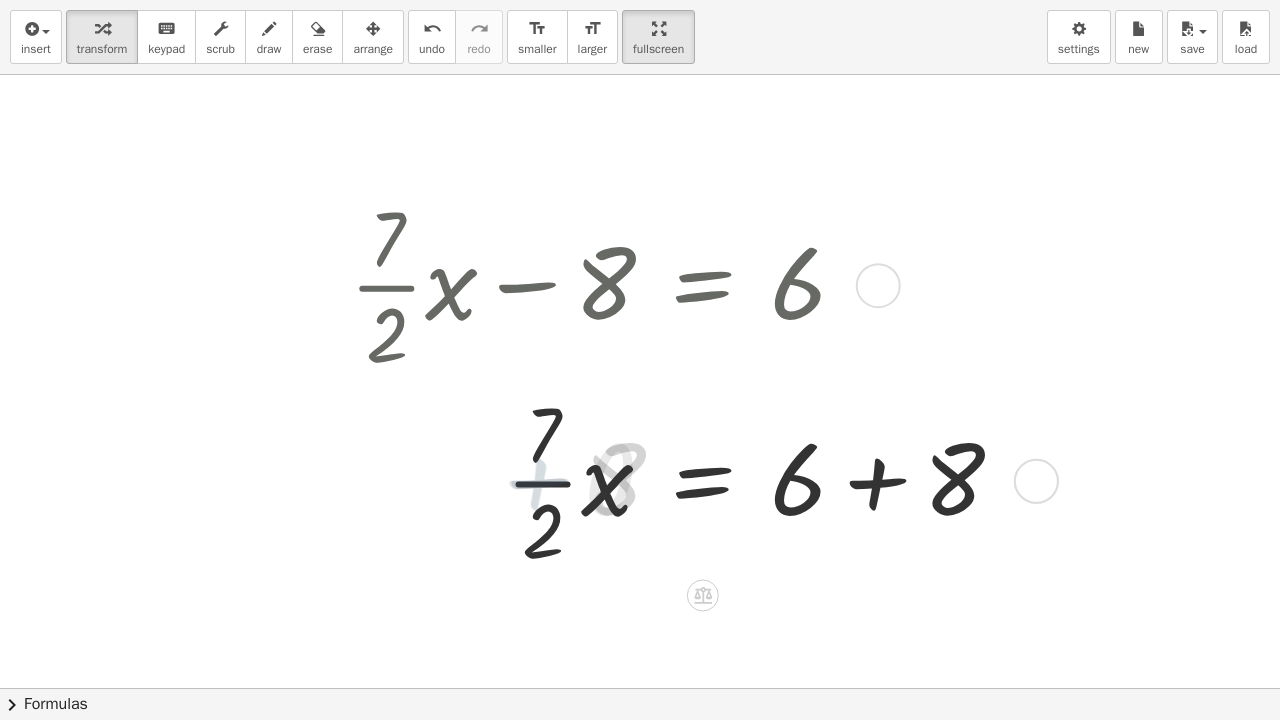 click at bounding box center [684, 480] 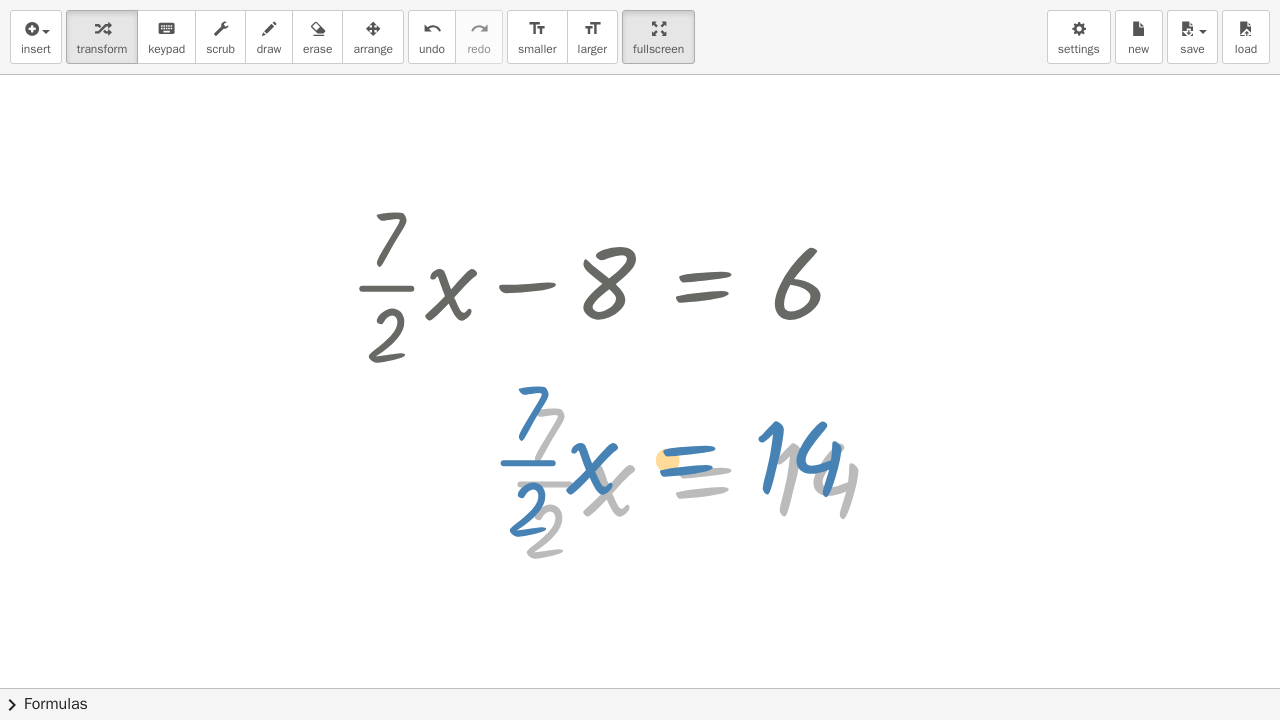 drag, startPoint x: 727, startPoint y: 491, endPoint x: 709, endPoint y: 475, distance: 24.083189 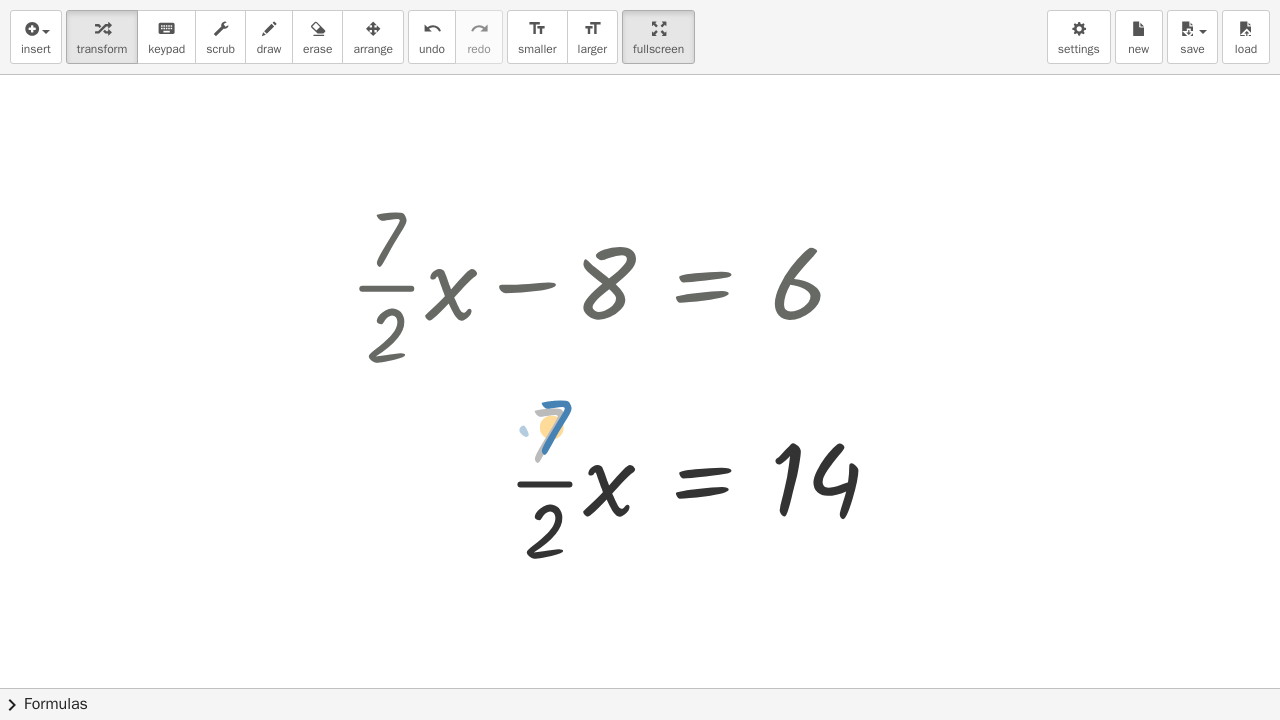drag, startPoint x: 549, startPoint y: 425, endPoint x: 553, endPoint y: 415, distance: 10.770329 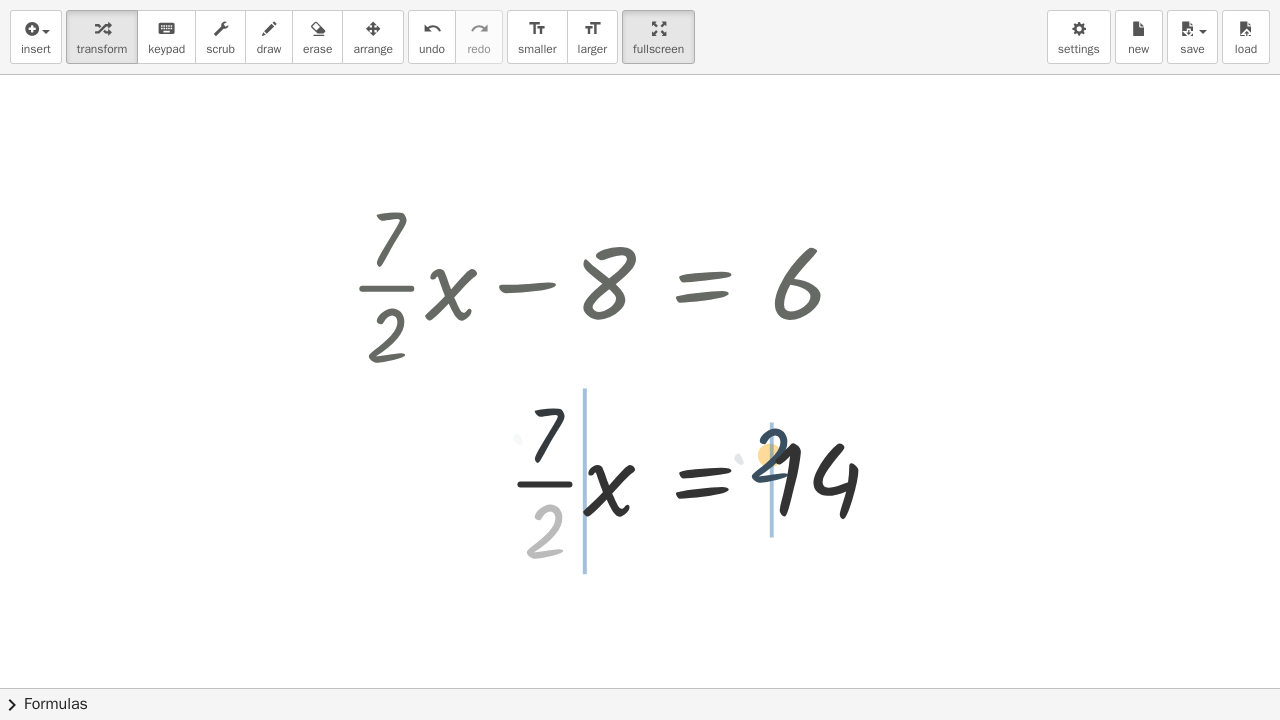 drag, startPoint x: 555, startPoint y: 540, endPoint x: 781, endPoint y: 463, distance: 238.7572 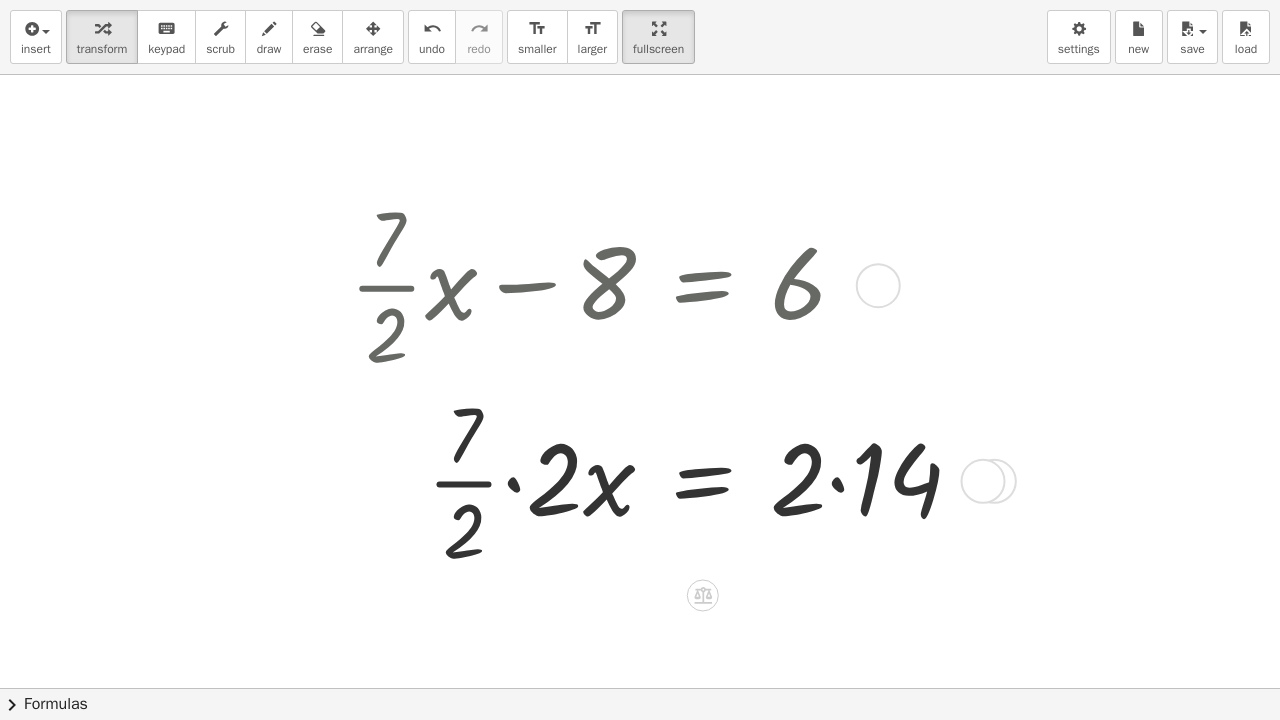 click at bounding box center (663, 480) 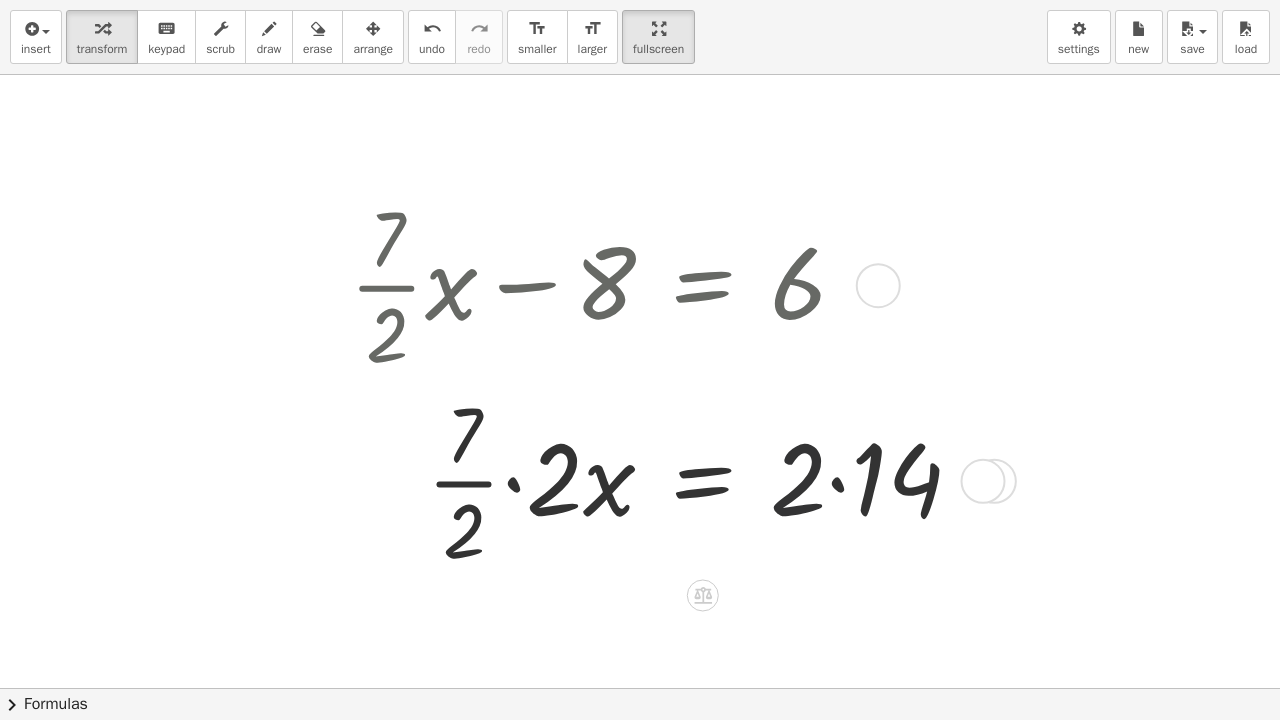 click at bounding box center (663, 480) 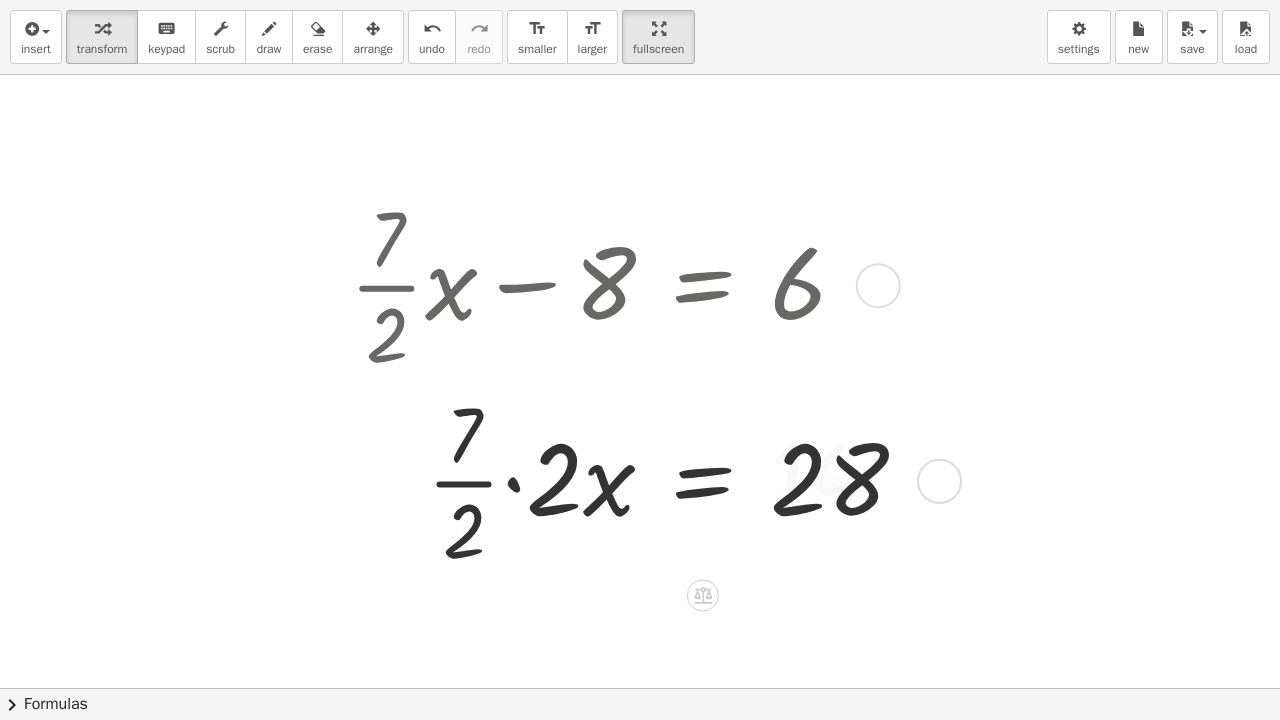 click at bounding box center (636, 480) 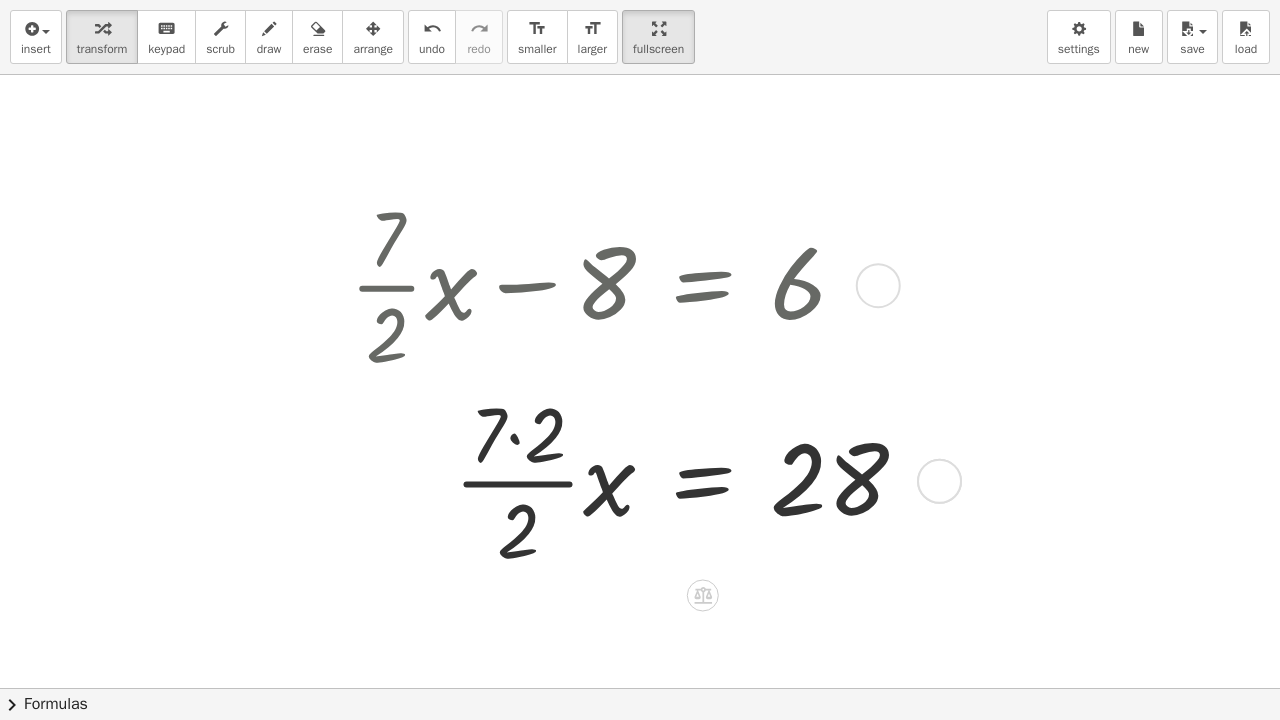 click at bounding box center (636, 480) 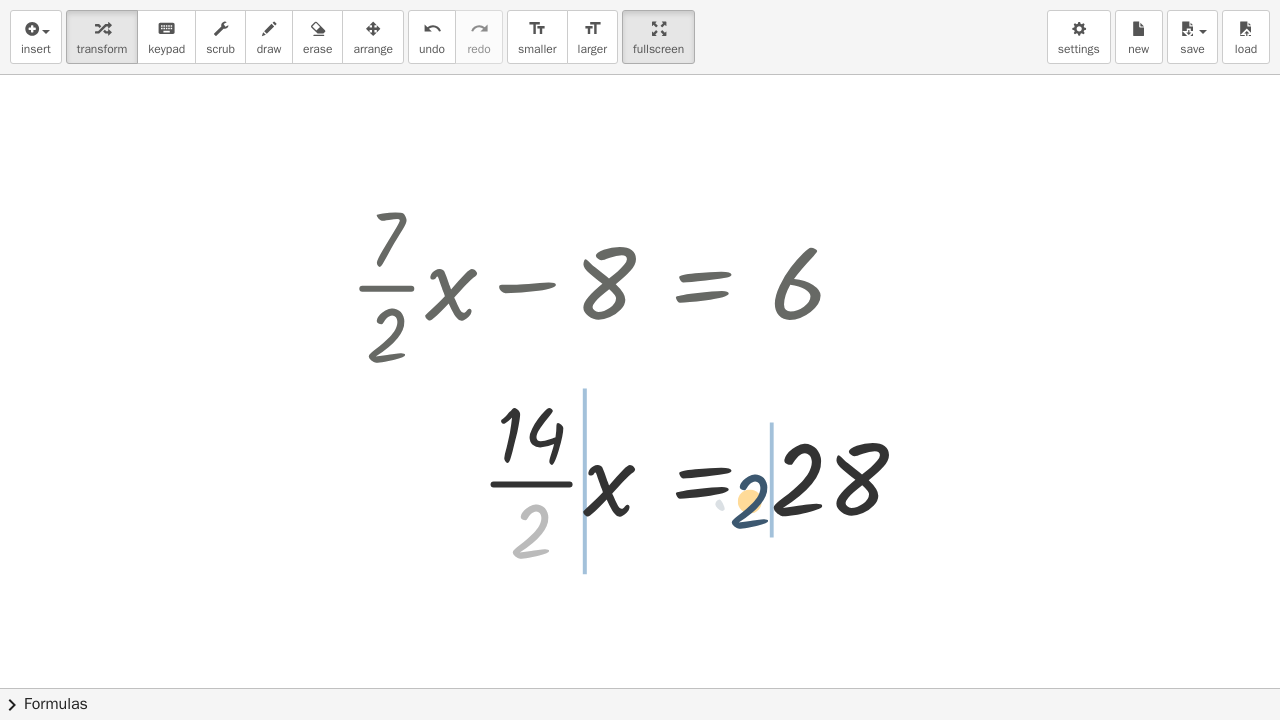drag, startPoint x: 533, startPoint y: 542, endPoint x: 760, endPoint y: 500, distance: 230.85277 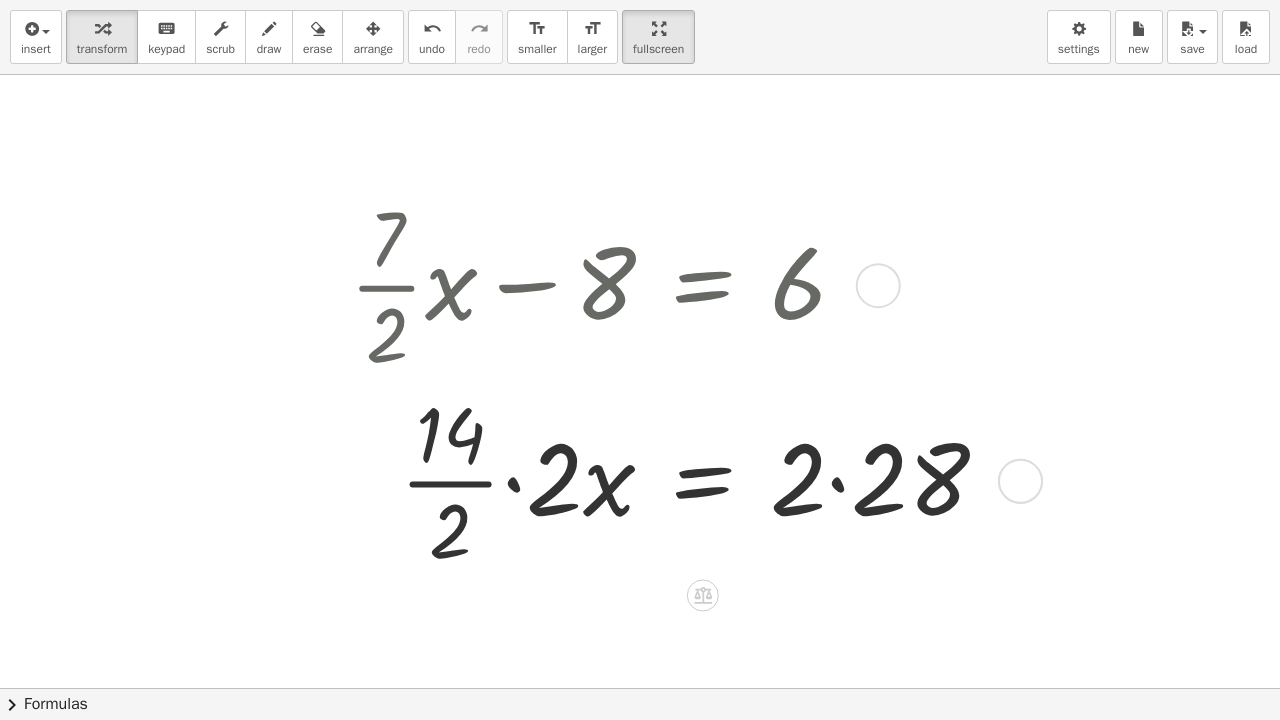 click at bounding box center [676, 480] 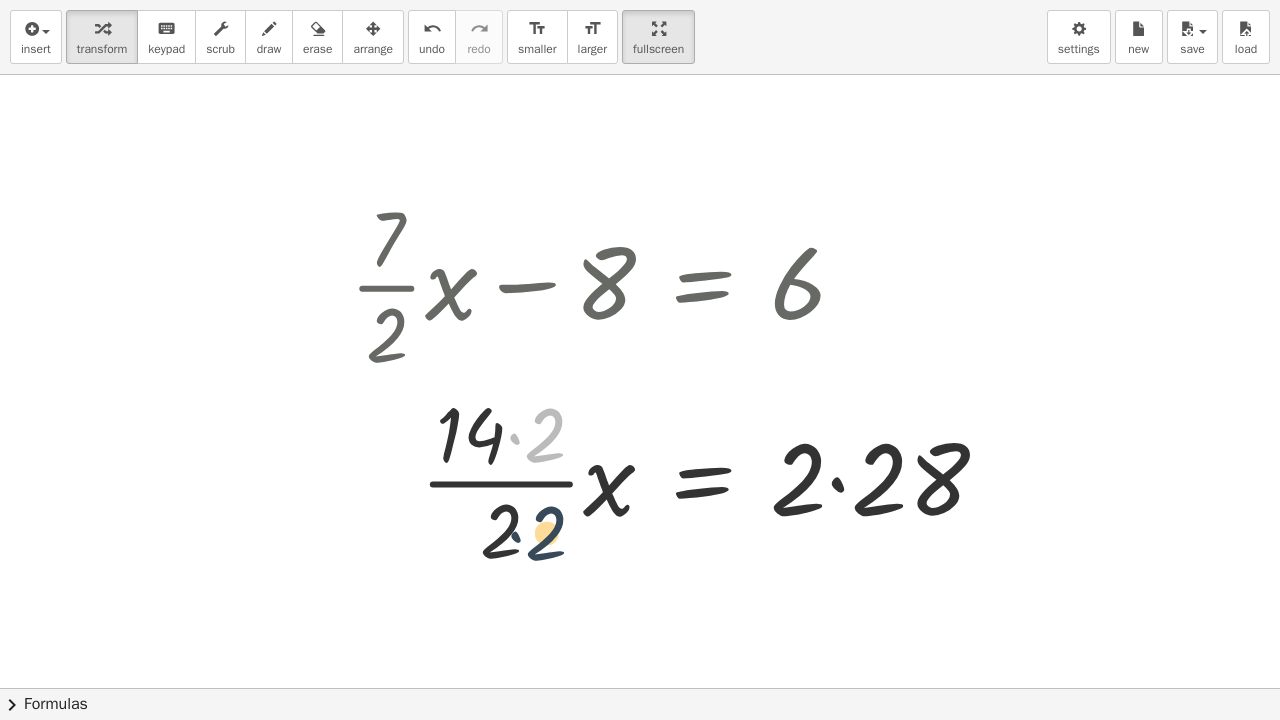 drag, startPoint x: 545, startPoint y: 449, endPoint x: 546, endPoint y: 549, distance: 100.005 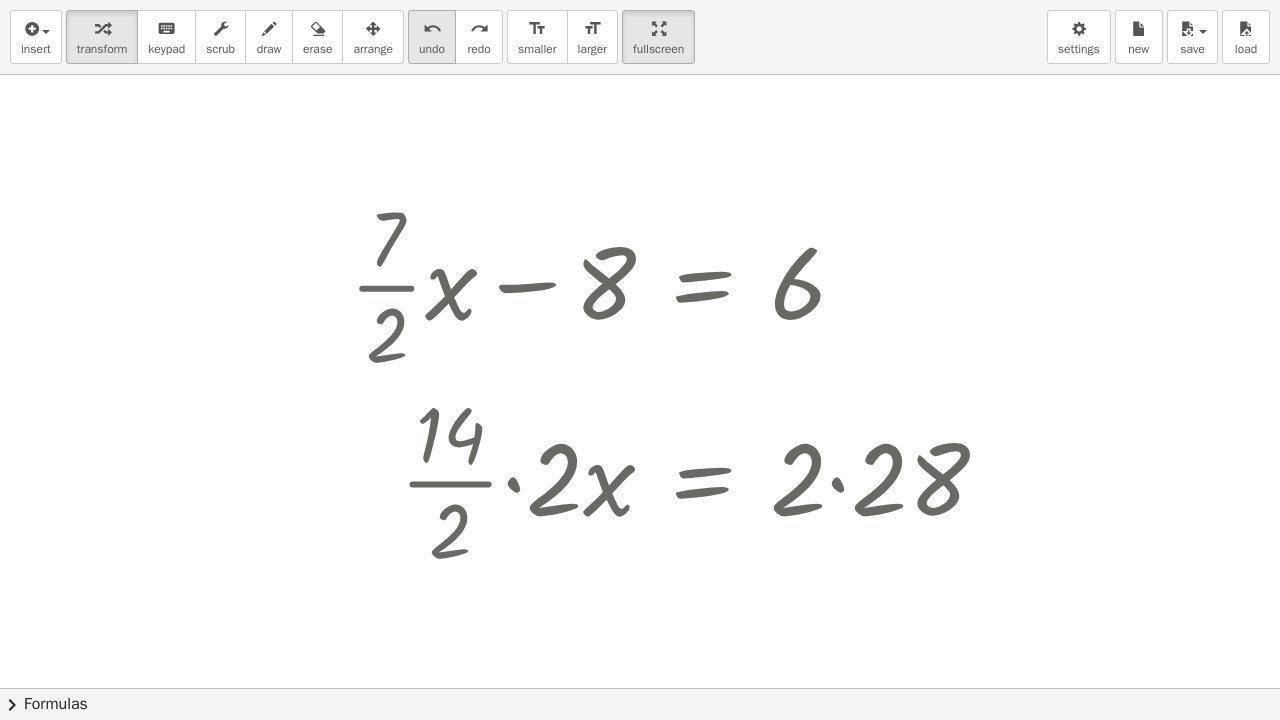 click on "undo" at bounding box center (432, 49) 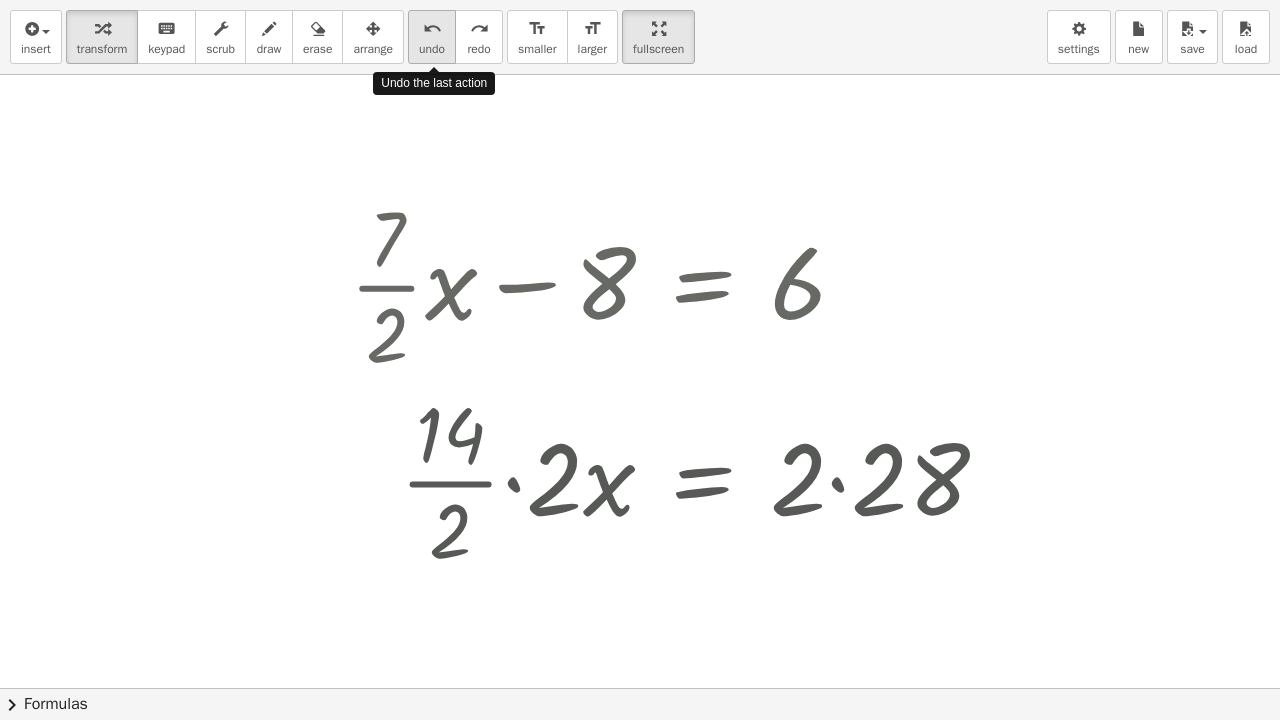 click on "undo" at bounding box center [432, 49] 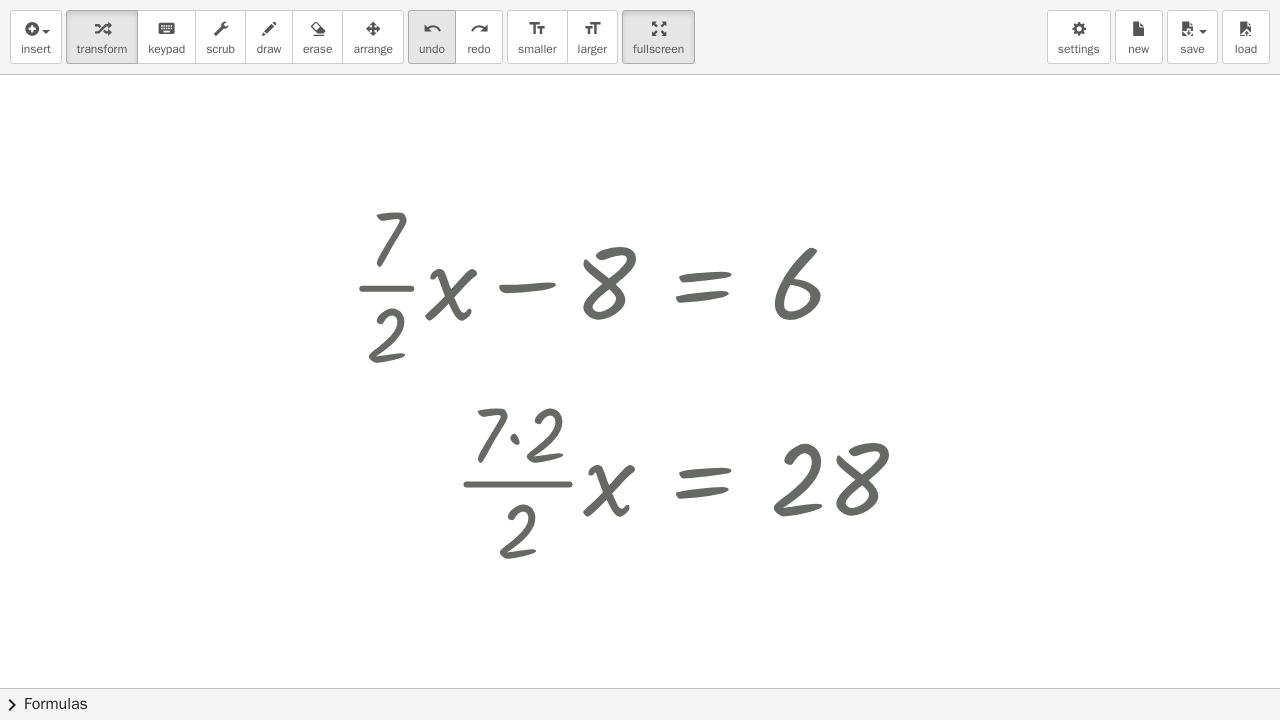 click on "undo" at bounding box center [432, 49] 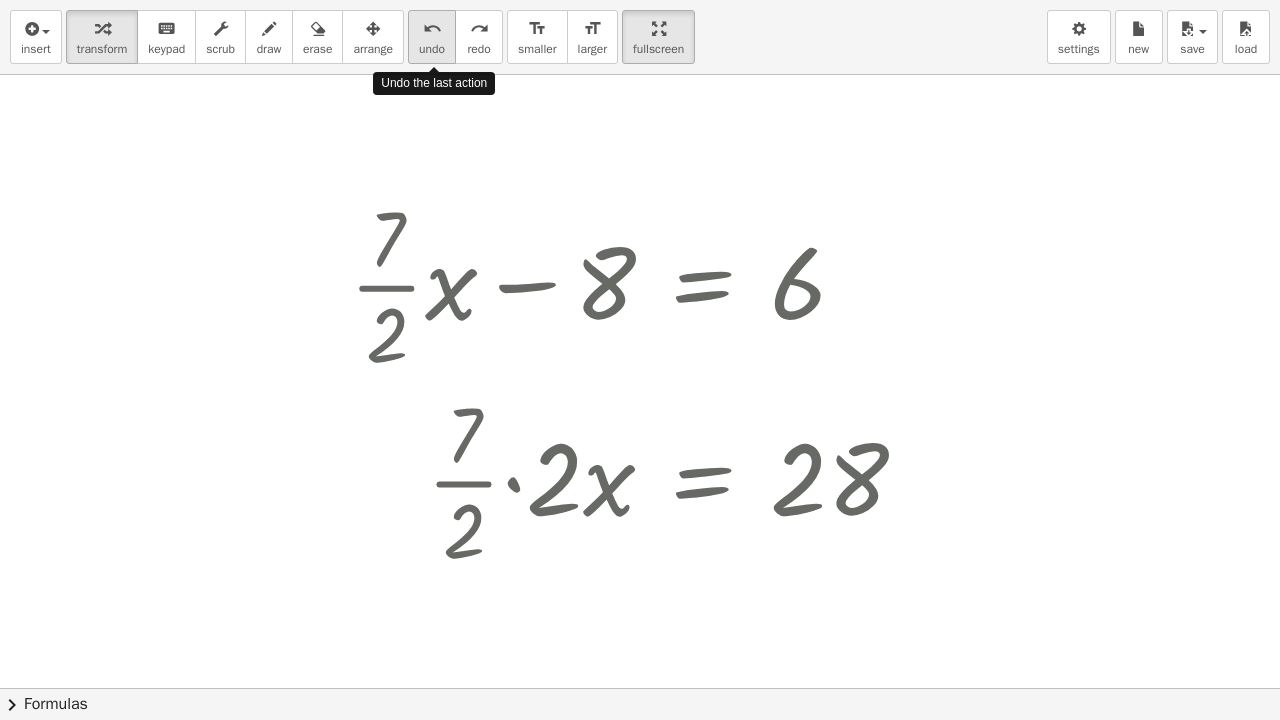 click on "undo" at bounding box center [432, 49] 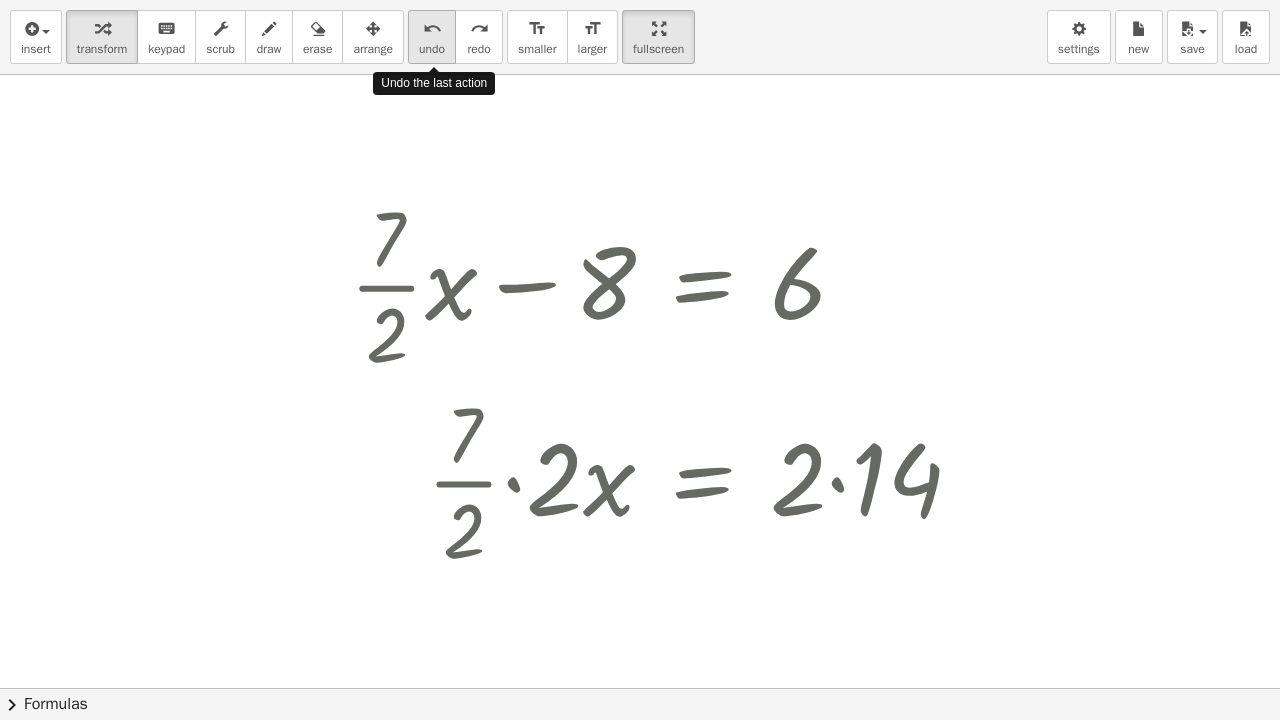 click on "undo" at bounding box center (432, 49) 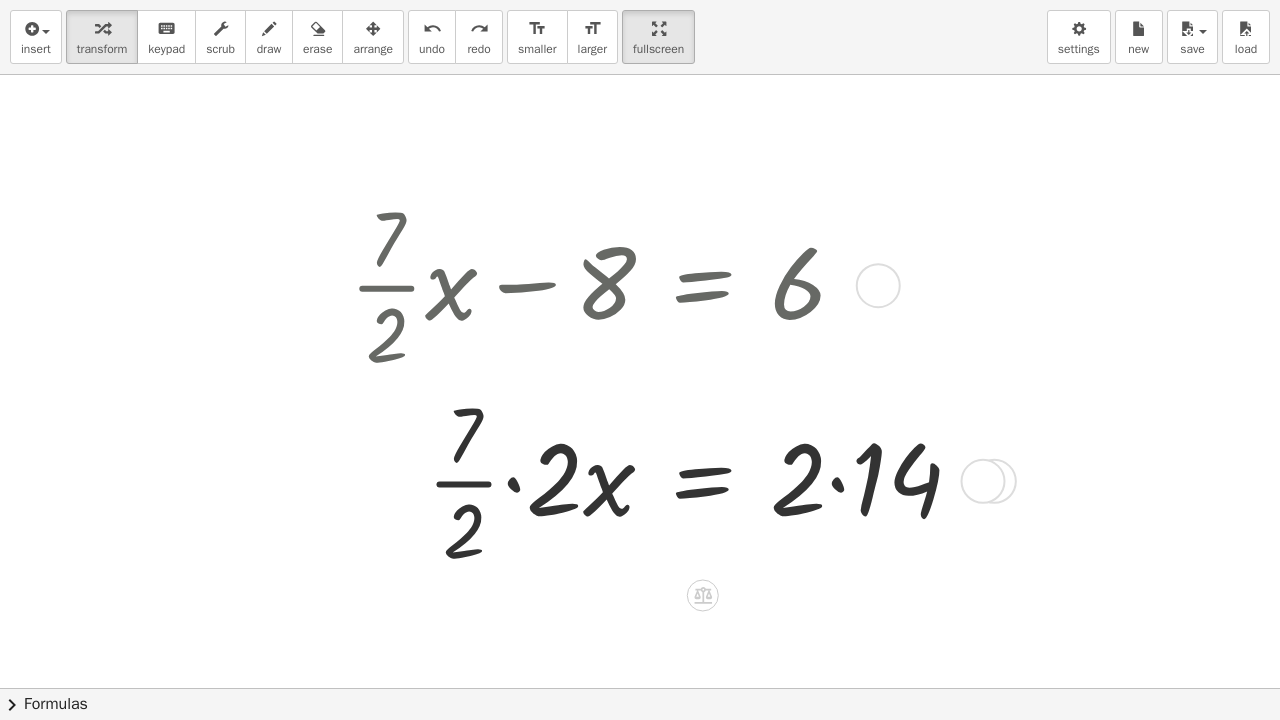 click at bounding box center [663, 480] 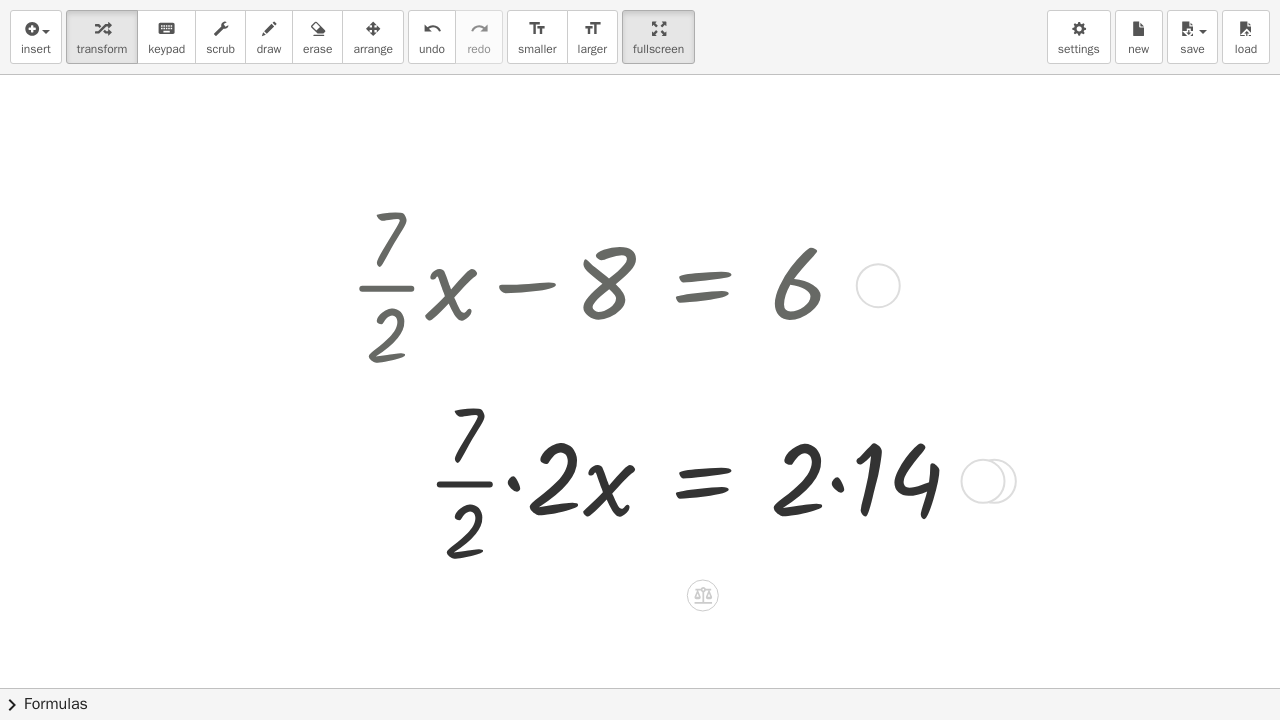 click at bounding box center [663, 480] 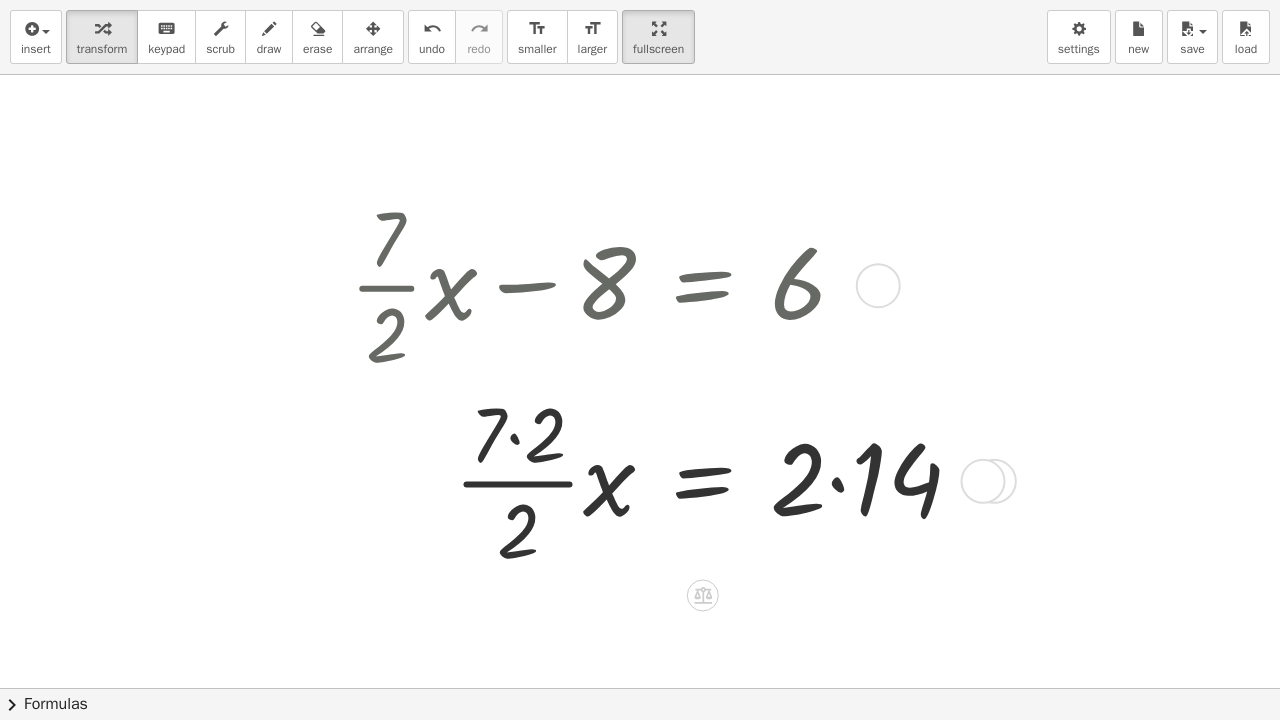 click at bounding box center (663, 480) 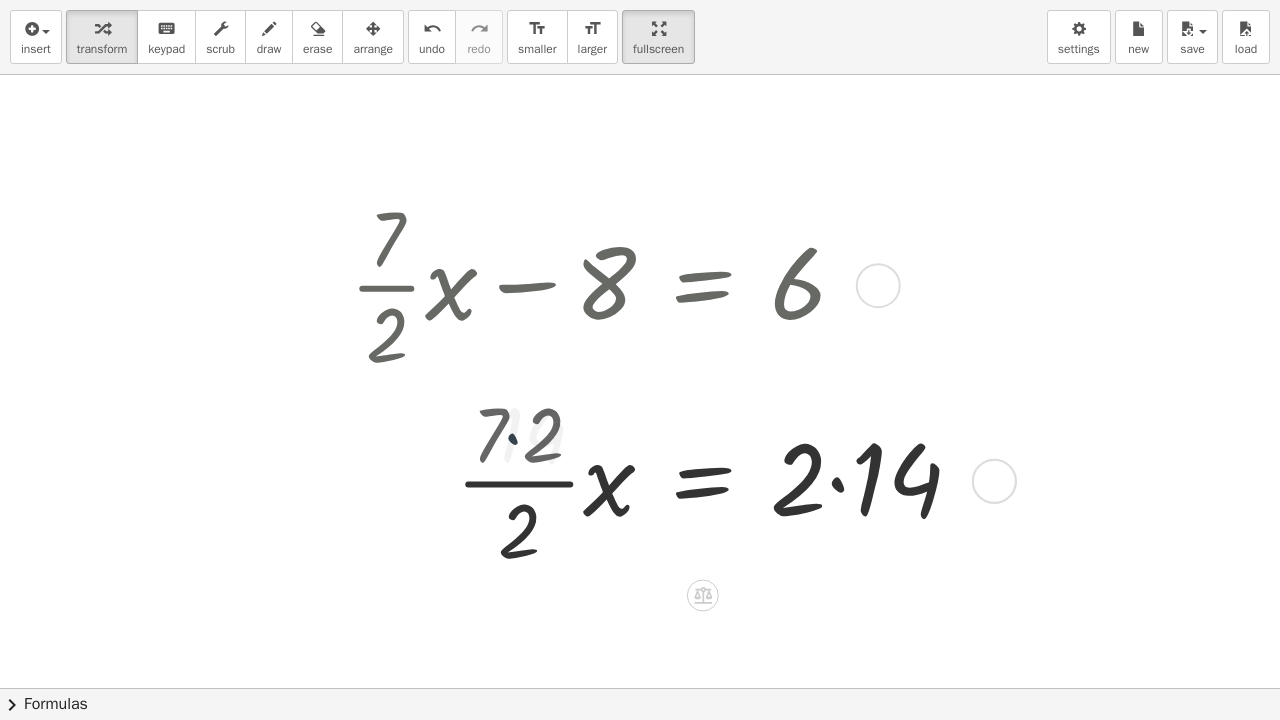 click at bounding box center (663, 480) 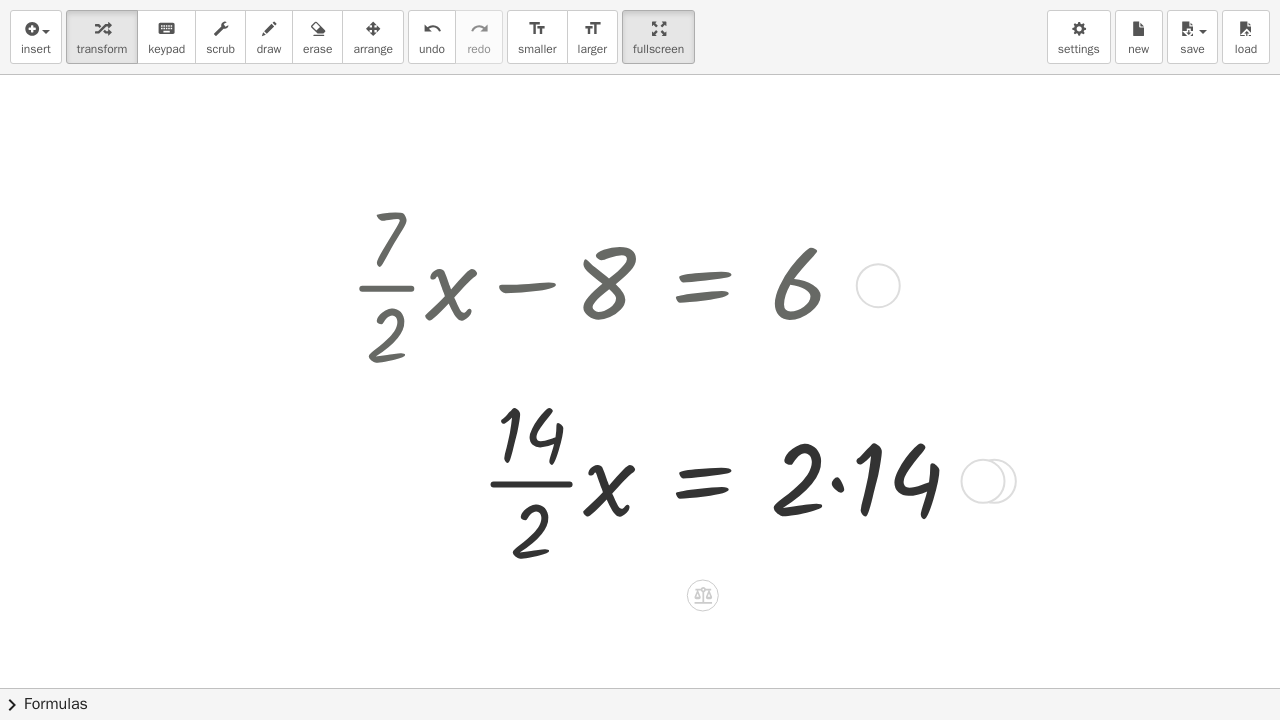 click at bounding box center (663, 480) 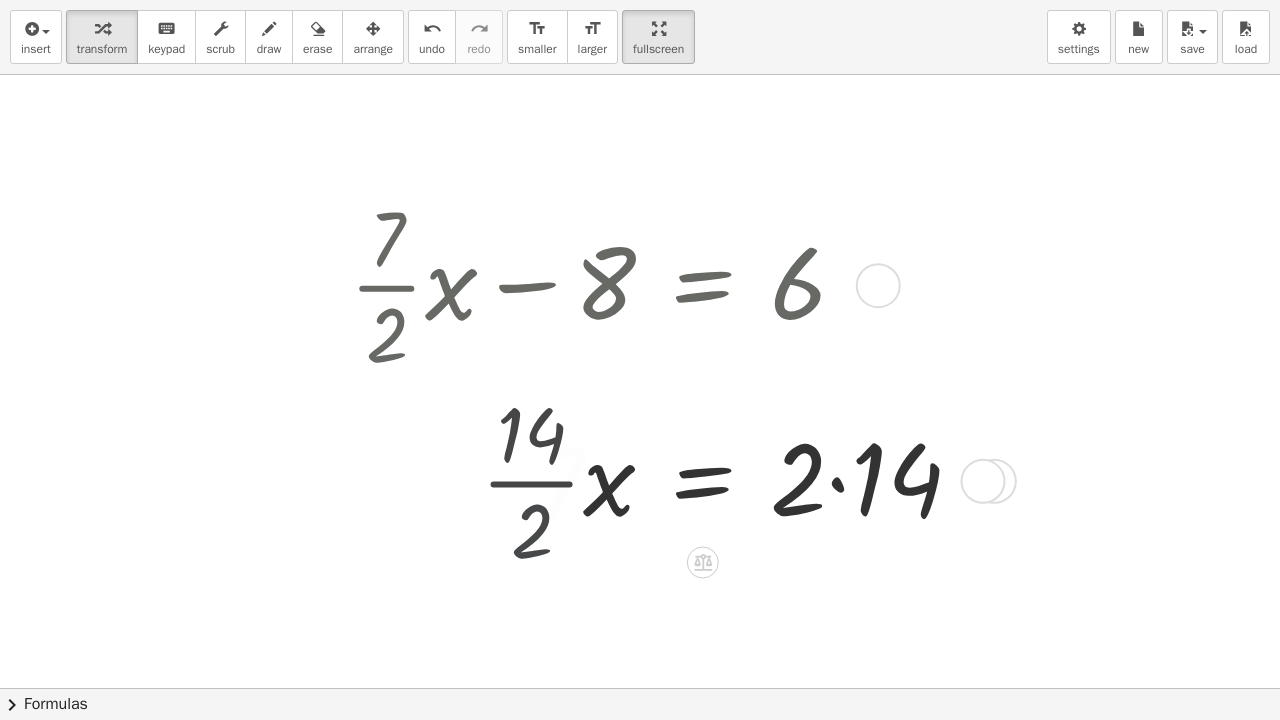 click at bounding box center (663, 479) 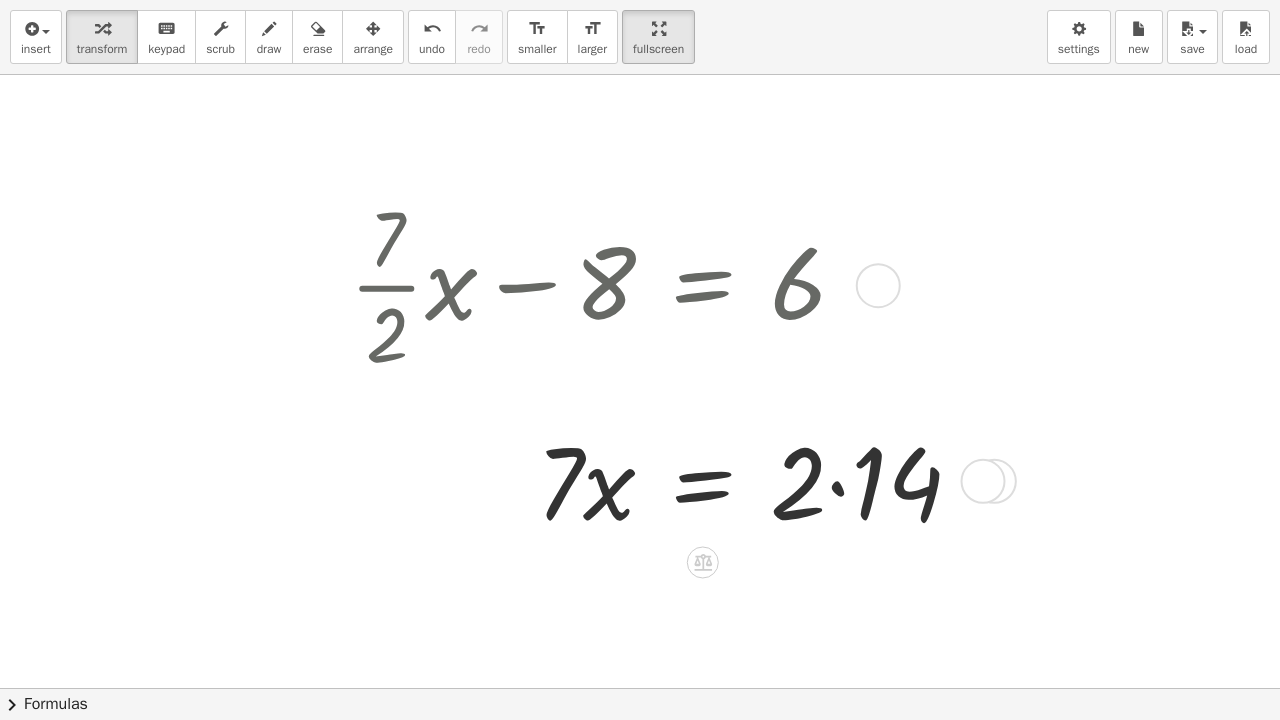click at bounding box center (663, 479) 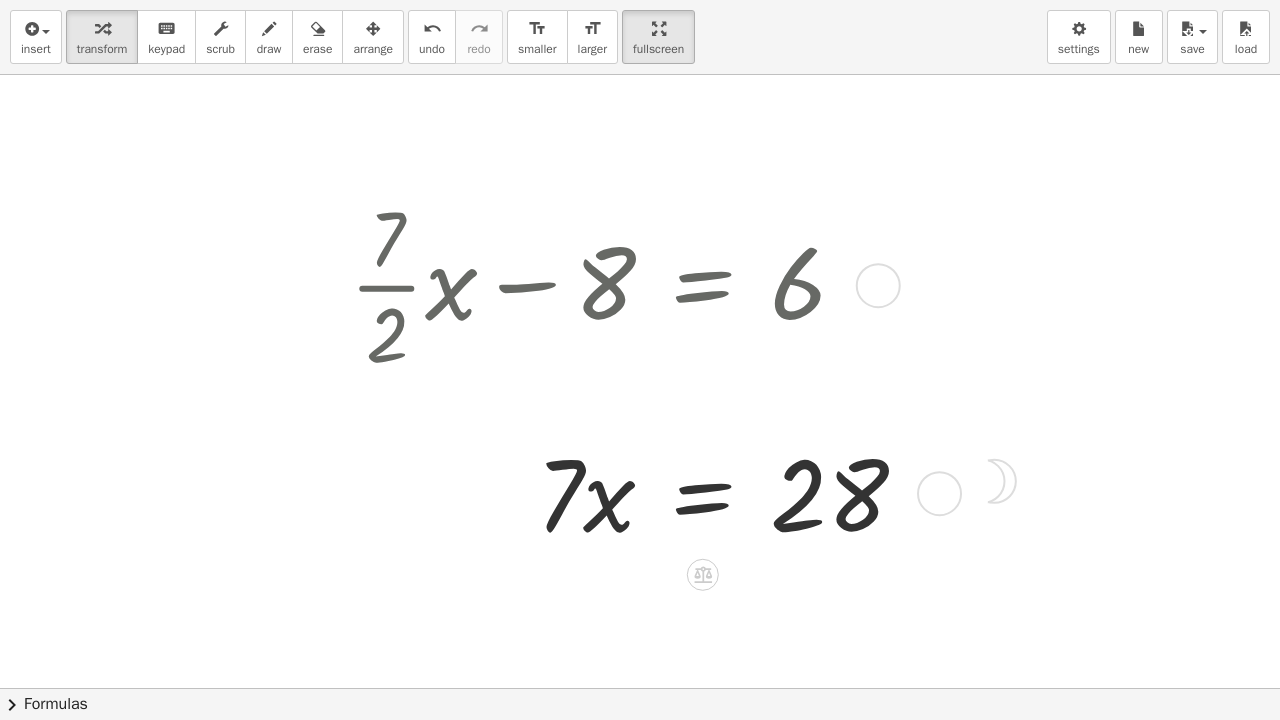 drag, startPoint x: 940, startPoint y: 610, endPoint x: 951, endPoint y: 489, distance: 121.49897 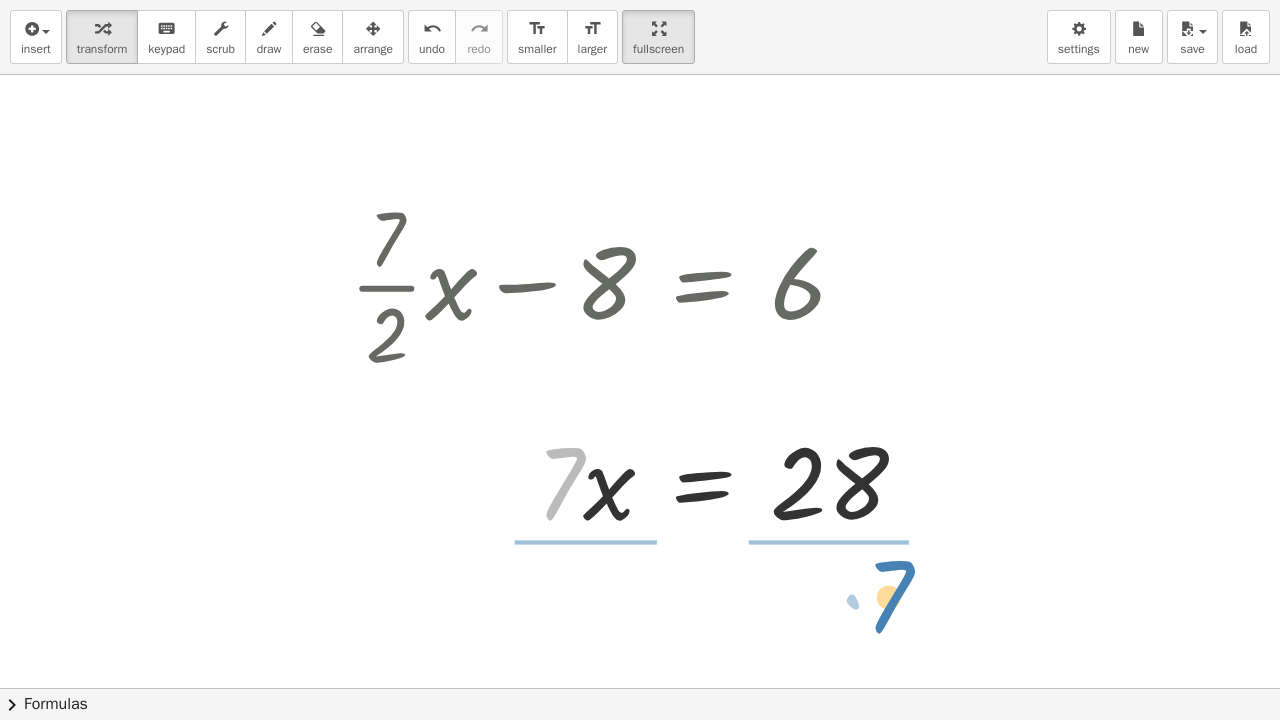 drag, startPoint x: 568, startPoint y: 490, endPoint x: 891, endPoint y: 599, distance: 340.89587 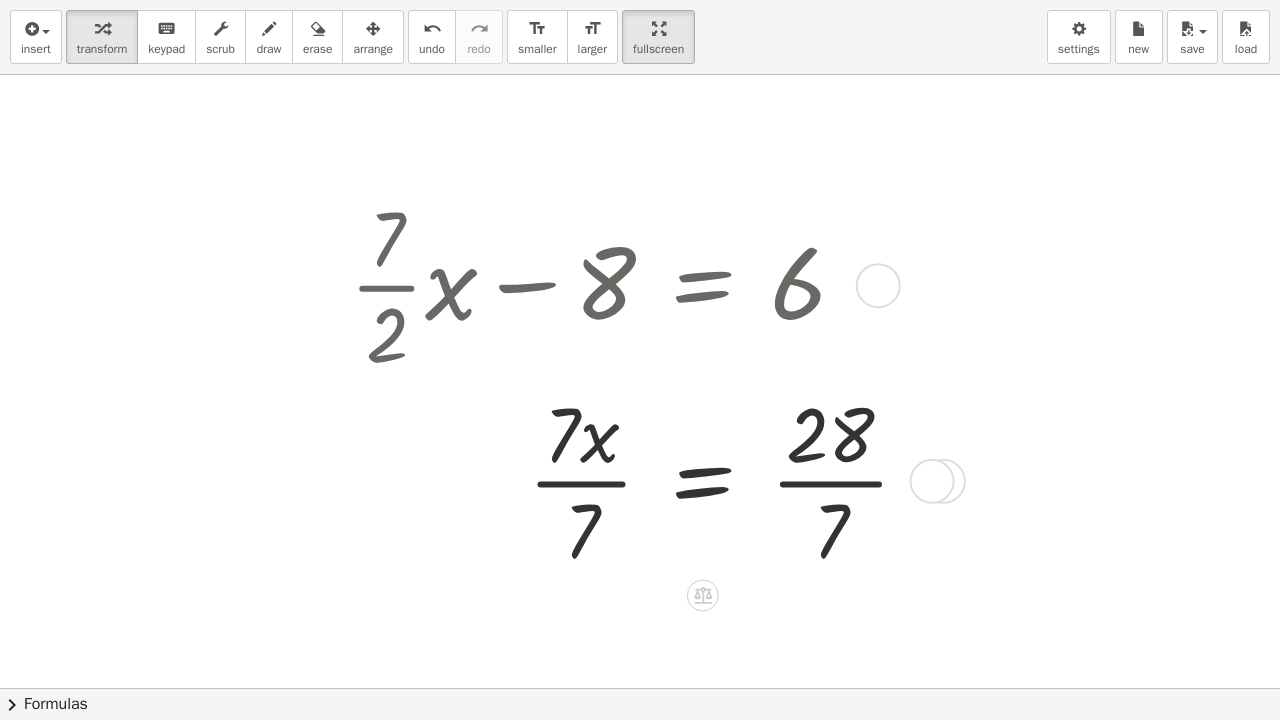 click at bounding box center (638, 480) 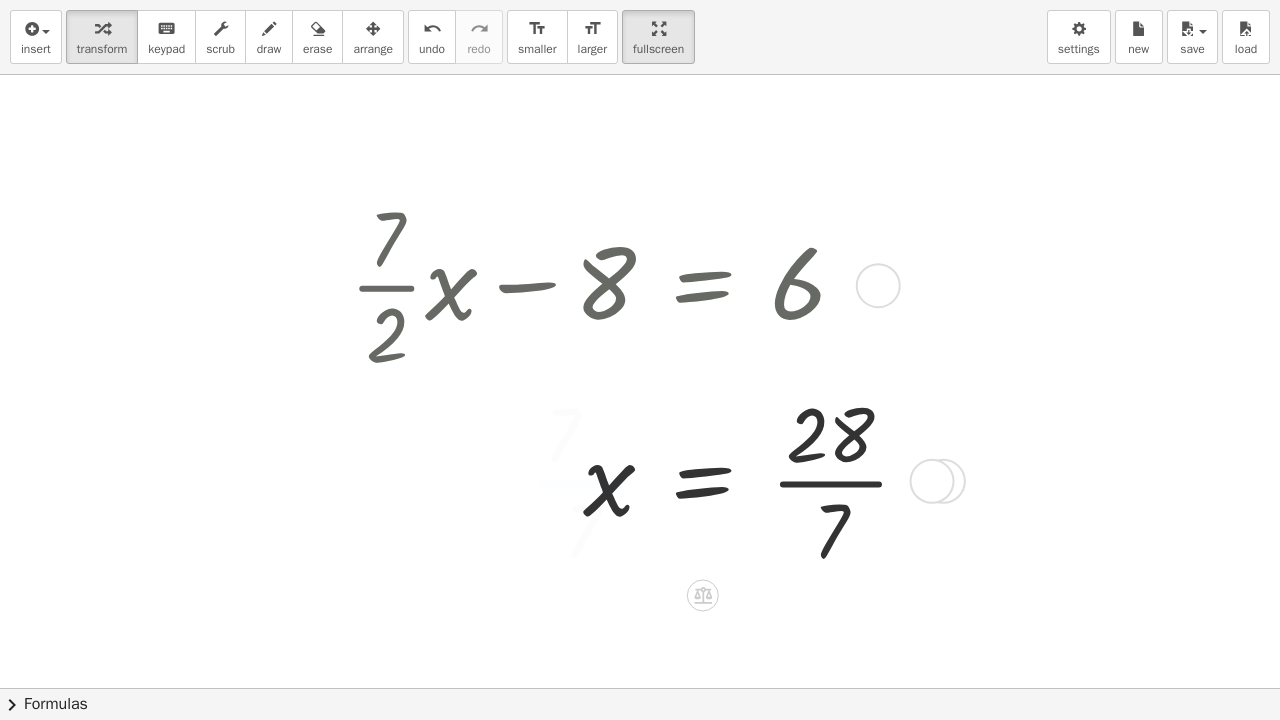 click at bounding box center (638, 480) 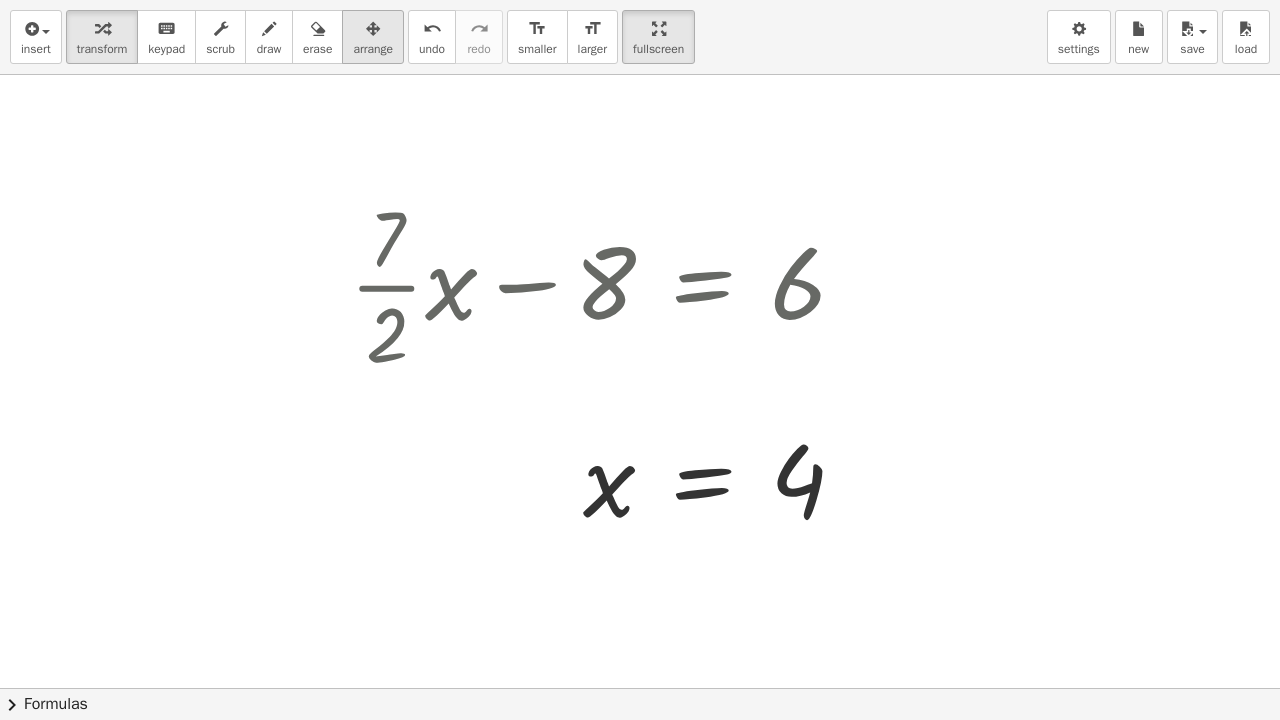 click at bounding box center (373, 29) 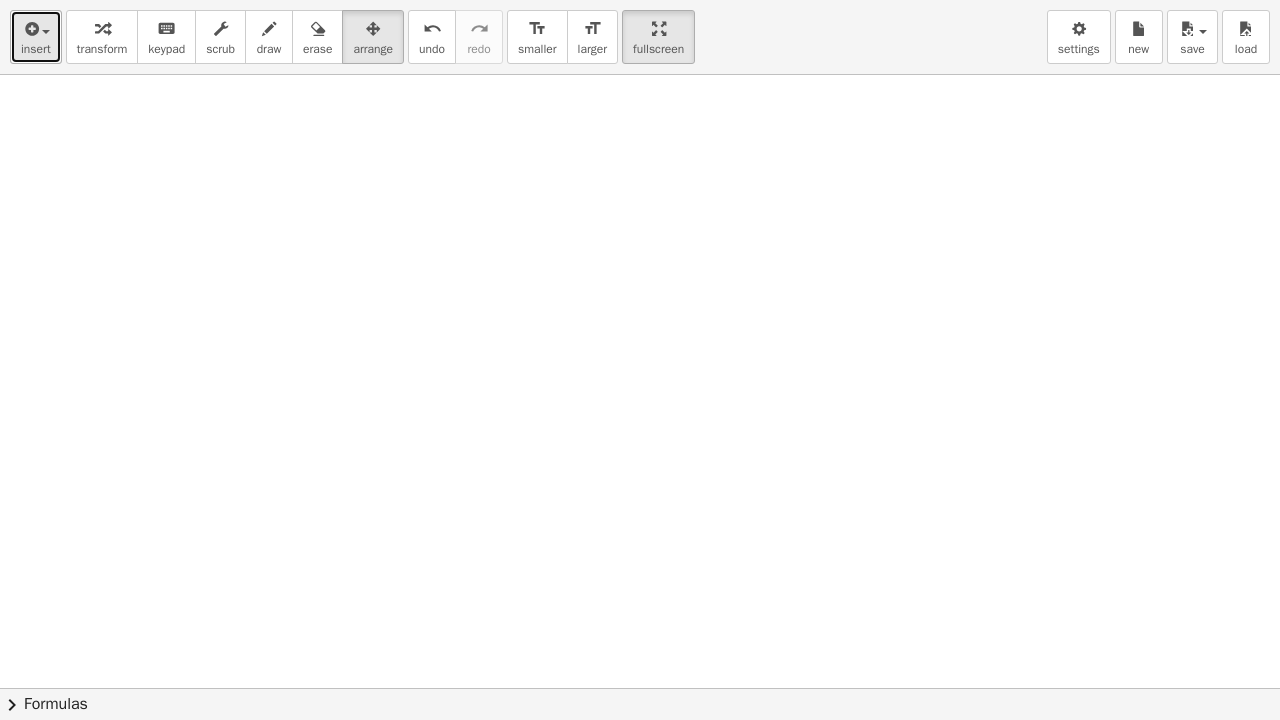 click on "insert" at bounding box center (36, 37) 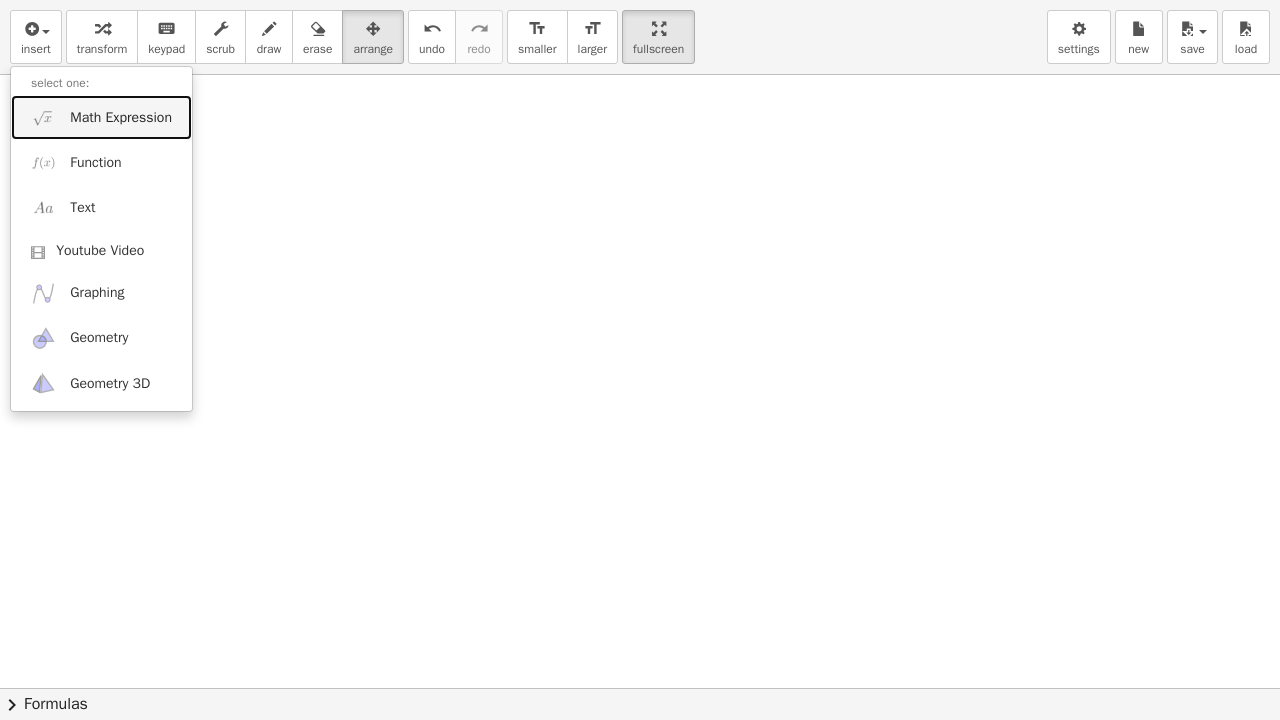 click on "Math Expression" at bounding box center [101, 117] 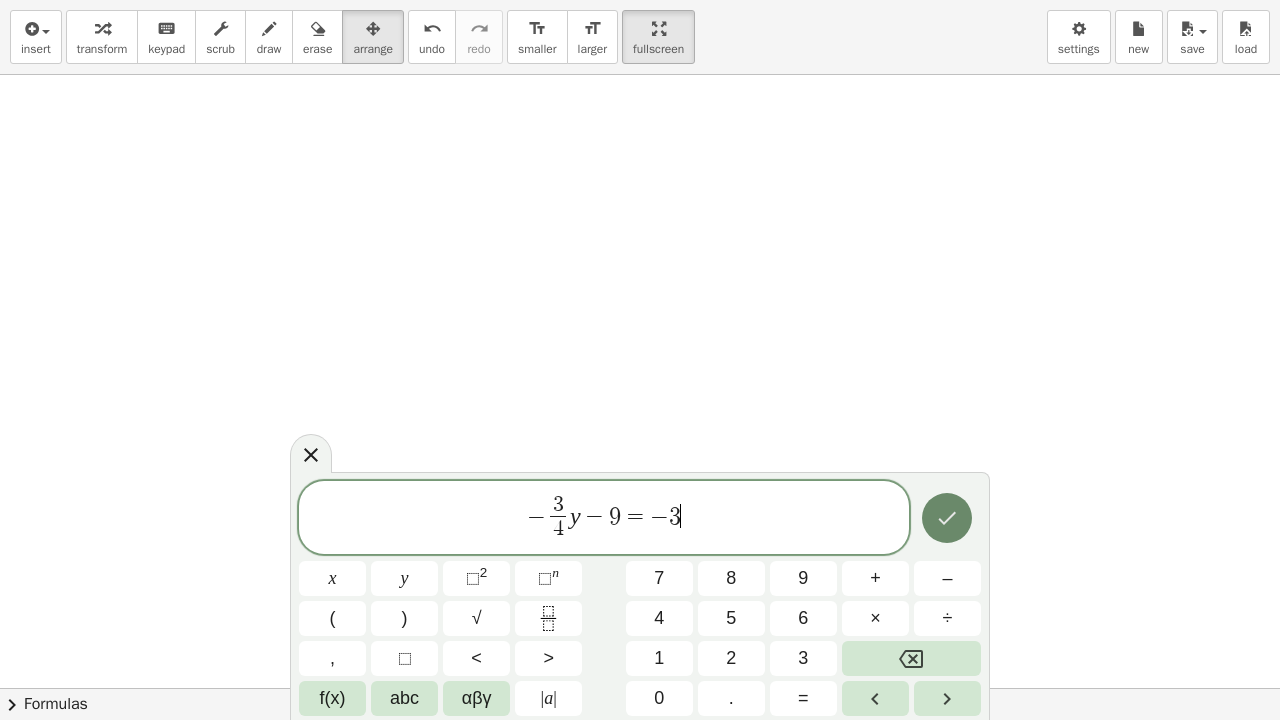 click 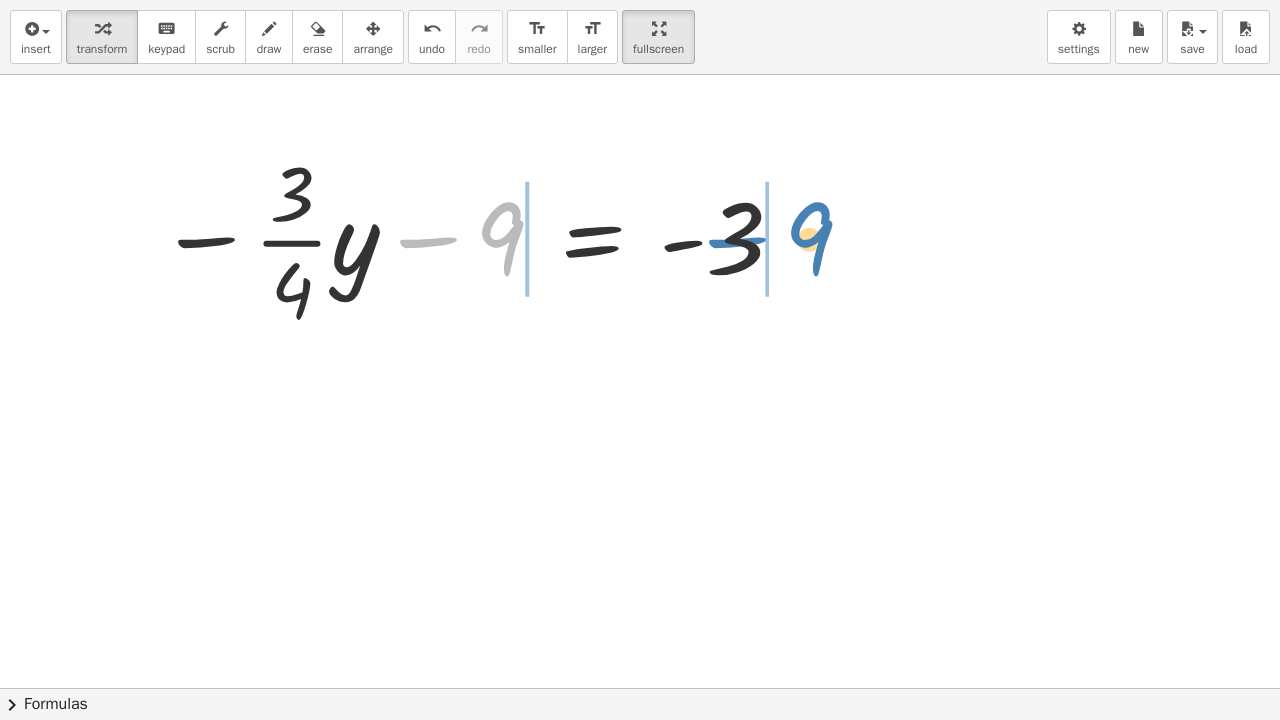drag, startPoint x: 429, startPoint y: 244, endPoint x: 751, endPoint y: 254, distance: 322.15524 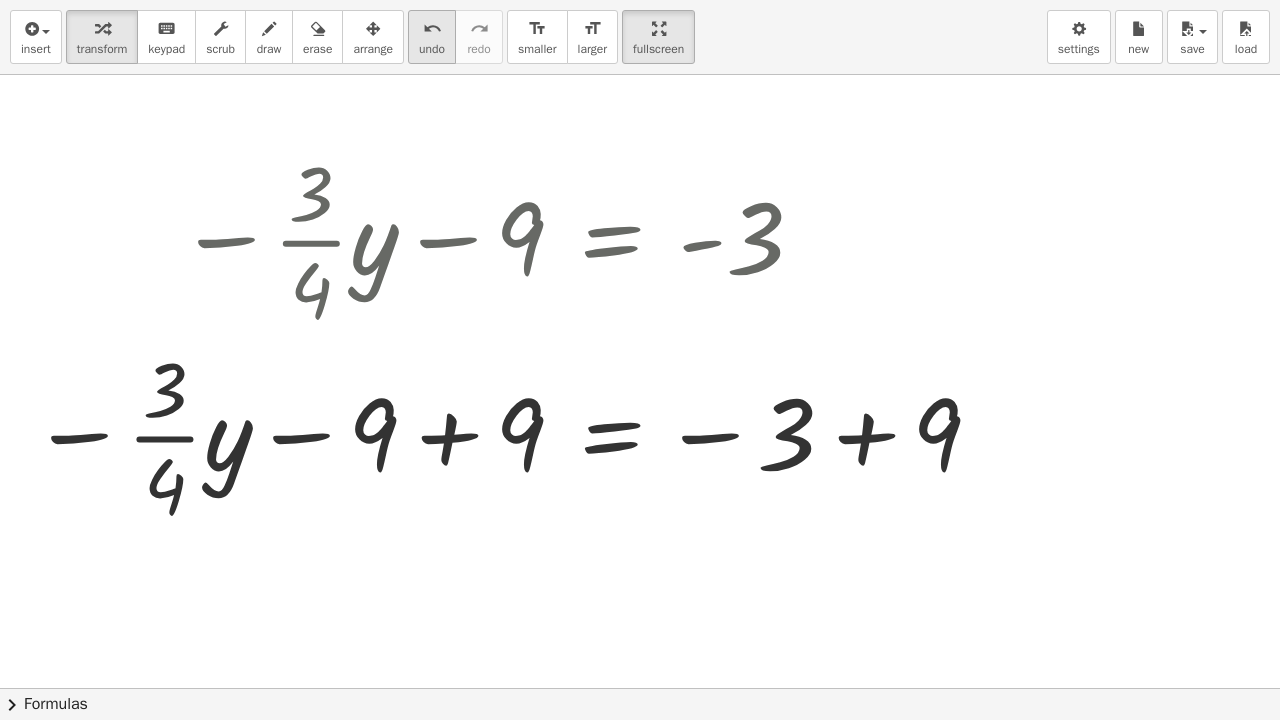 click on "undo undo" at bounding box center [432, 37] 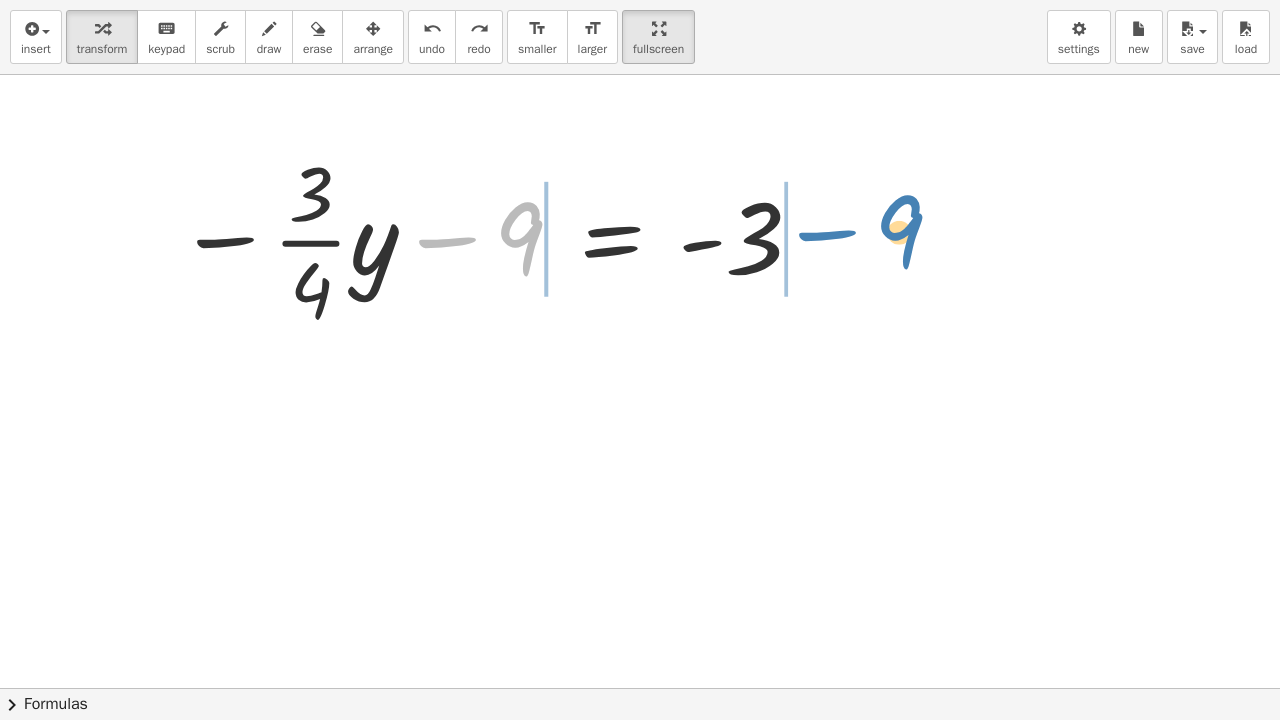 drag, startPoint x: 498, startPoint y: 245, endPoint x: 882, endPoint y: 253, distance: 384.0833 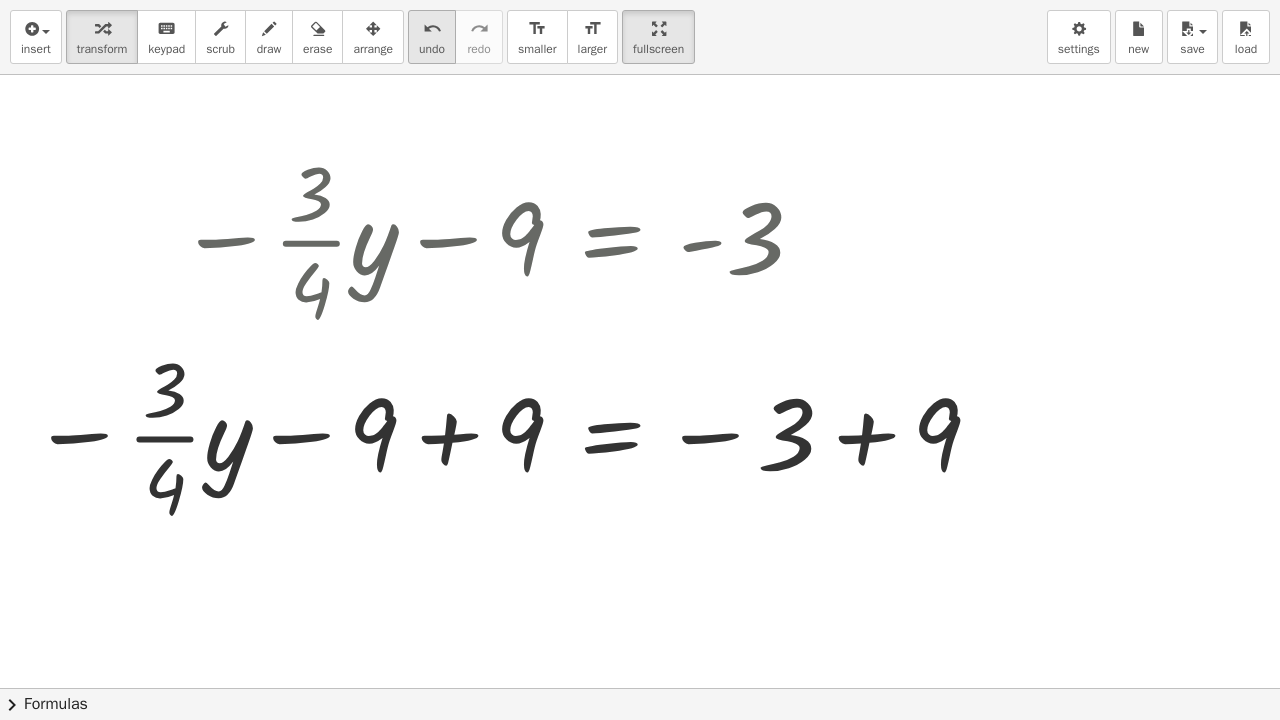 click on "undo" at bounding box center [432, 49] 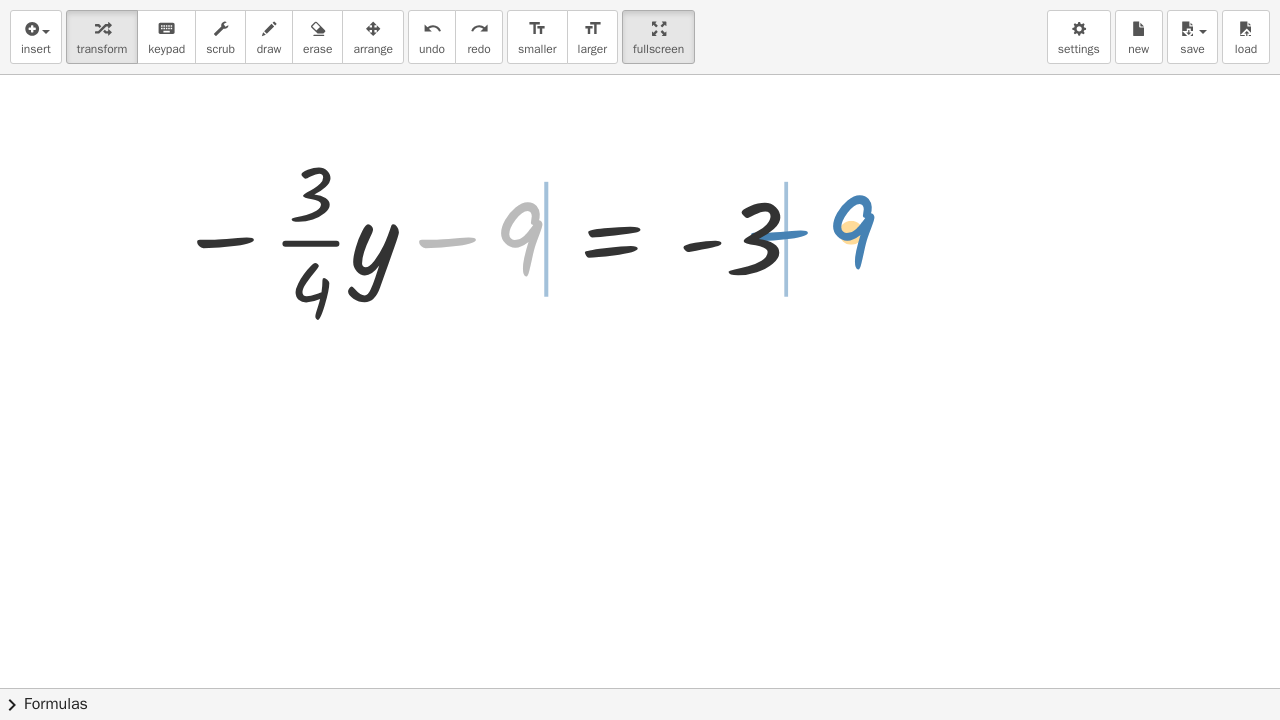 drag, startPoint x: 521, startPoint y: 253, endPoint x: 858, endPoint y: 252, distance: 337.0015 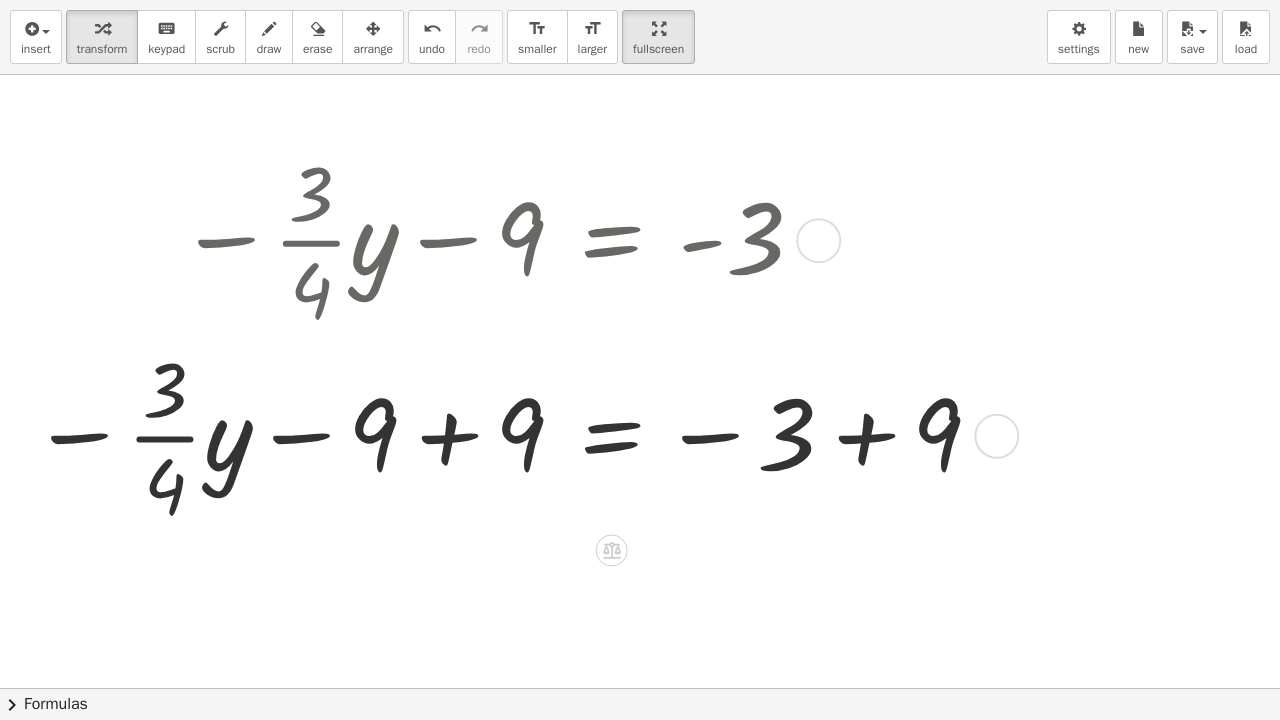 click at bounding box center (505, 435) 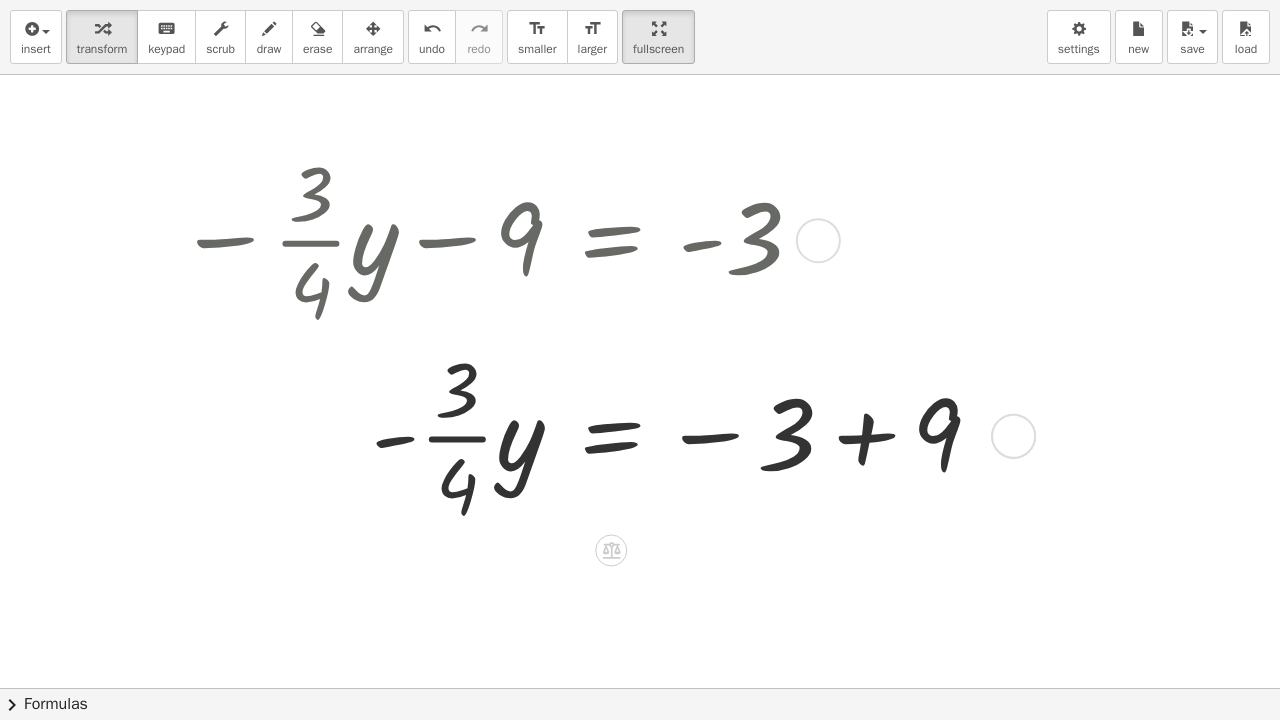 click at bounding box center (586, 435) 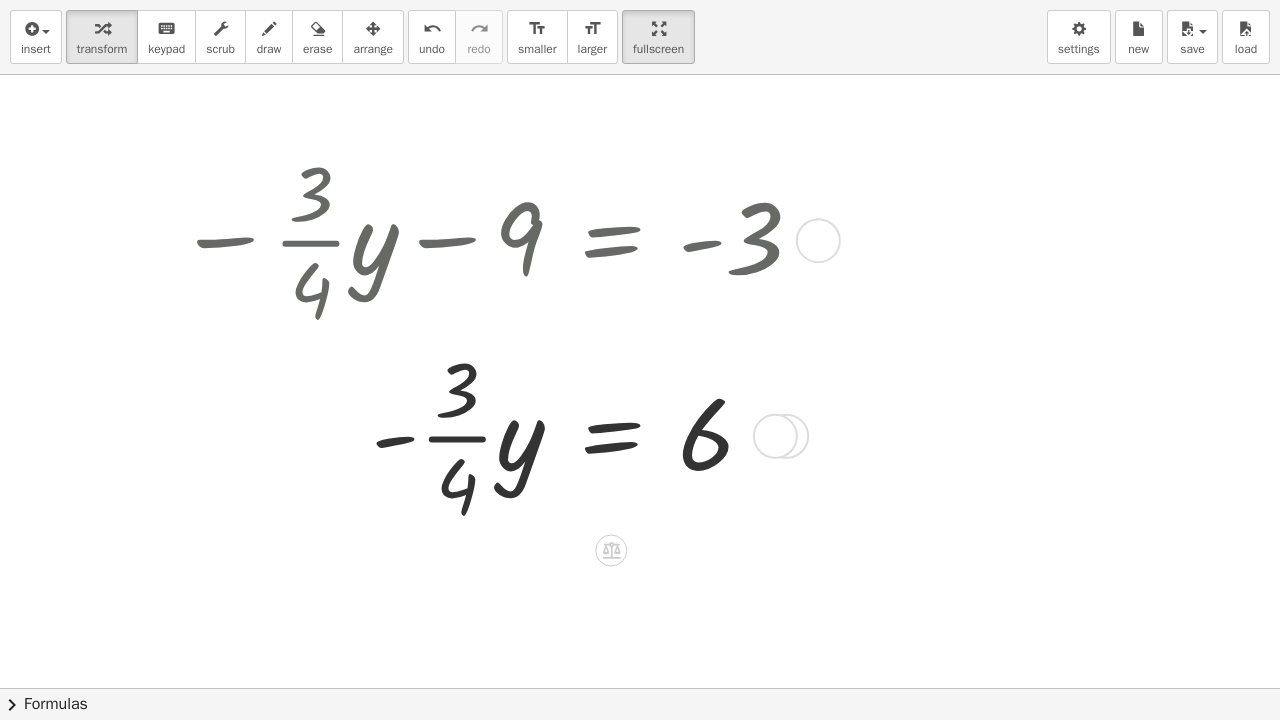 click 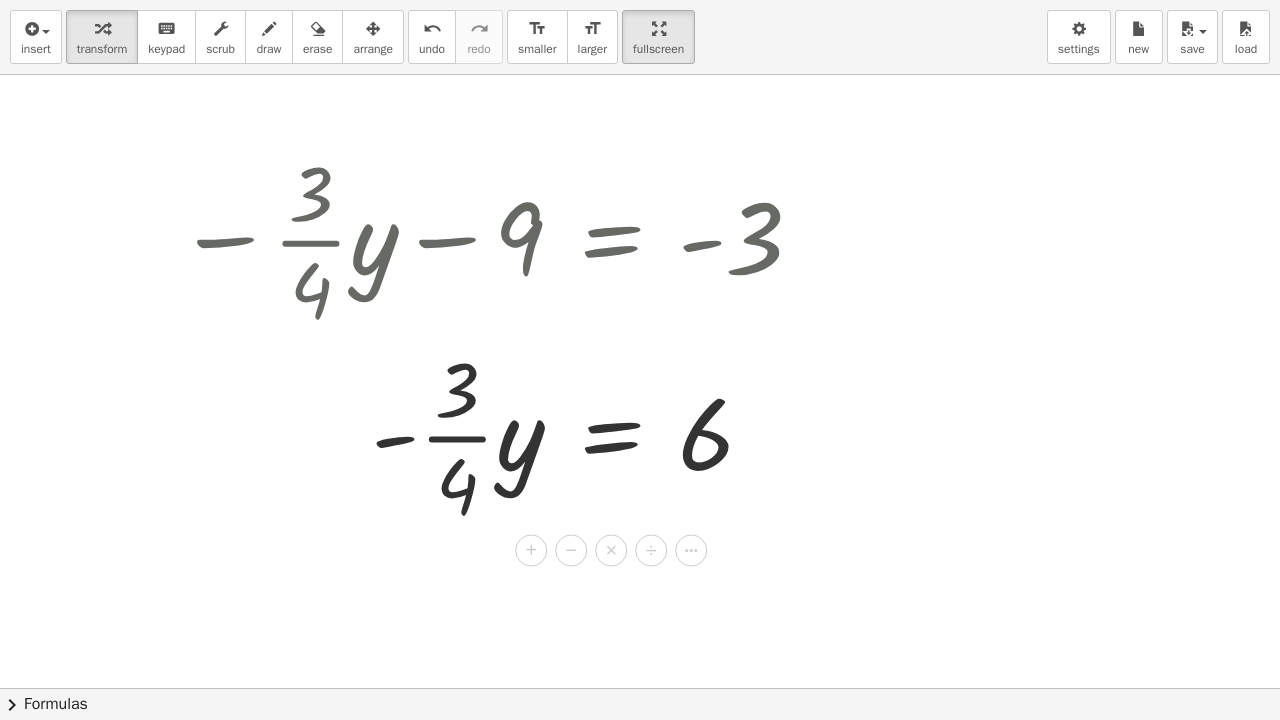 click at bounding box center [640, 688] 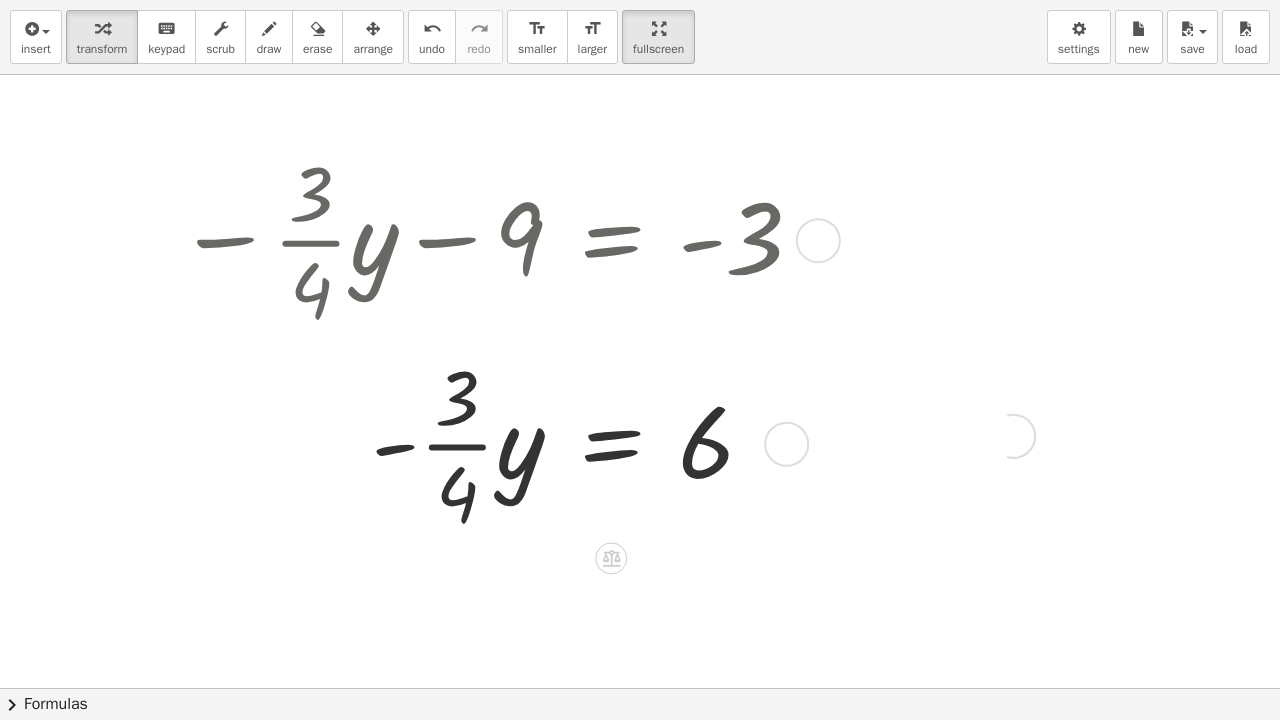 drag, startPoint x: 768, startPoint y: 439, endPoint x: 777, endPoint y: 450, distance: 14.21267 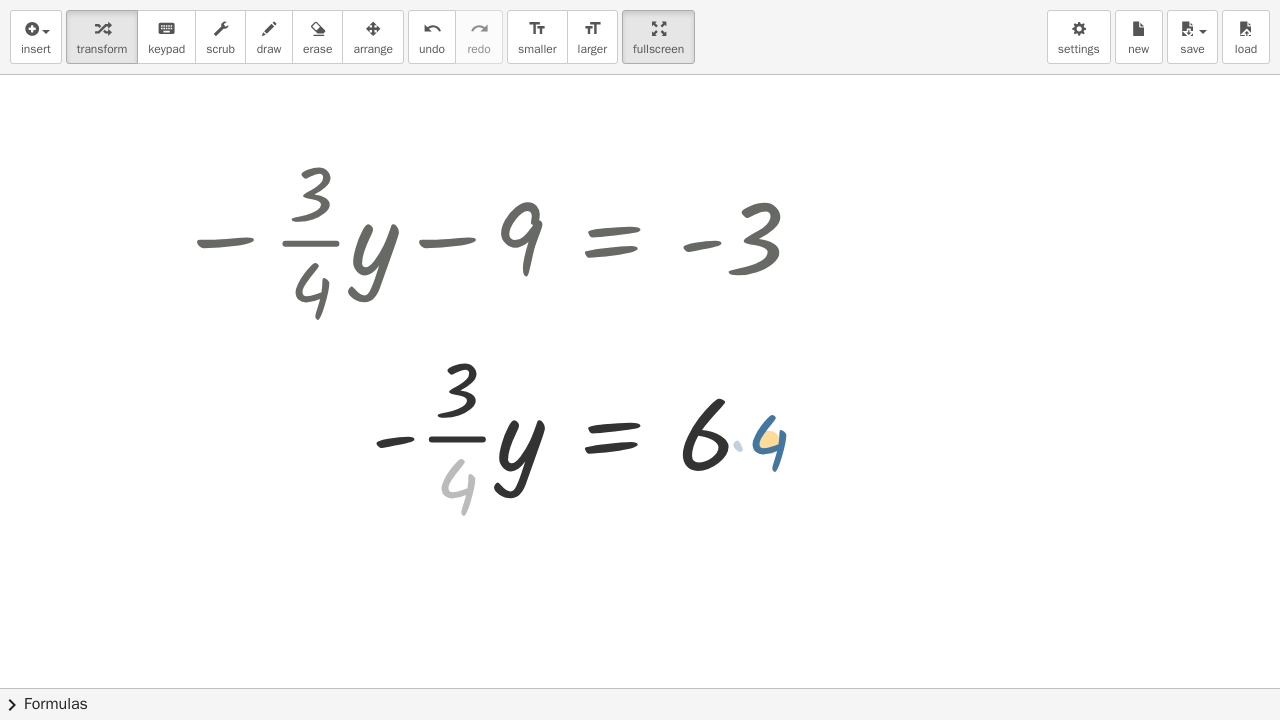 drag, startPoint x: 470, startPoint y: 484, endPoint x: 782, endPoint y: 436, distance: 315.67072 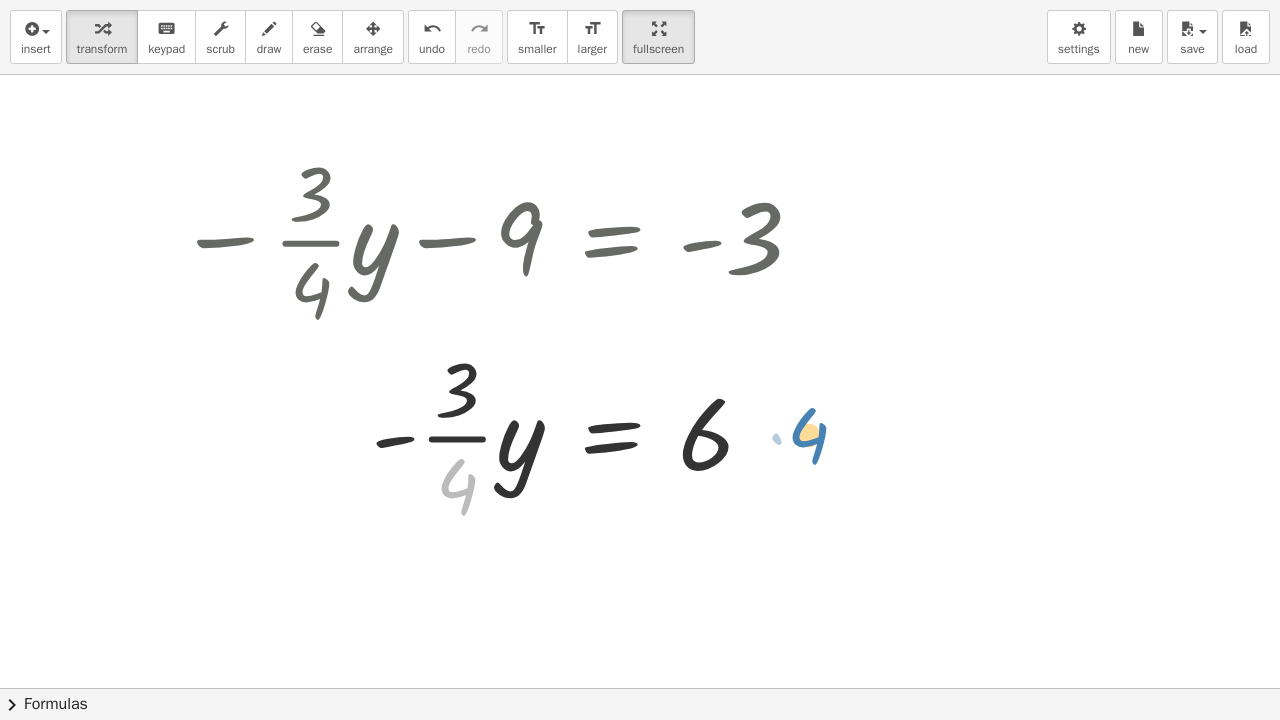 drag, startPoint x: 476, startPoint y: 485, endPoint x: 814, endPoint y: 425, distance: 343.28415 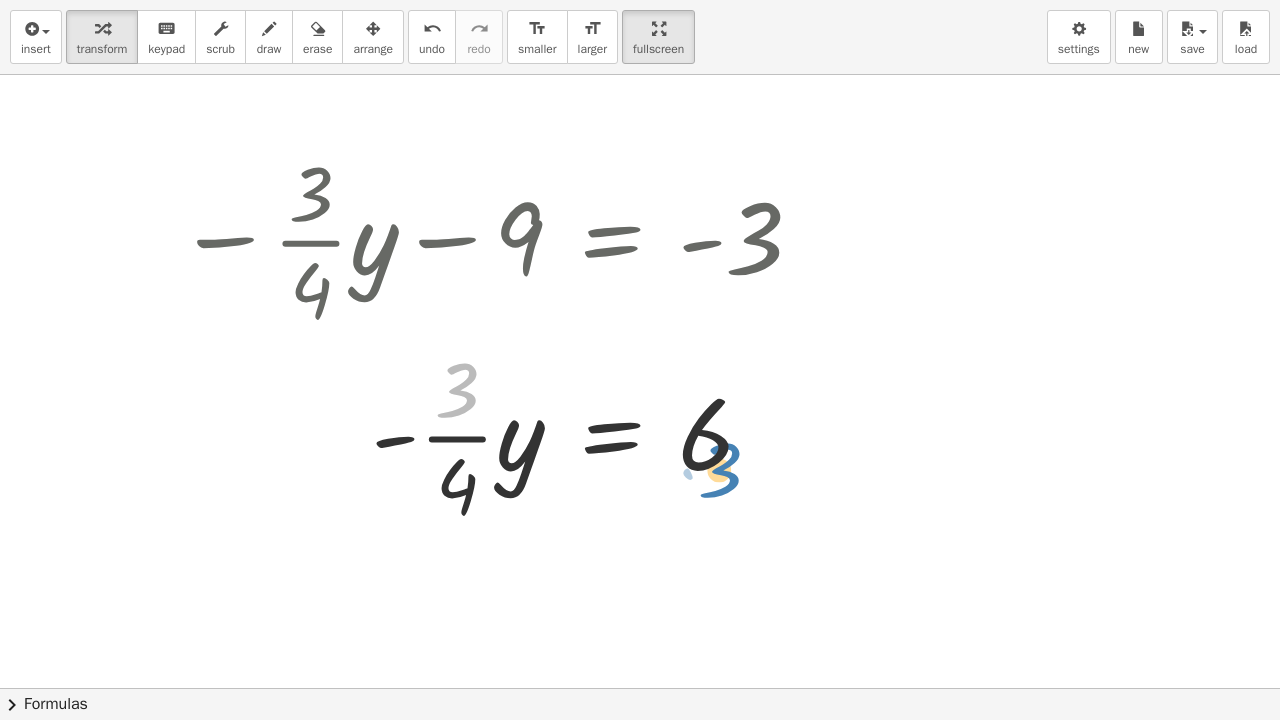 drag, startPoint x: 466, startPoint y: 397, endPoint x: 725, endPoint y: 478, distance: 271.3706 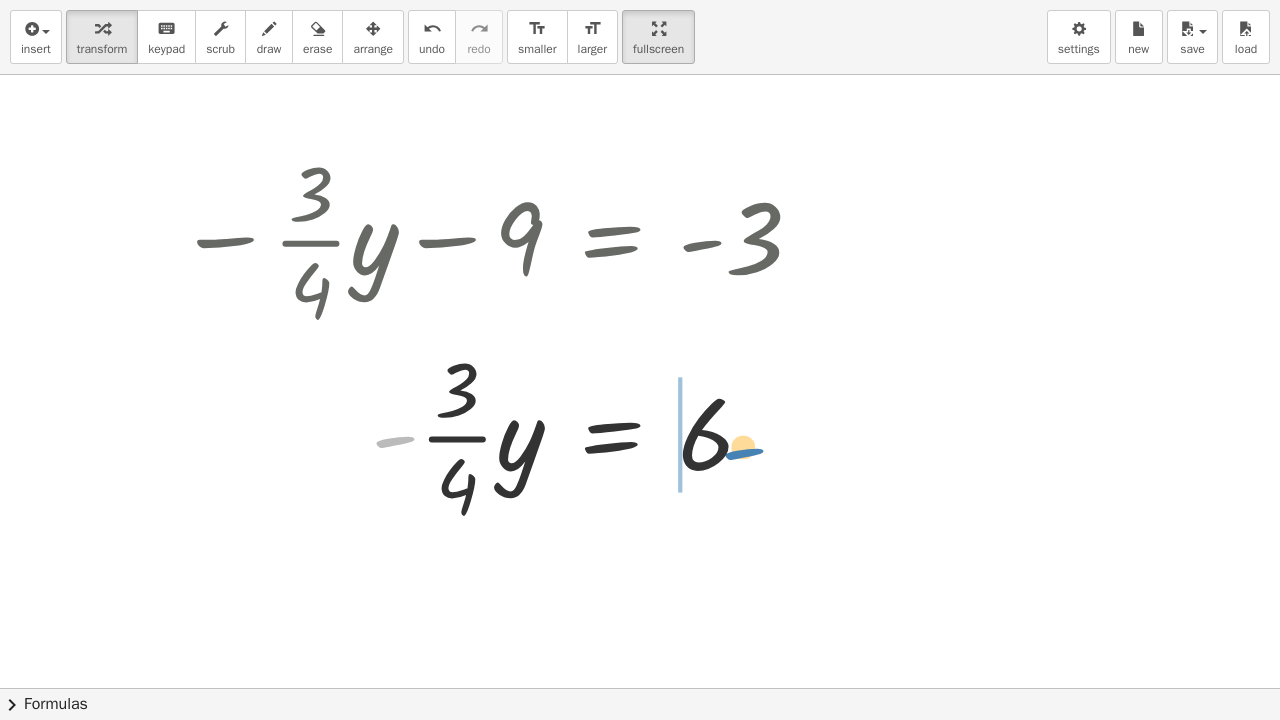 drag, startPoint x: 396, startPoint y: 439, endPoint x: 744, endPoint y: 449, distance: 348.14365 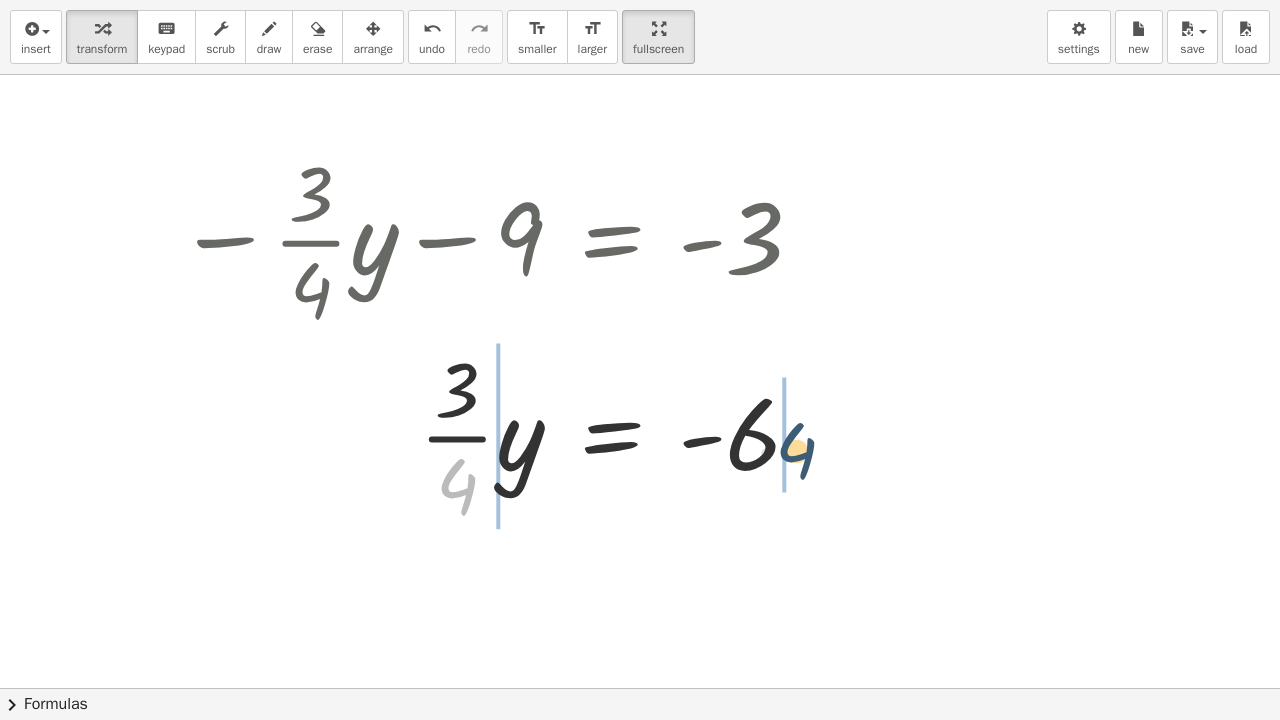 drag, startPoint x: 461, startPoint y: 491, endPoint x: 793, endPoint y: 451, distance: 334.40097 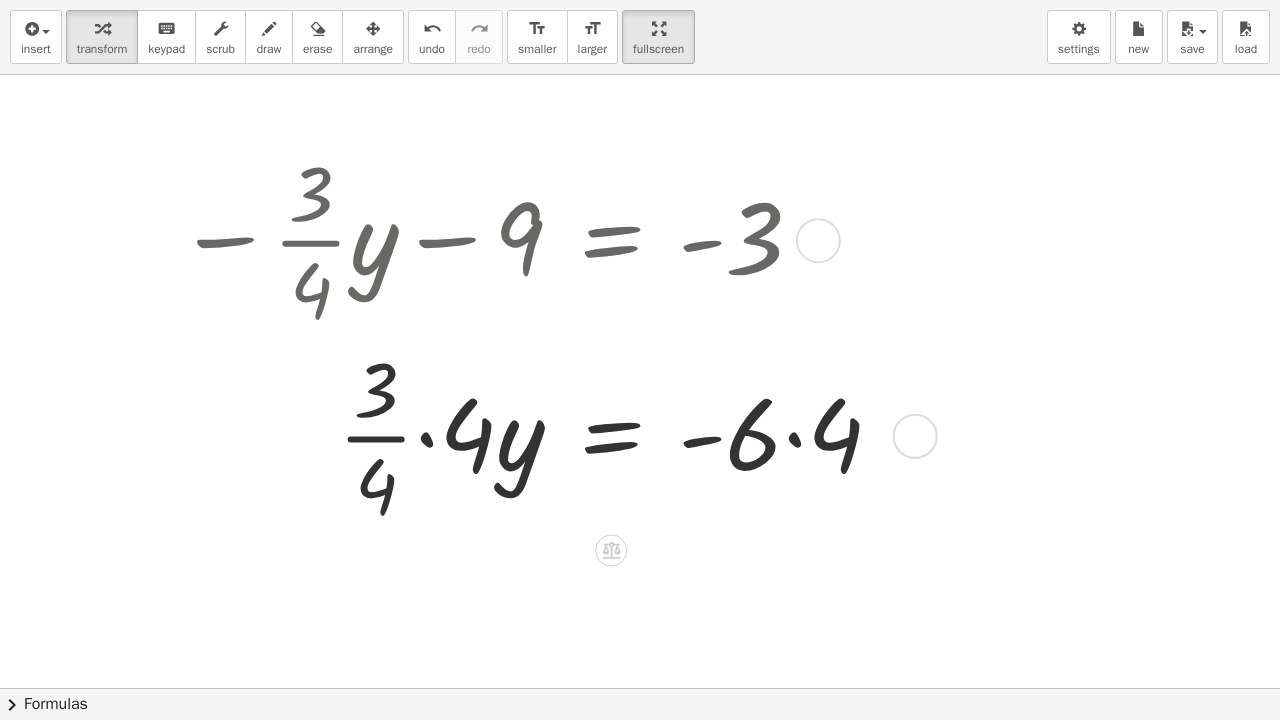 click at bounding box center (537, 435) 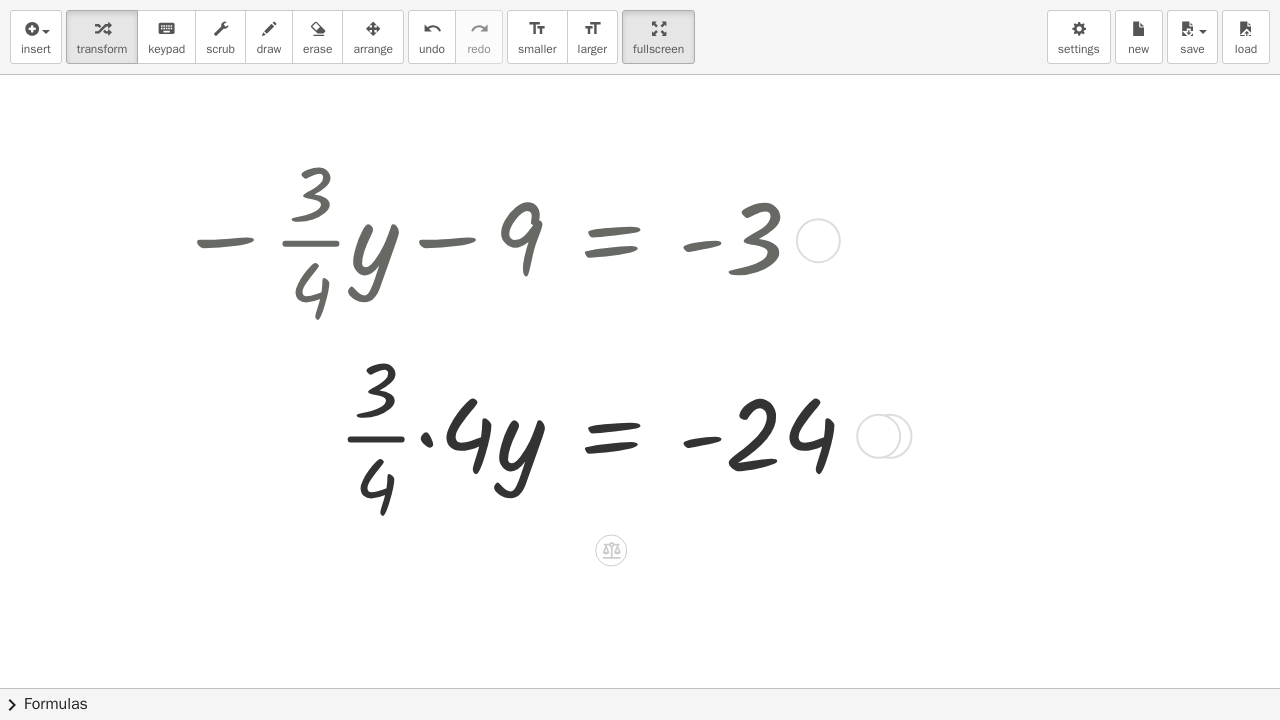 click at bounding box center (525, 435) 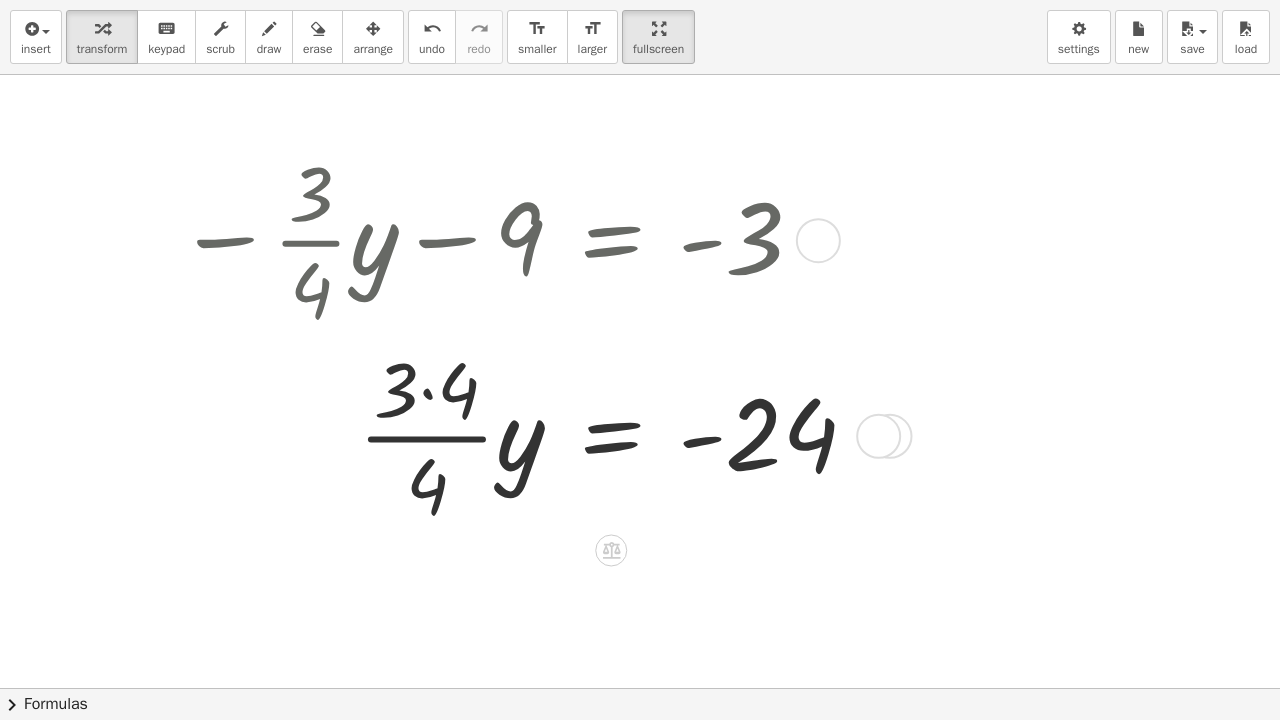 click at bounding box center [525, 435] 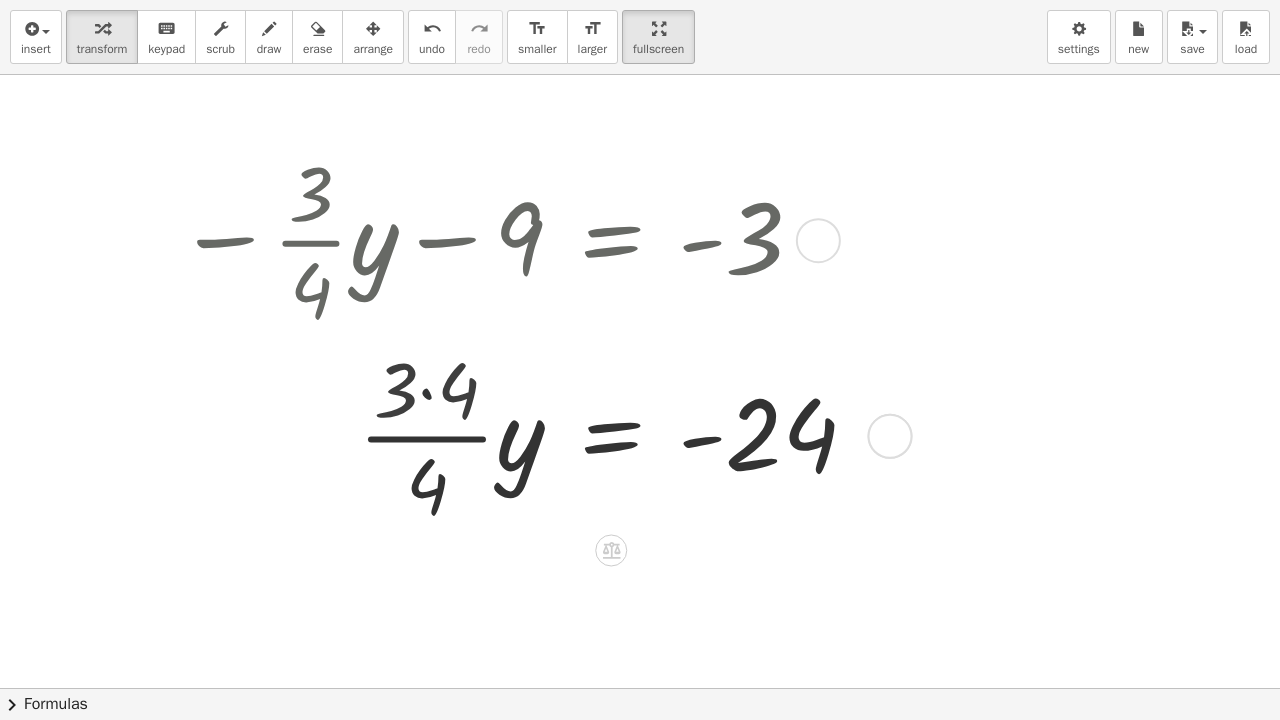 click at bounding box center [525, 435] 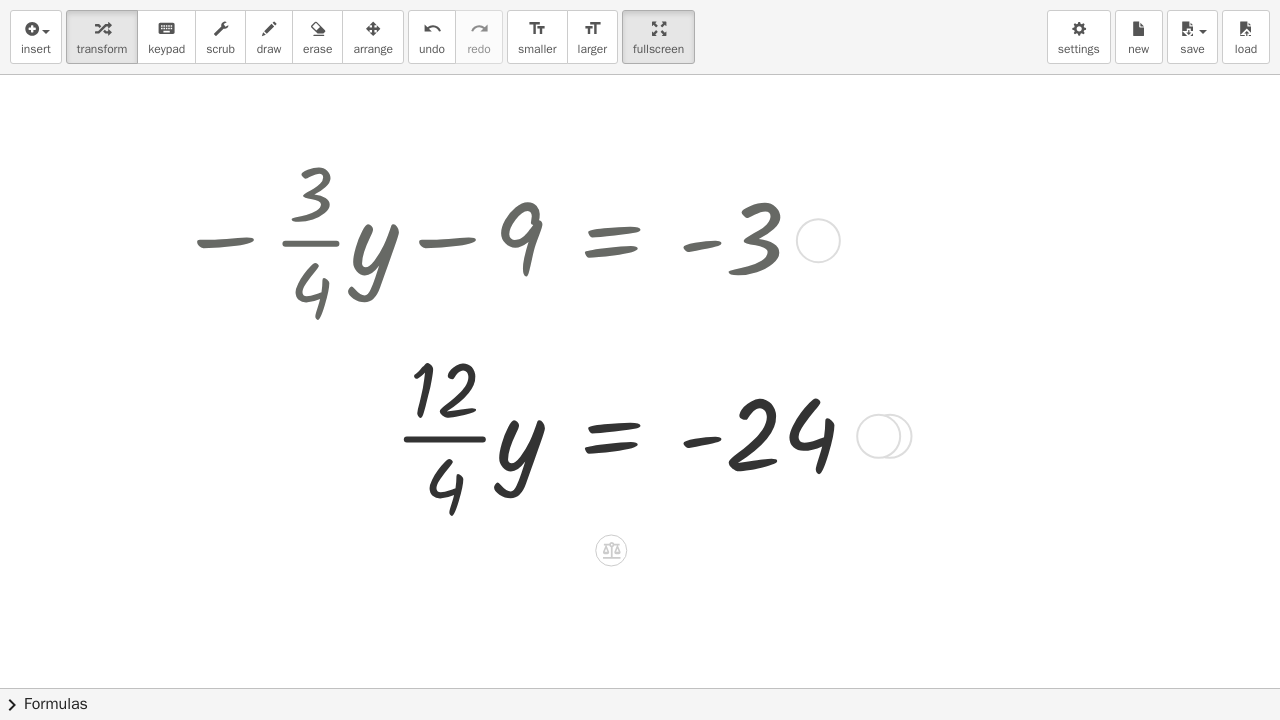 click at bounding box center [525, 435] 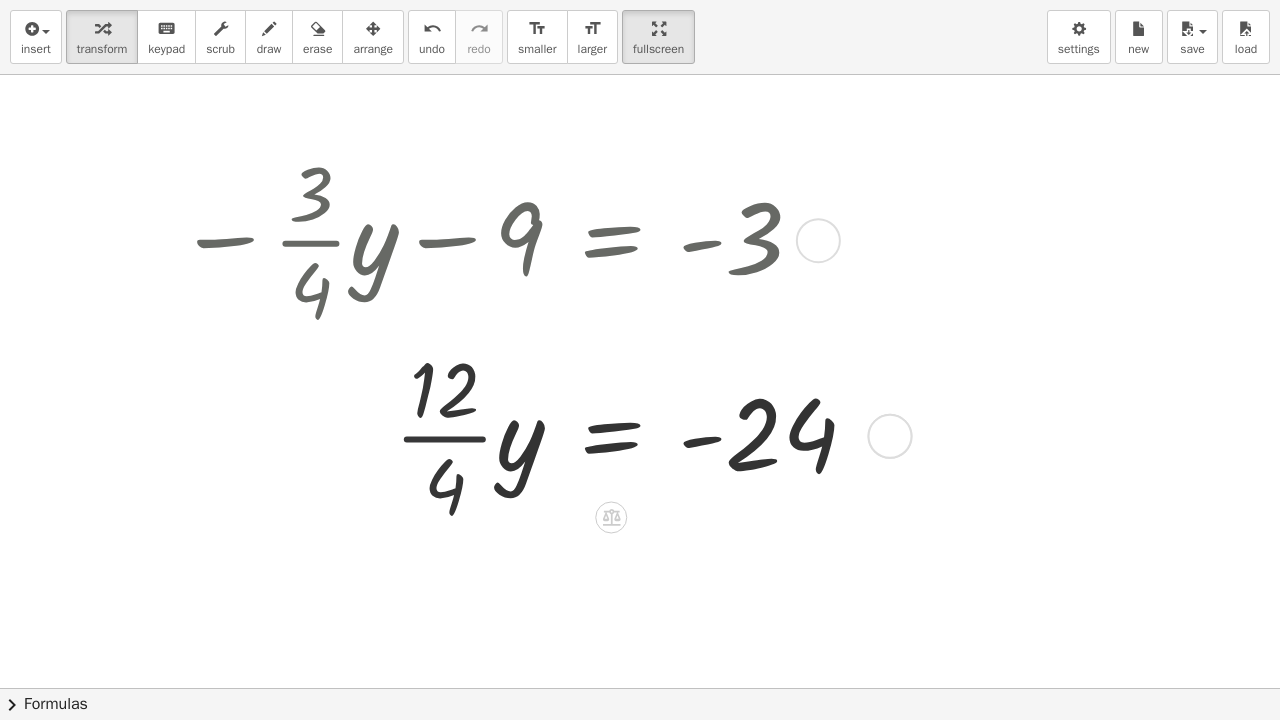 click at bounding box center (525, 434) 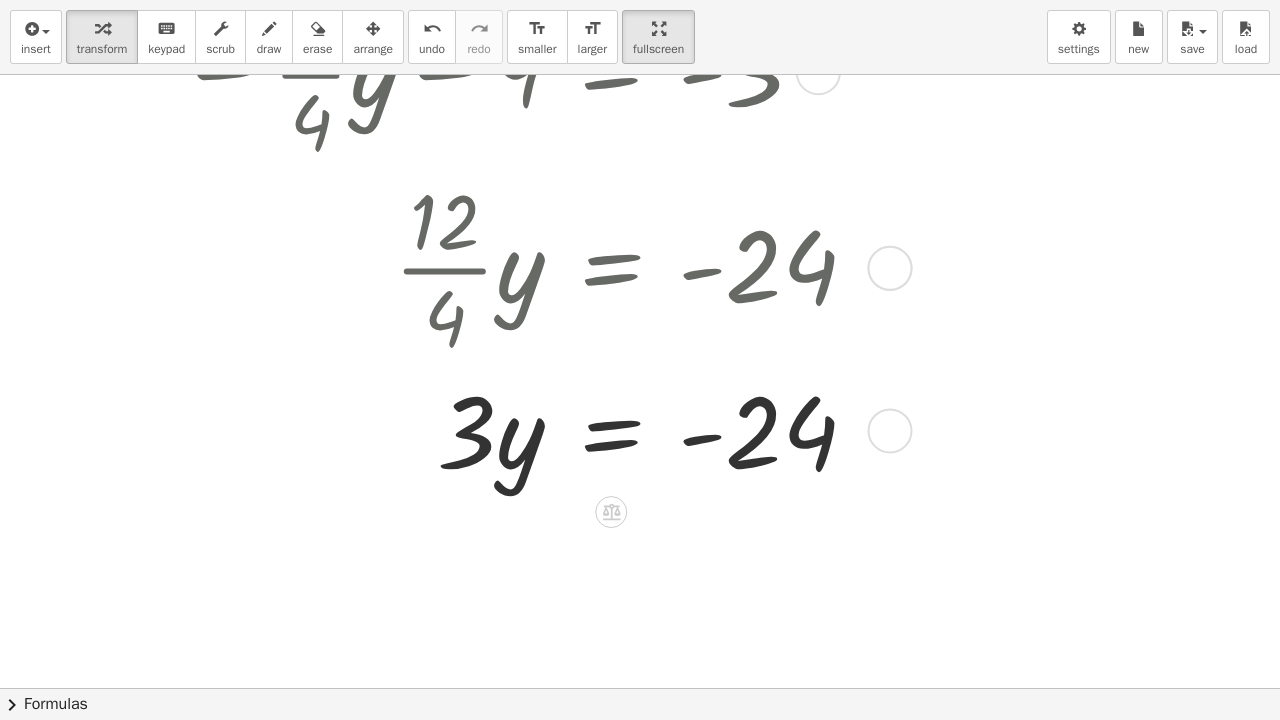 scroll, scrollTop: 200, scrollLeft: 0, axis: vertical 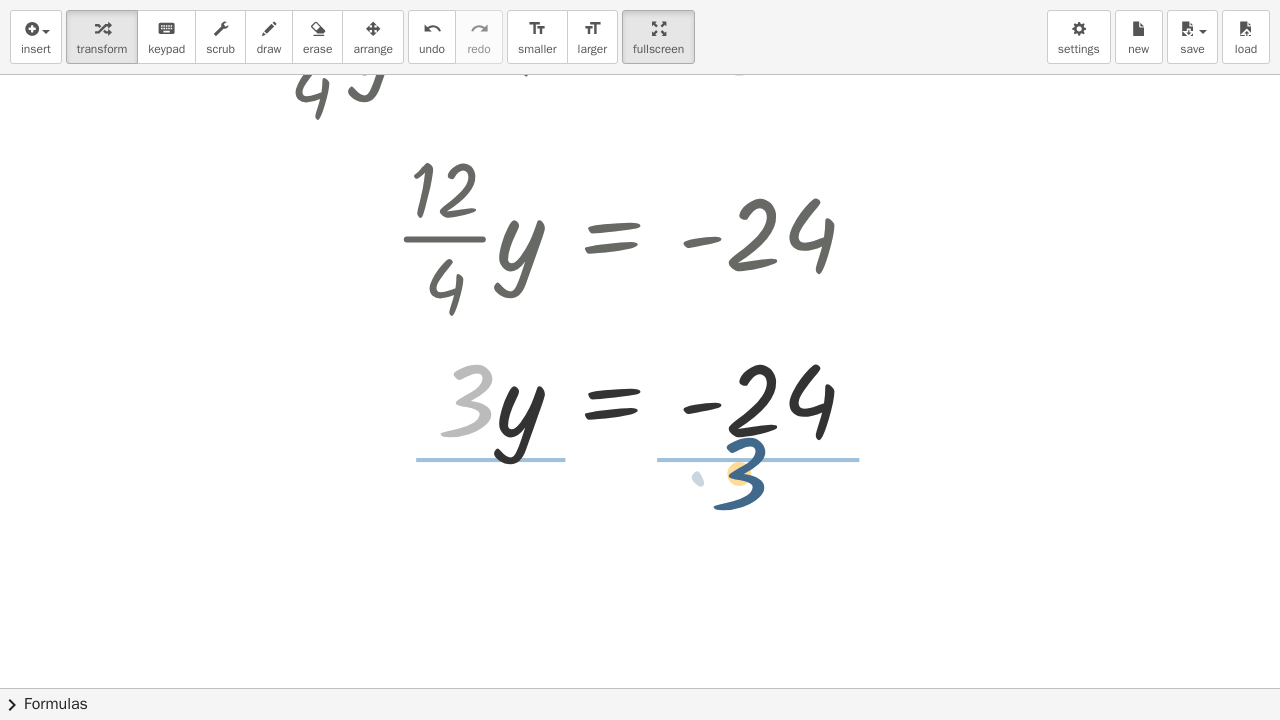 drag, startPoint x: 478, startPoint y: 419, endPoint x: 752, endPoint y: 490, distance: 283.04947 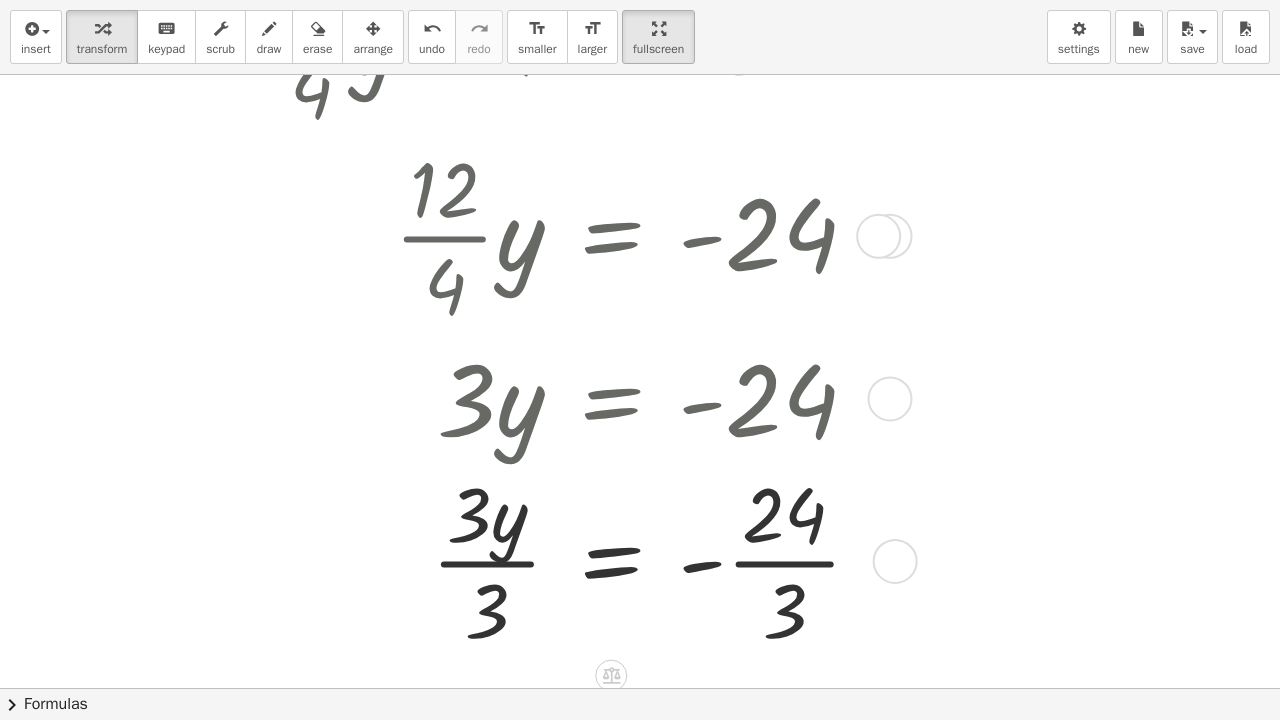 click at bounding box center [527, 560] 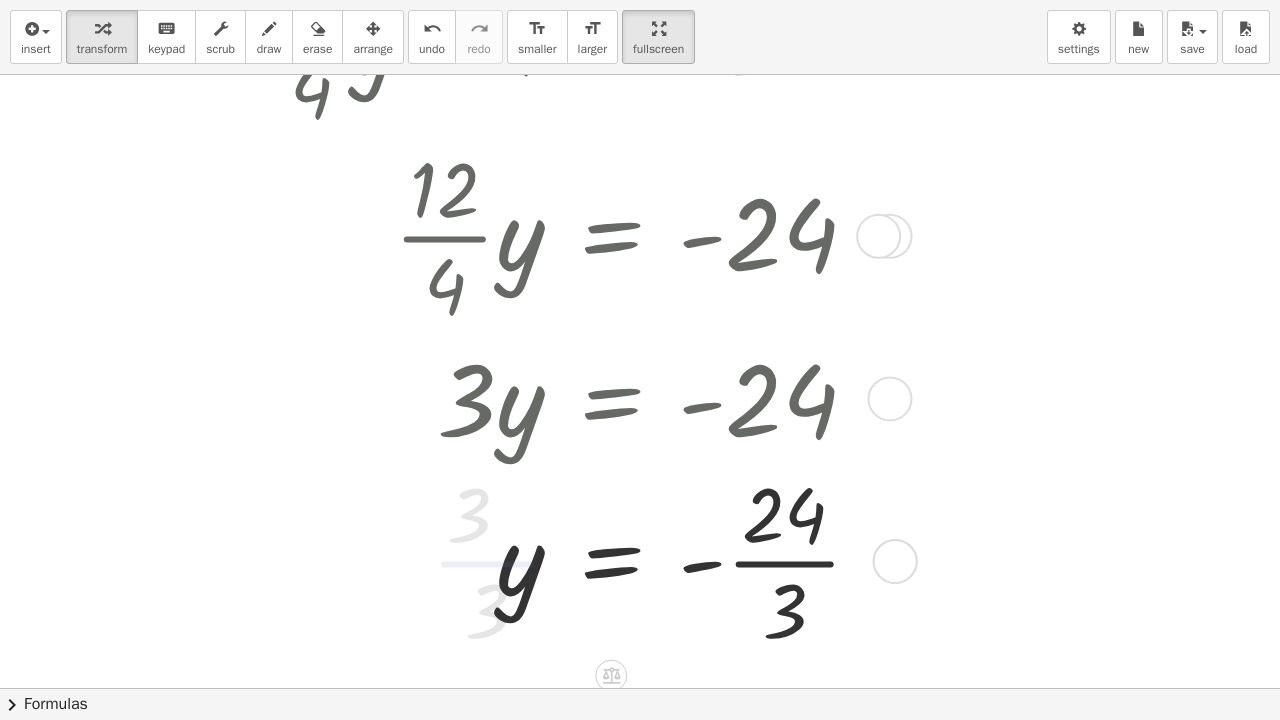 click at bounding box center (527, 560) 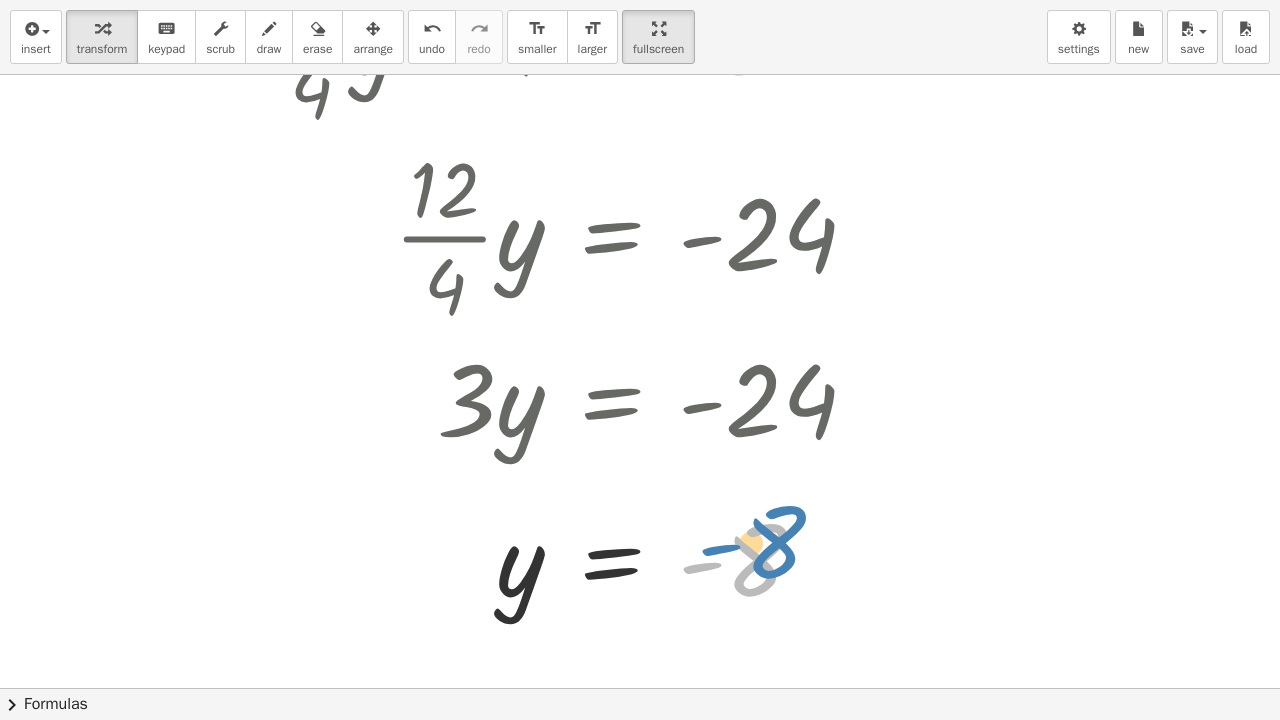 drag, startPoint x: 815, startPoint y: 561, endPoint x: 821, endPoint y: 584, distance: 23.769728 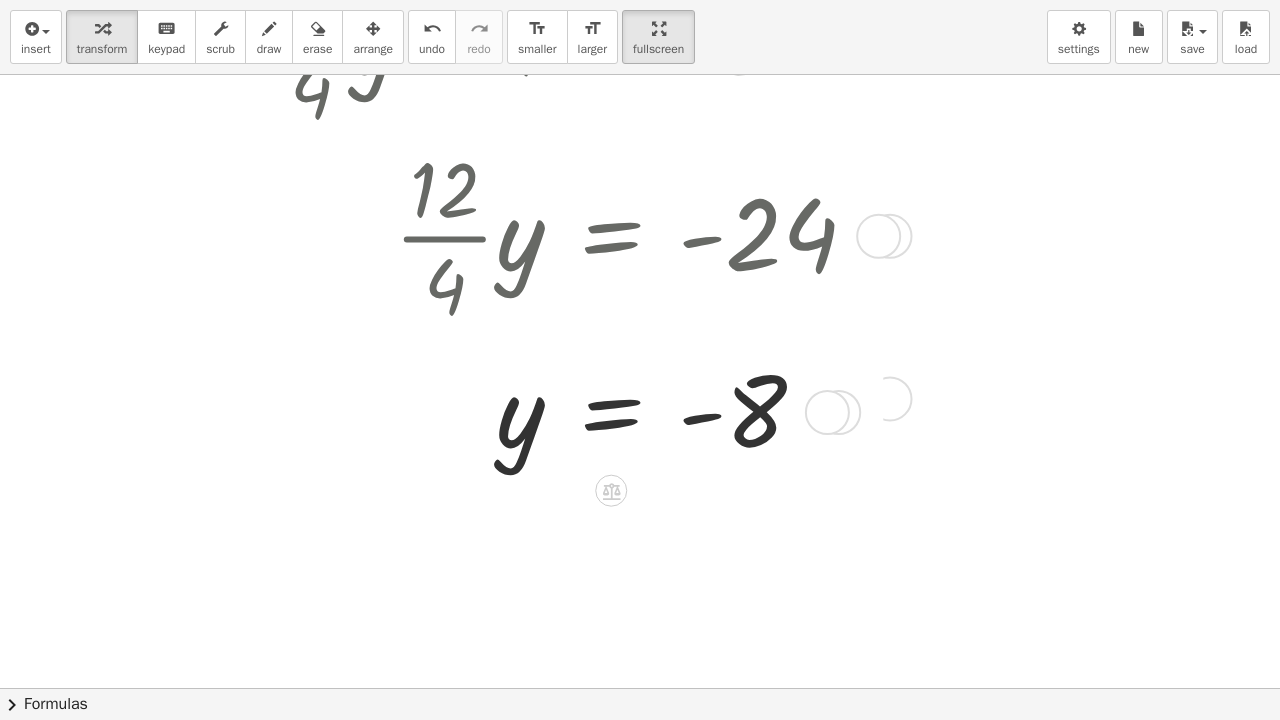drag, startPoint x: 850, startPoint y: 566, endPoint x: 850, endPoint y: 389, distance: 177 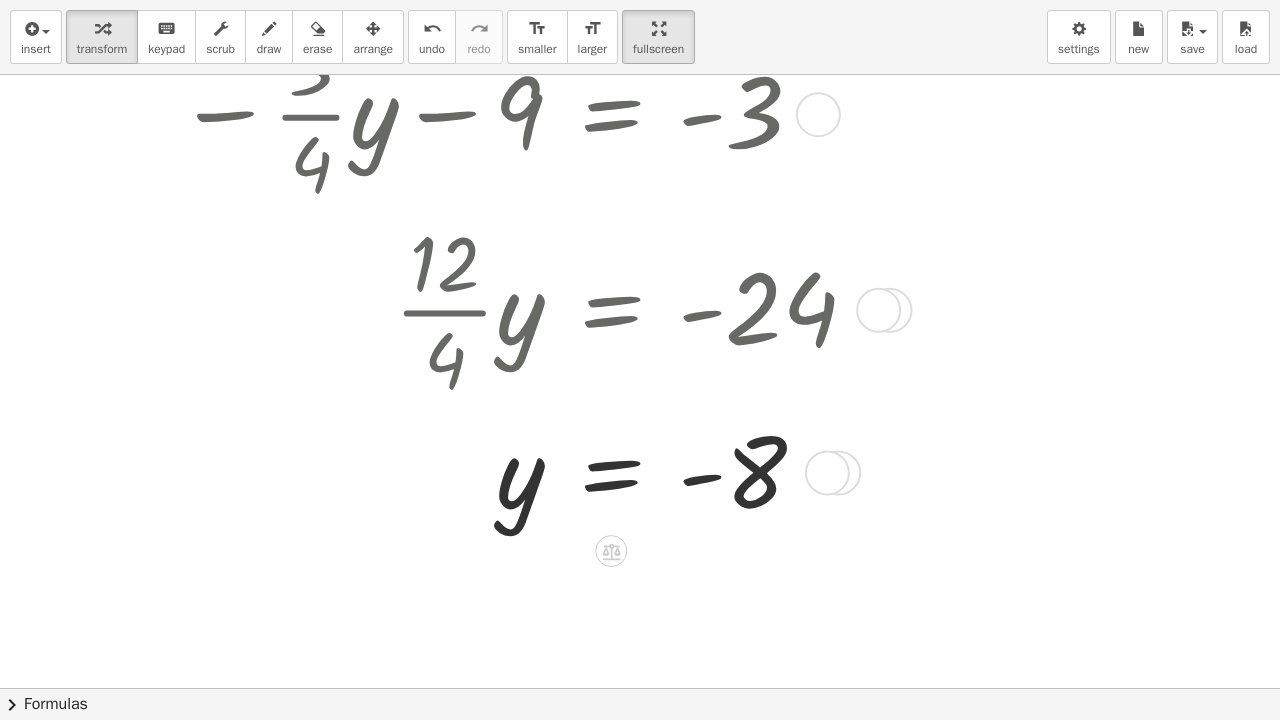 scroll, scrollTop: 200, scrollLeft: 0, axis: vertical 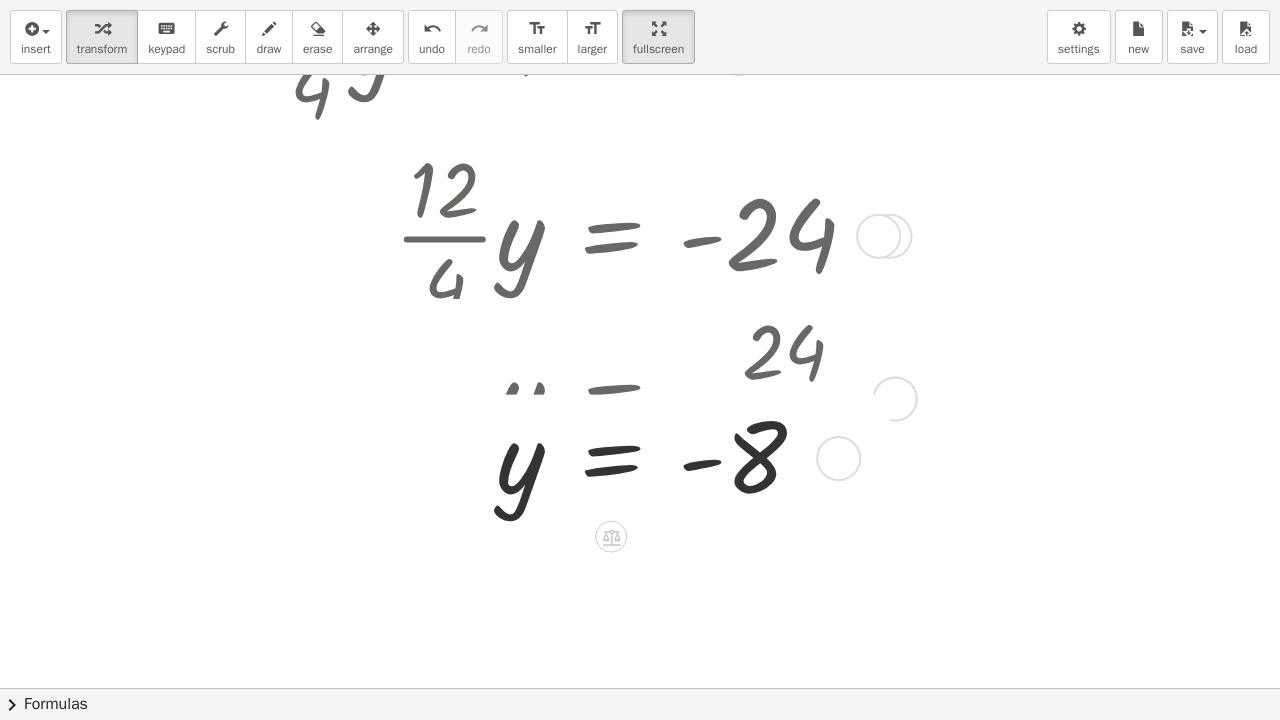 drag, startPoint x: 850, startPoint y: 398, endPoint x: 854, endPoint y: 473, distance: 75.10659 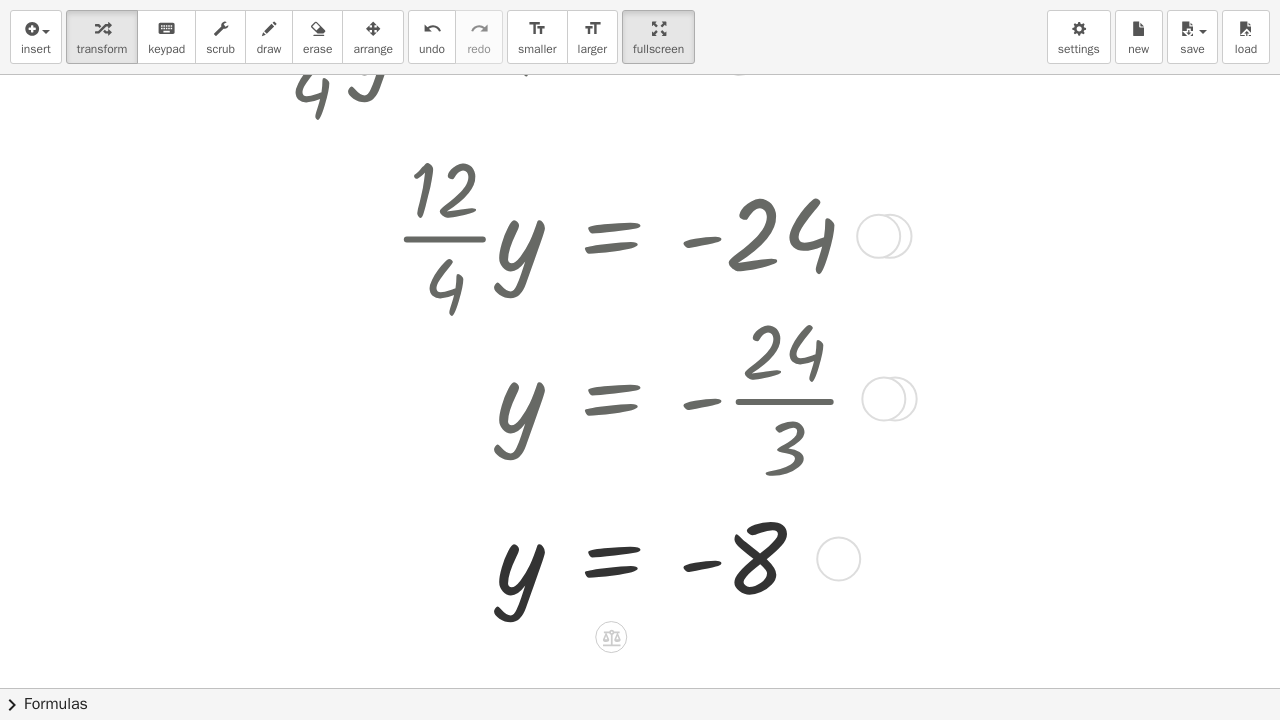 click at bounding box center [527, 235] 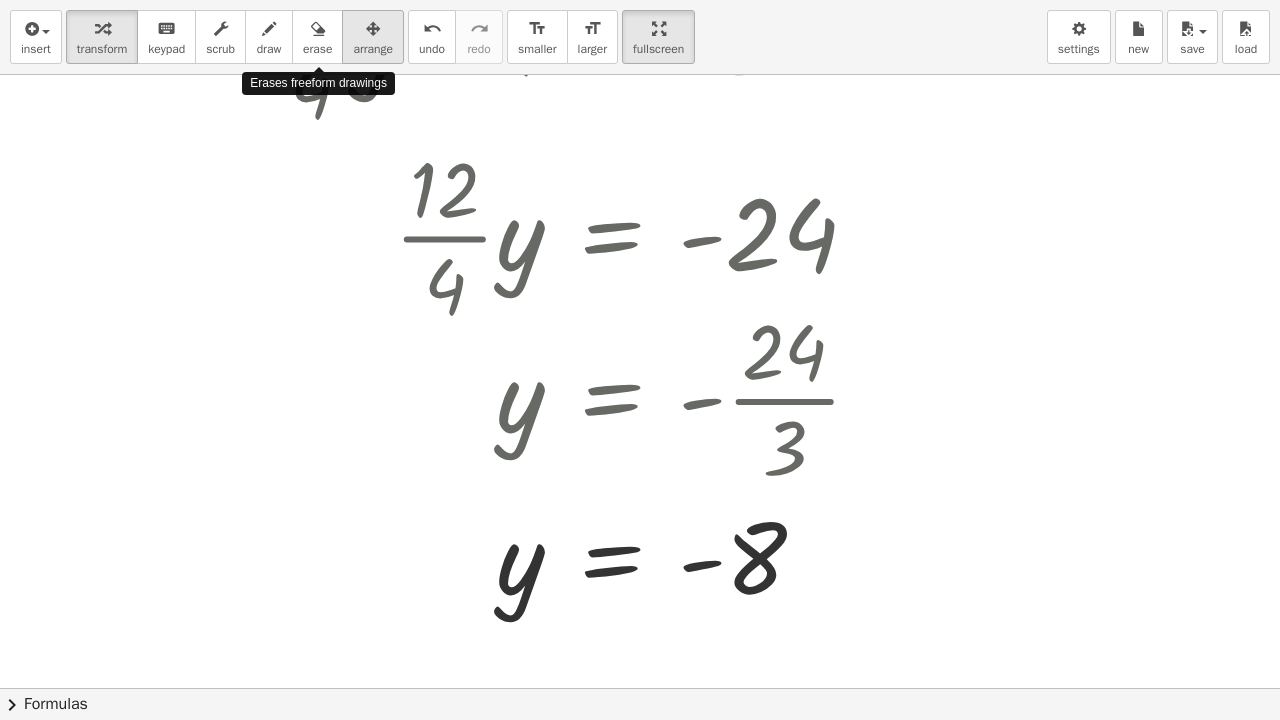click at bounding box center [373, 29] 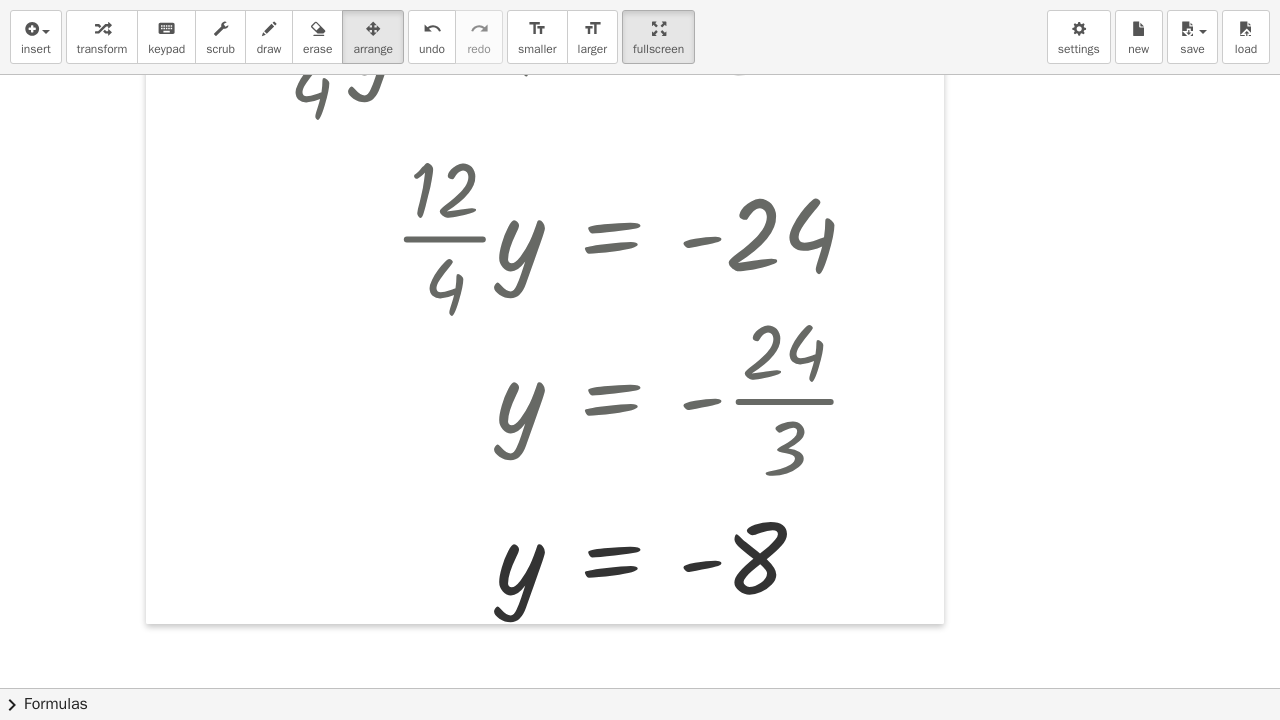 scroll, scrollTop: 0, scrollLeft: 0, axis: both 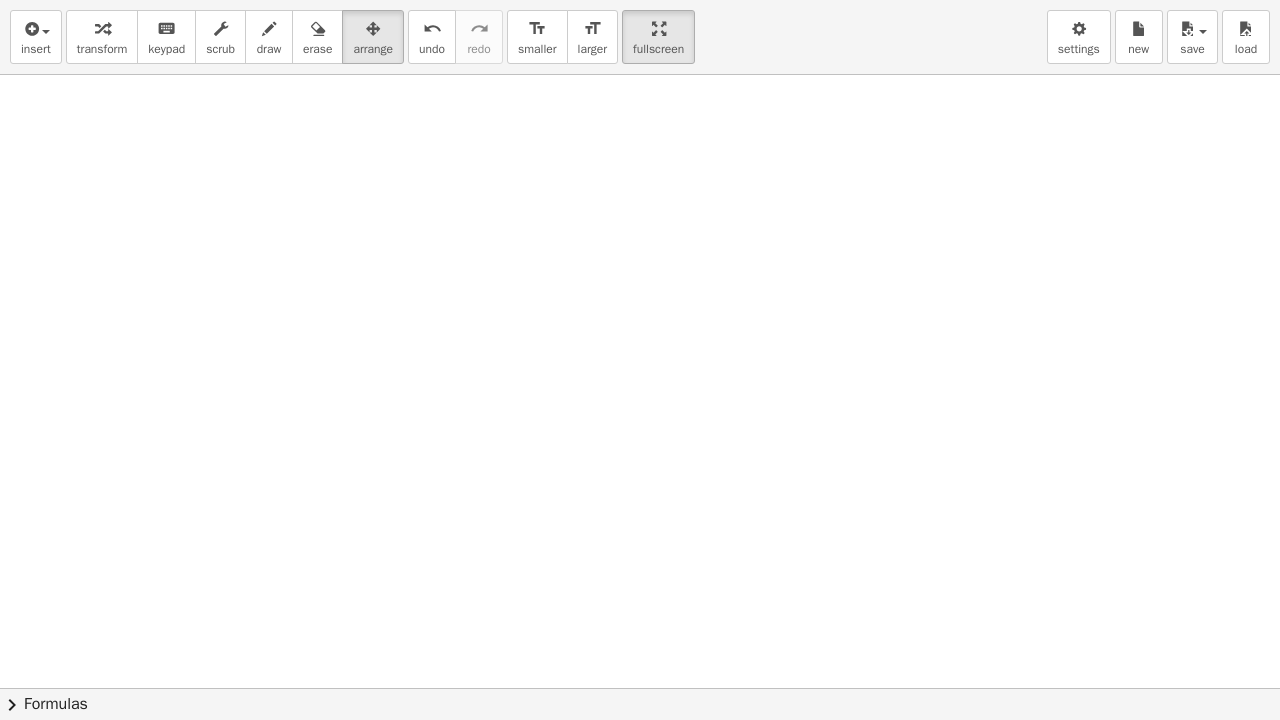 click on "insert select one: Math Expression Function Text Youtube Video Graphing Geometry Geometry 3D transform keyboard keypad scrub draw erase arrange undo undo redo redo format_size smaller format_size larger fullscreen load   save new settings" at bounding box center [640, 37] 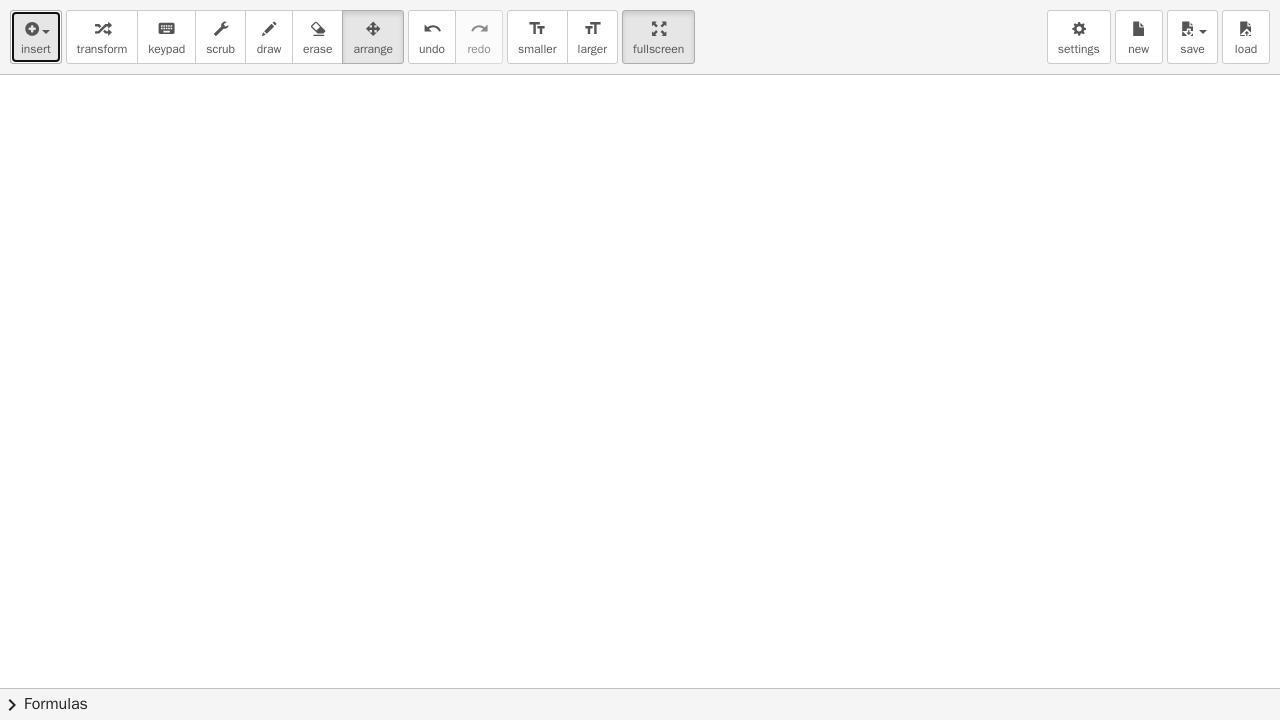click at bounding box center [41, 31] 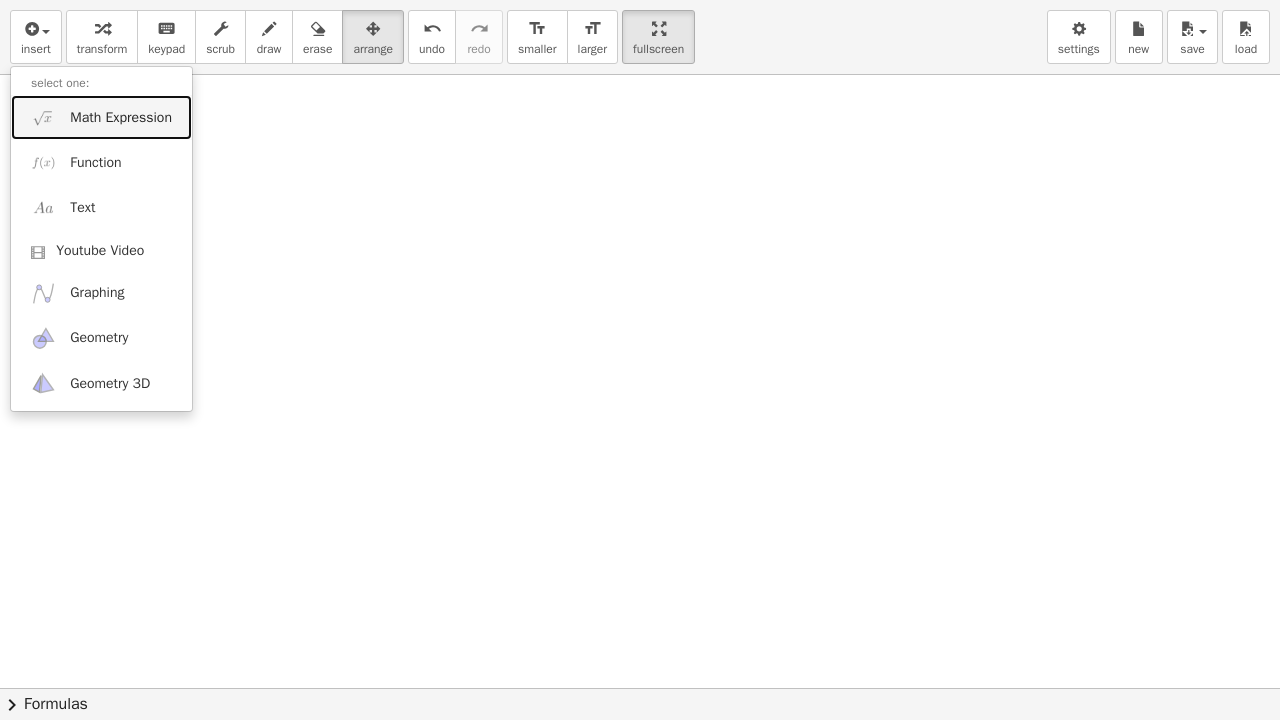 click on "Math Expression" at bounding box center [121, 118] 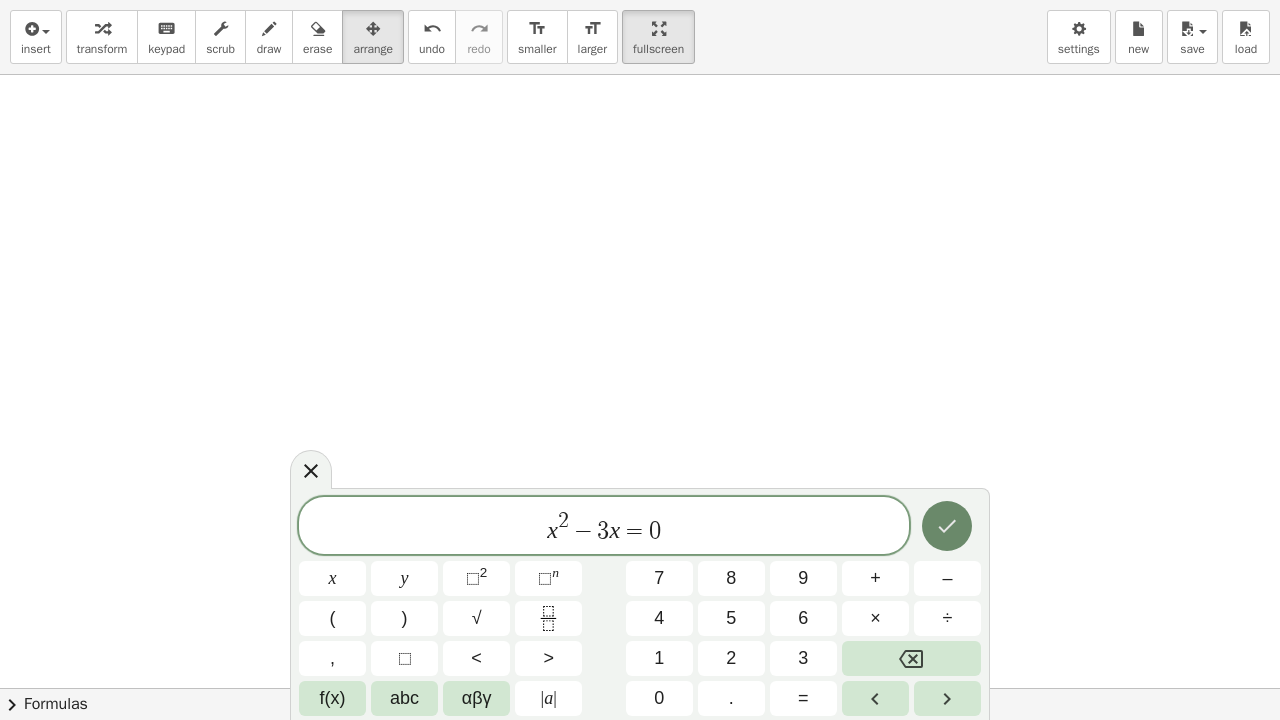 click at bounding box center (947, 526) 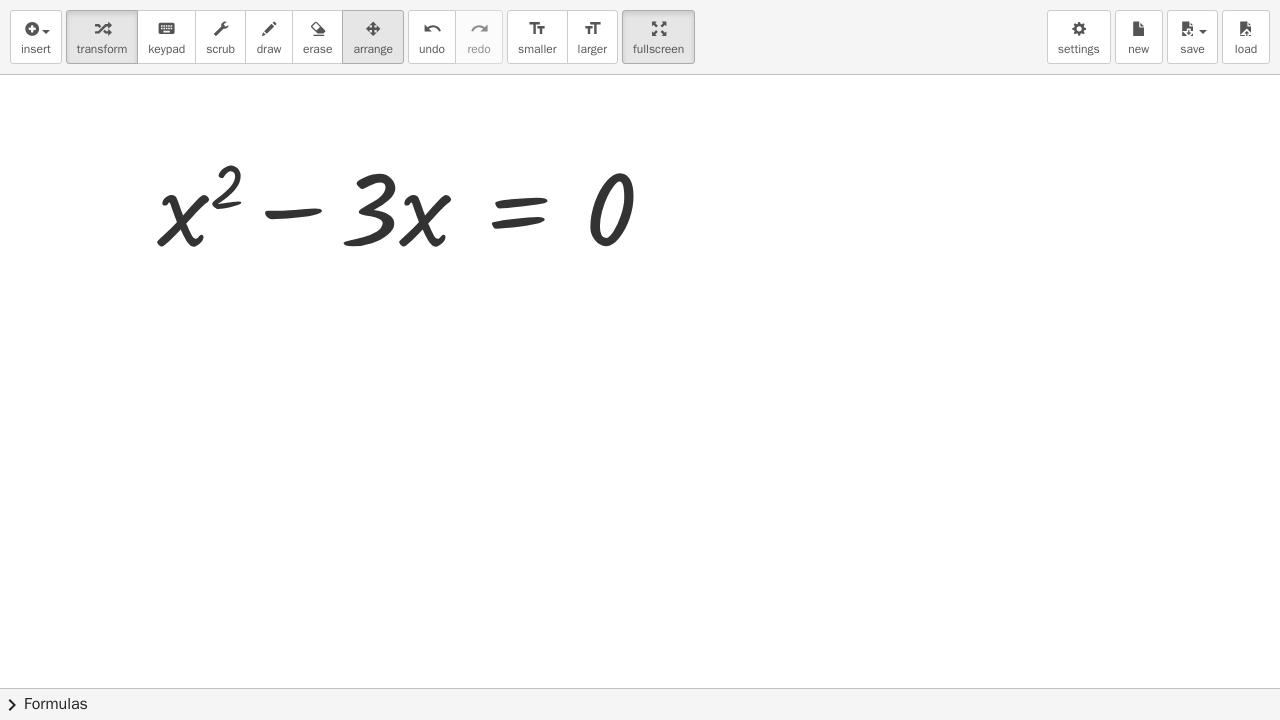 click at bounding box center (373, 29) 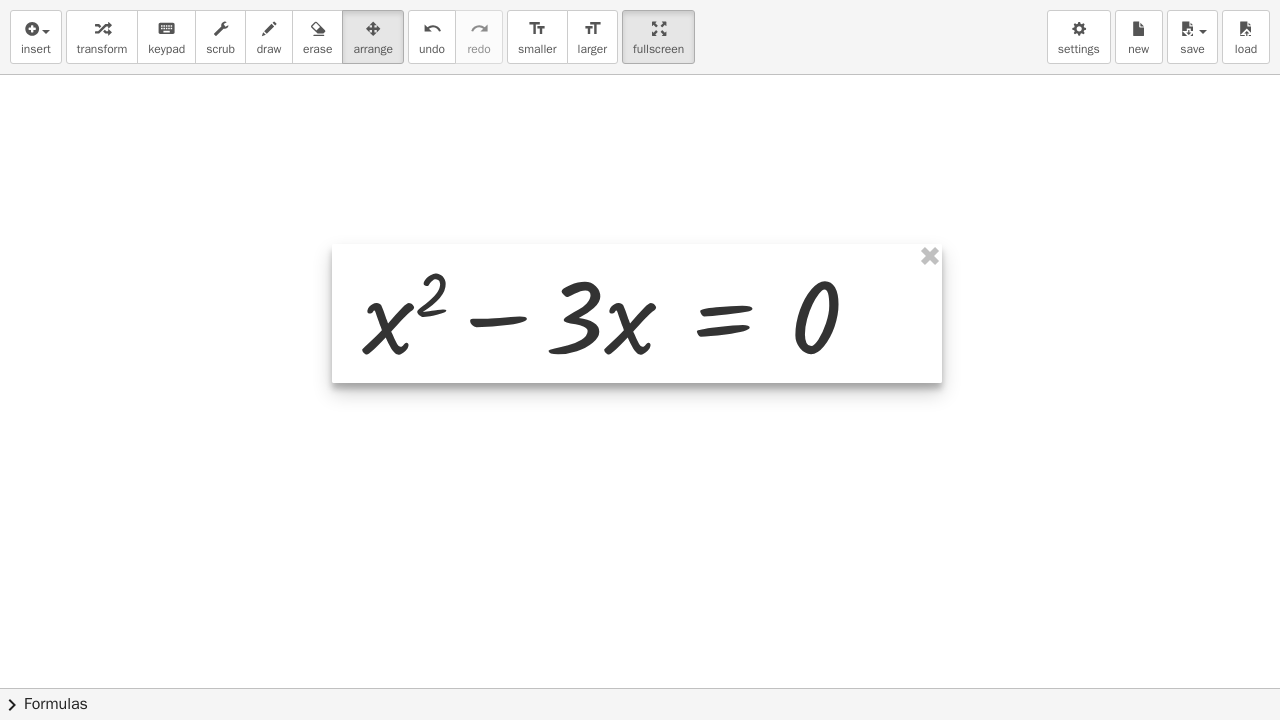 drag, startPoint x: 492, startPoint y: 261, endPoint x: 622, endPoint y: 294, distance: 134.12308 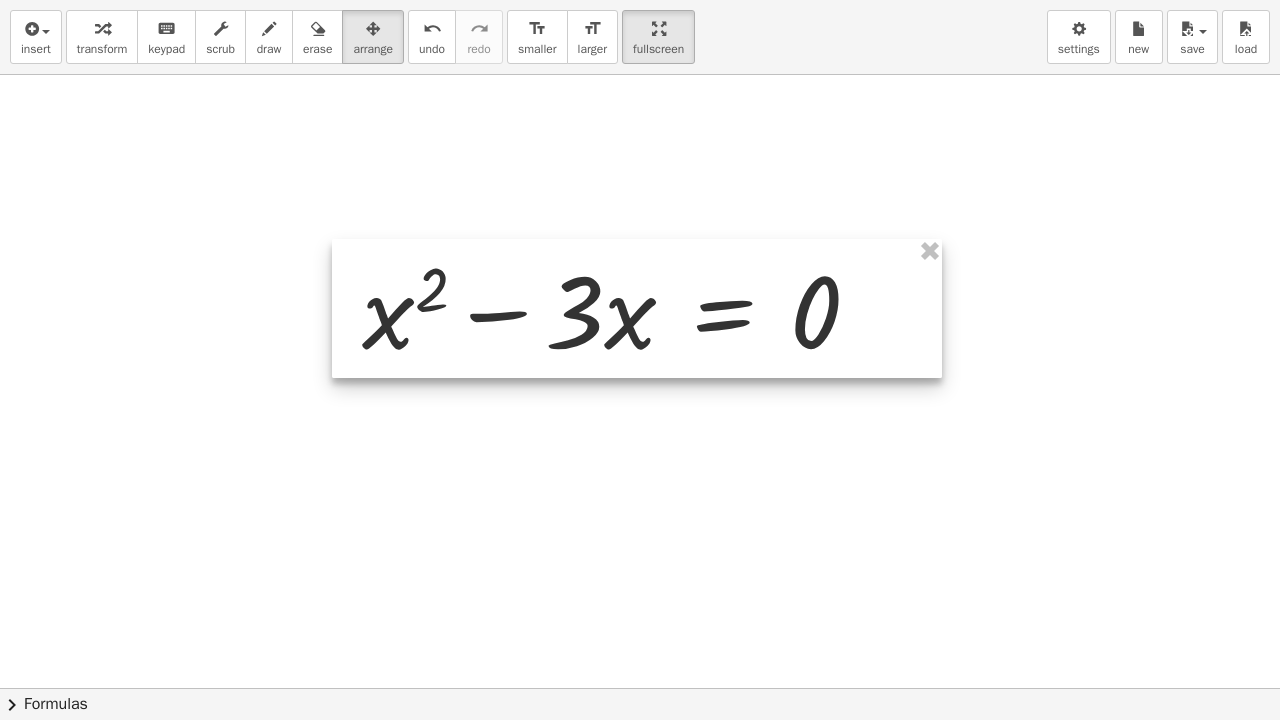 click at bounding box center [637, 308] 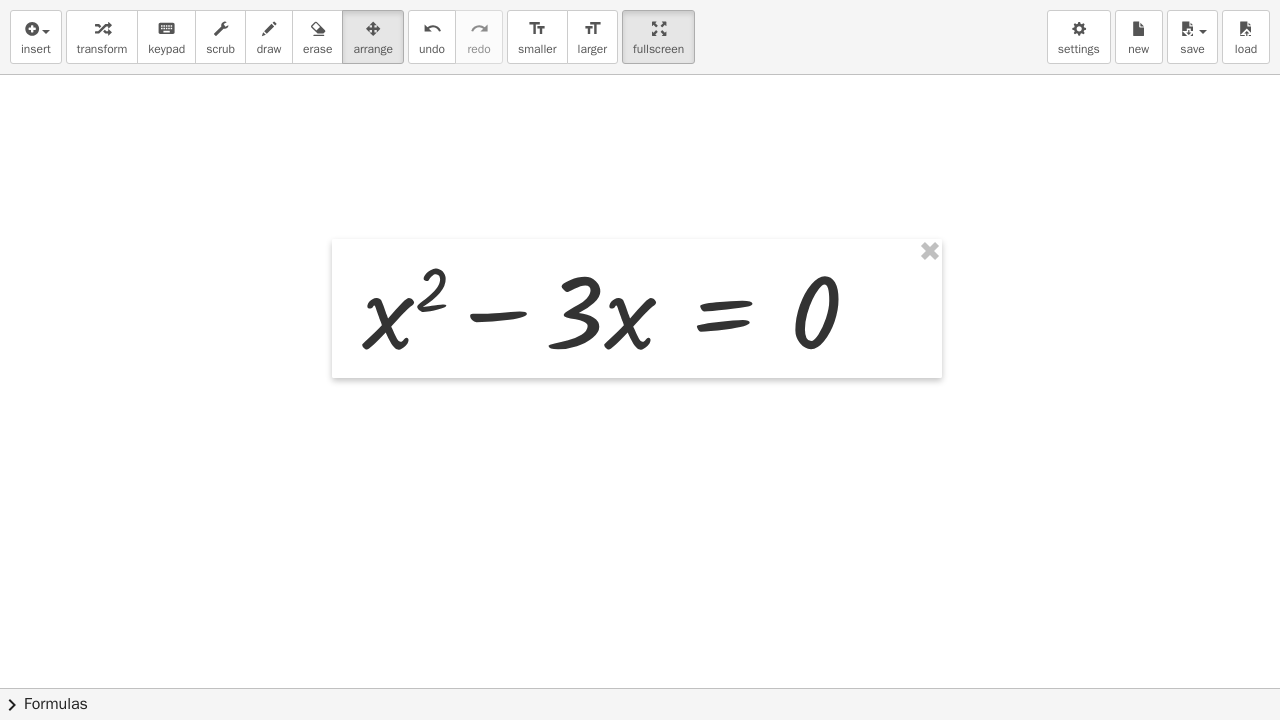 click at bounding box center [640, 688] 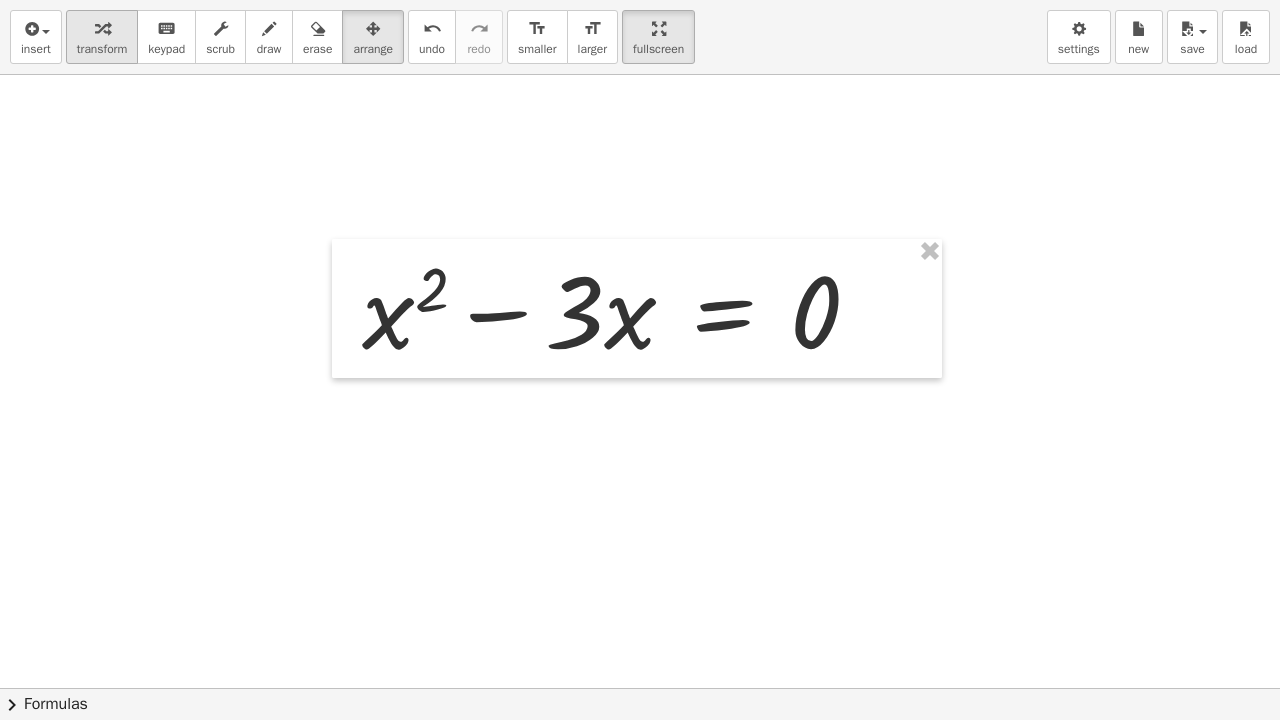 click at bounding box center [102, 28] 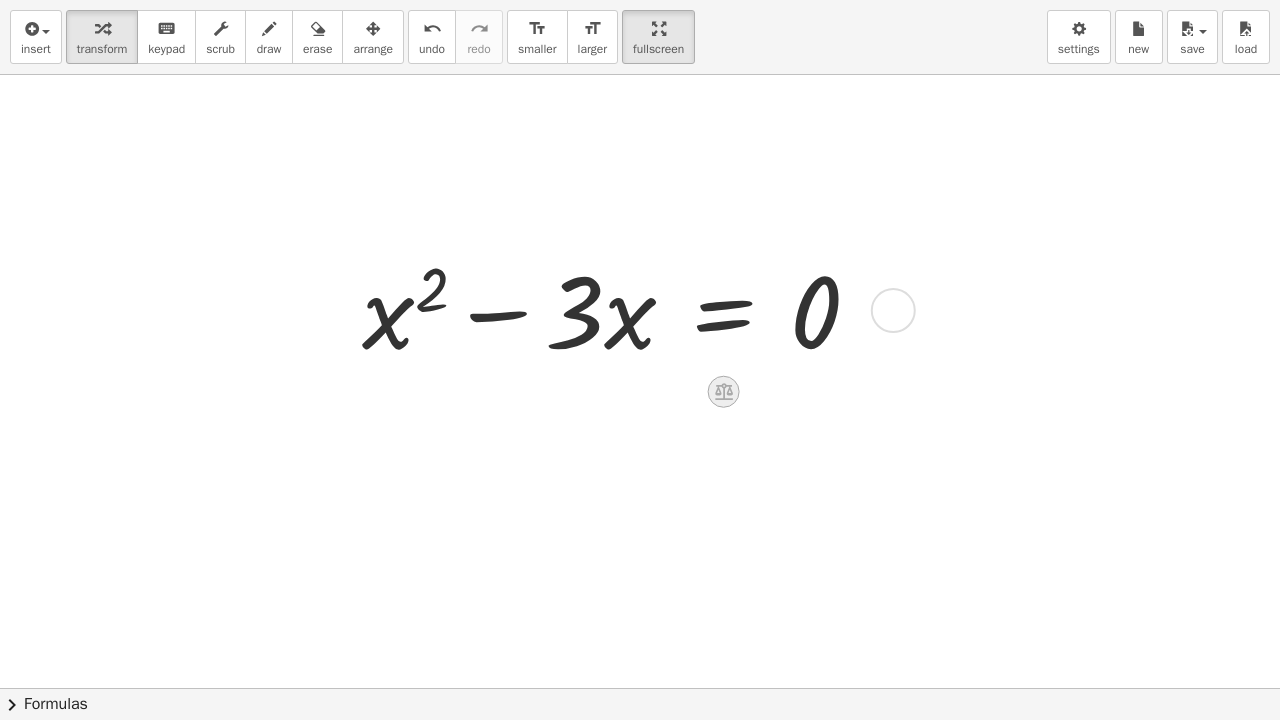 drag, startPoint x: 738, startPoint y: 403, endPoint x: 728, endPoint y: 398, distance: 11.18034 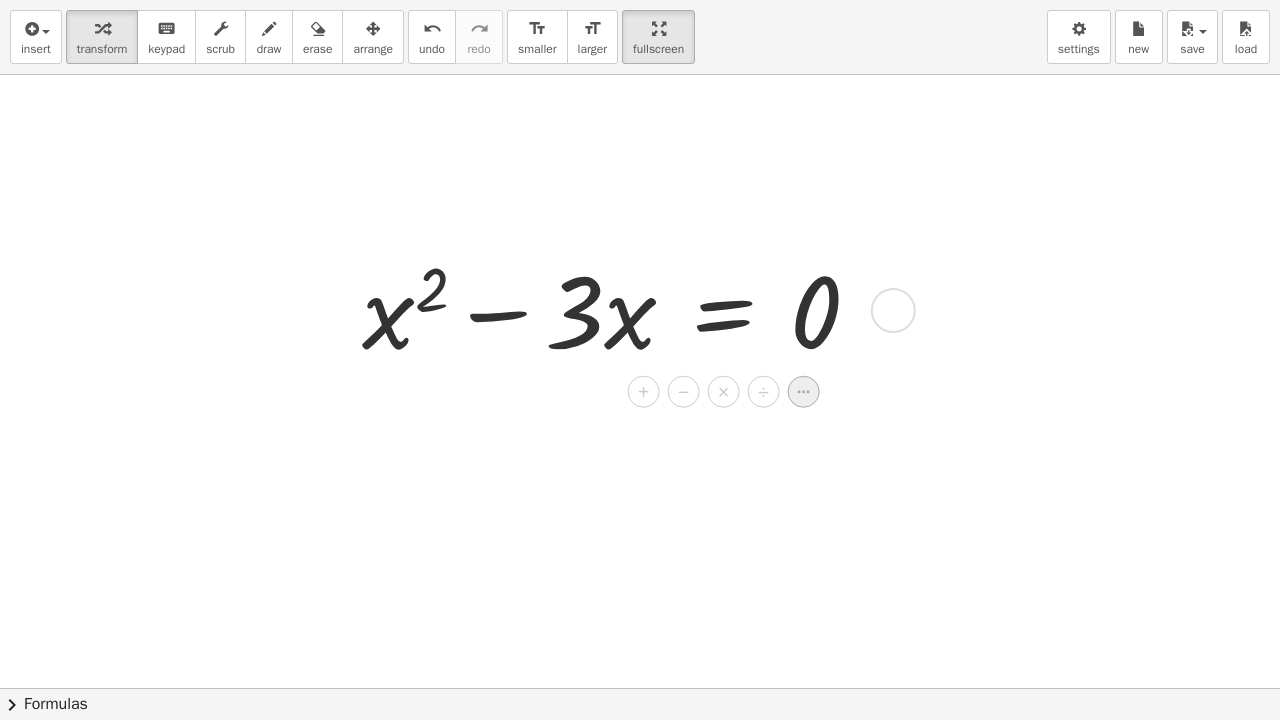 click 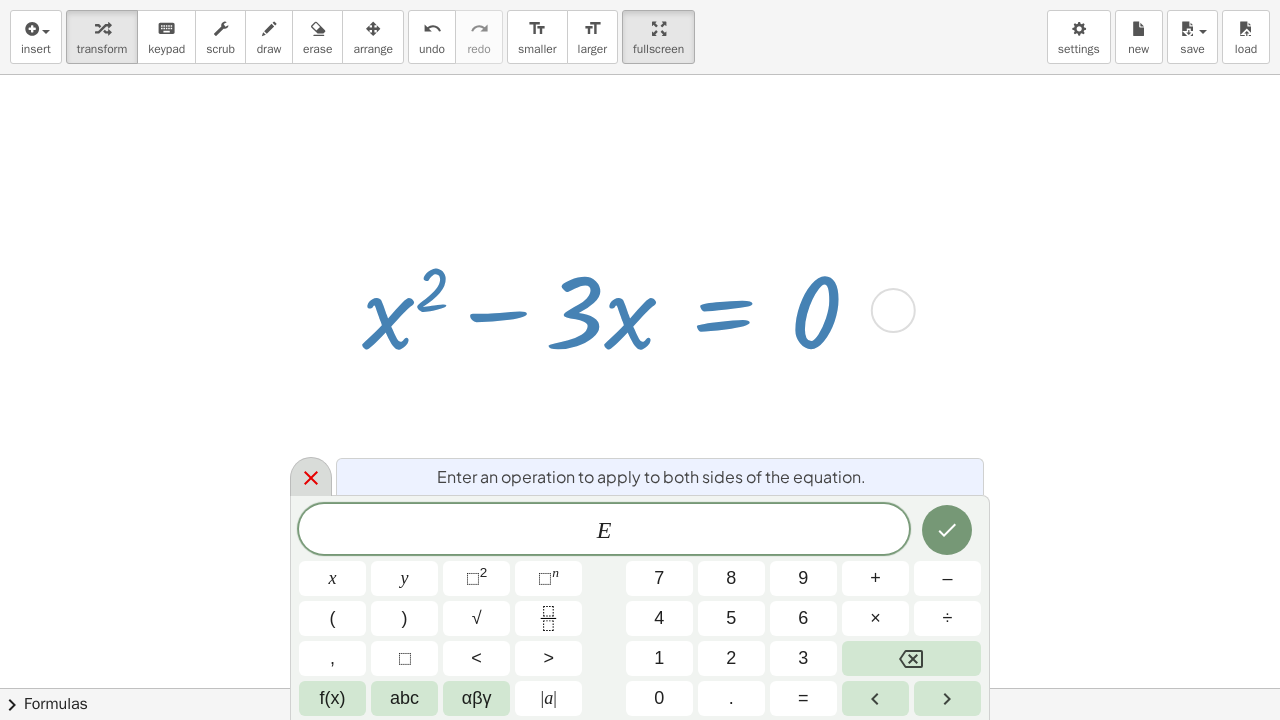 click 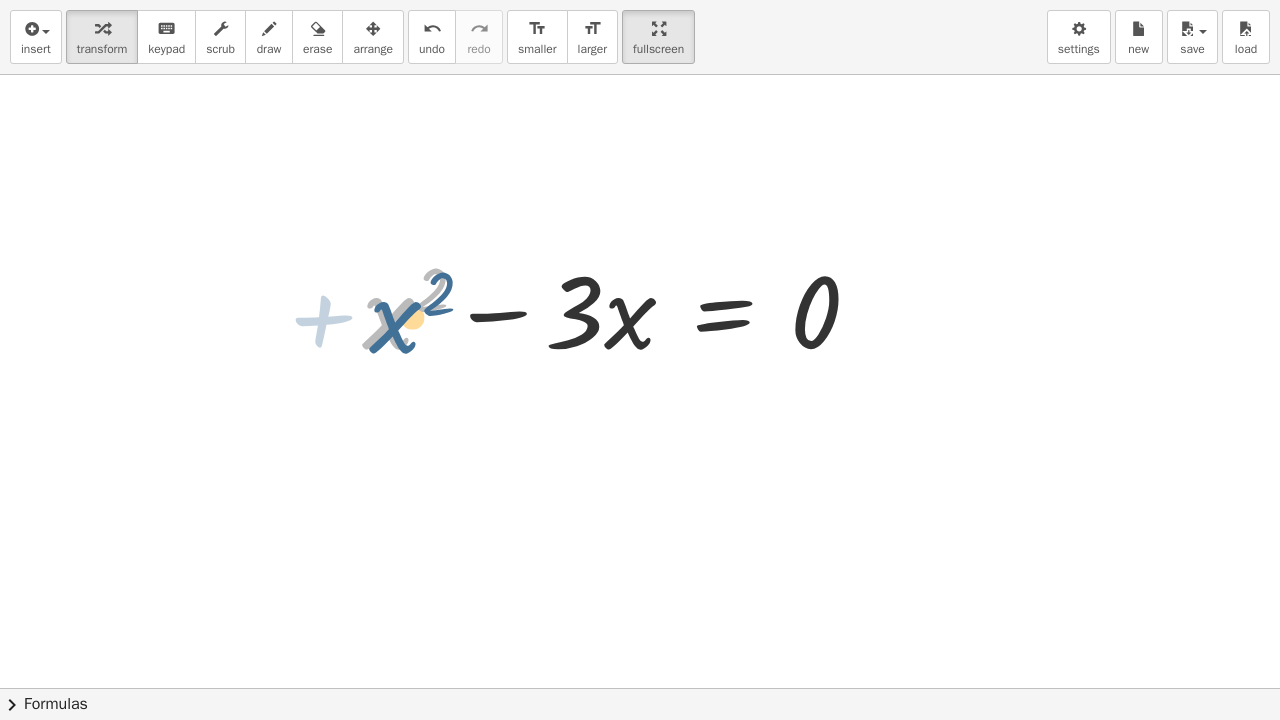drag, startPoint x: 392, startPoint y: 320, endPoint x: 517, endPoint y: 328, distance: 125.25574 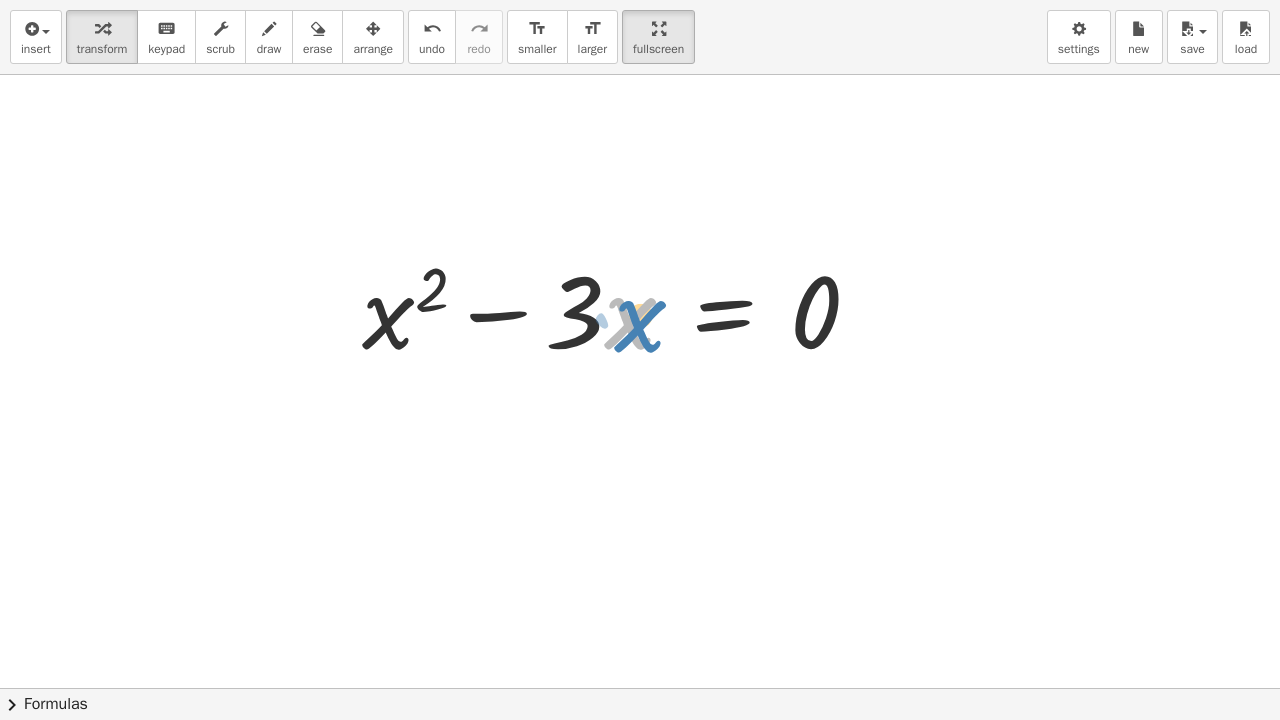 drag, startPoint x: 632, startPoint y: 333, endPoint x: 645, endPoint y: 337, distance: 13.601471 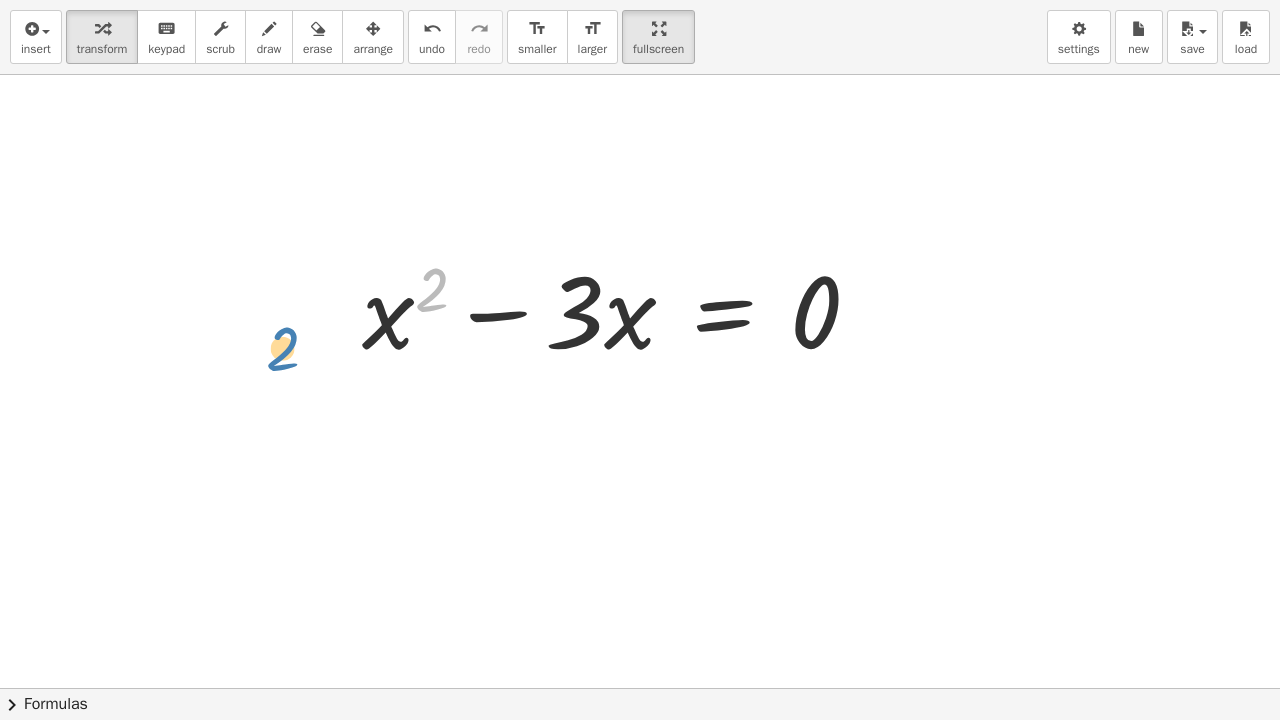 drag, startPoint x: 430, startPoint y: 303, endPoint x: 372, endPoint y: 362, distance: 82.73451 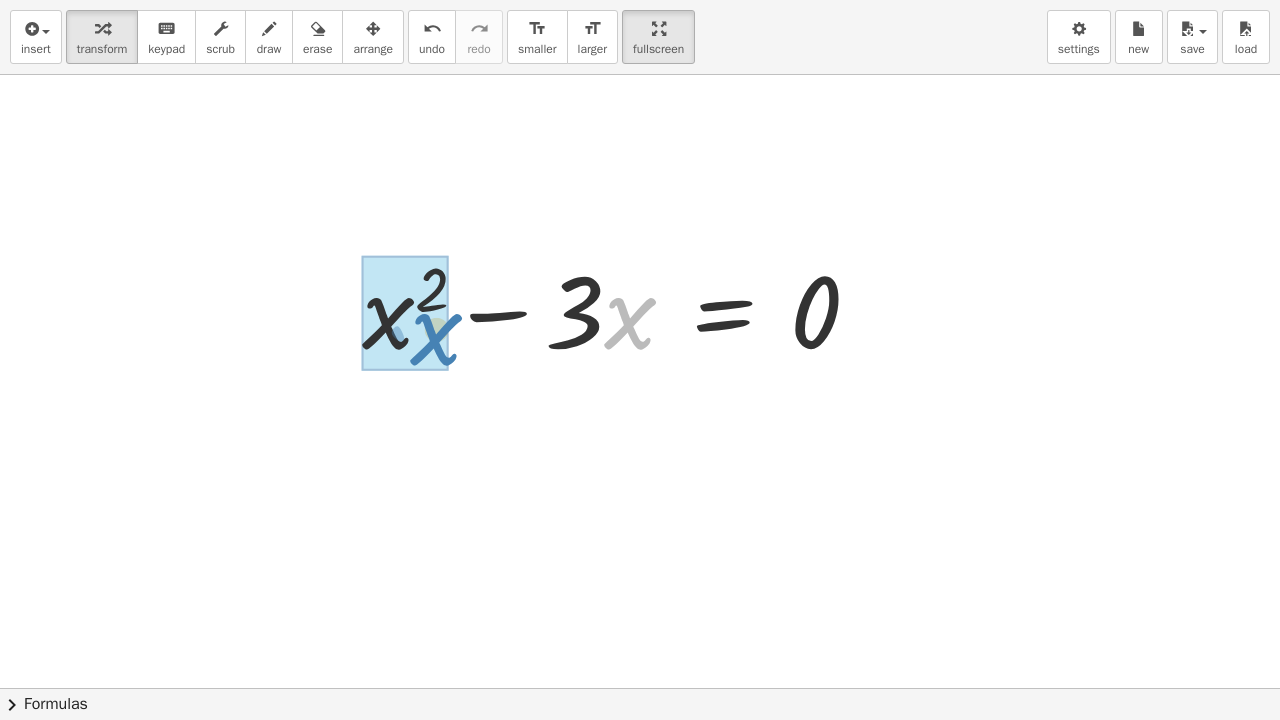 drag, startPoint x: 627, startPoint y: 330, endPoint x: 434, endPoint y: 345, distance: 193.58203 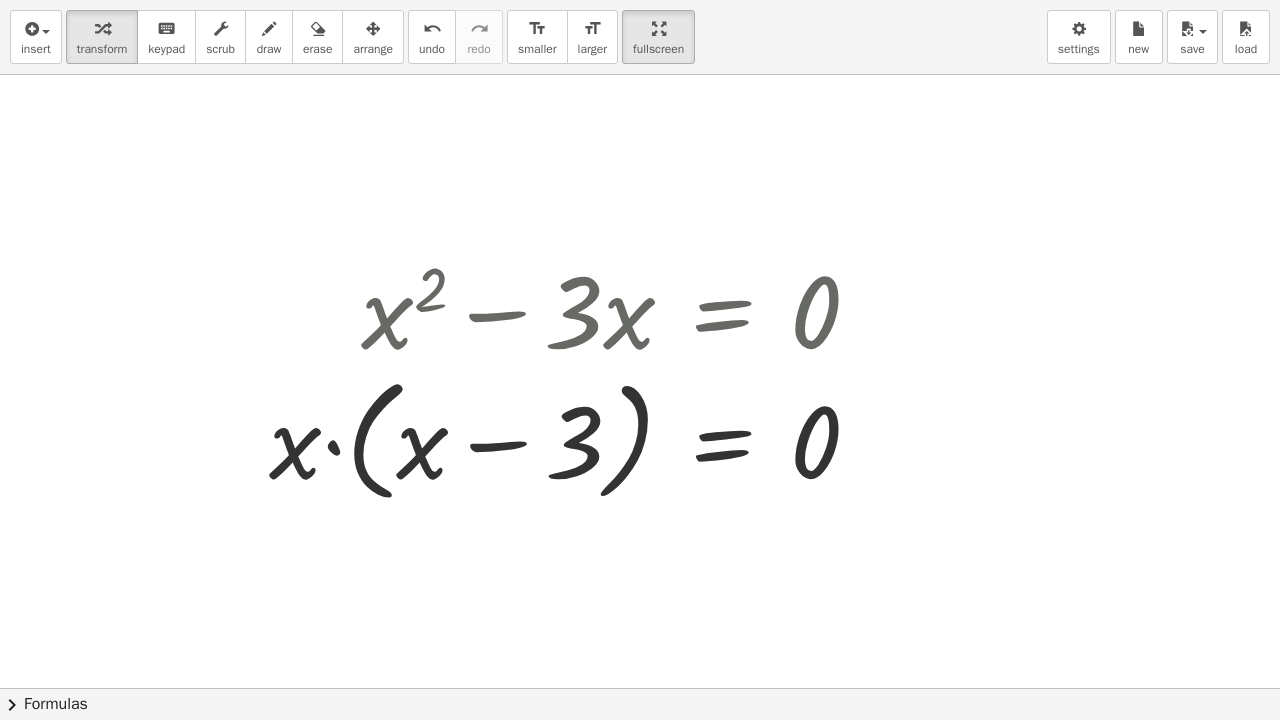 scroll, scrollTop: 100, scrollLeft: 0, axis: vertical 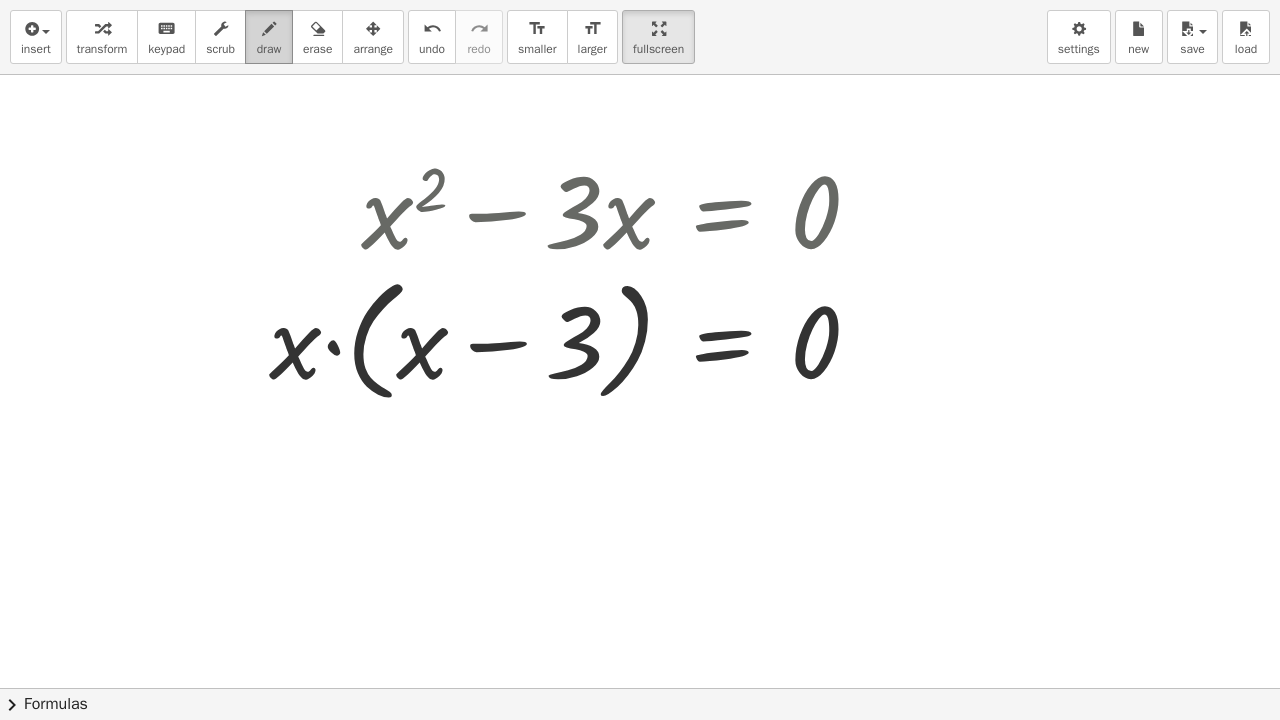 click on "draw" at bounding box center (269, 49) 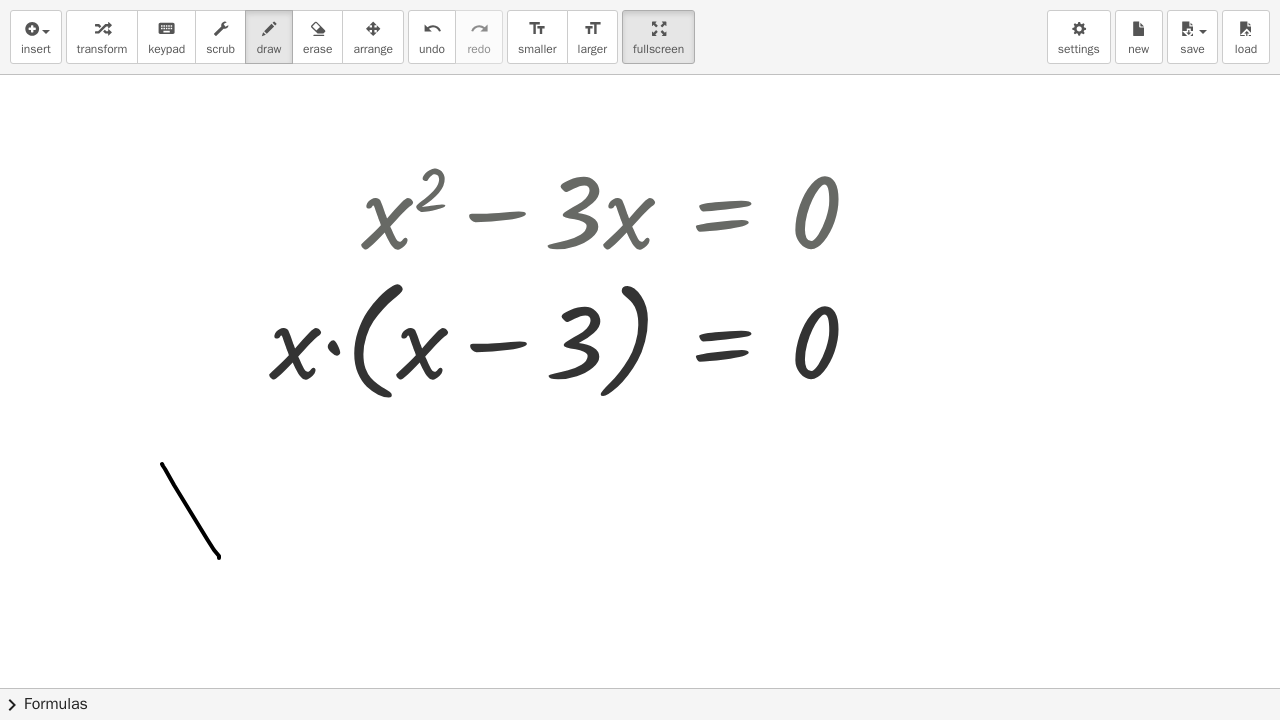drag, startPoint x: 185, startPoint y: 503, endPoint x: 221, endPoint y: 554, distance: 62.425957 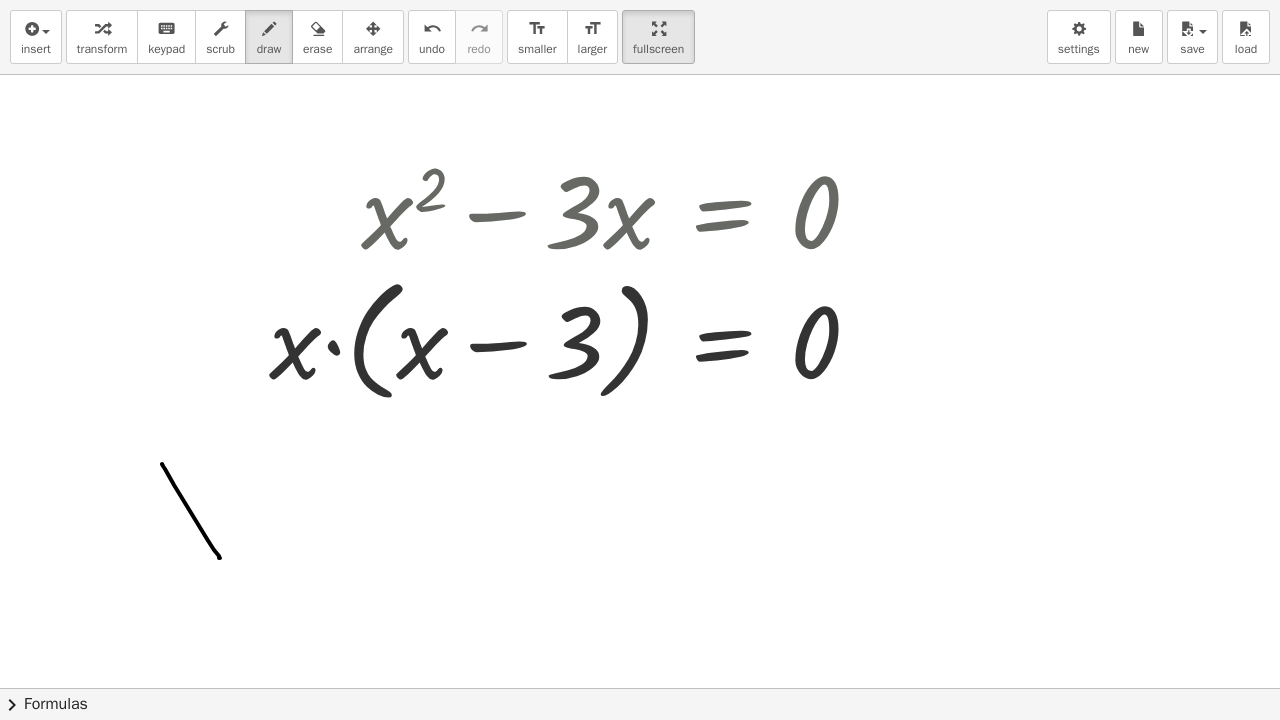 drag, startPoint x: 235, startPoint y: 482, endPoint x: 163, endPoint y: 544, distance: 95.015785 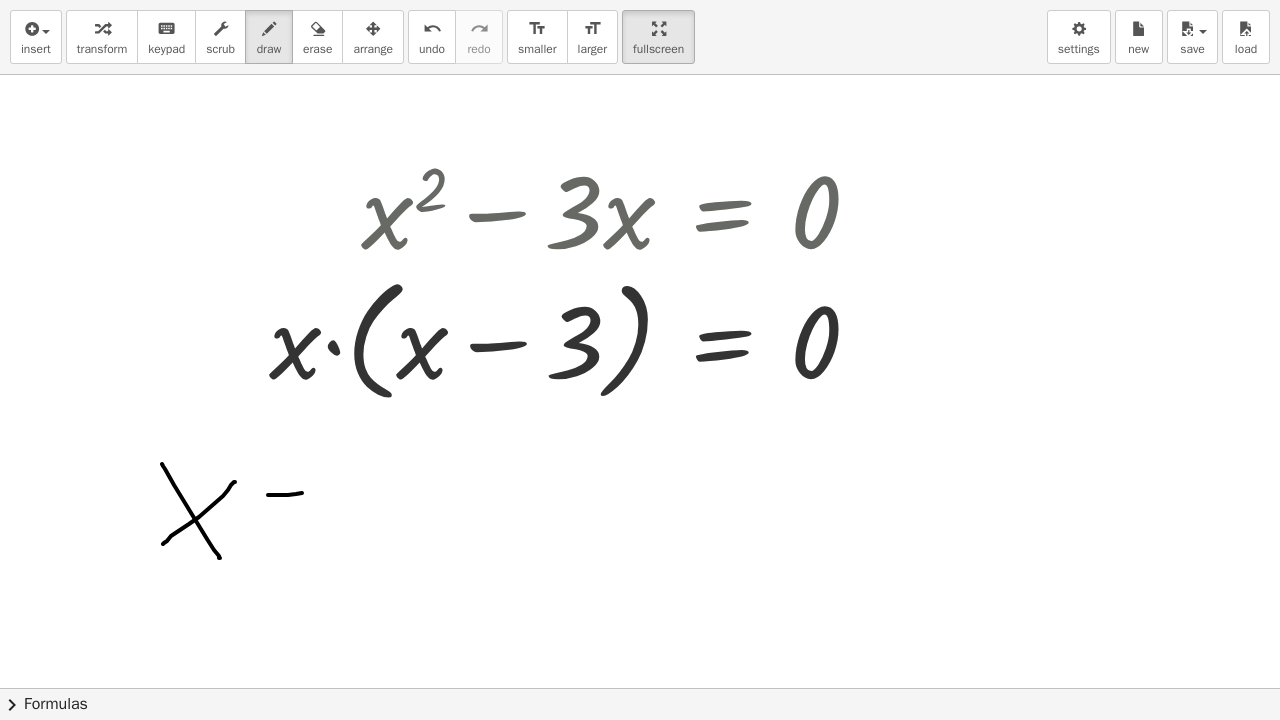 click at bounding box center (640, 588) 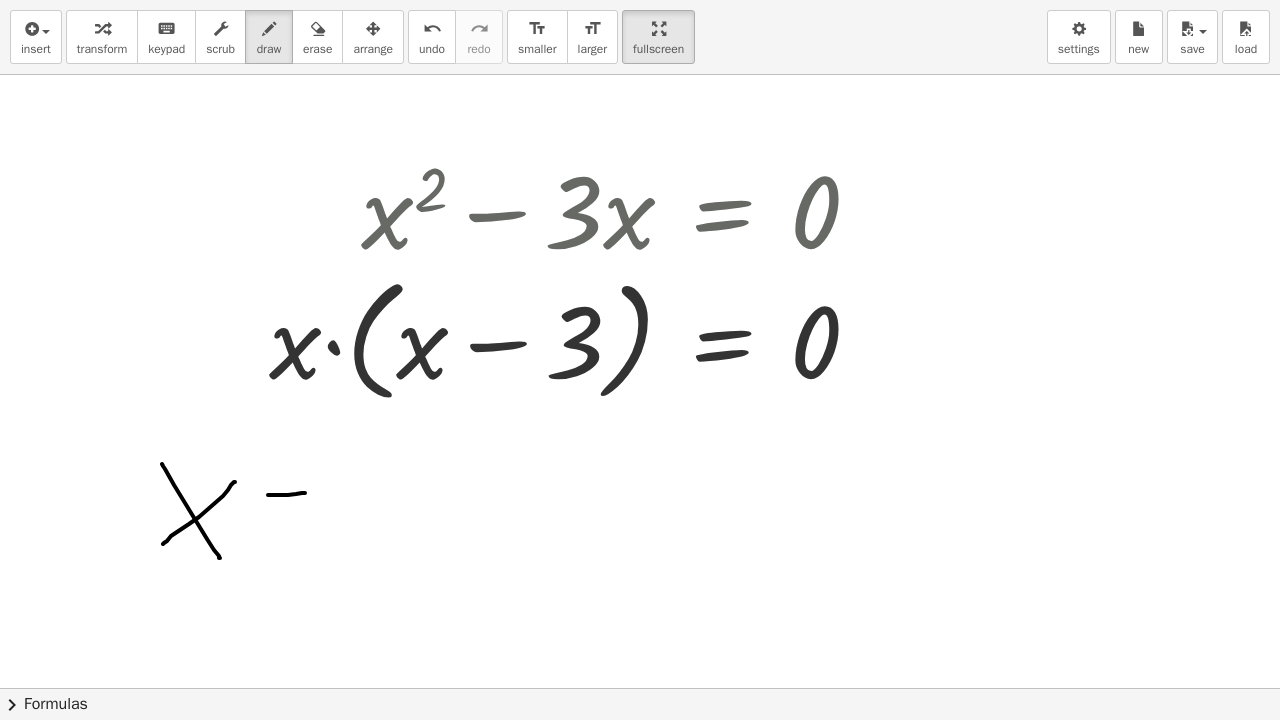 drag, startPoint x: 291, startPoint y: 513, endPoint x: 333, endPoint y: 511, distance: 42.047592 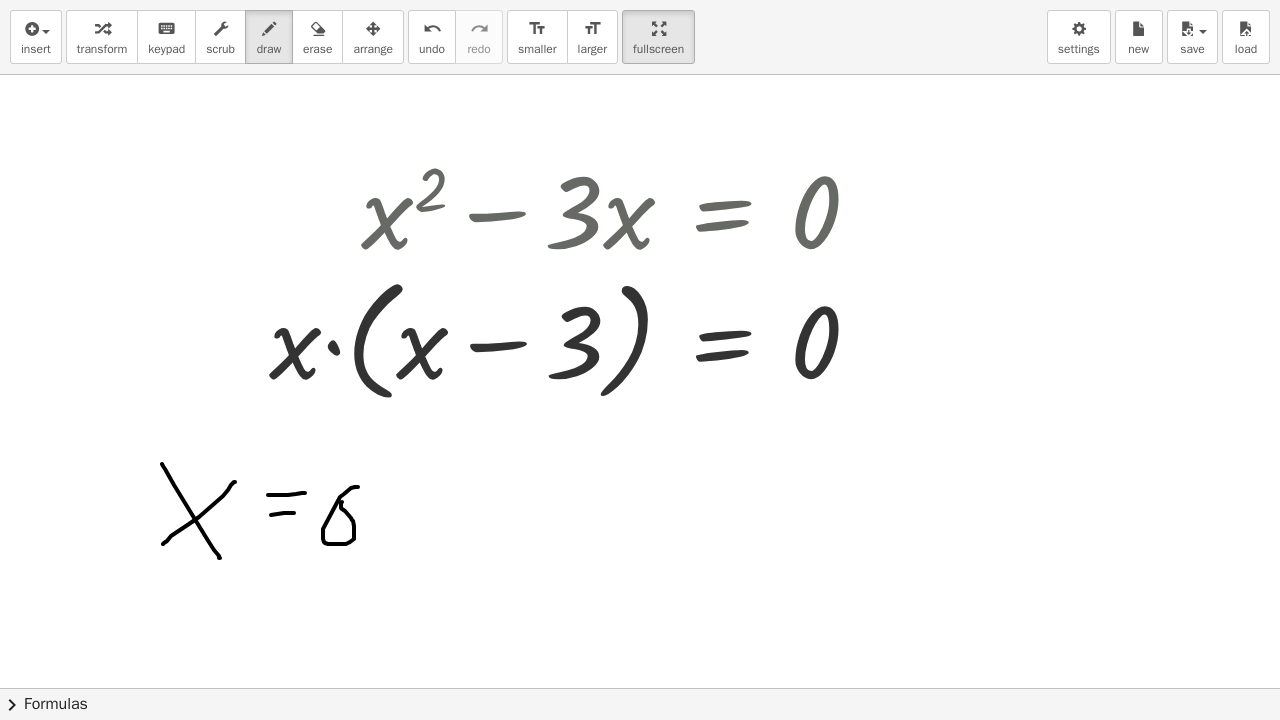 click at bounding box center (640, 588) 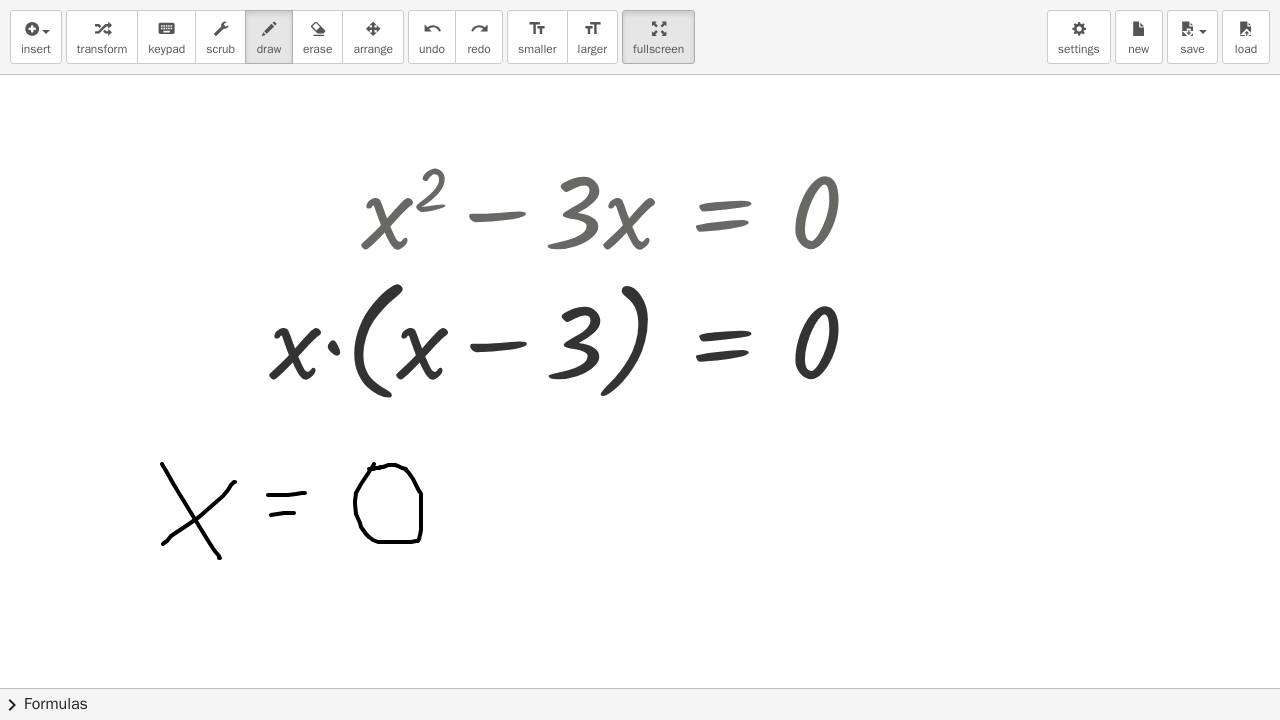 click at bounding box center [640, 588] 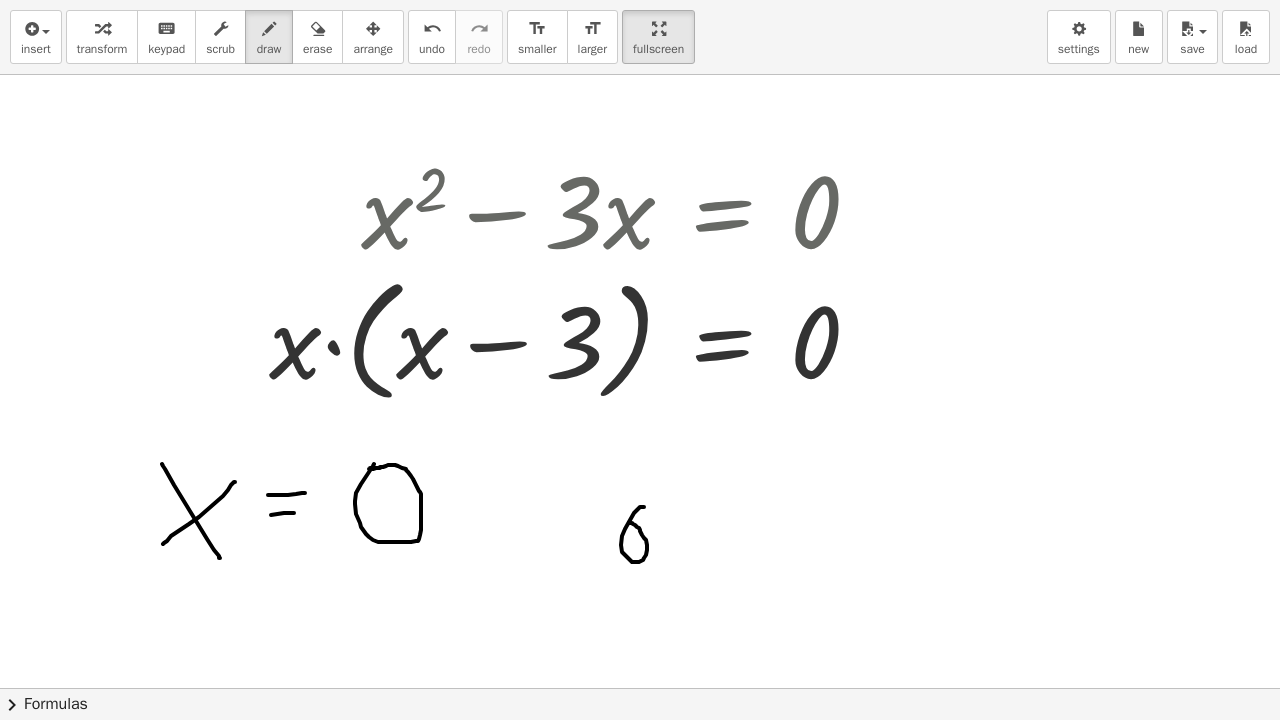 drag, startPoint x: 644, startPoint y: 507, endPoint x: 630, endPoint y: 525, distance: 22.803509 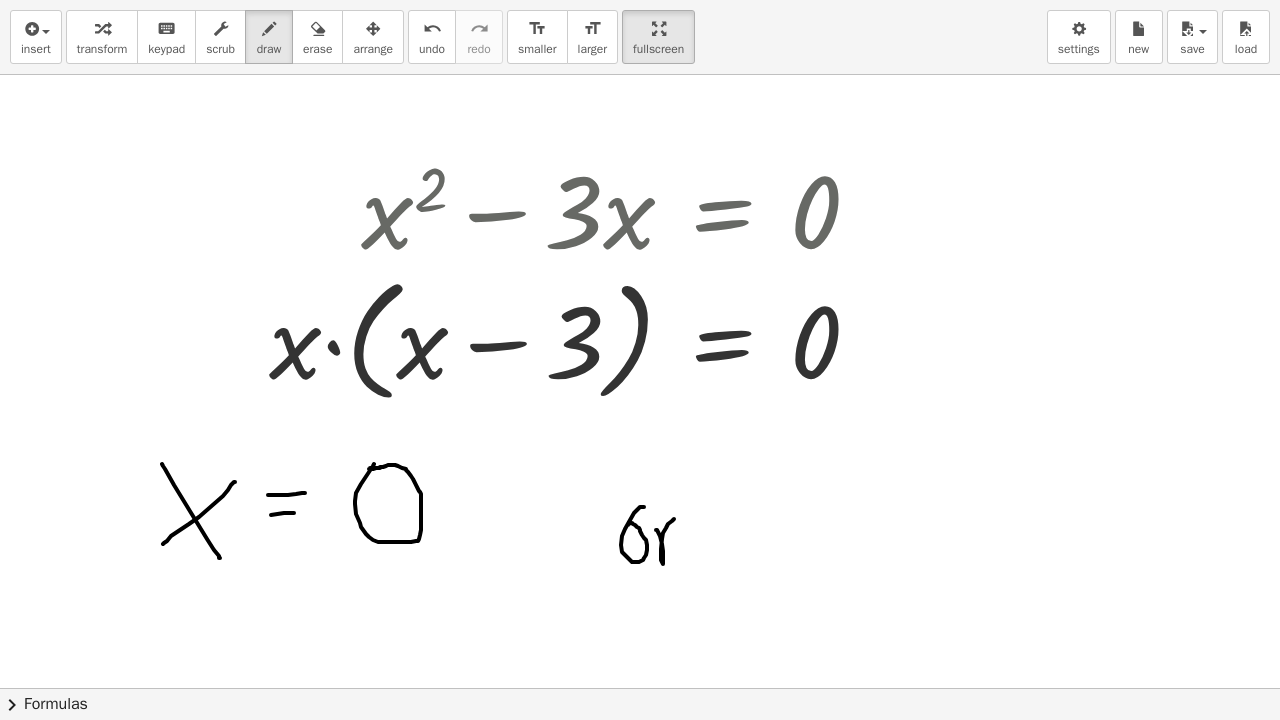 drag, startPoint x: 662, startPoint y: 544, endPoint x: 679, endPoint y: 519, distance: 30.232433 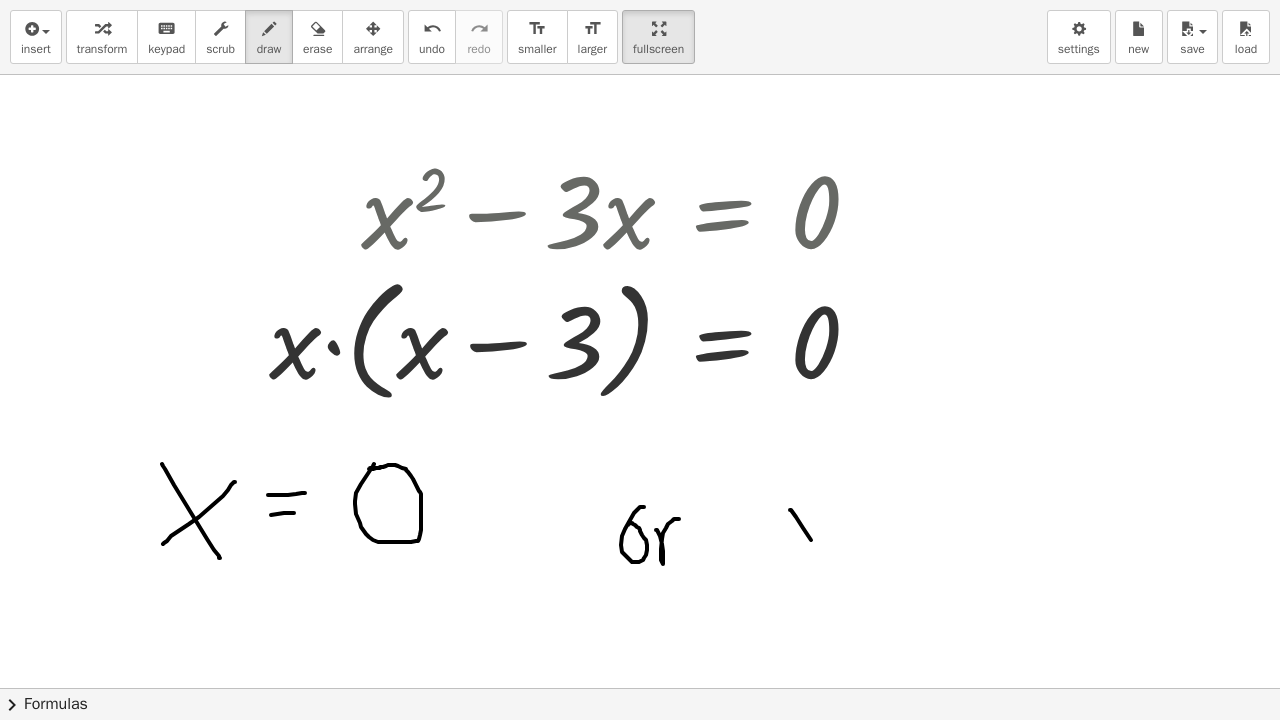 drag, startPoint x: 790, startPoint y: 510, endPoint x: 849, endPoint y: 528, distance: 61.68468 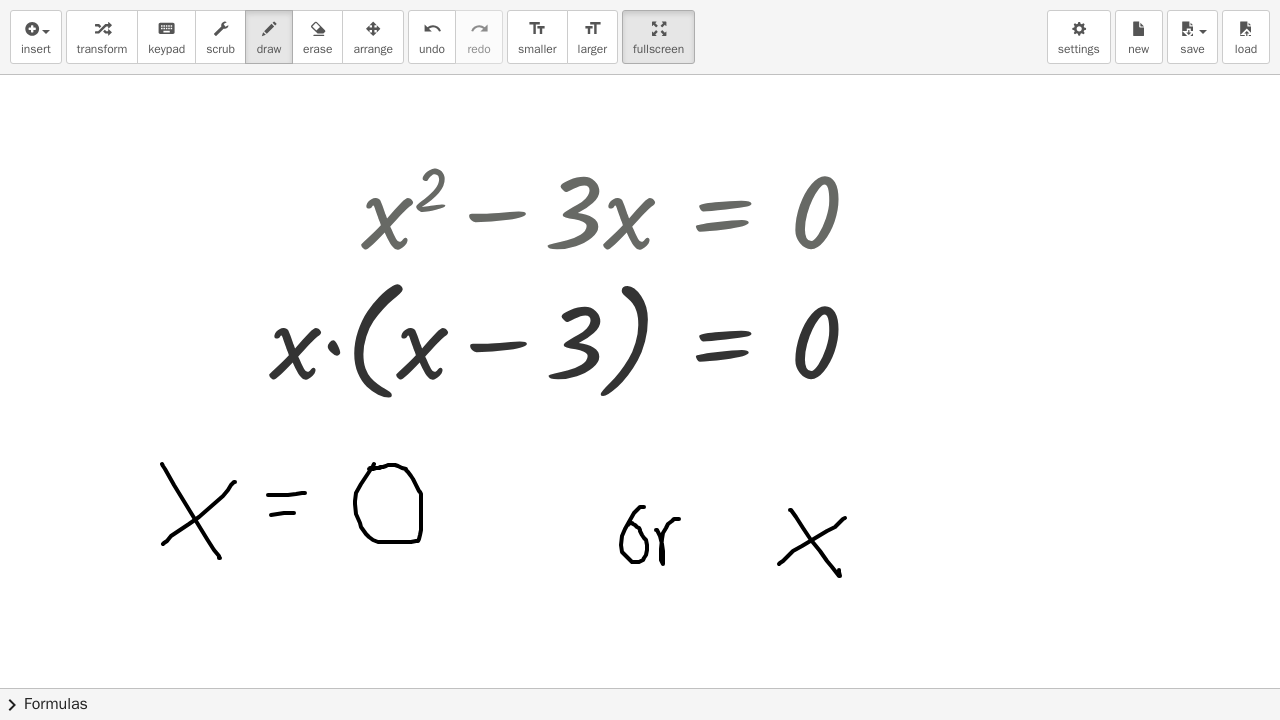 drag, startPoint x: 845, startPoint y: 518, endPoint x: 779, endPoint y: 564, distance: 80.44874 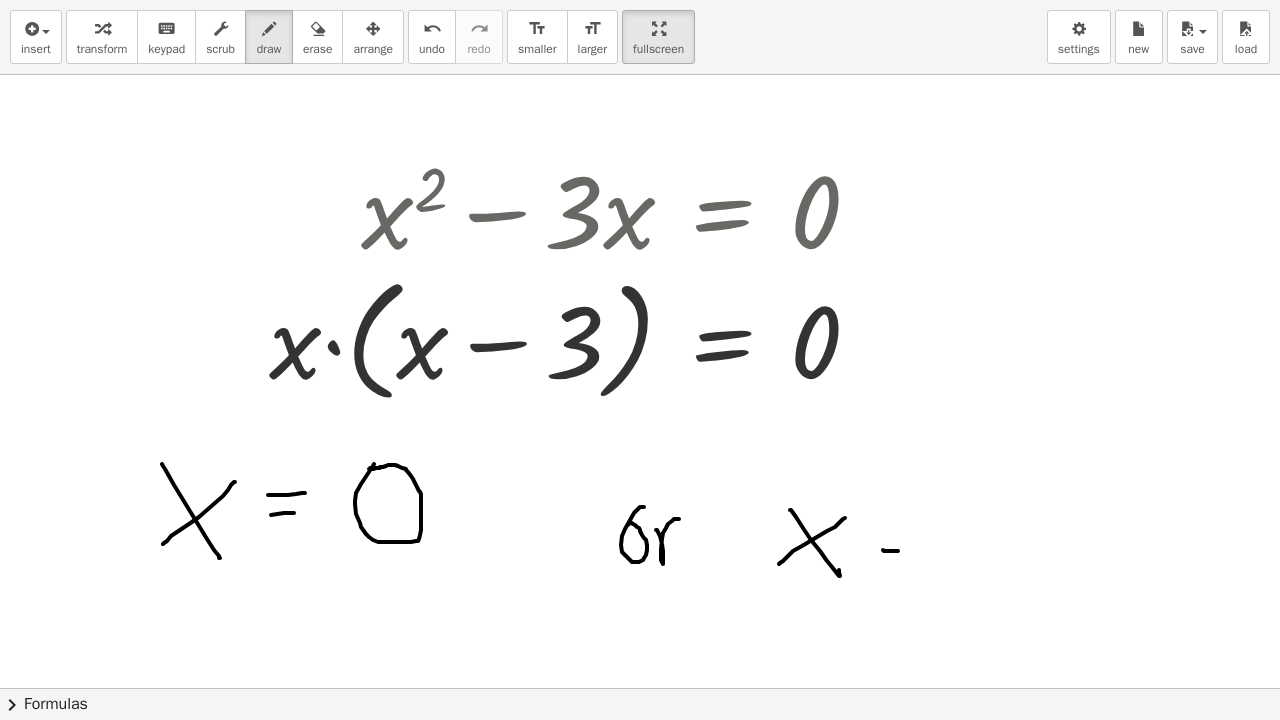 drag, startPoint x: 898, startPoint y: 551, endPoint x: 927, endPoint y: 544, distance: 29.832869 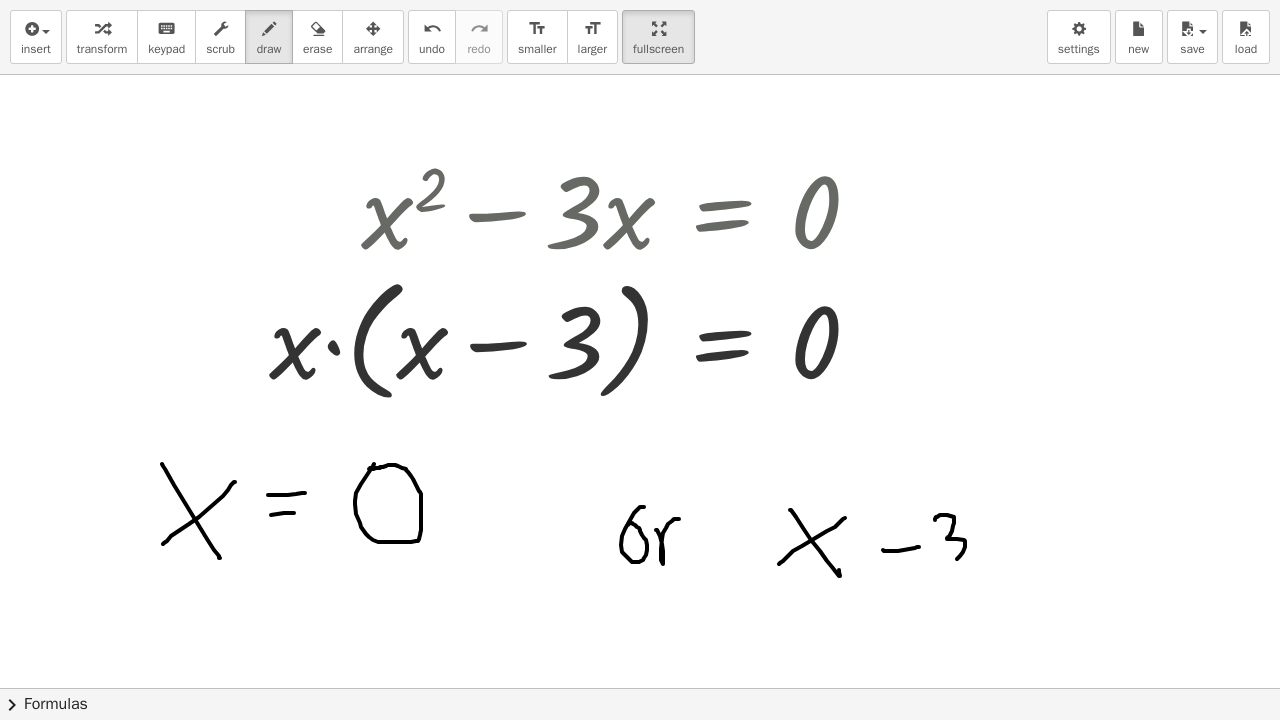 drag, startPoint x: 936, startPoint y: 517, endPoint x: 1022, endPoint y: 542, distance: 89.560036 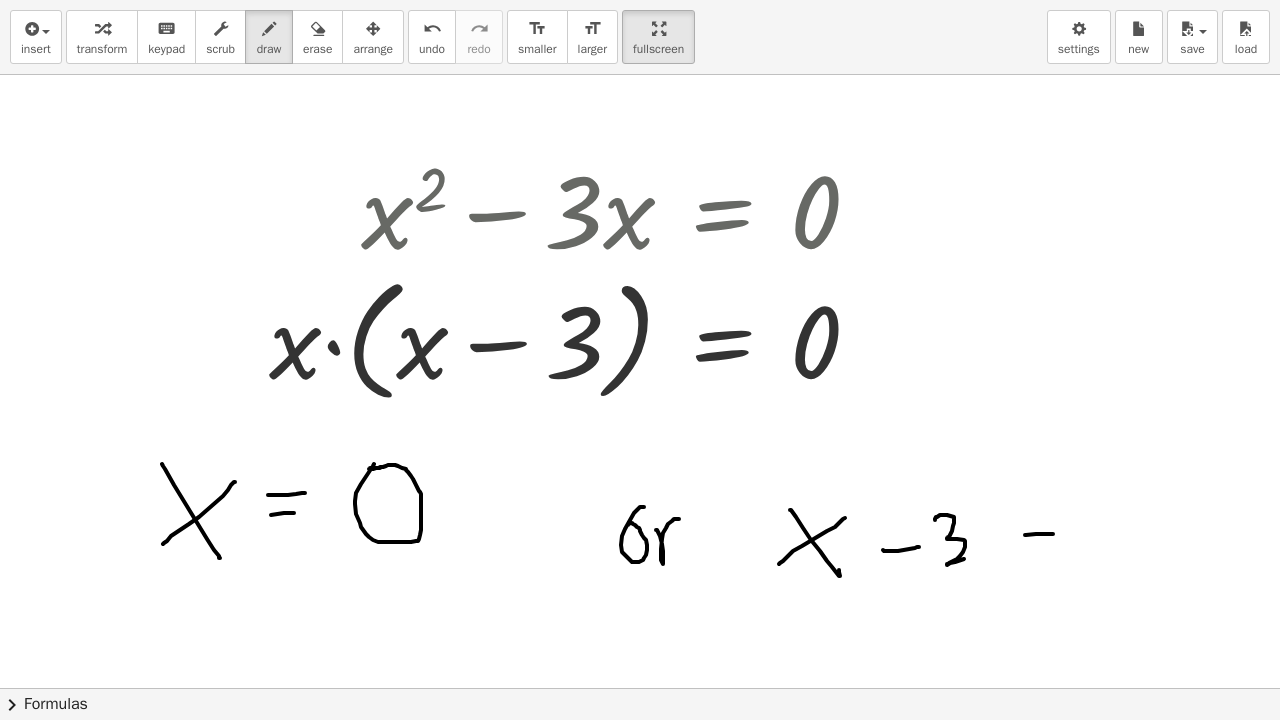 drag, startPoint x: 1025, startPoint y: 535, endPoint x: 1020, endPoint y: 551, distance: 16.763054 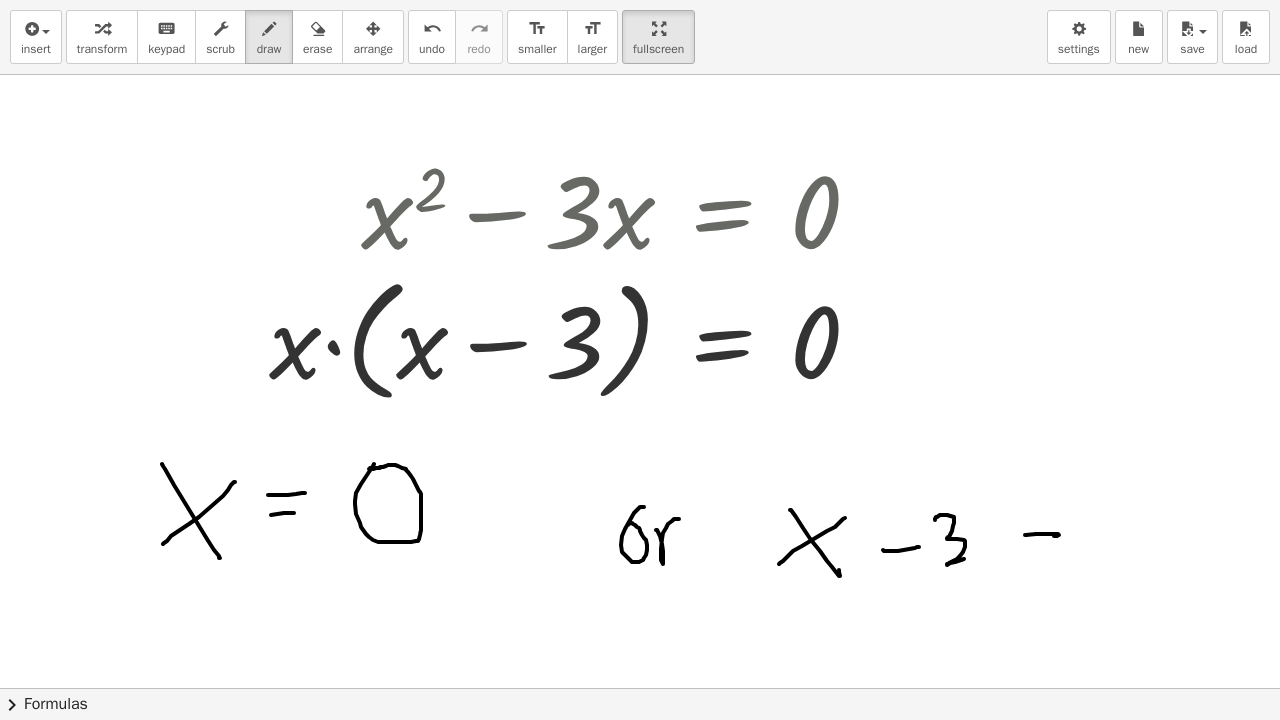 drag, startPoint x: 1020, startPoint y: 551, endPoint x: 1063, endPoint y: 552, distance: 43.011627 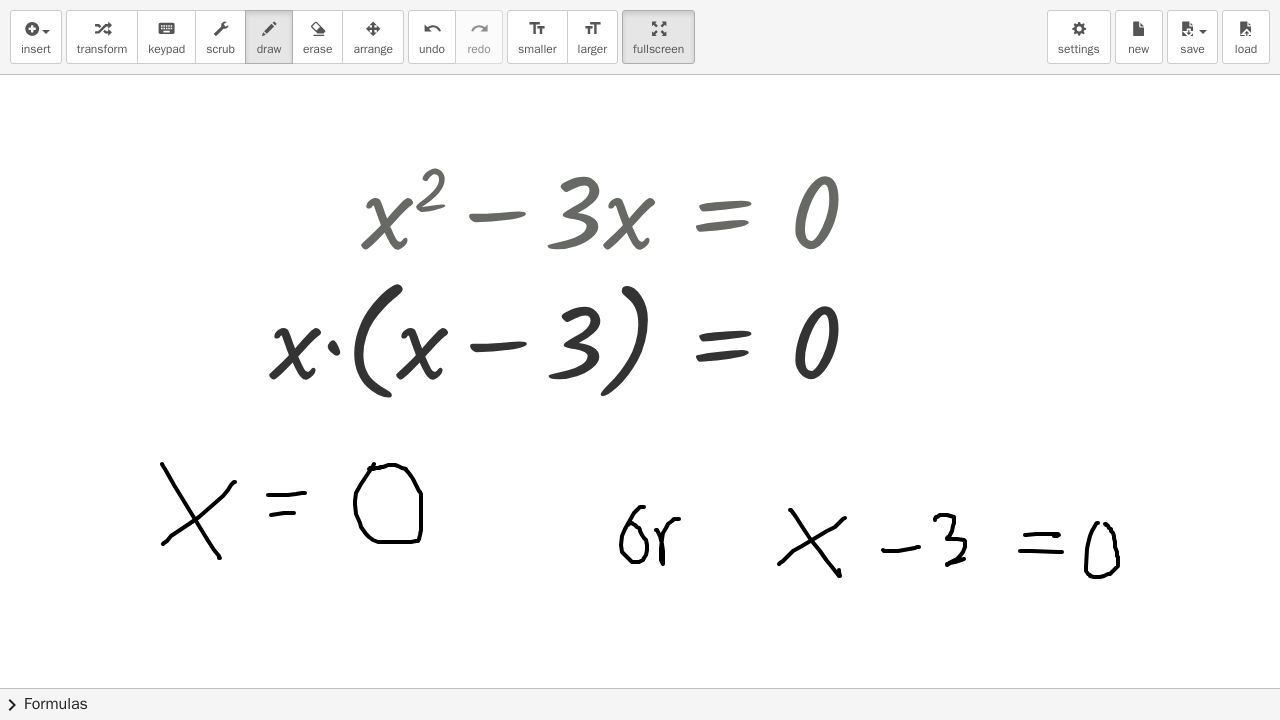 click at bounding box center [640, 588] 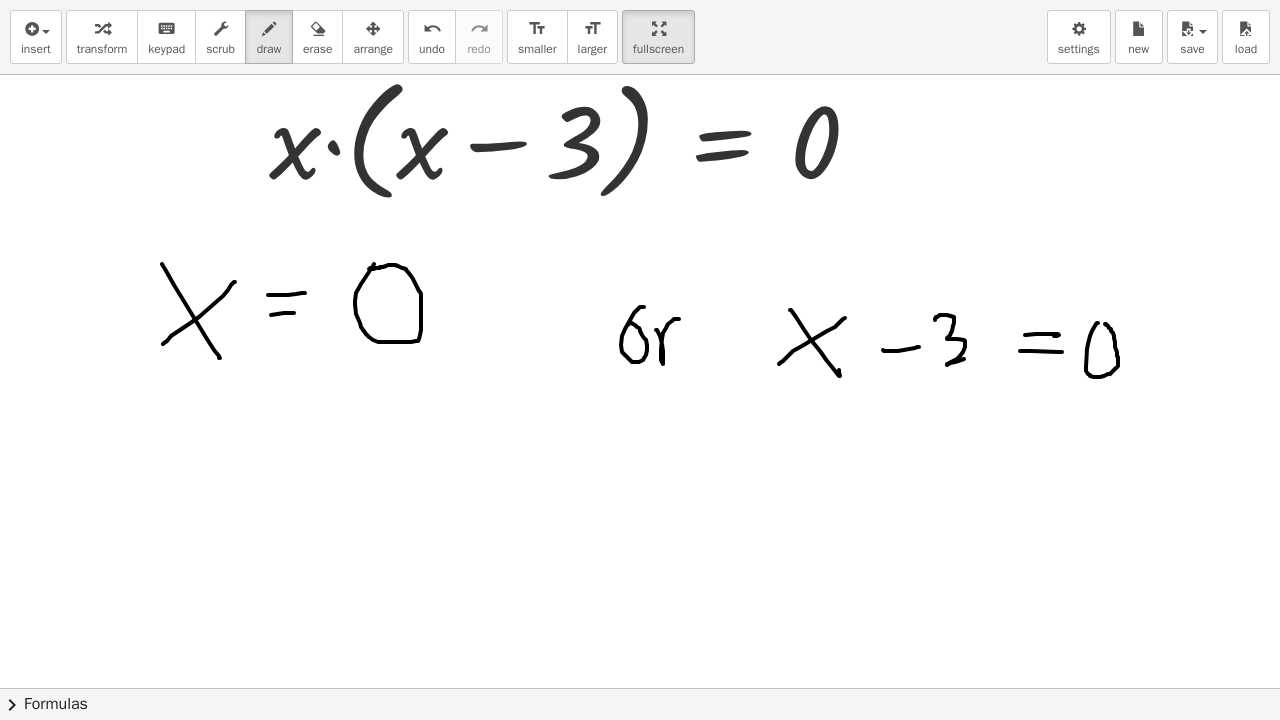 drag, startPoint x: 939, startPoint y: 433, endPoint x: 972, endPoint y: 465, distance: 45.96738 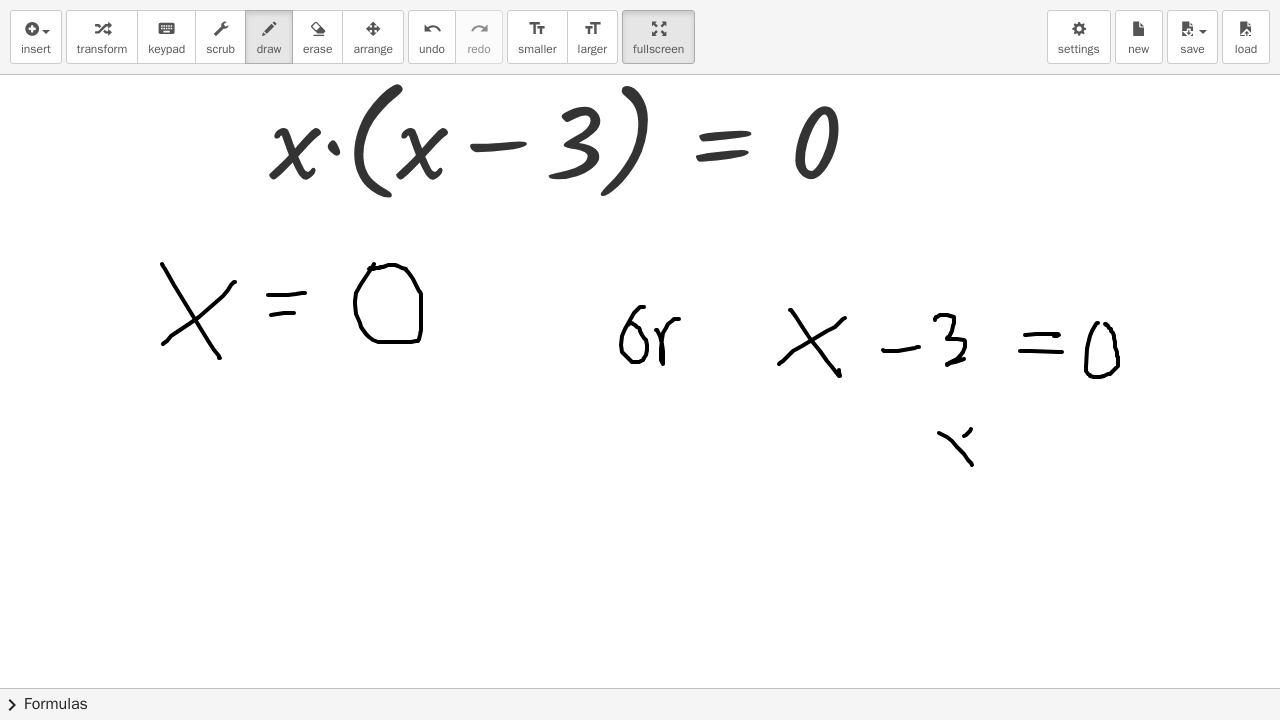 drag, startPoint x: 964, startPoint y: 436, endPoint x: 981, endPoint y: 454, distance: 24.758837 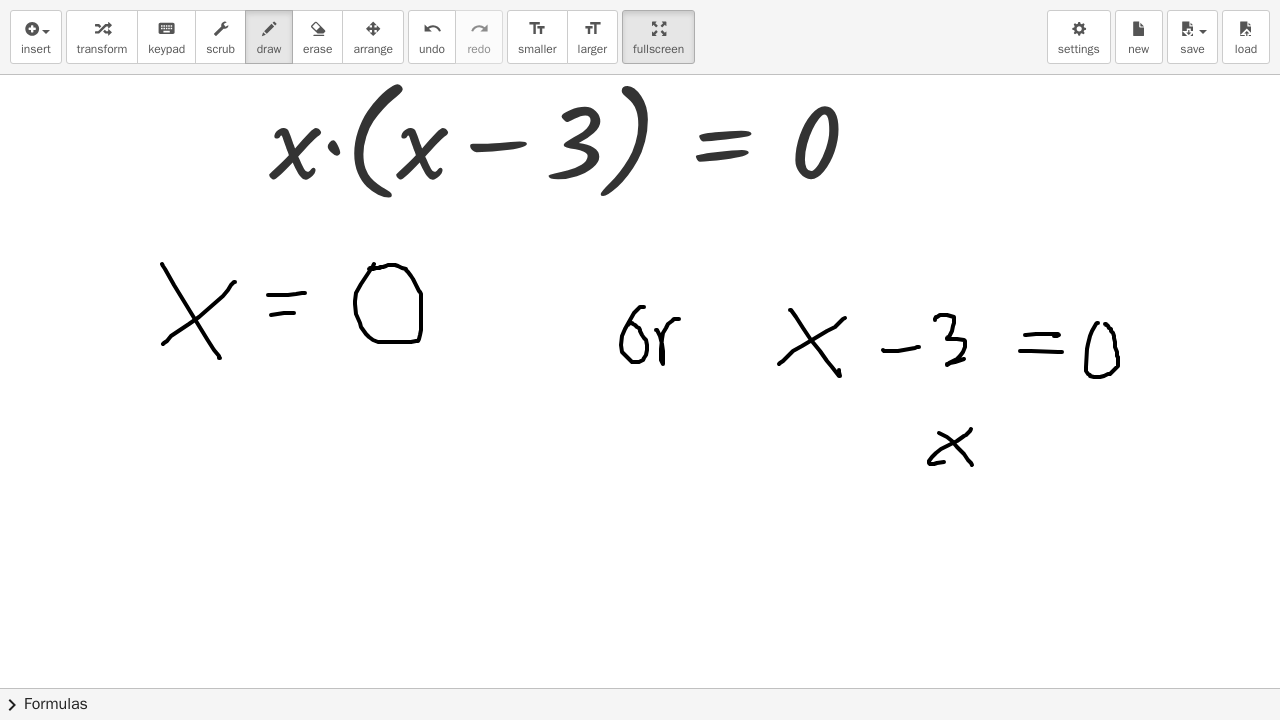 drag, startPoint x: 1024, startPoint y: 438, endPoint x: 1044, endPoint y: 441, distance: 20.22375 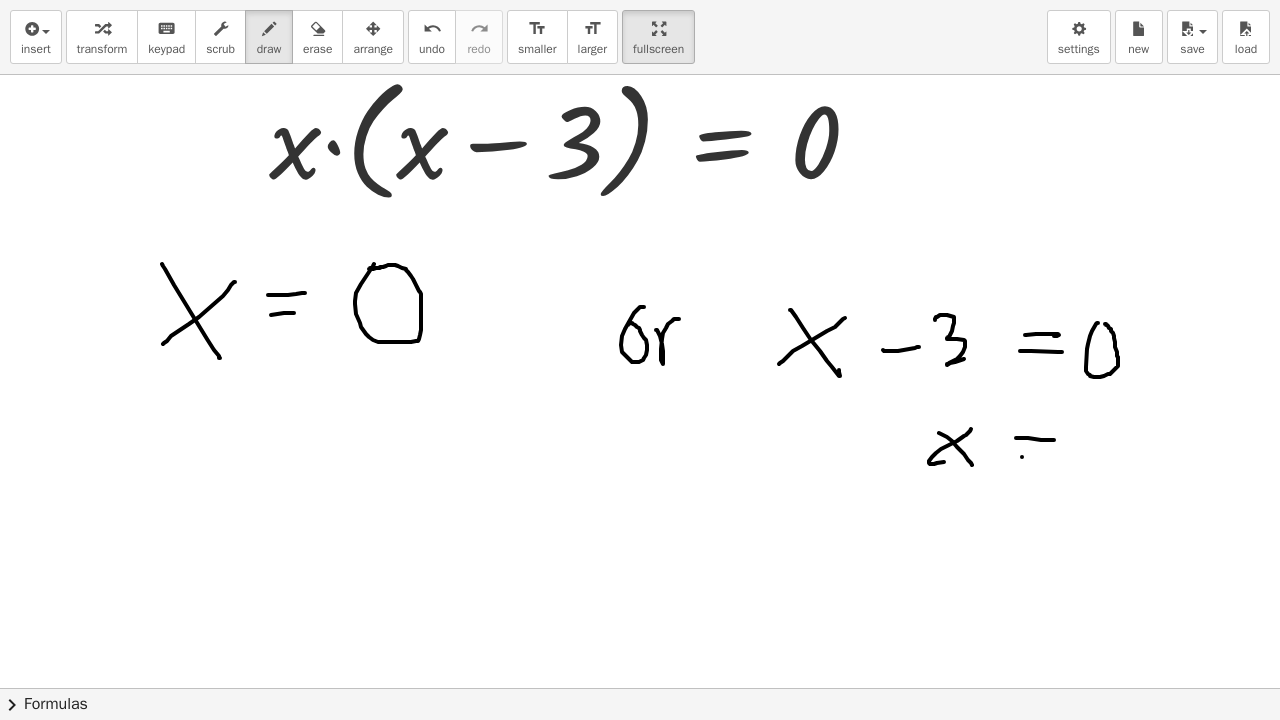 drag, startPoint x: 1022, startPoint y: 457, endPoint x: 1058, endPoint y: 458, distance: 36.013885 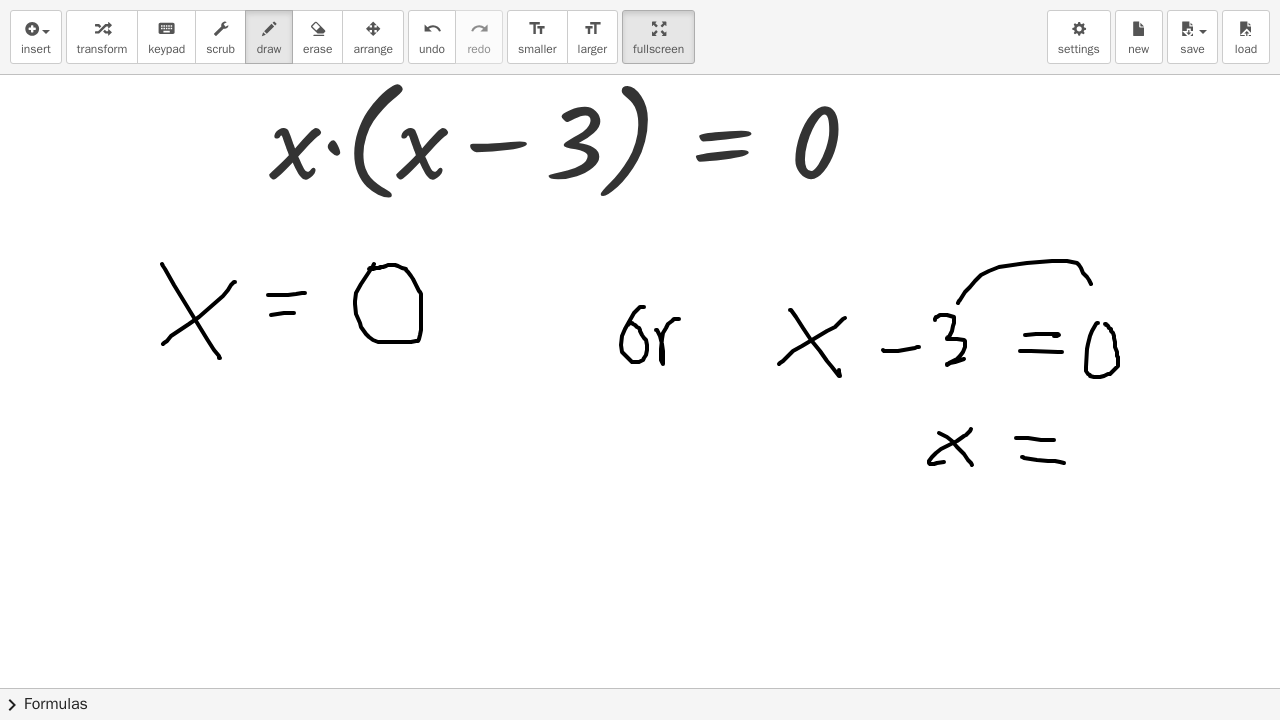 drag, startPoint x: 960, startPoint y: 300, endPoint x: 1098, endPoint y: 295, distance: 138.09055 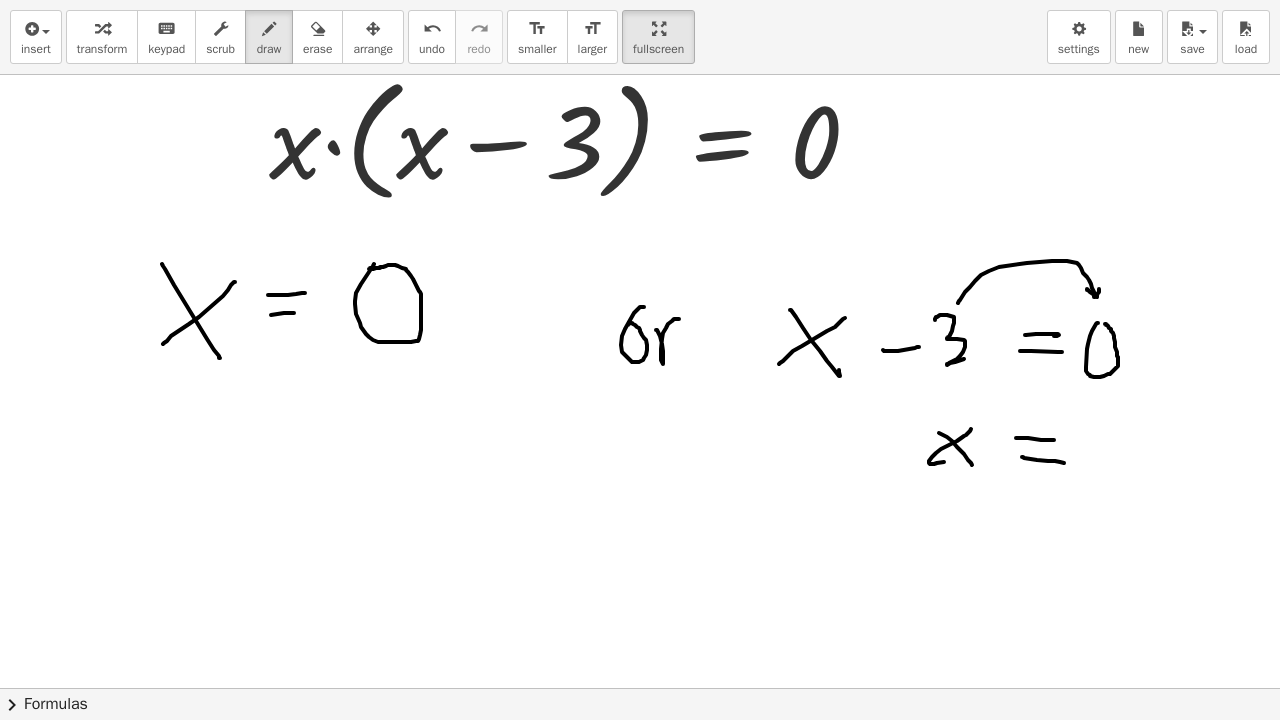 drag, startPoint x: 1087, startPoint y: 289, endPoint x: 1099, endPoint y: 284, distance: 13 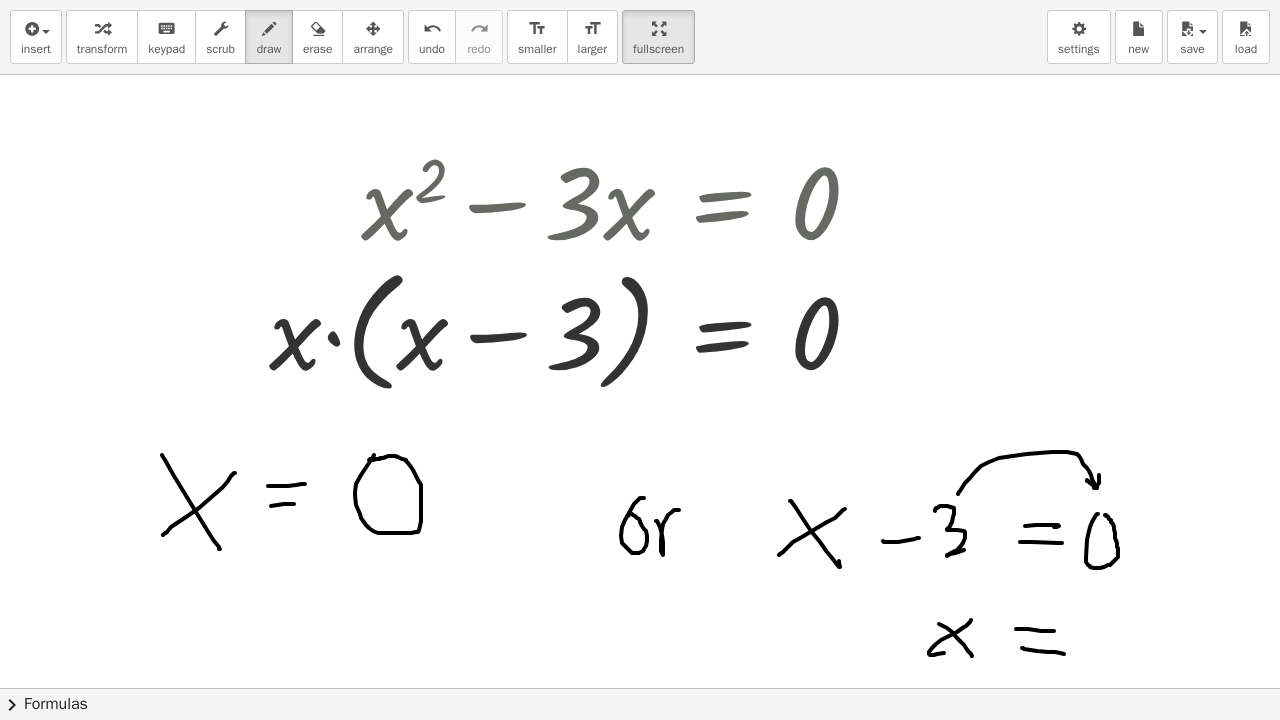scroll, scrollTop: 100, scrollLeft: 0, axis: vertical 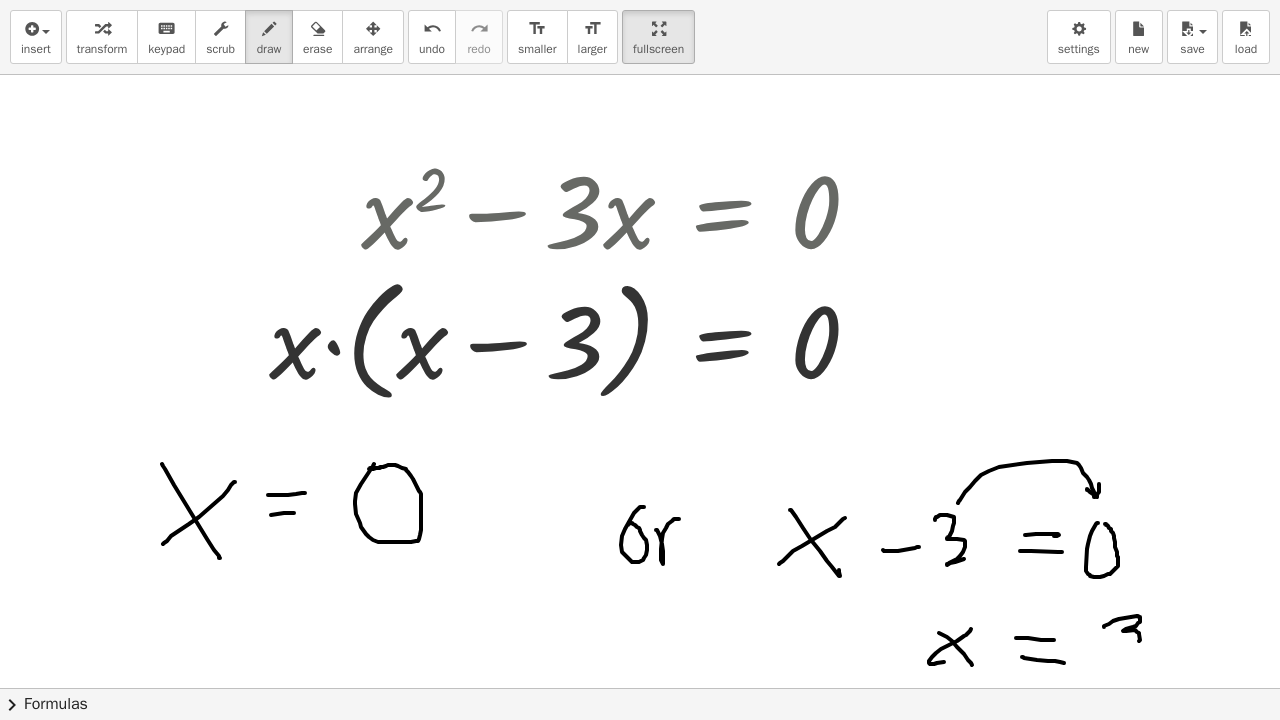 drag, startPoint x: 1104, startPoint y: 627, endPoint x: 1116, endPoint y: 648, distance: 24.186773 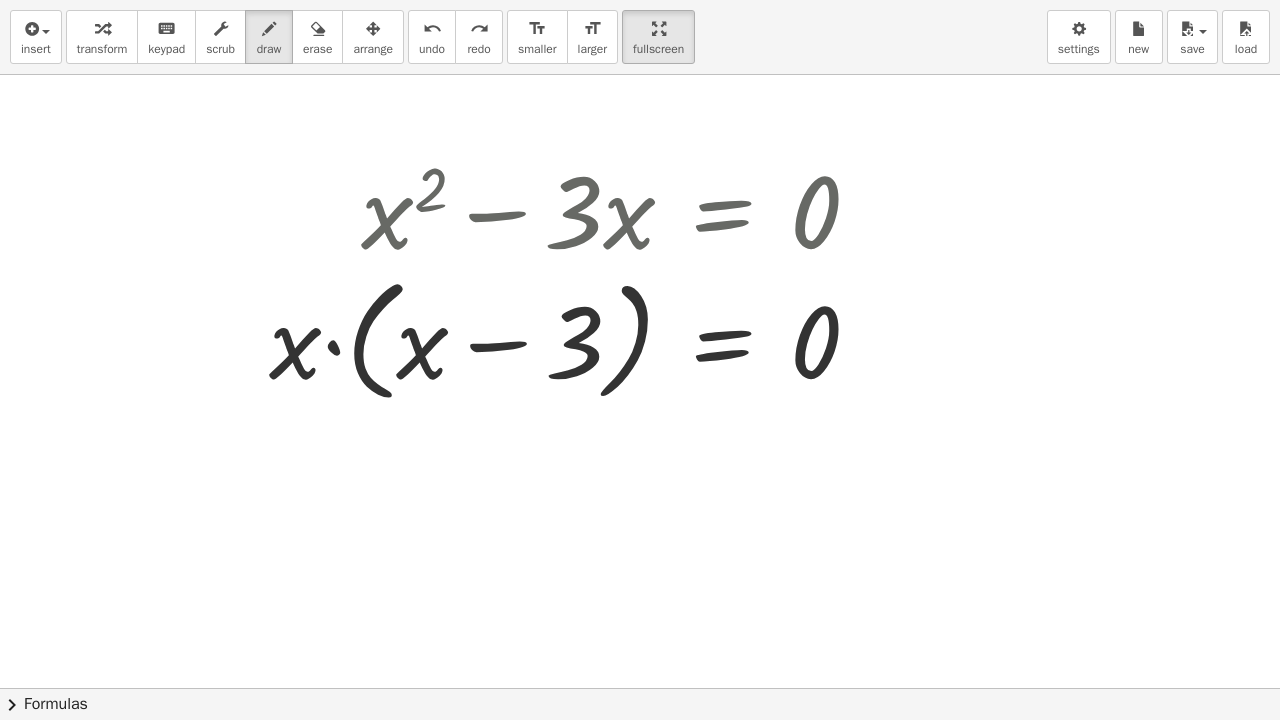 scroll, scrollTop: 0, scrollLeft: 0, axis: both 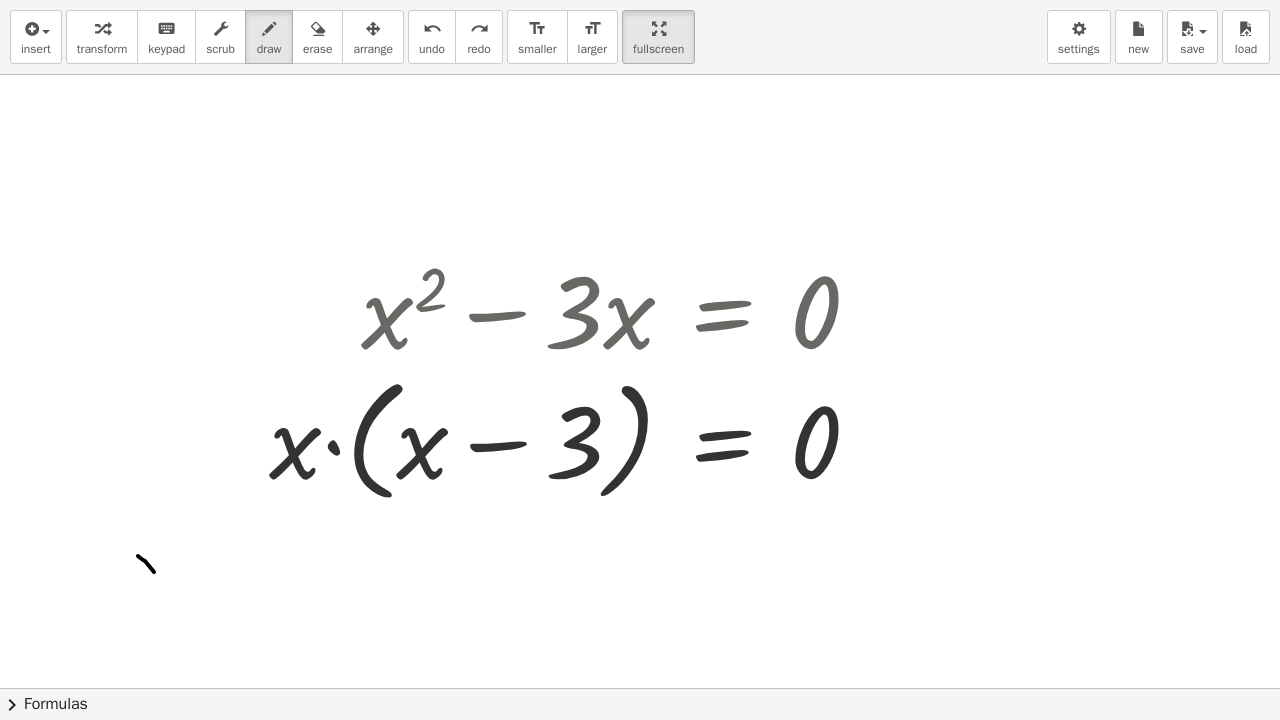 drag, startPoint x: 138, startPoint y: 556, endPoint x: 171, endPoint y: 567, distance: 34.785053 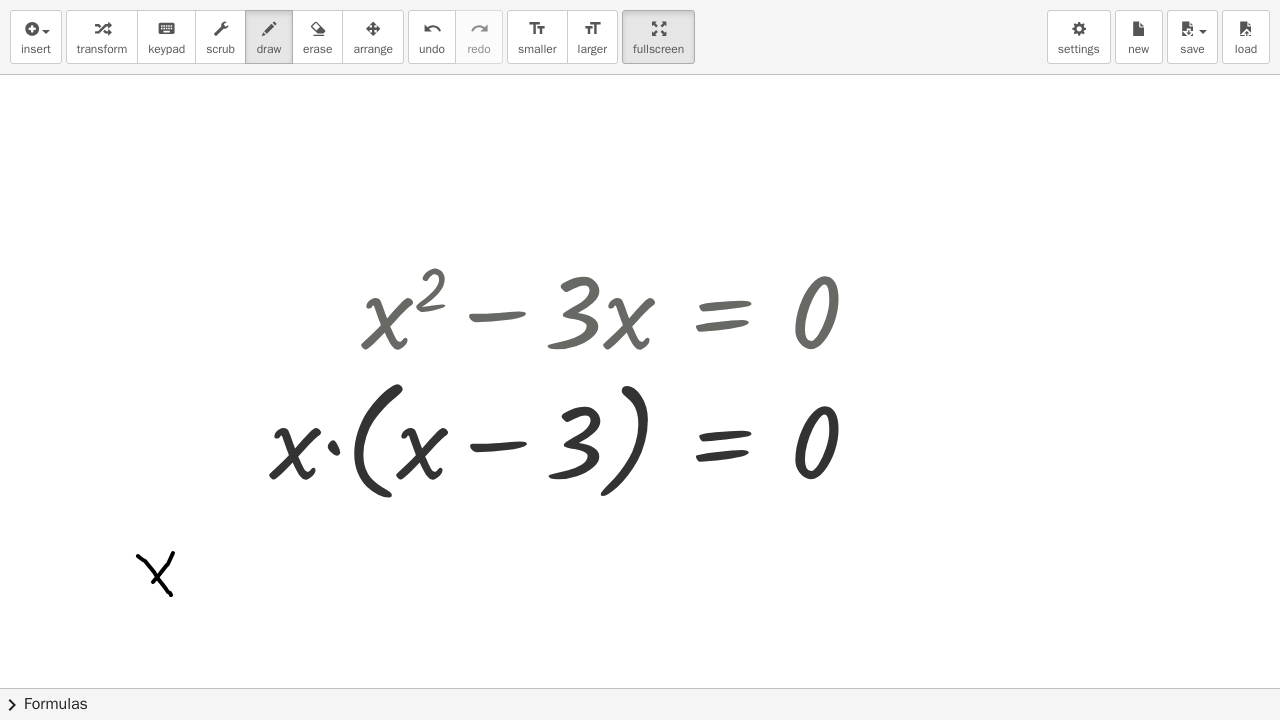 drag, startPoint x: 173, startPoint y: 553, endPoint x: 187, endPoint y: 588, distance: 37.696156 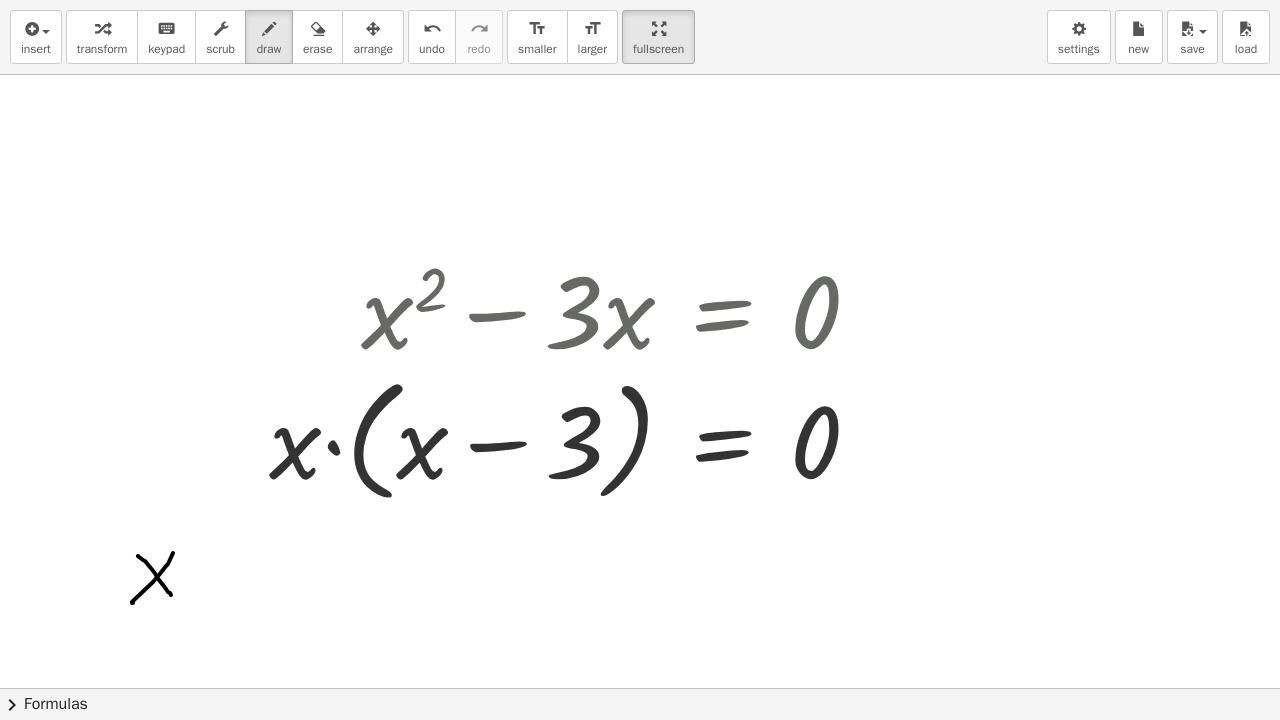 drag, startPoint x: 198, startPoint y: 573, endPoint x: 235, endPoint y: 570, distance: 37.12142 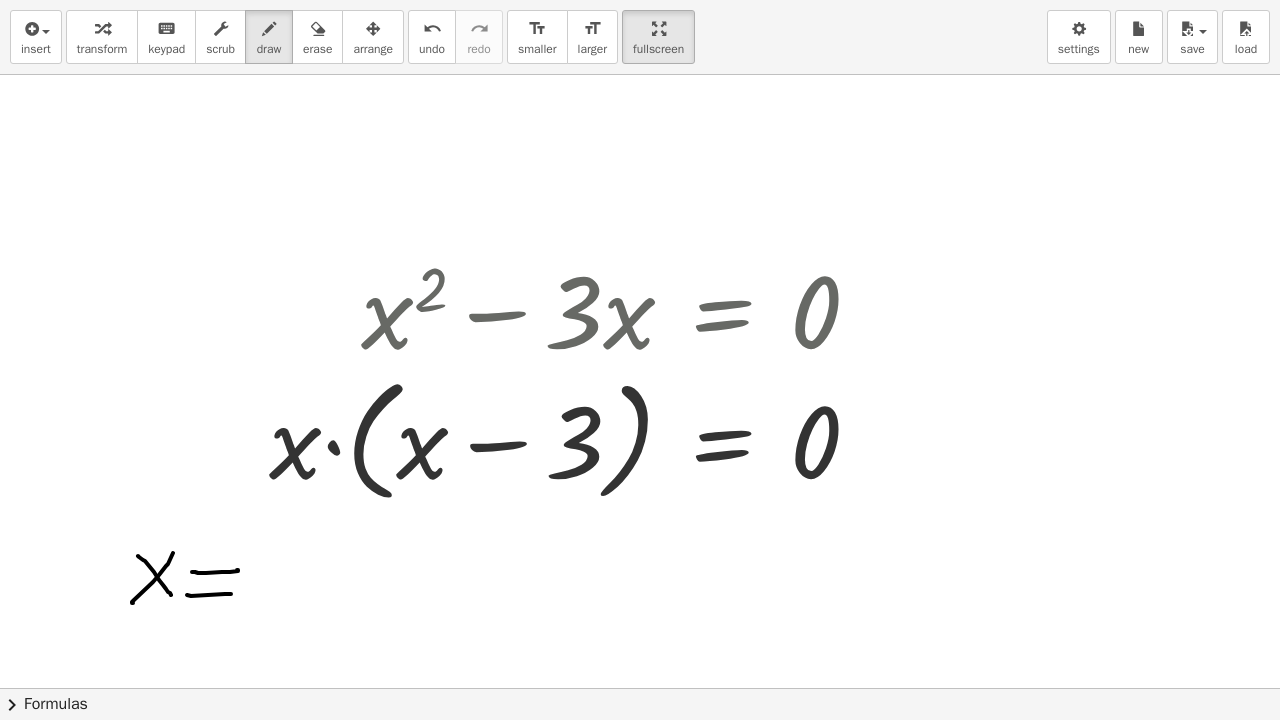 drag, startPoint x: 231, startPoint y: 594, endPoint x: 277, endPoint y: 571, distance: 51.42956 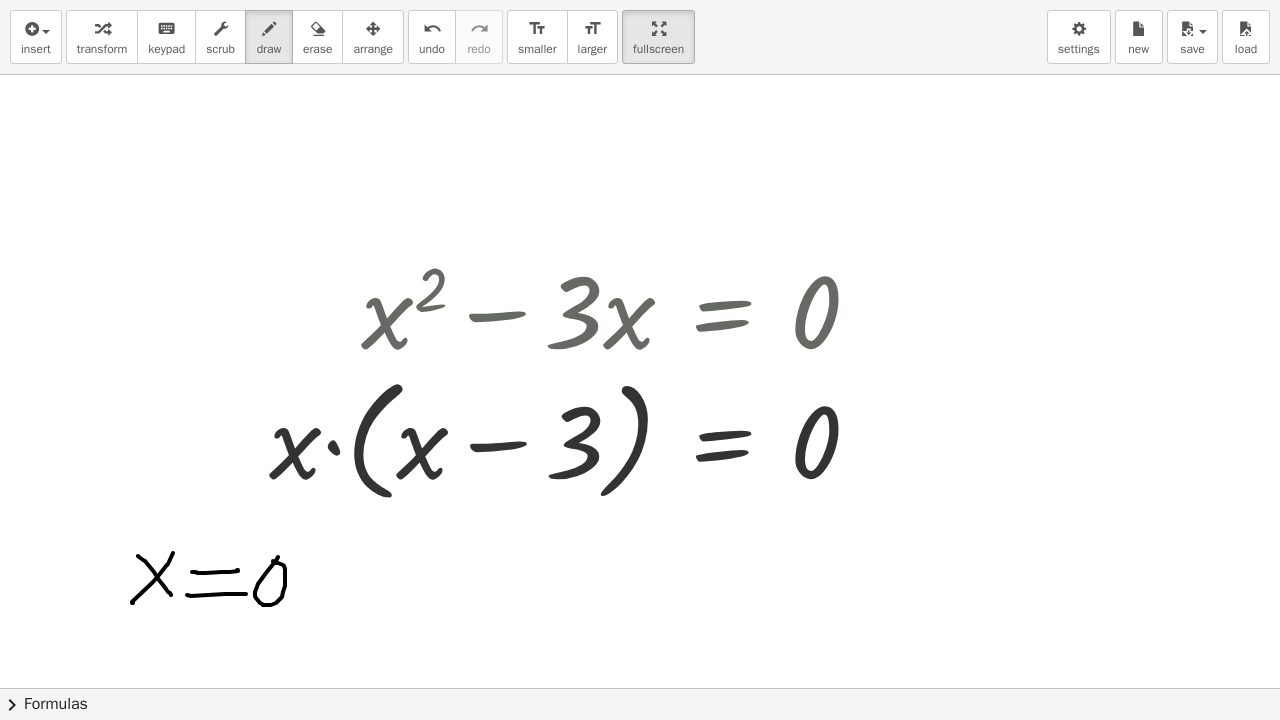 click at bounding box center (640, 688) 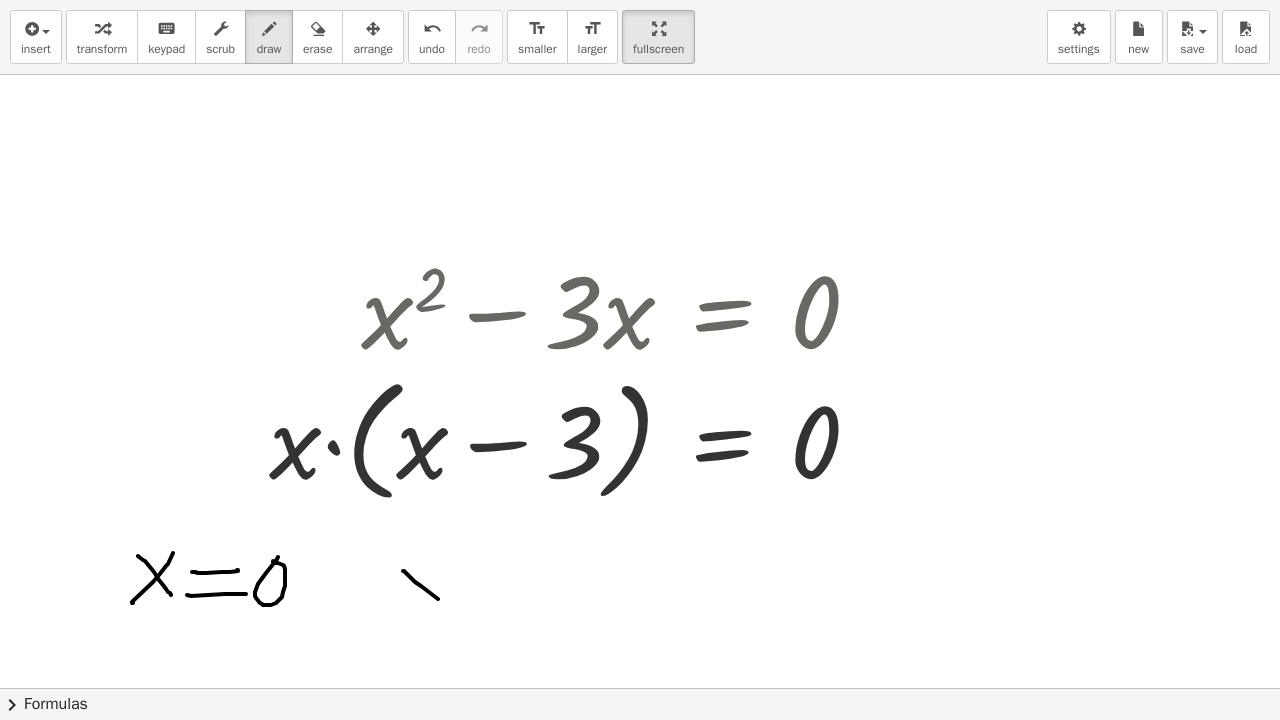 click at bounding box center [640, 688] 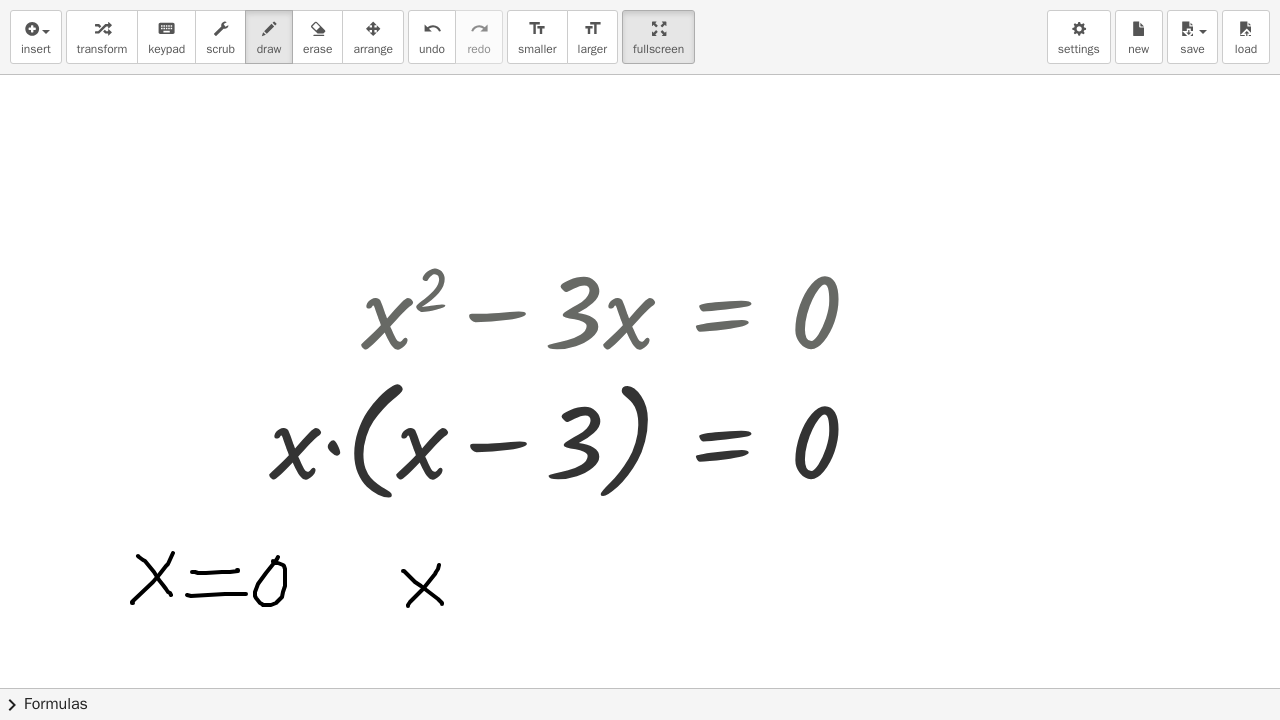 drag, startPoint x: 408, startPoint y: 605, endPoint x: 425, endPoint y: 598, distance: 18.384777 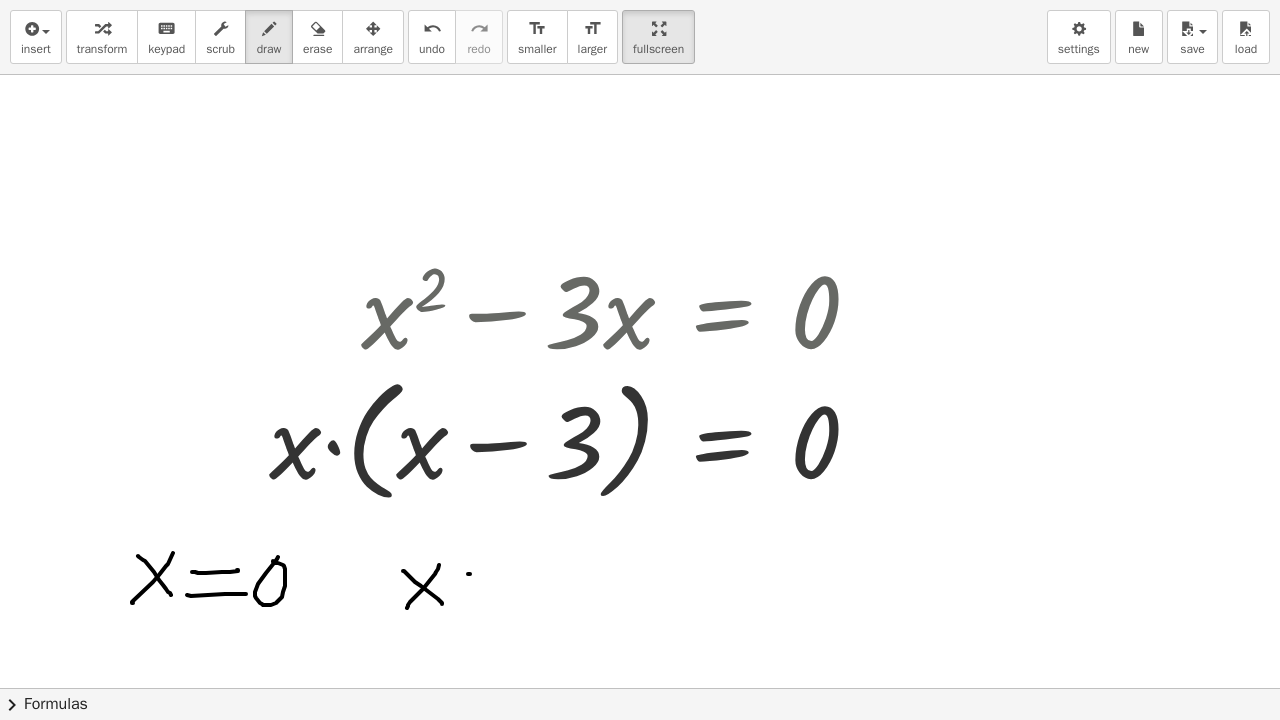 drag, startPoint x: 468, startPoint y: 574, endPoint x: 499, endPoint y: 577, distance: 31.144823 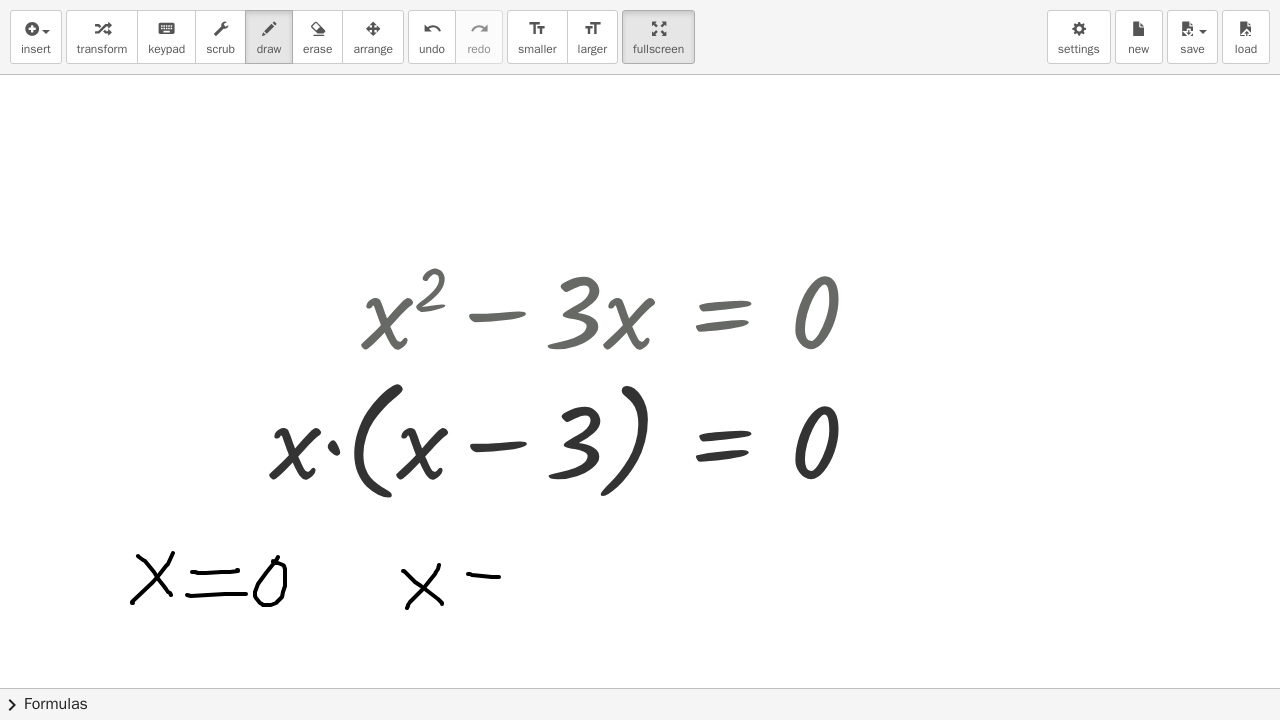 drag, startPoint x: 473, startPoint y: 590, endPoint x: 500, endPoint y: 590, distance: 27 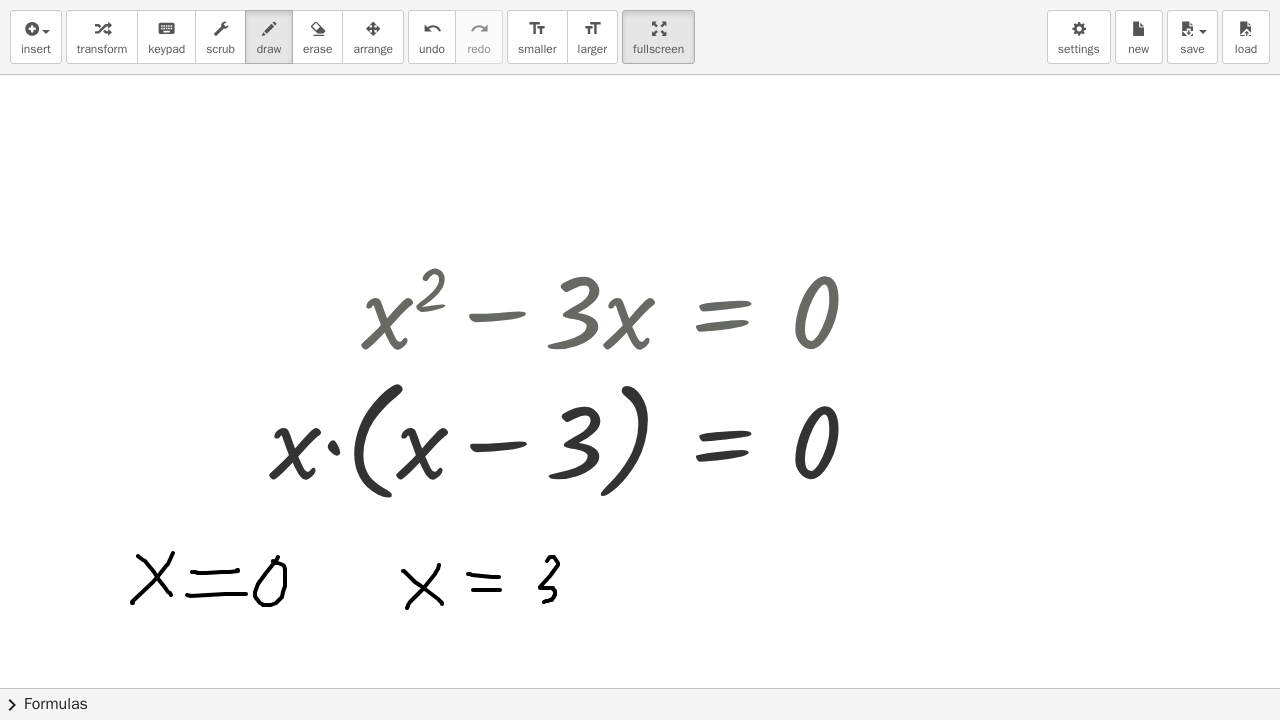 drag, startPoint x: 547, startPoint y: 561, endPoint x: 538, endPoint y: 601, distance: 41 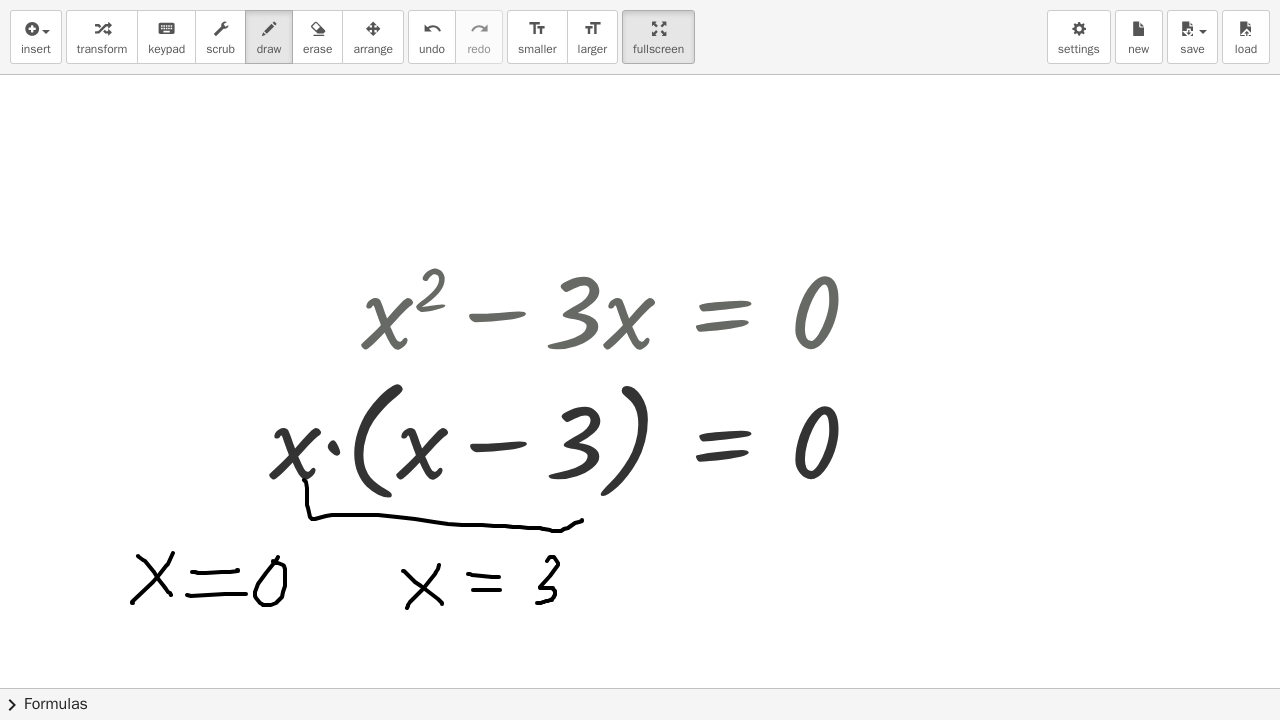 drag, startPoint x: 307, startPoint y: 492, endPoint x: 581, endPoint y: 518, distance: 275.2308 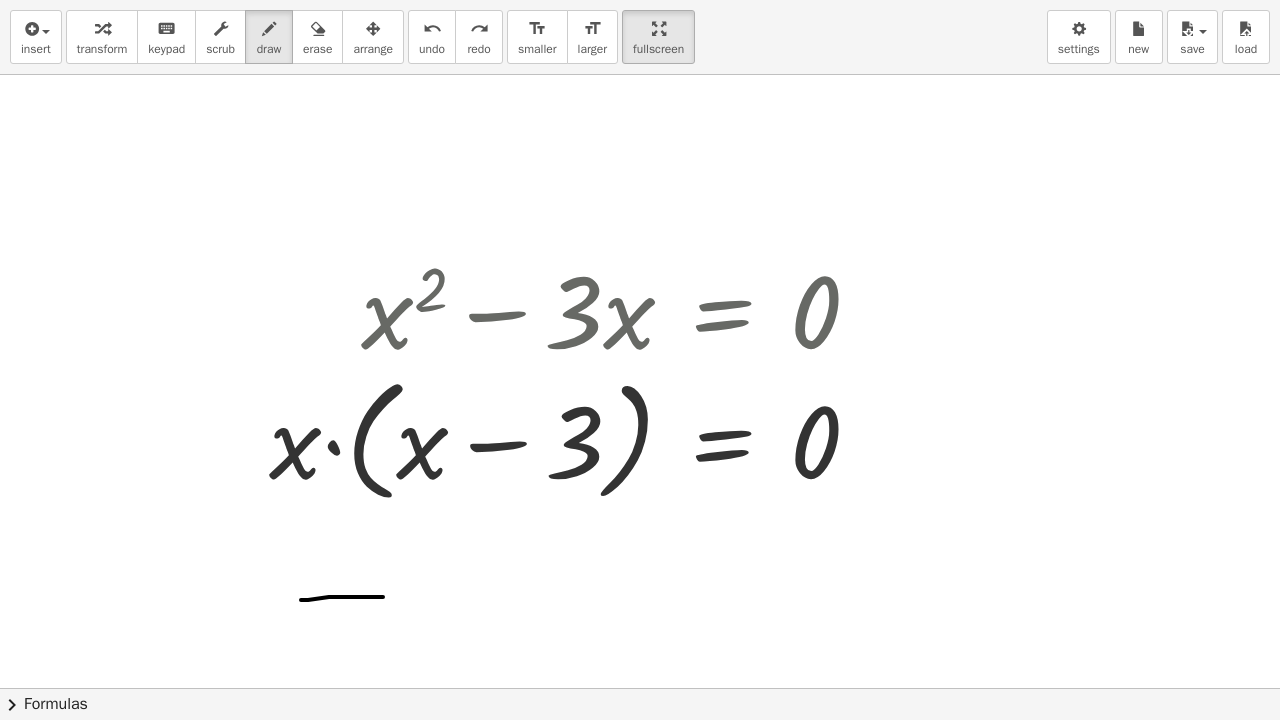 drag, startPoint x: 301, startPoint y: 600, endPoint x: 383, endPoint y: 597, distance: 82.05486 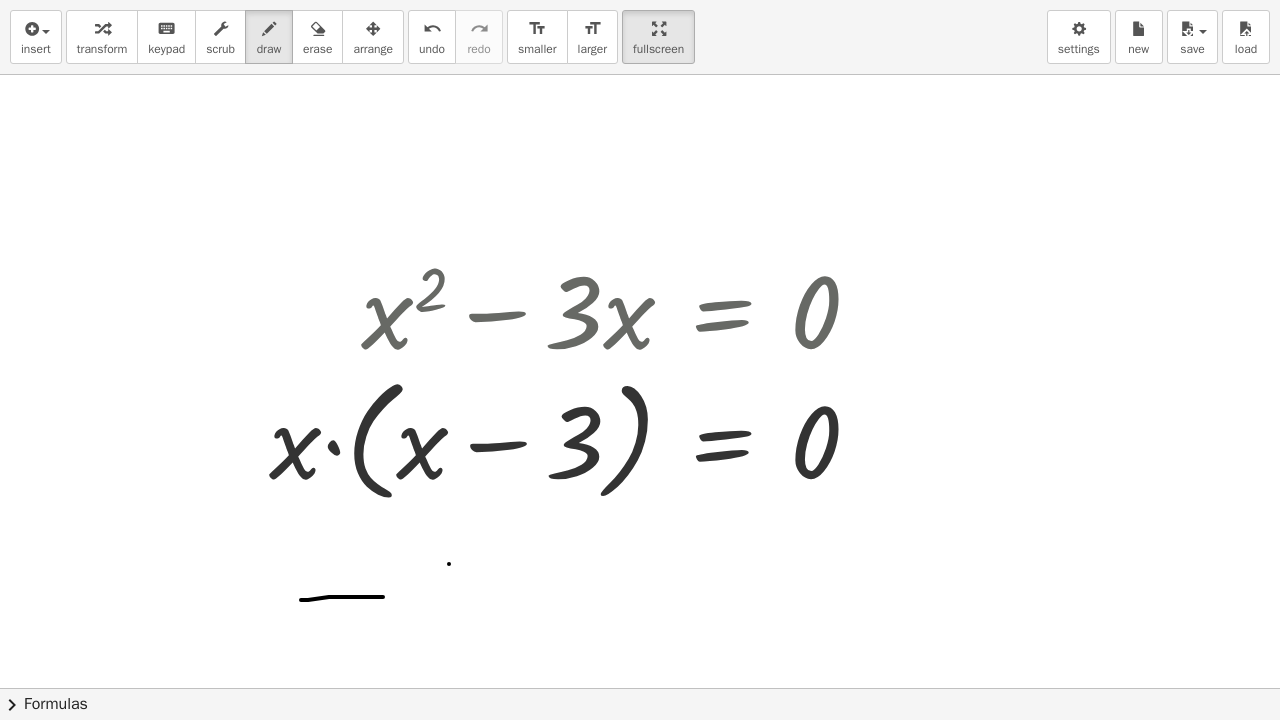 drag, startPoint x: 449, startPoint y: 564, endPoint x: 487, endPoint y: 590, distance: 46.043457 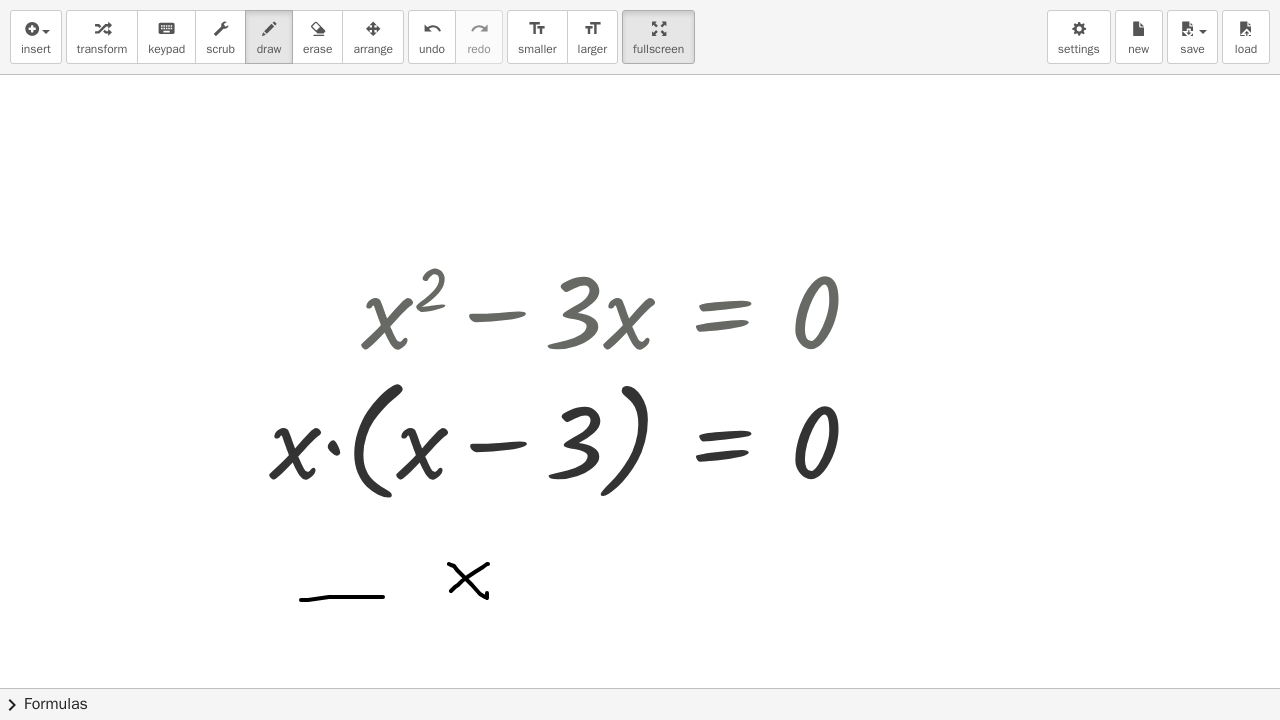 drag, startPoint x: 488, startPoint y: 564, endPoint x: 451, endPoint y: 591, distance: 45.80393 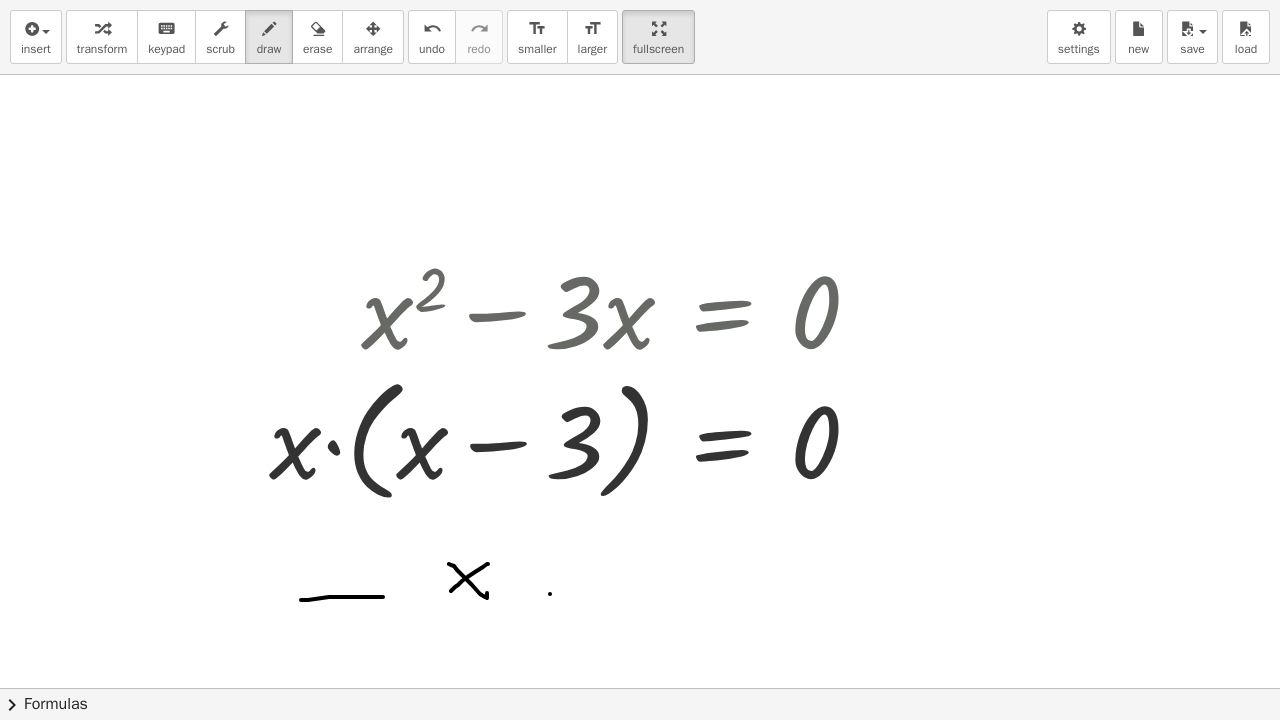 drag 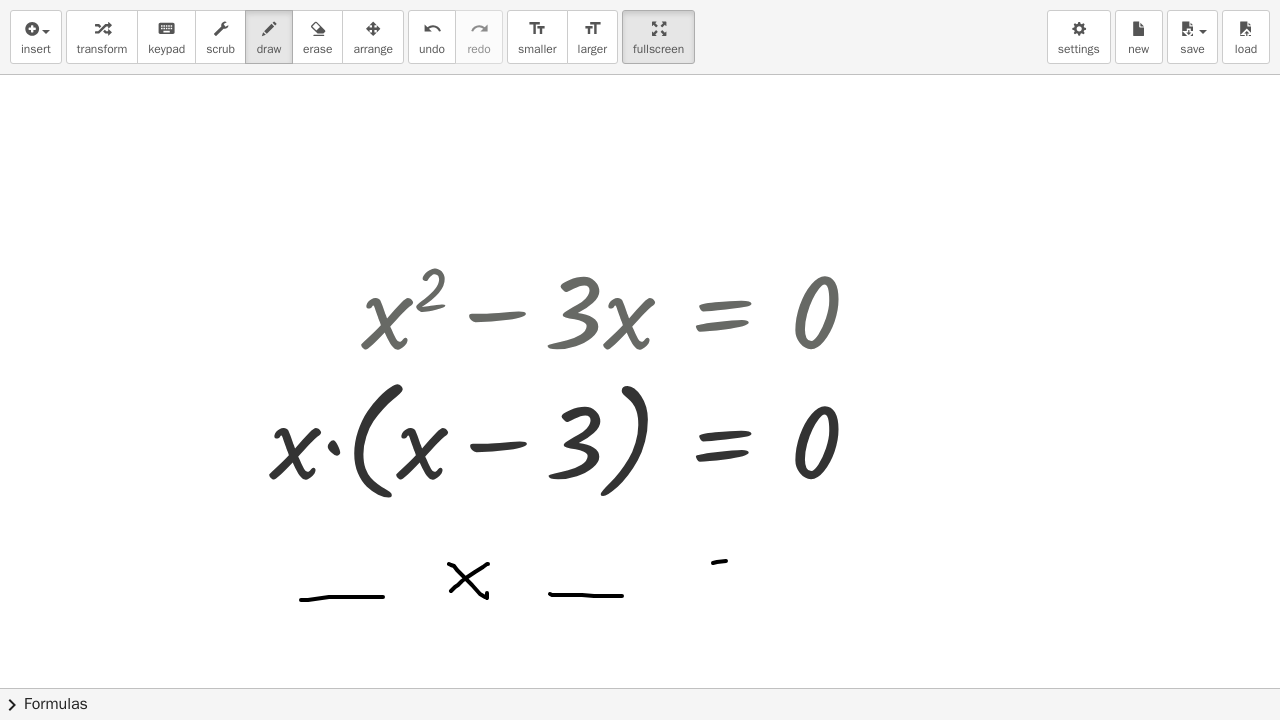 click at bounding box center (640, 688) 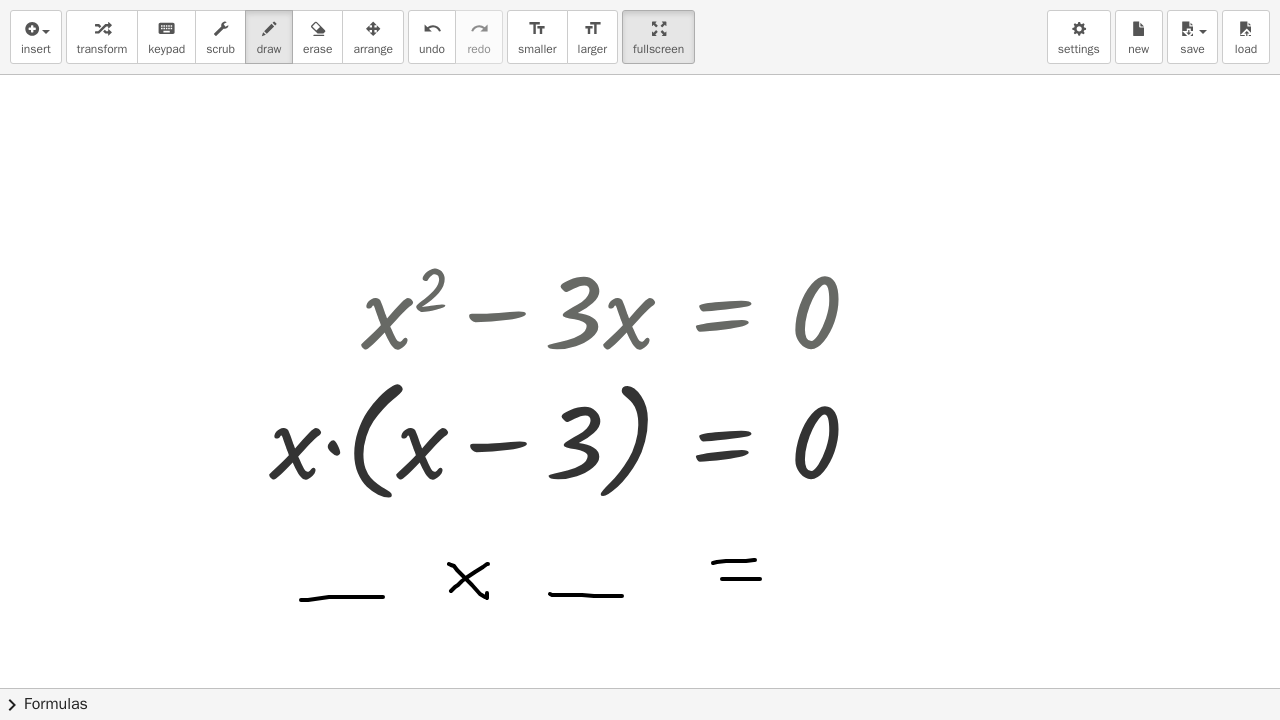 click at bounding box center (640, 688) 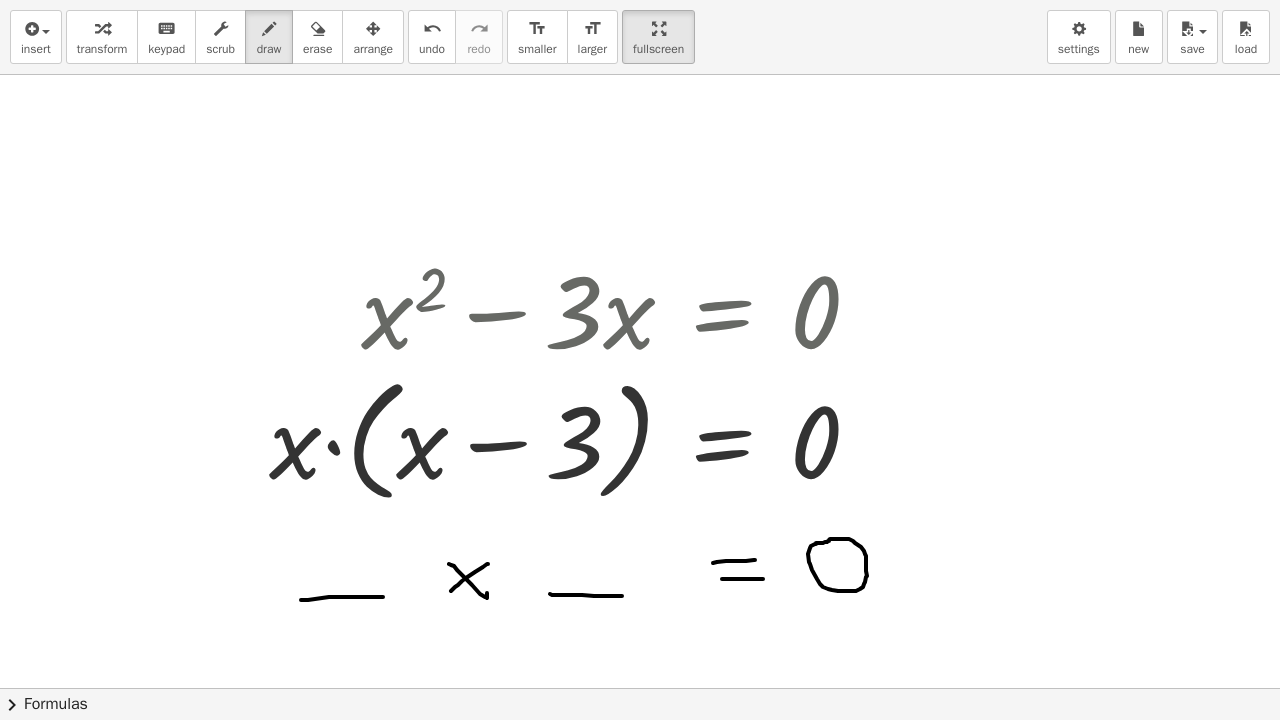 click at bounding box center (640, 688) 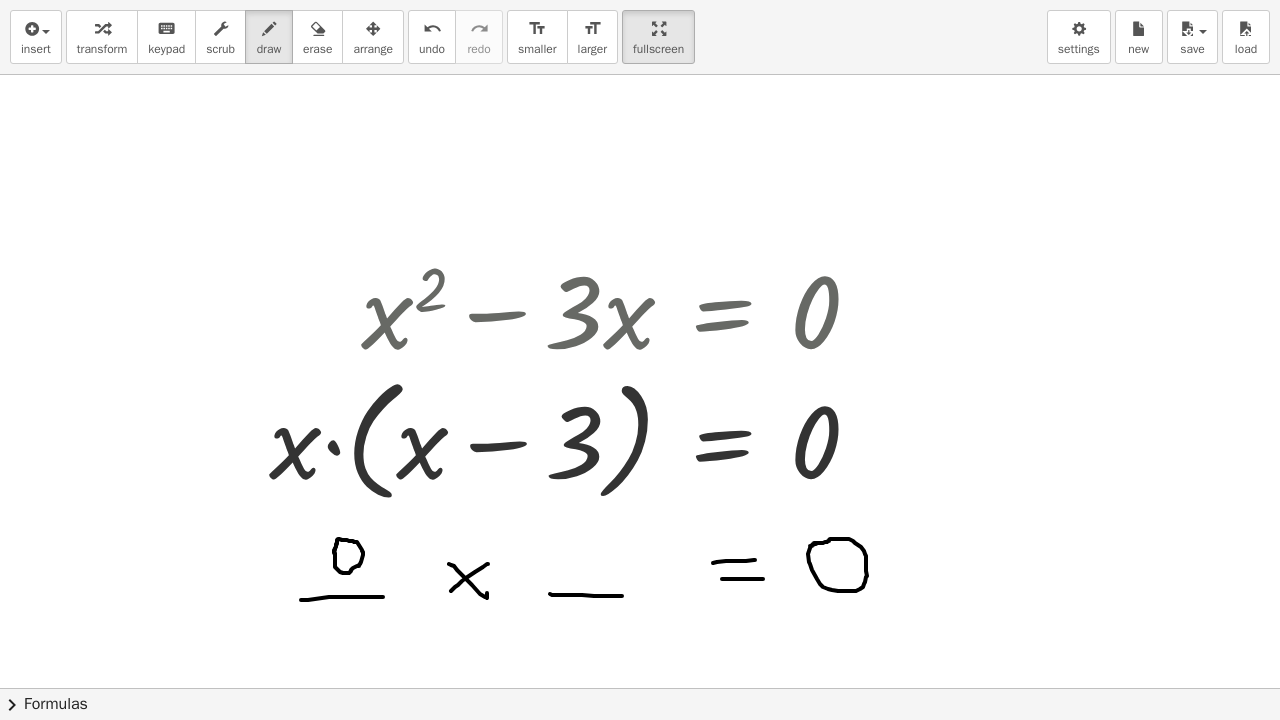 click at bounding box center (640, 688) 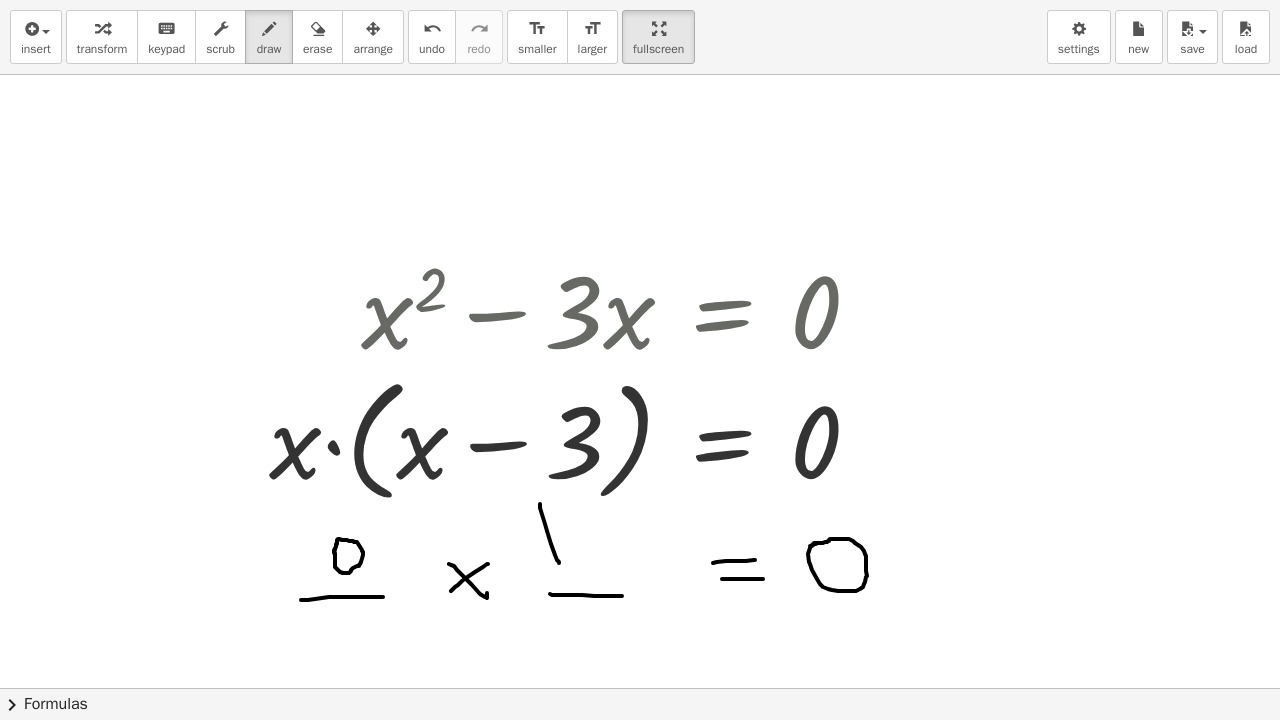 click at bounding box center (640, 688) 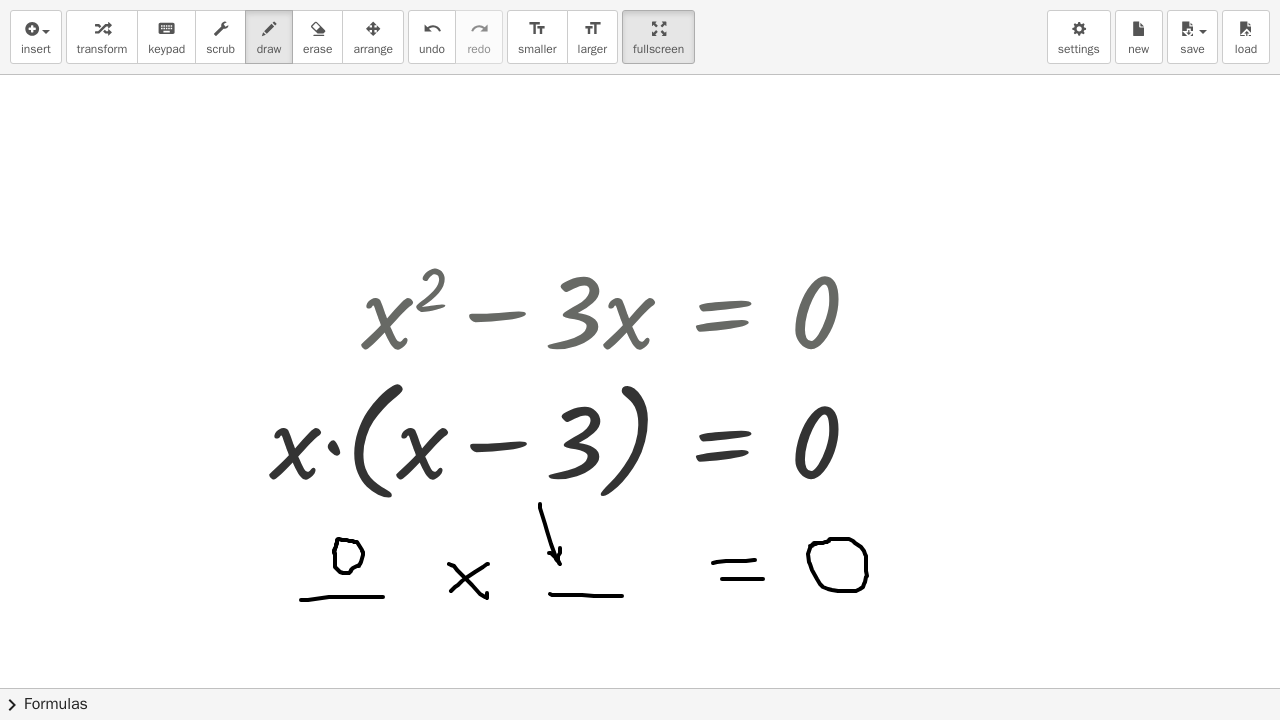 click at bounding box center [640, 688] 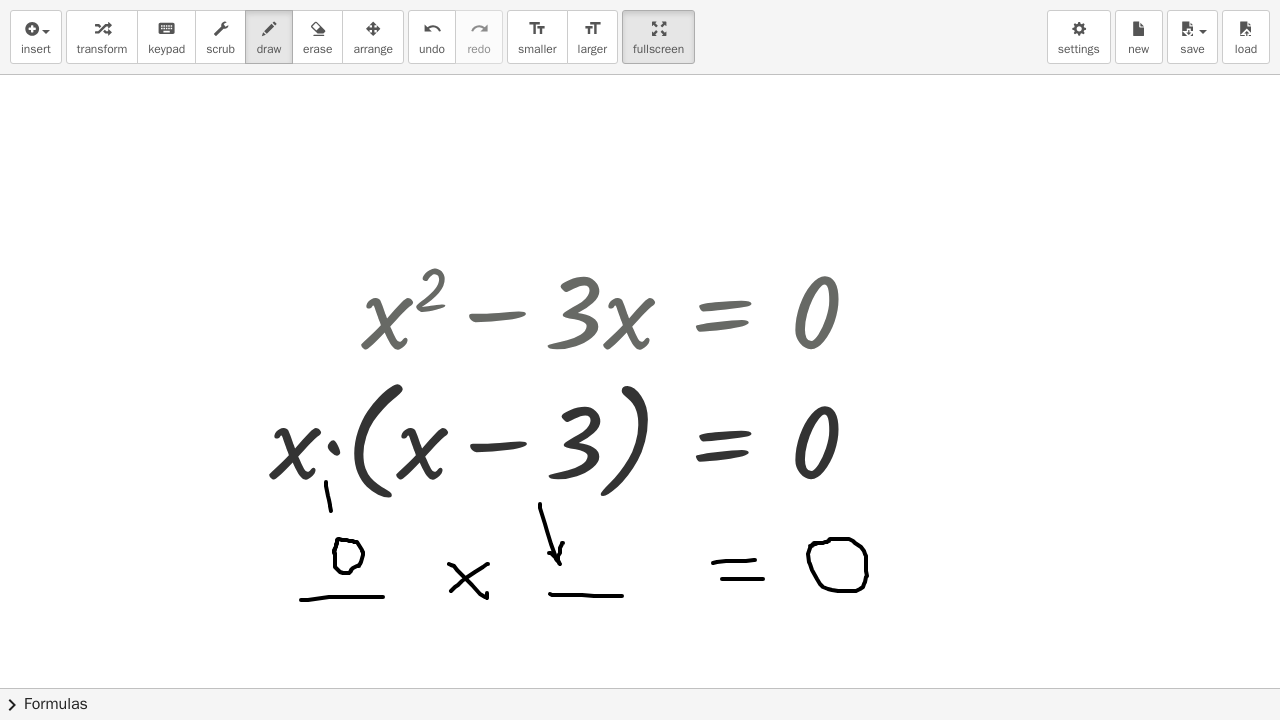 click at bounding box center (640, 688) 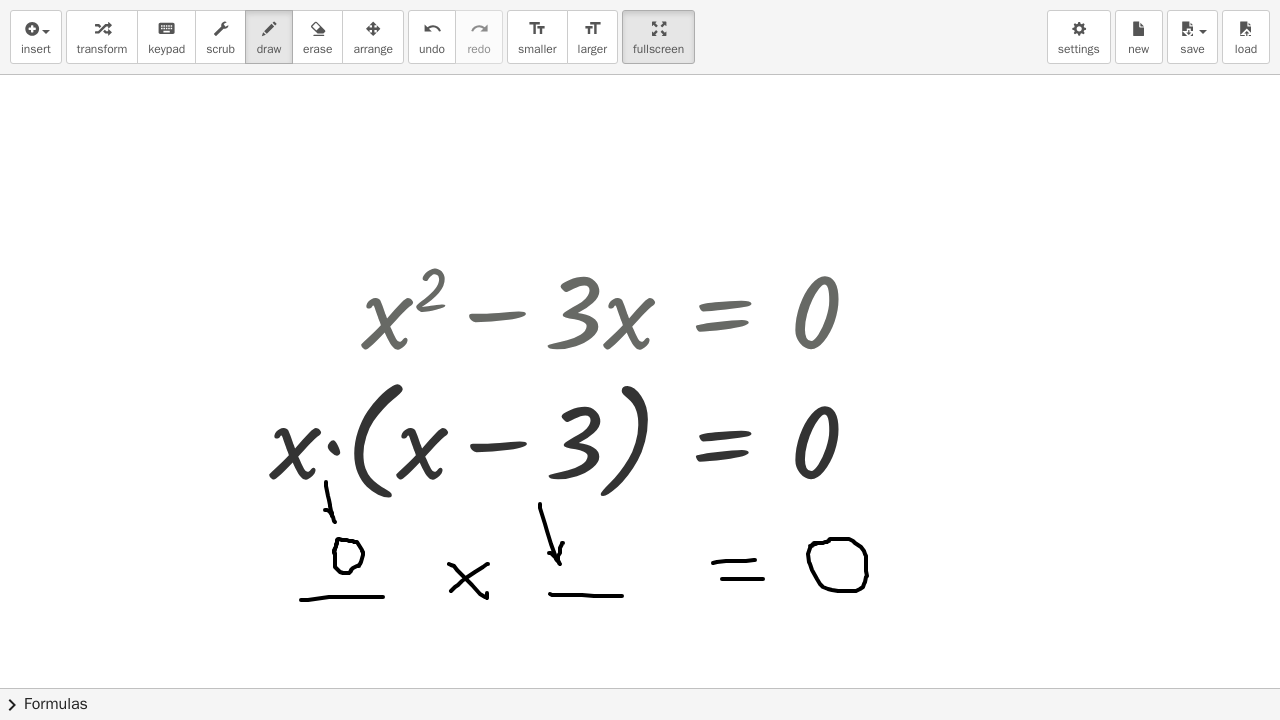 click at bounding box center [640, 688] 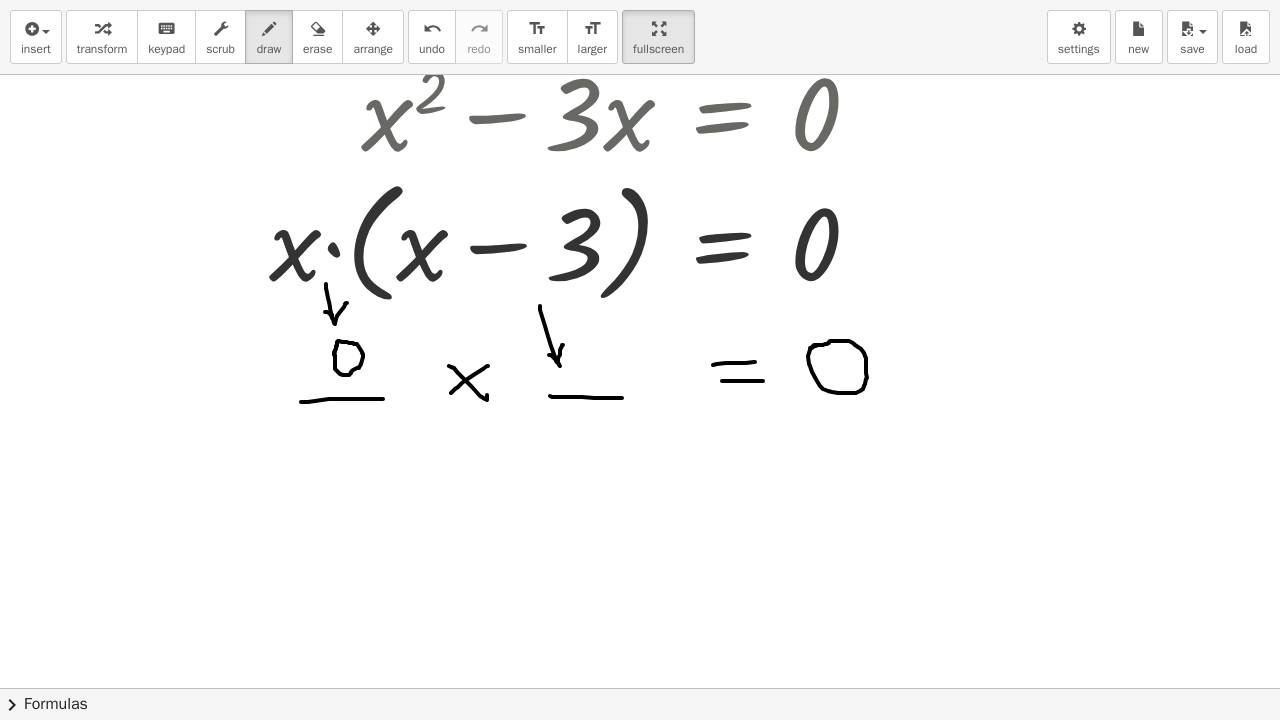 scroll, scrollTop: 200, scrollLeft: 0, axis: vertical 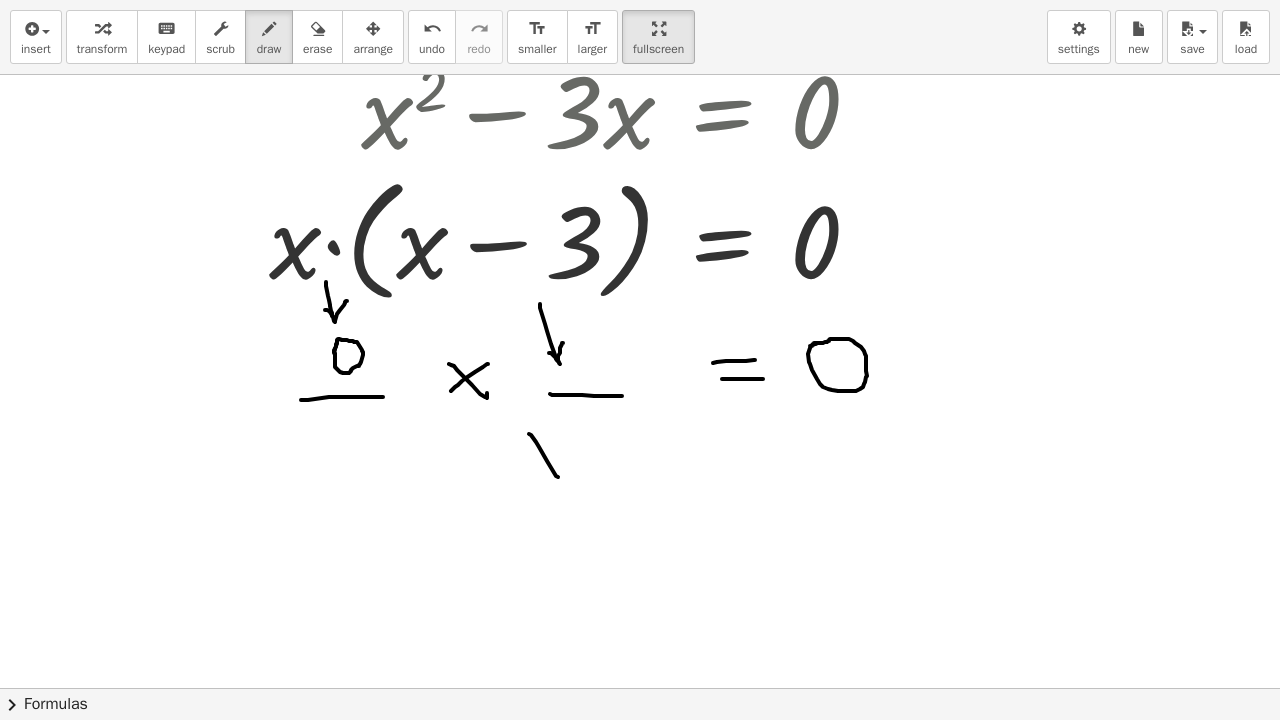 click at bounding box center (640, 488) 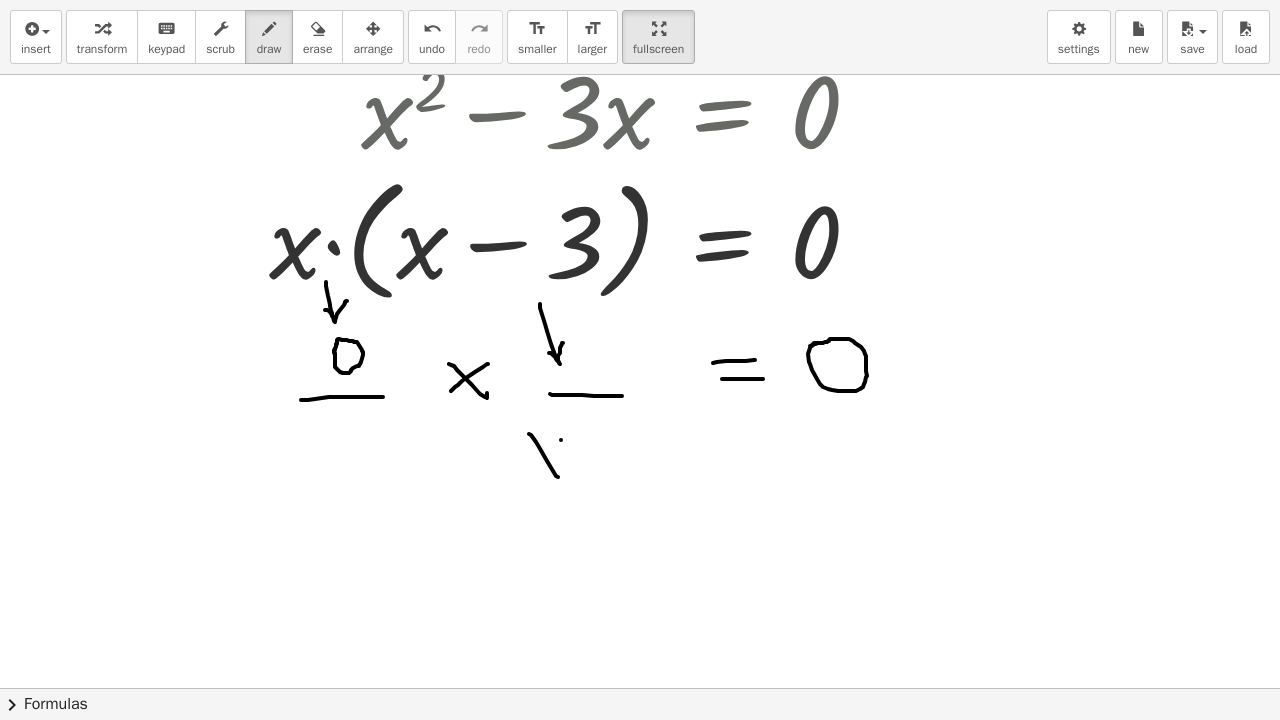 click at bounding box center (640, 488) 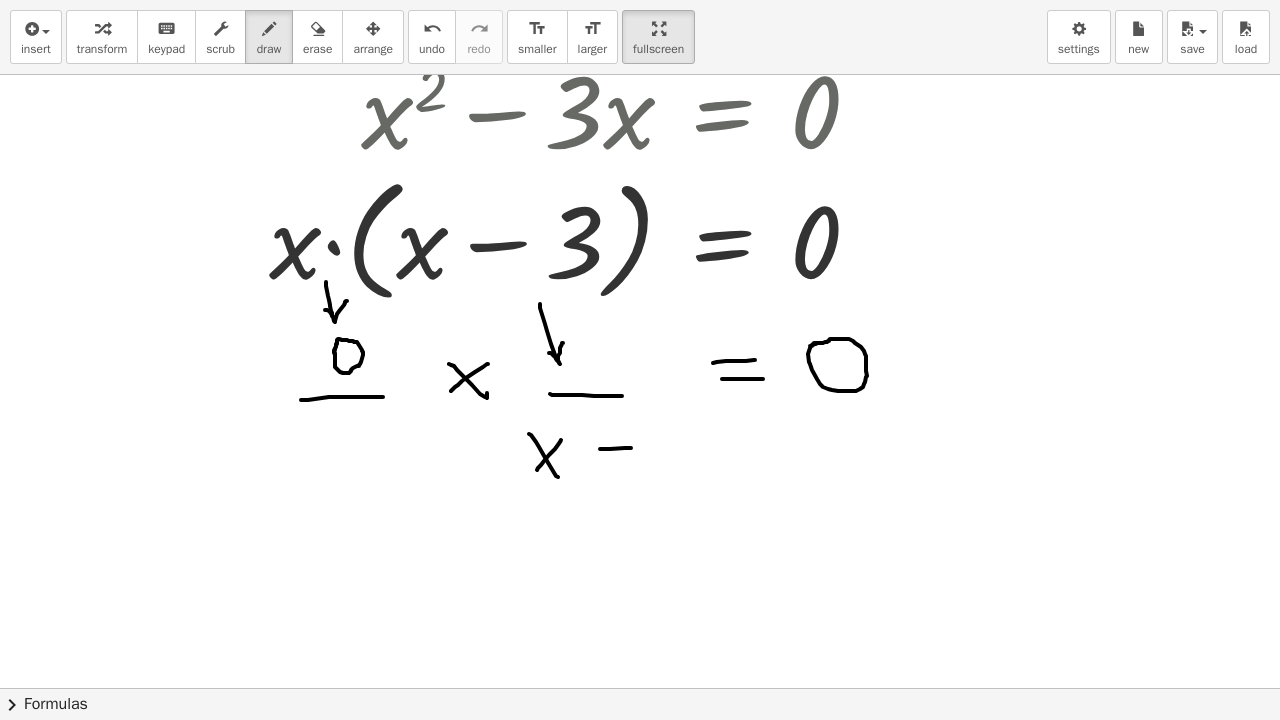 click at bounding box center [640, 488] 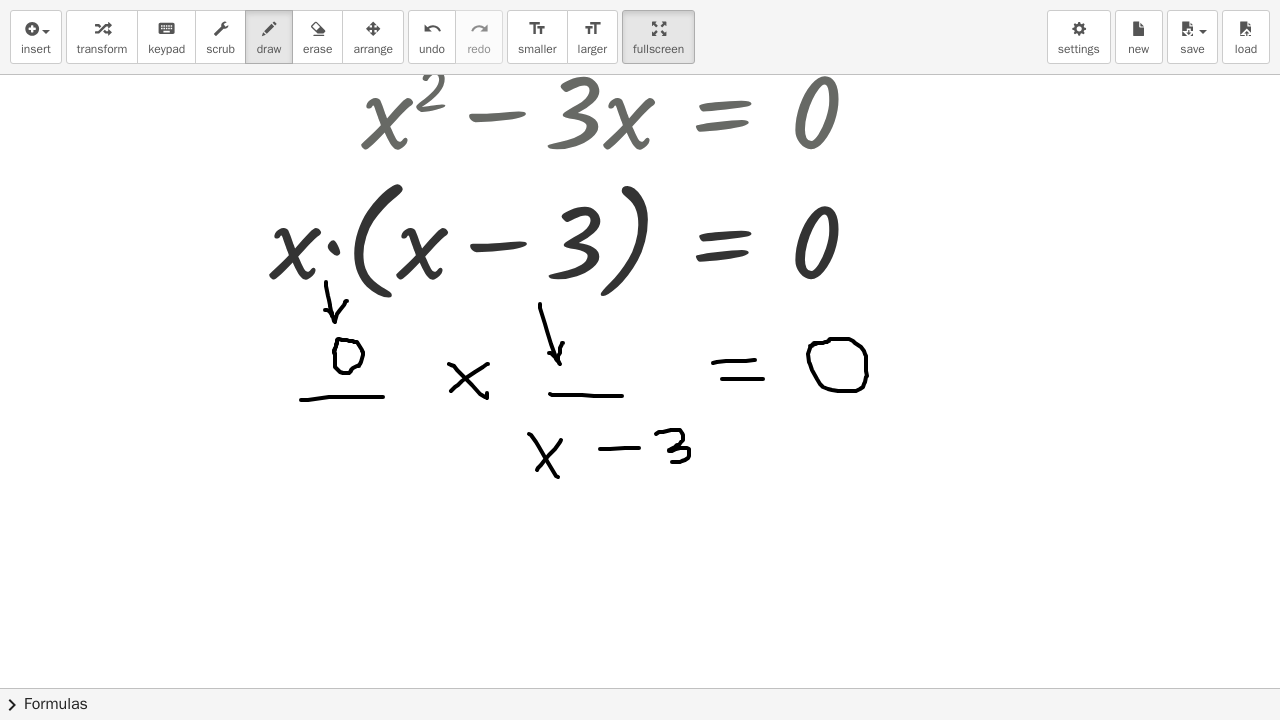 click at bounding box center (640, 488) 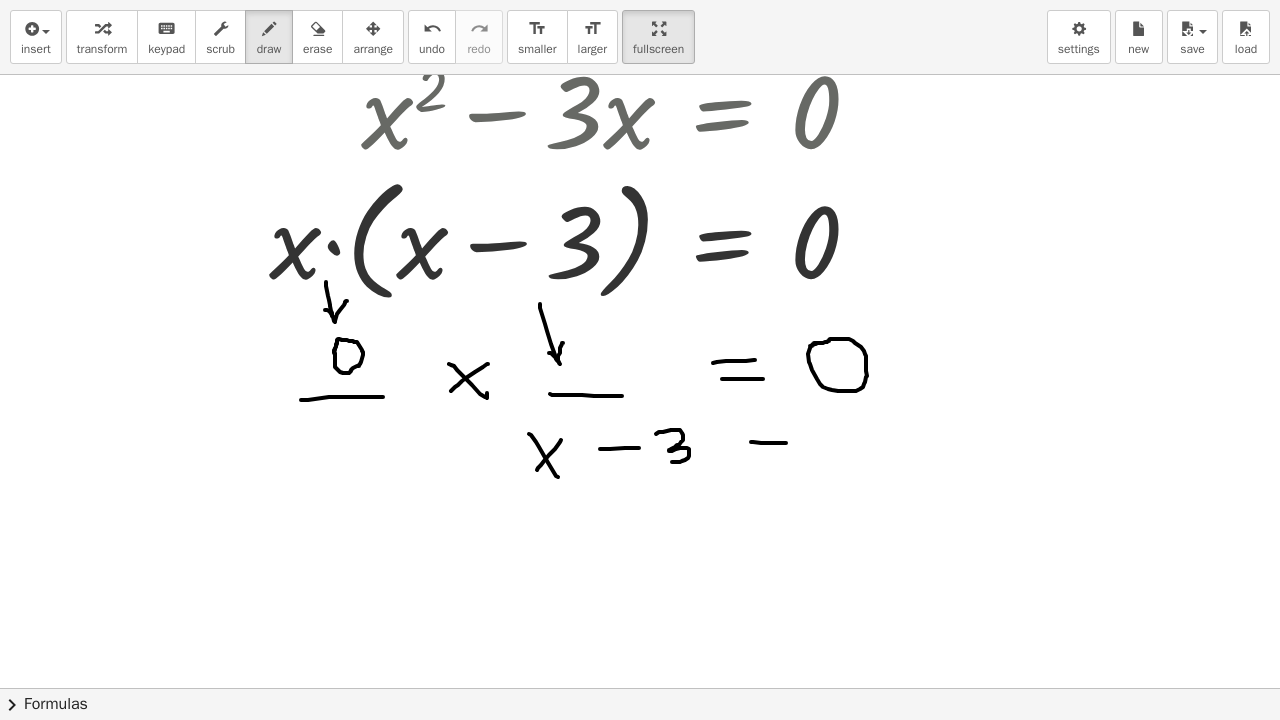 click at bounding box center (640, 488) 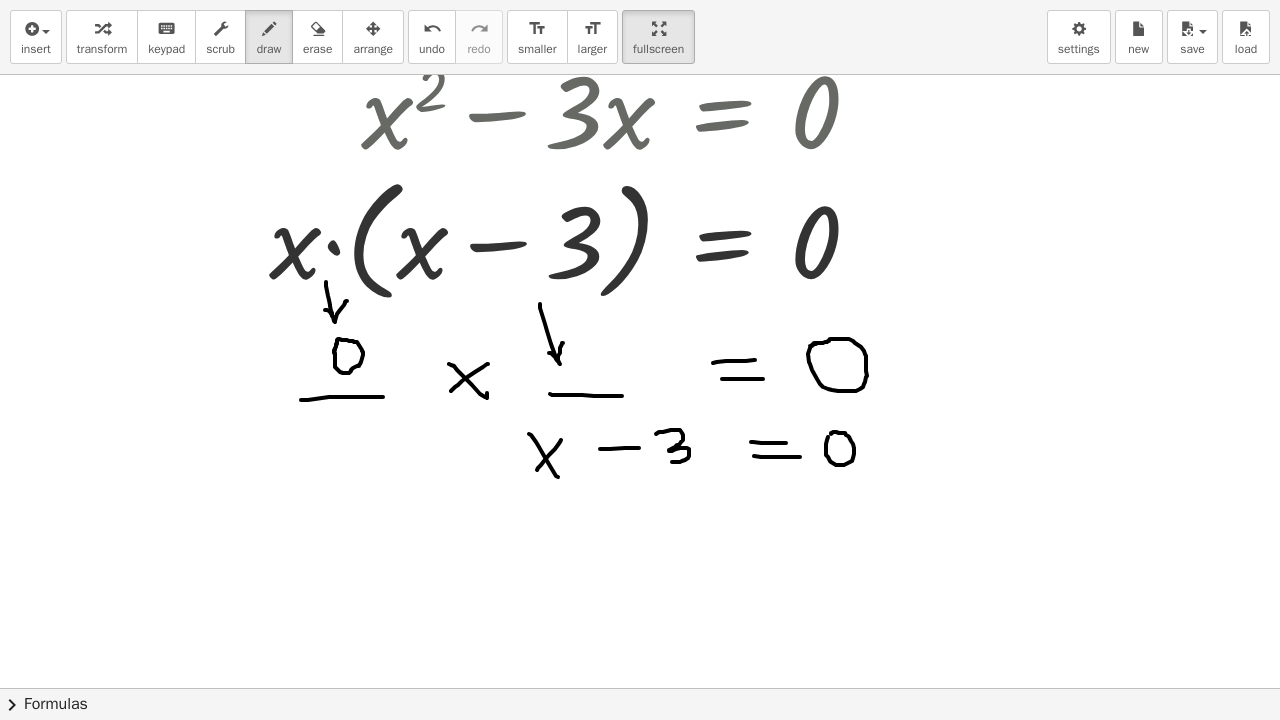 click at bounding box center (640, 488) 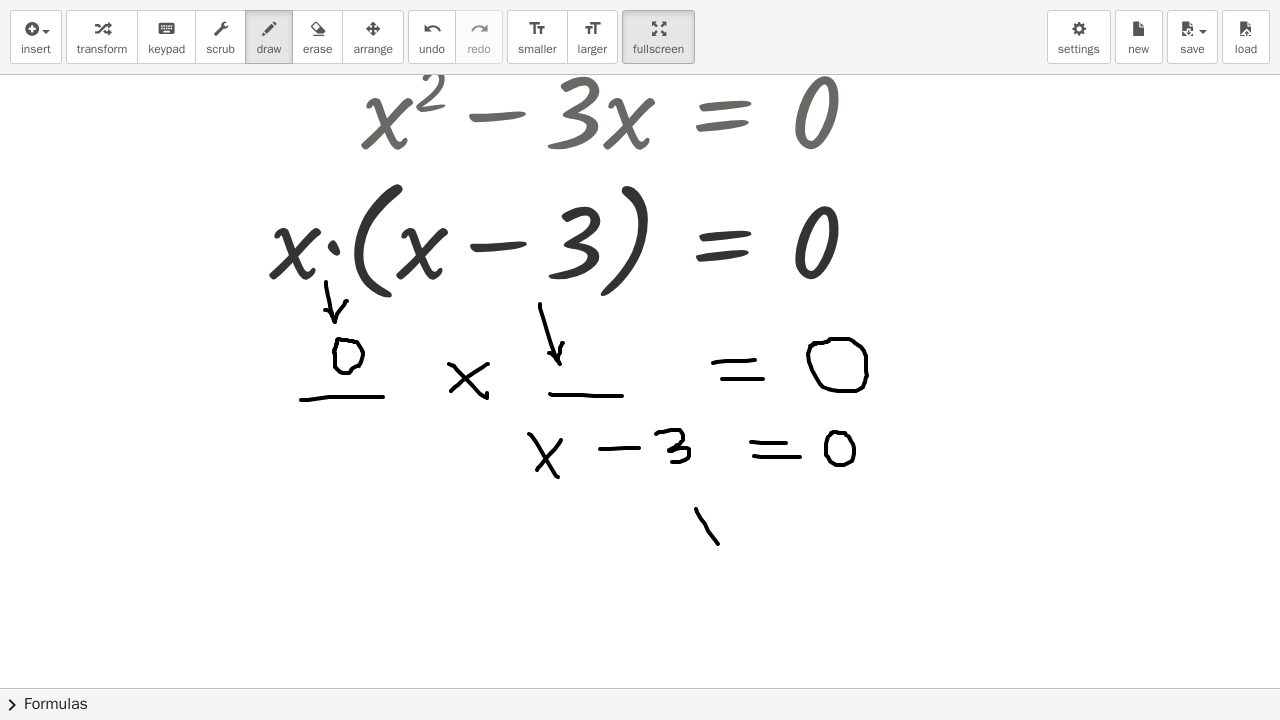 click at bounding box center [640, 488] 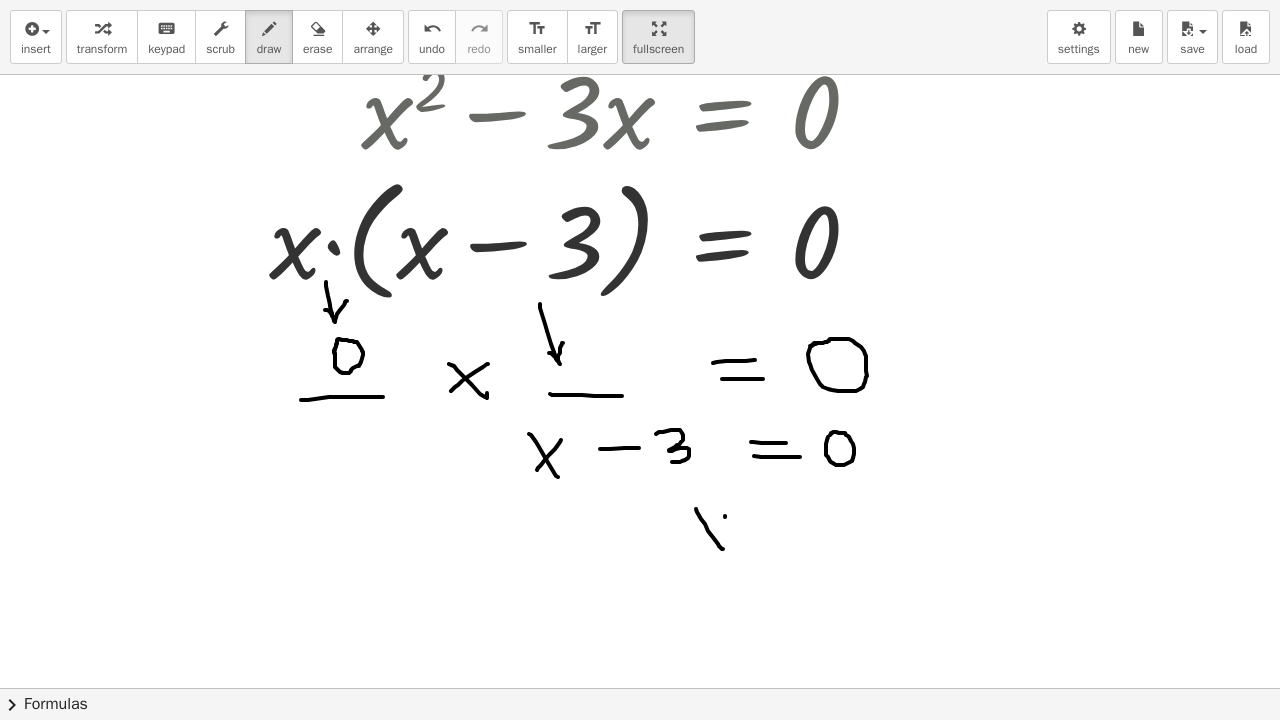 click at bounding box center [640, 488] 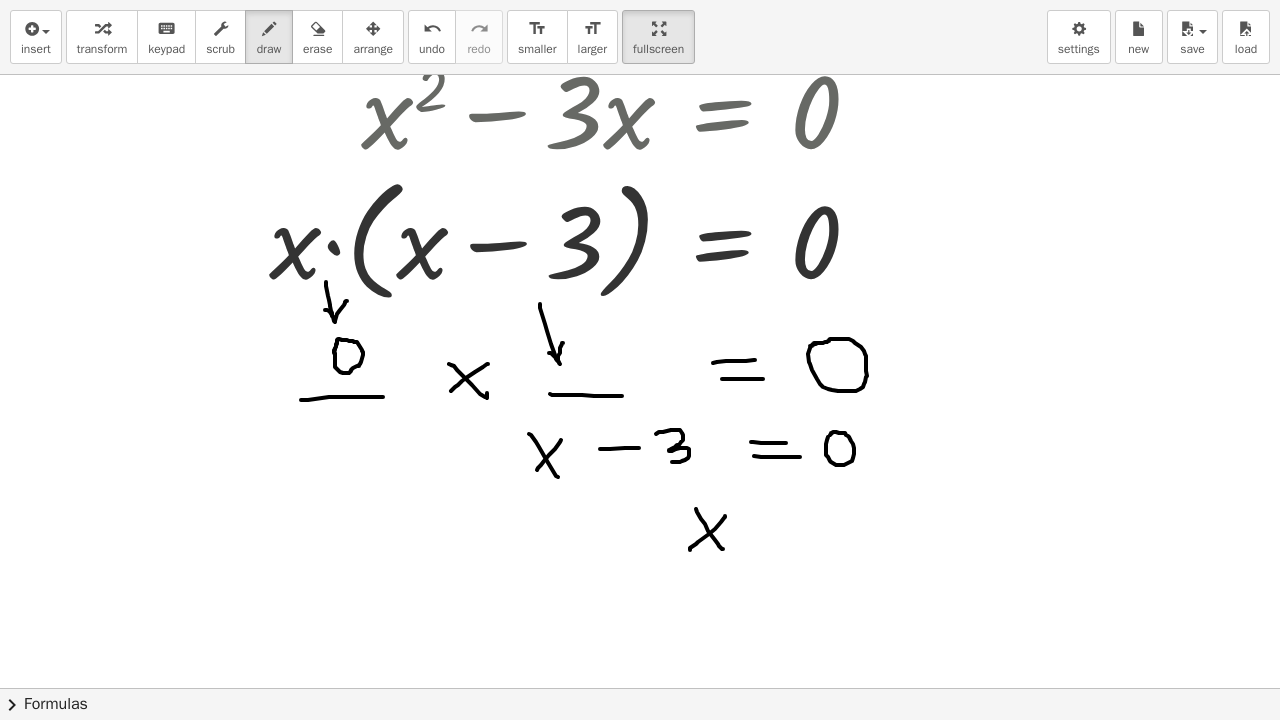 click at bounding box center (640, 488) 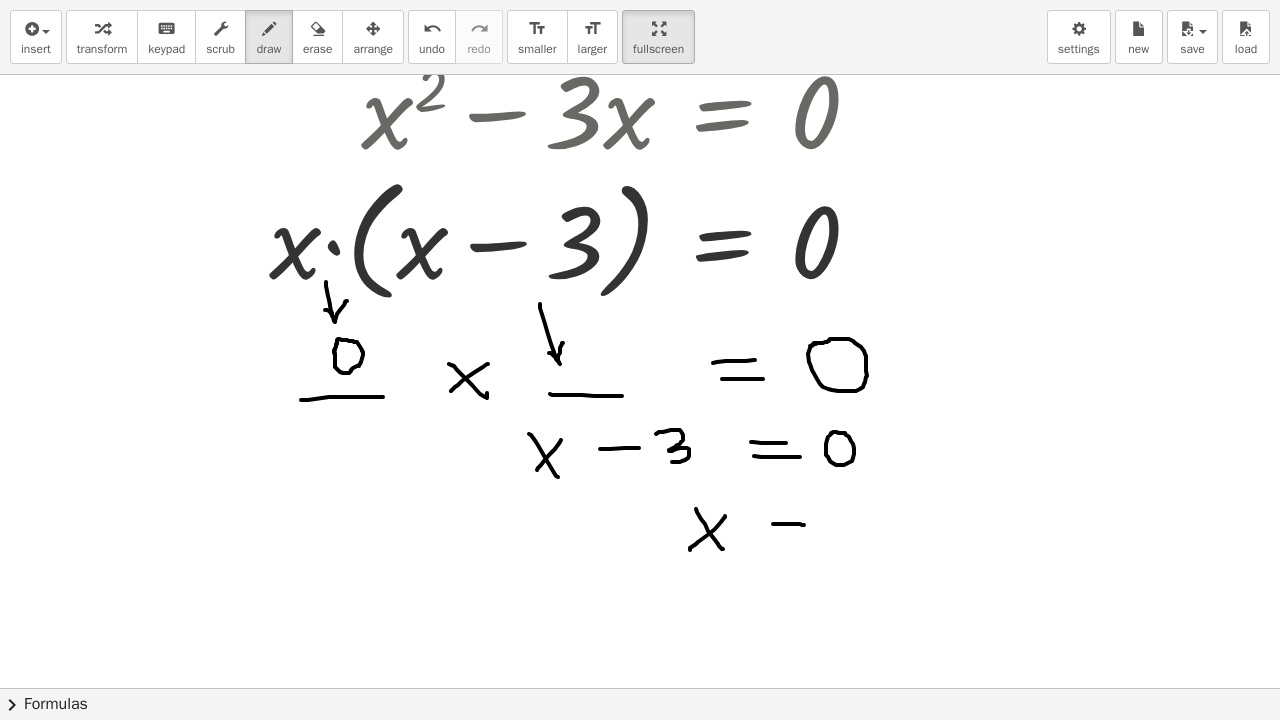 click at bounding box center (640, 488) 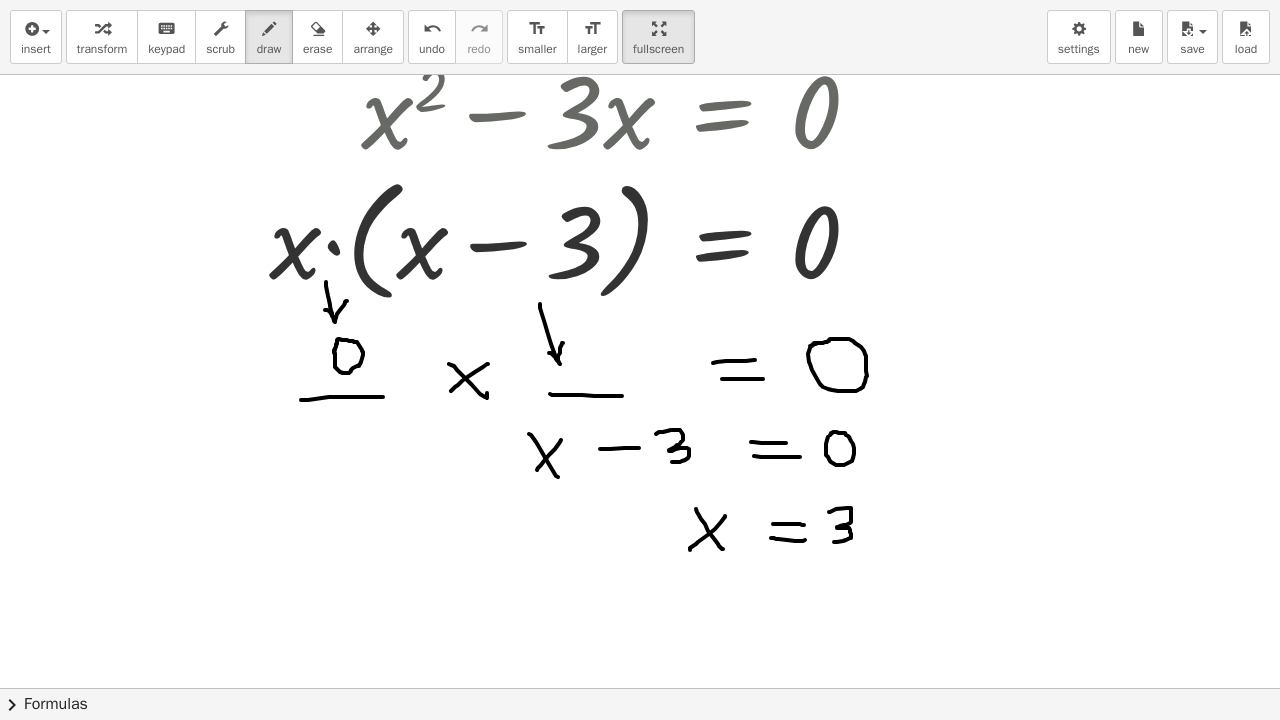 click at bounding box center [640, 488] 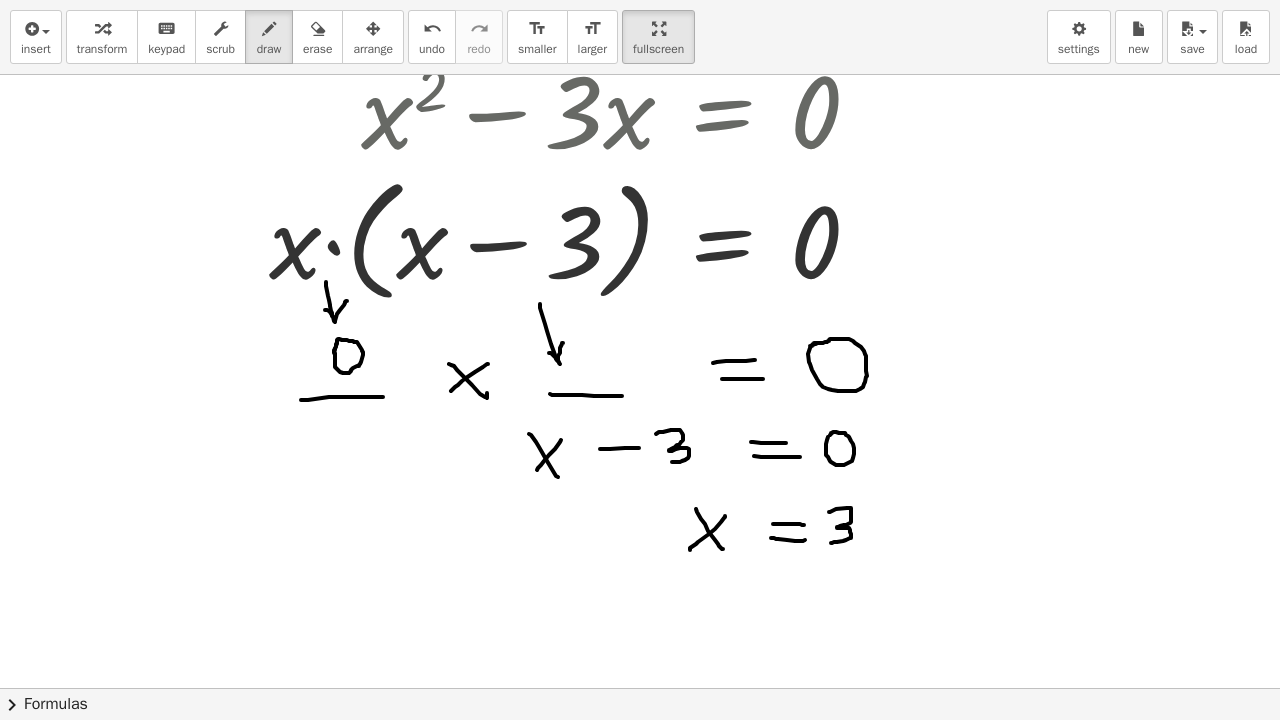 scroll, scrollTop: 100, scrollLeft: 0, axis: vertical 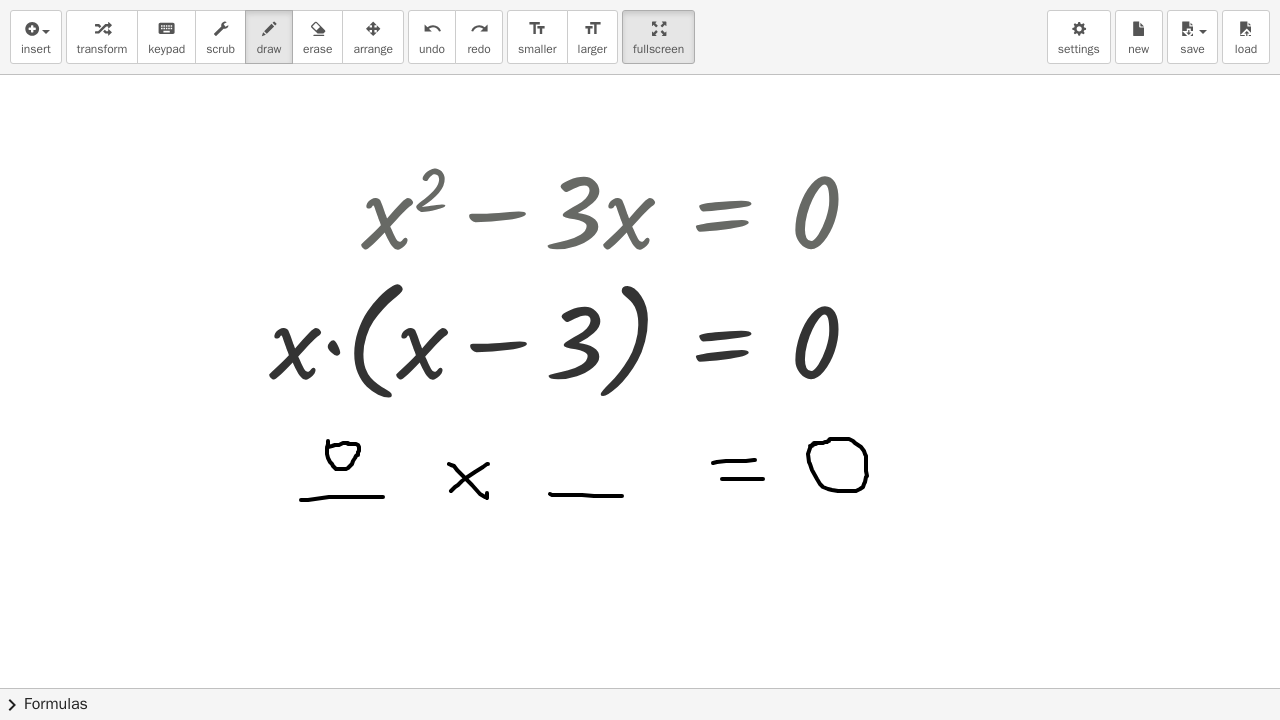 drag, startPoint x: 328, startPoint y: 441, endPoint x: 380, endPoint y: 450, distance: 52.773098 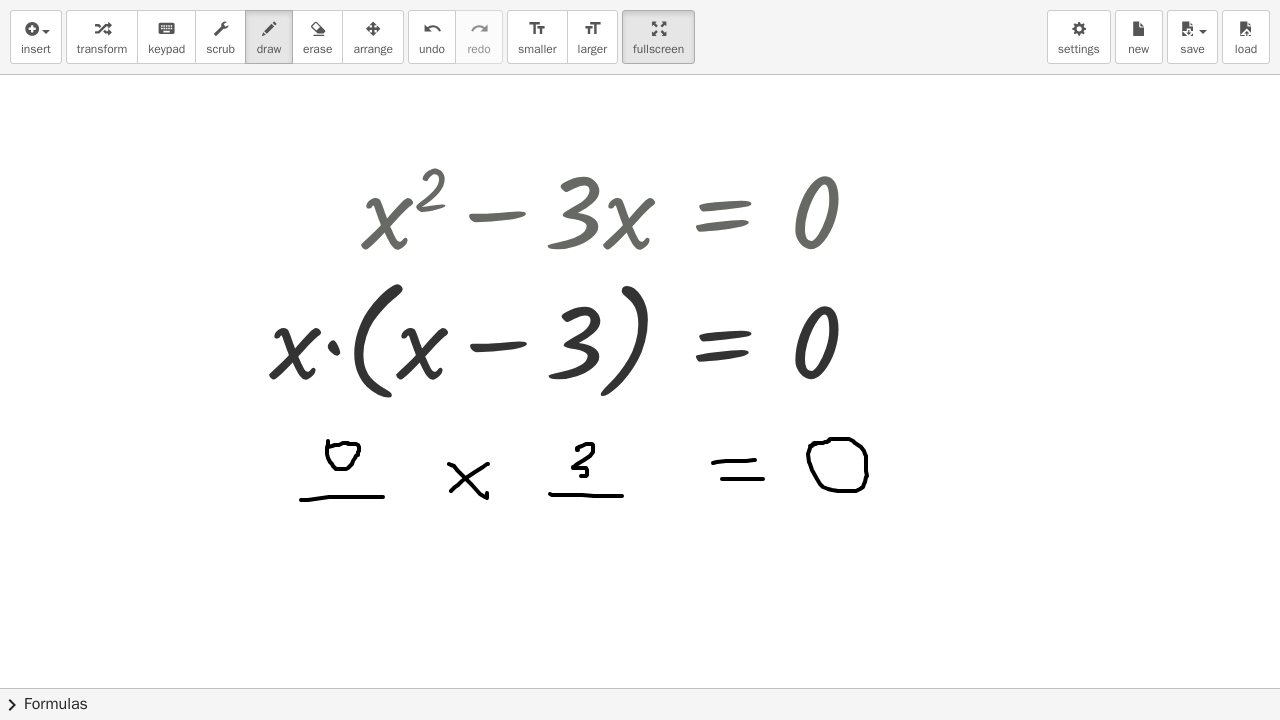 drag, startPoint x: 577, startPoint y: 450, endPoint x: 561, endPoint y: 488, distance: 41.231056 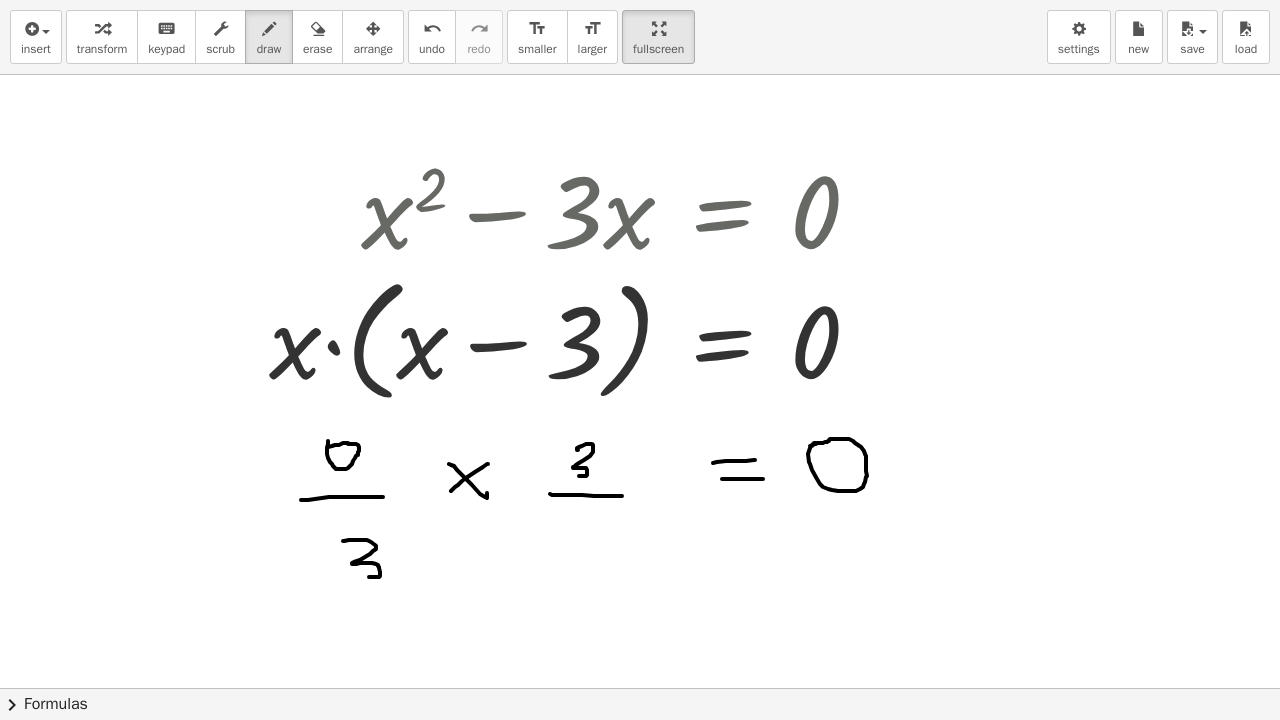 drag, startPoint x: 343, startPoint y: 541, endPoint x: 527, endPoint y: 565, distance: 185.55861 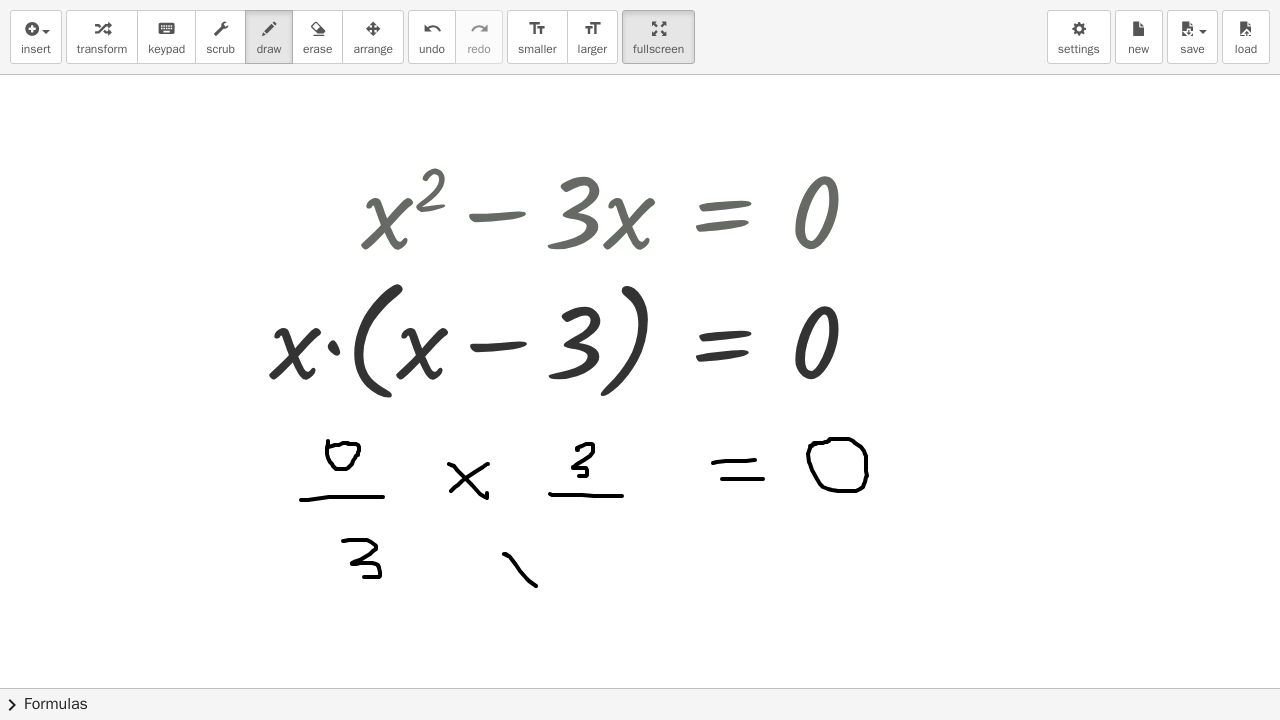 drag, startPoint x: 509, startPoint y: 556, endPoint x: 535, endPoint y: 578, distance: 34.058773 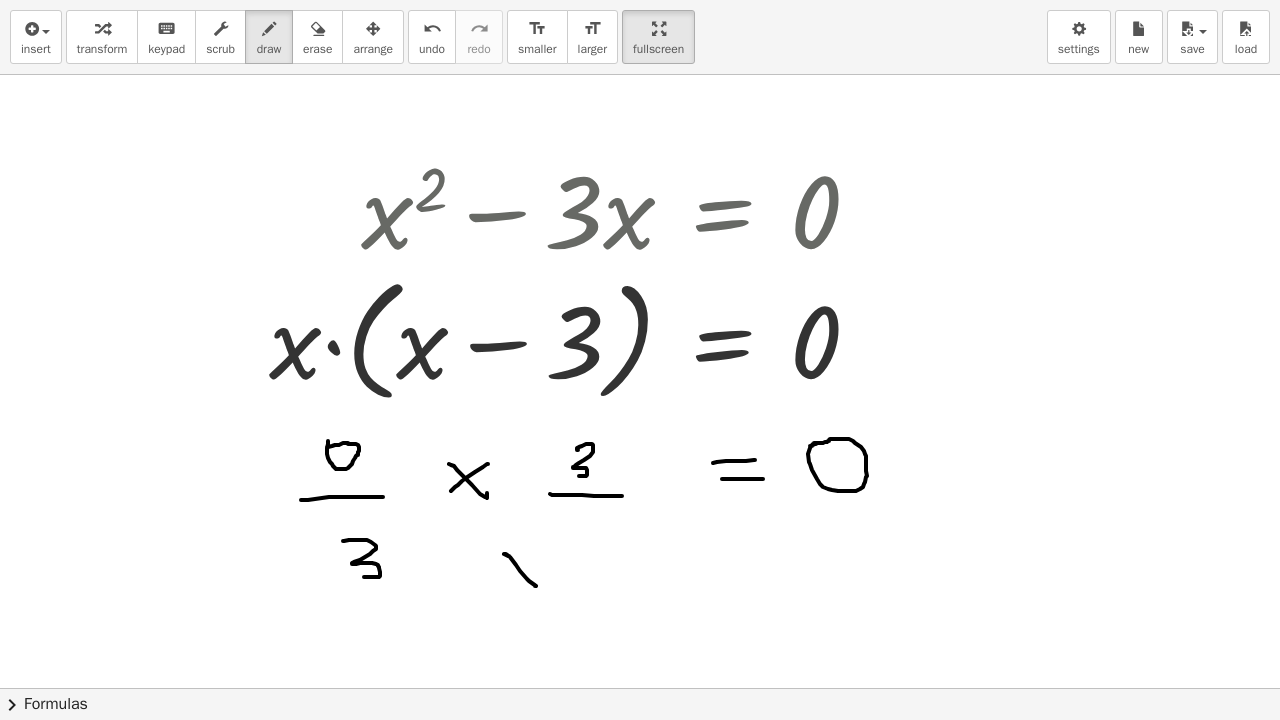 click at bounding box center (640, 588) 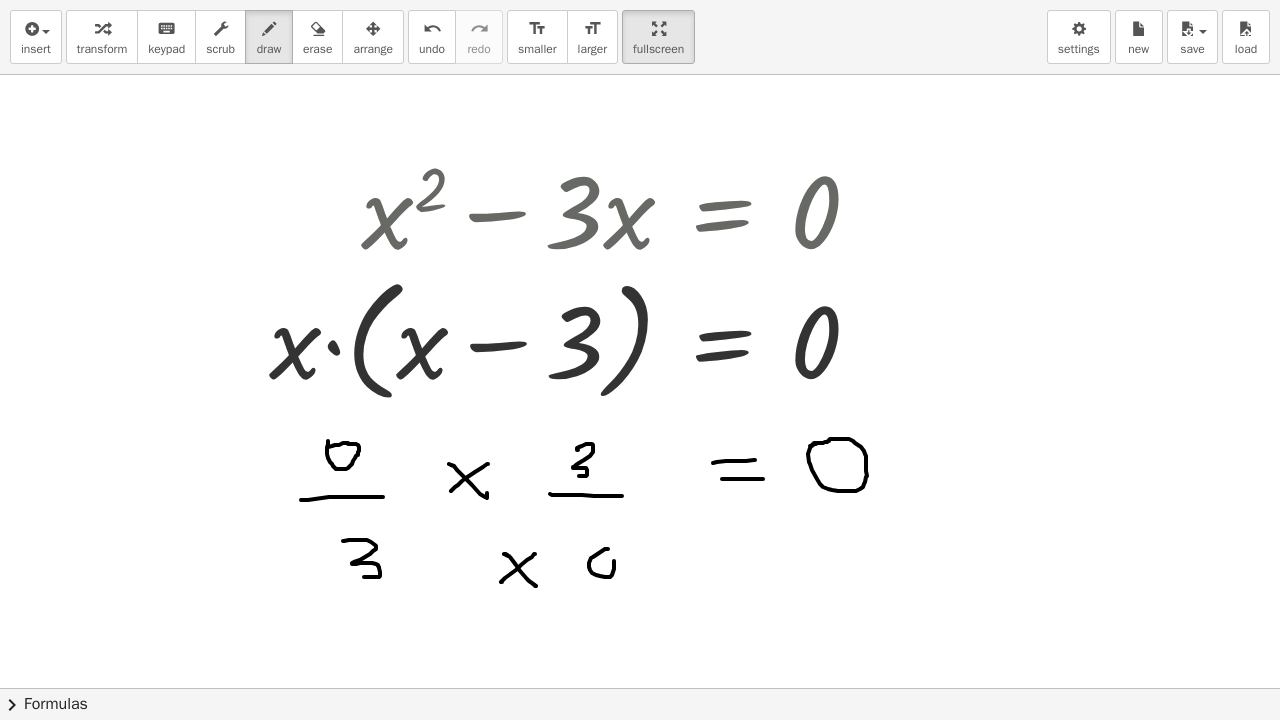 click at bounding box center (640, 588) 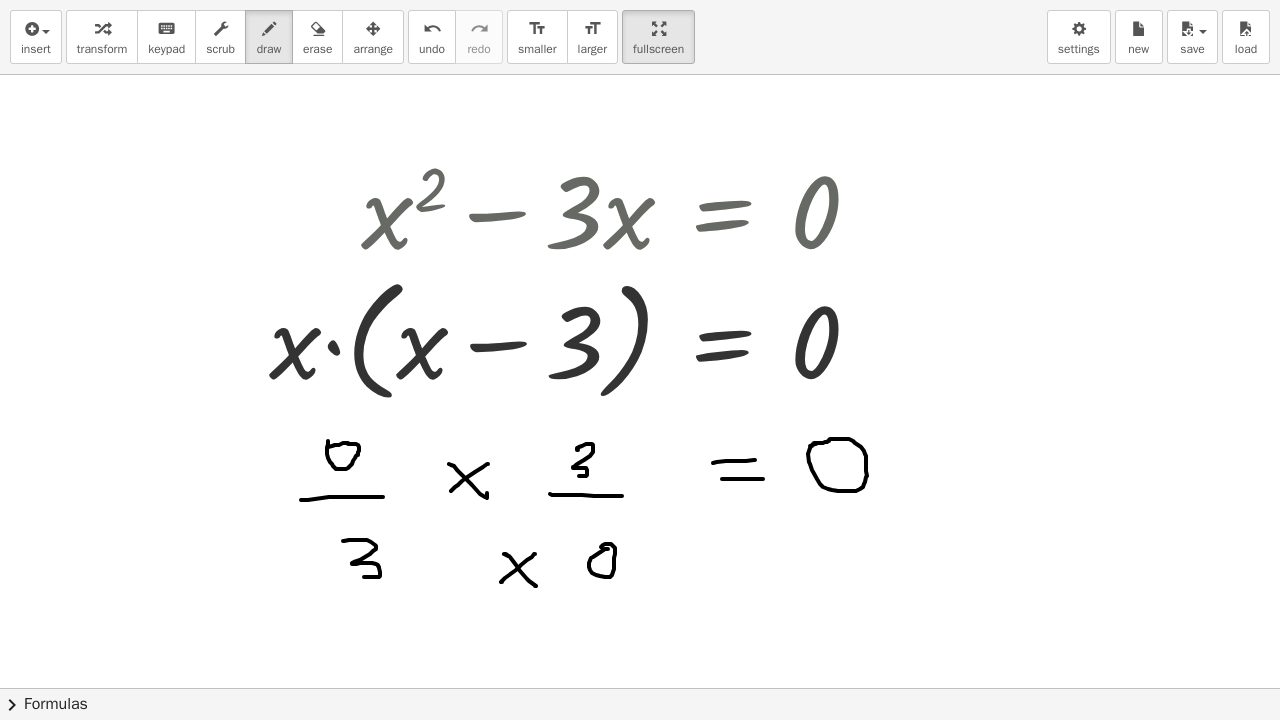 drag, startPoint x: 735, startPoint y: 559, endPoint x: 786, endPoint y: 559, distance: 51 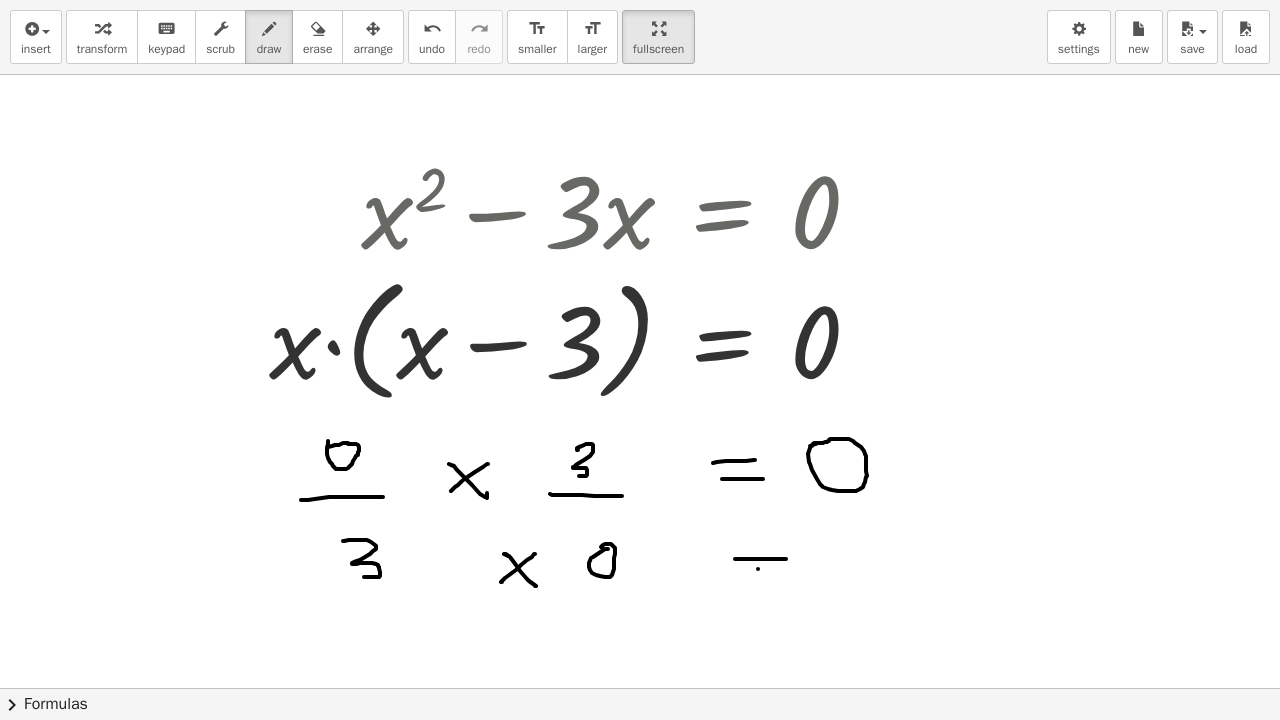 drag, startPoint x: 758, startPoint y: 569, endPoint x: 811, endPoint y: 568, distance: 53.009434 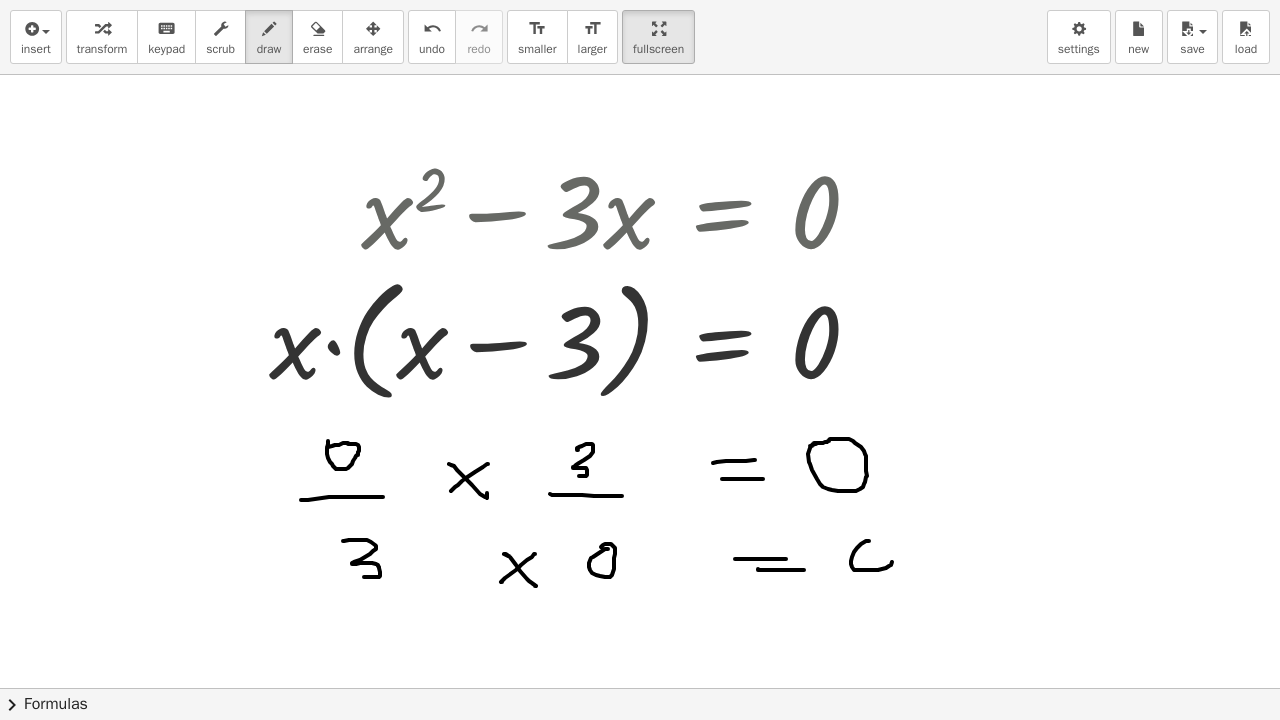 drag, startPoint x: 857, startPoint y: 548, endPoint x: 863, endPoint y: 539, distance: 10.816654 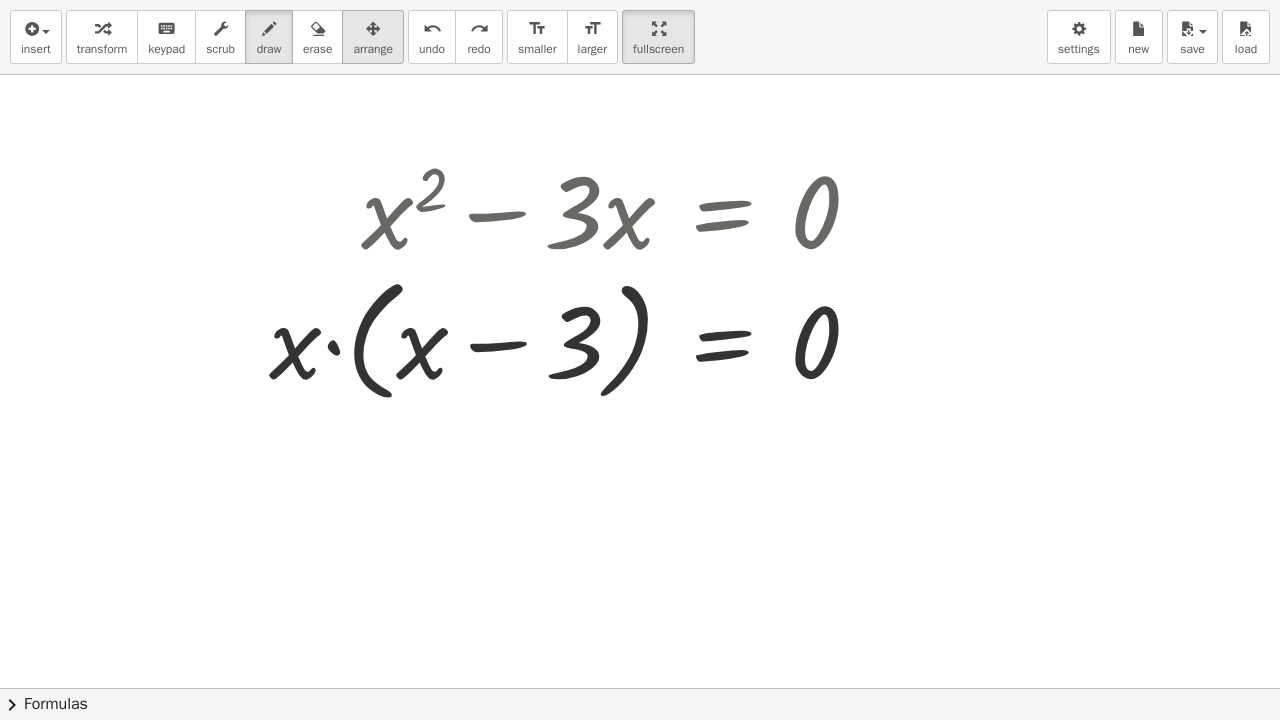 click at bounding box center (373, 28) 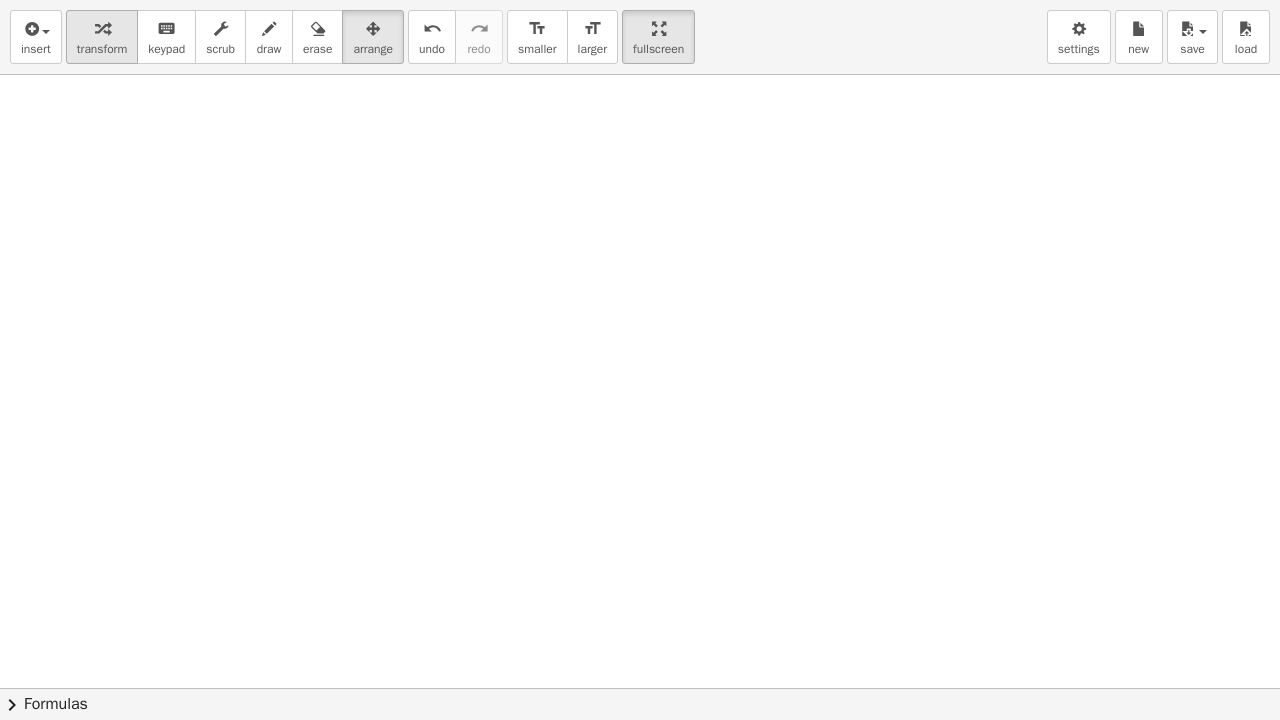 click at bounding box center (102, 28) 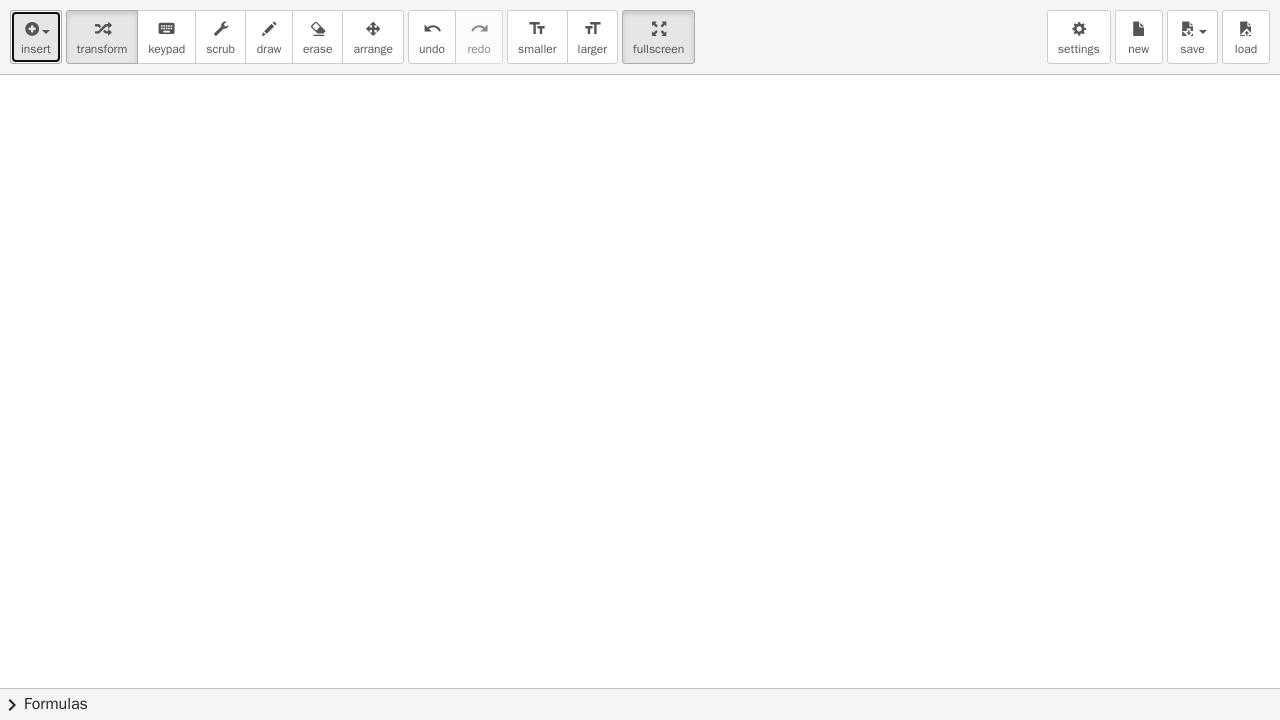 click at bounding box center [30, 29] 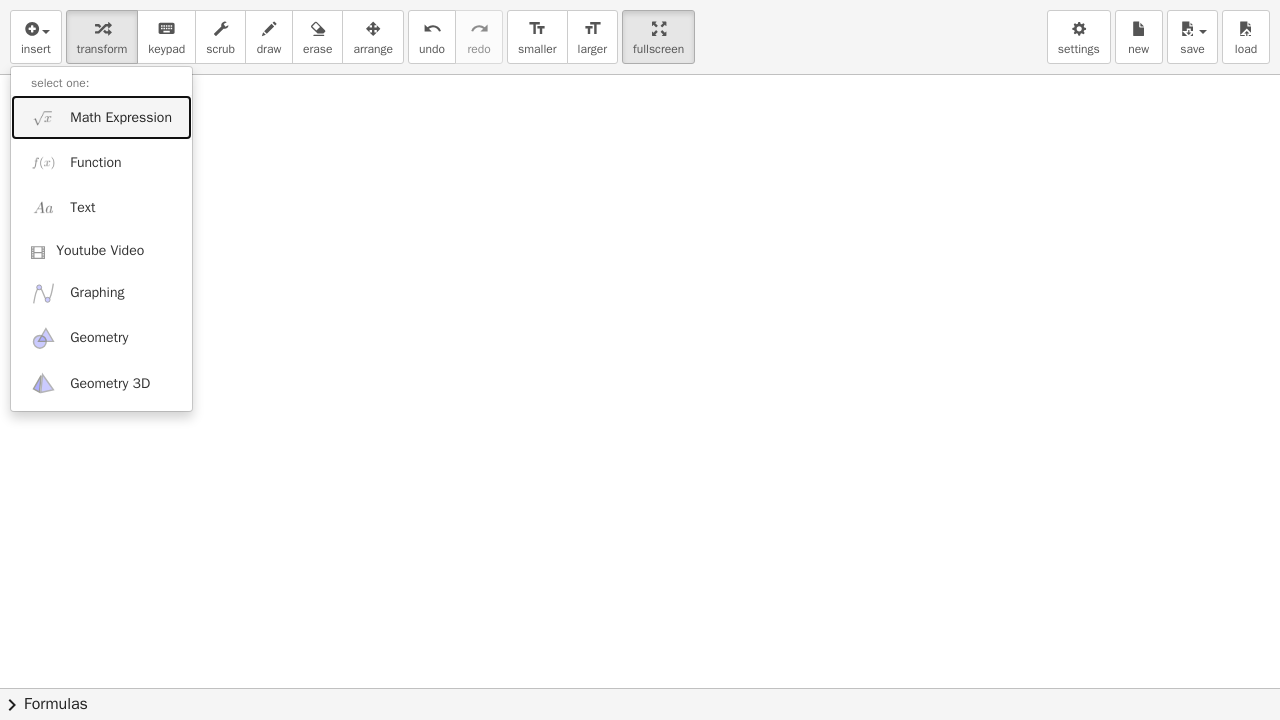 click on "Math Expression" at bounding box center [101, 117] 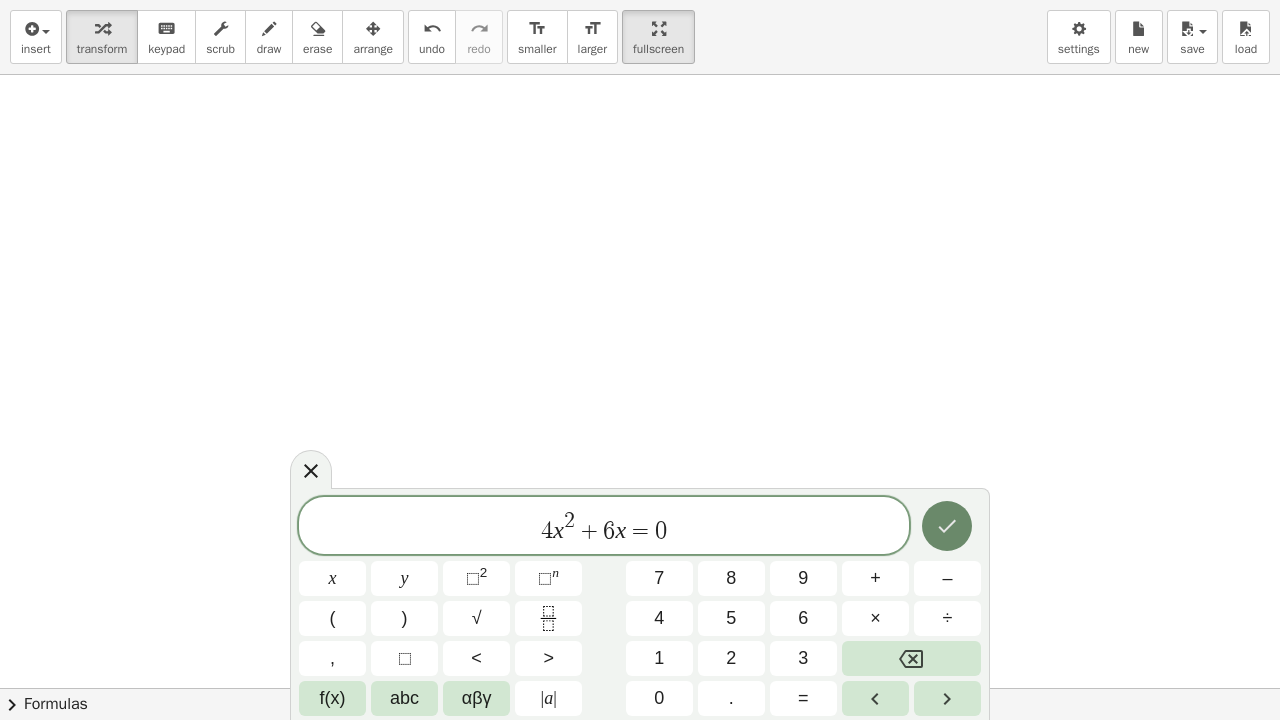 click 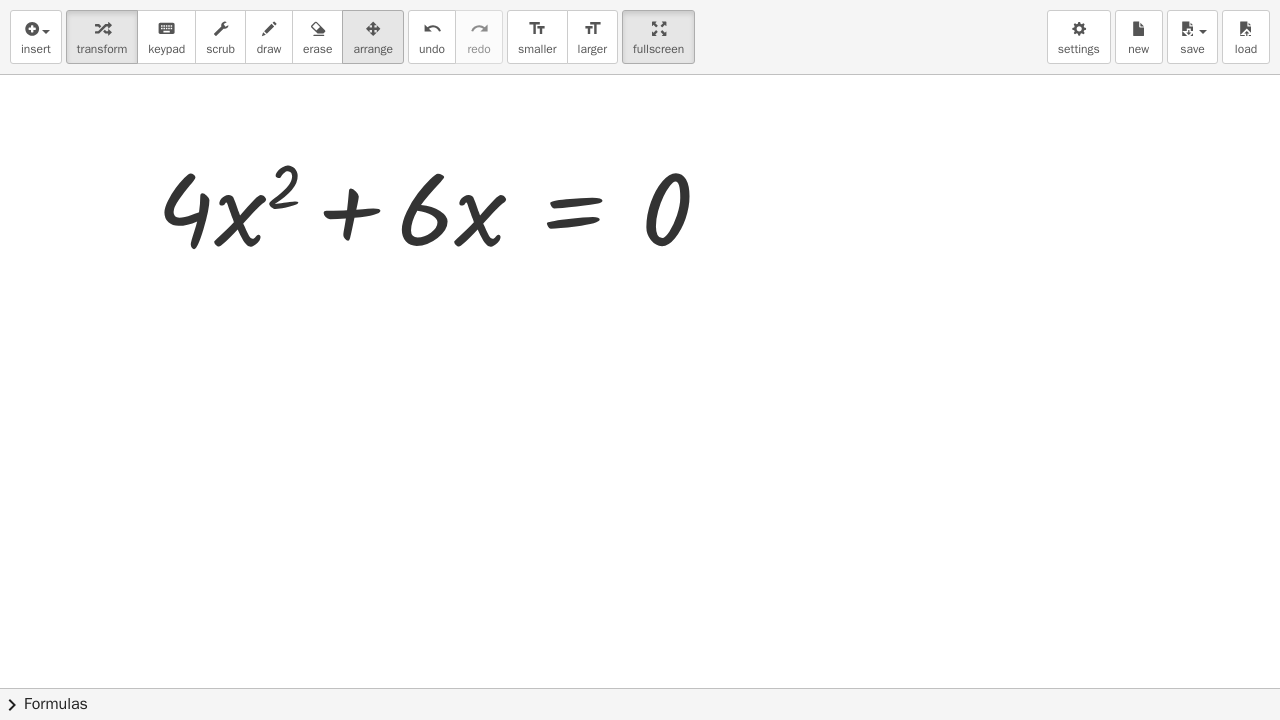 click at bounding box center [373, 28] 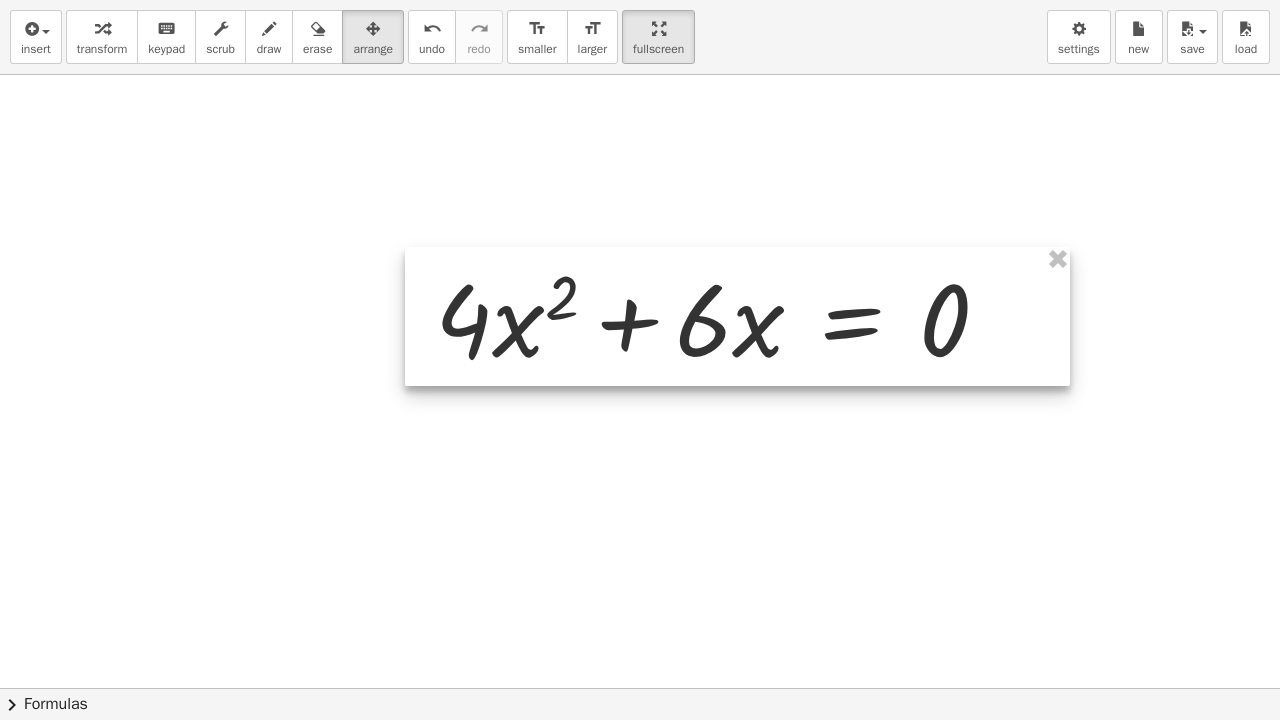 drag, startPoint x: 448, startPoint y: 192, endPoint x: 724, endPoint y: 302, distance: 297.11276 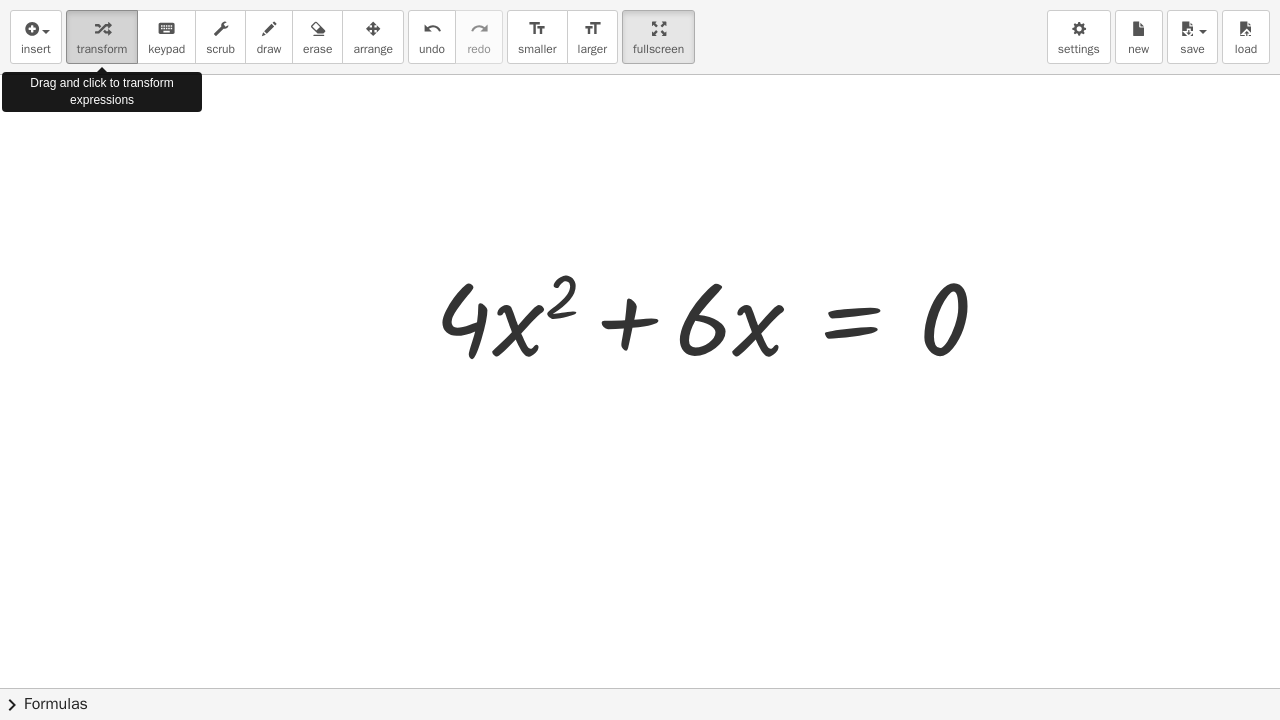 click on "transform" at bounding box center (102, 49) 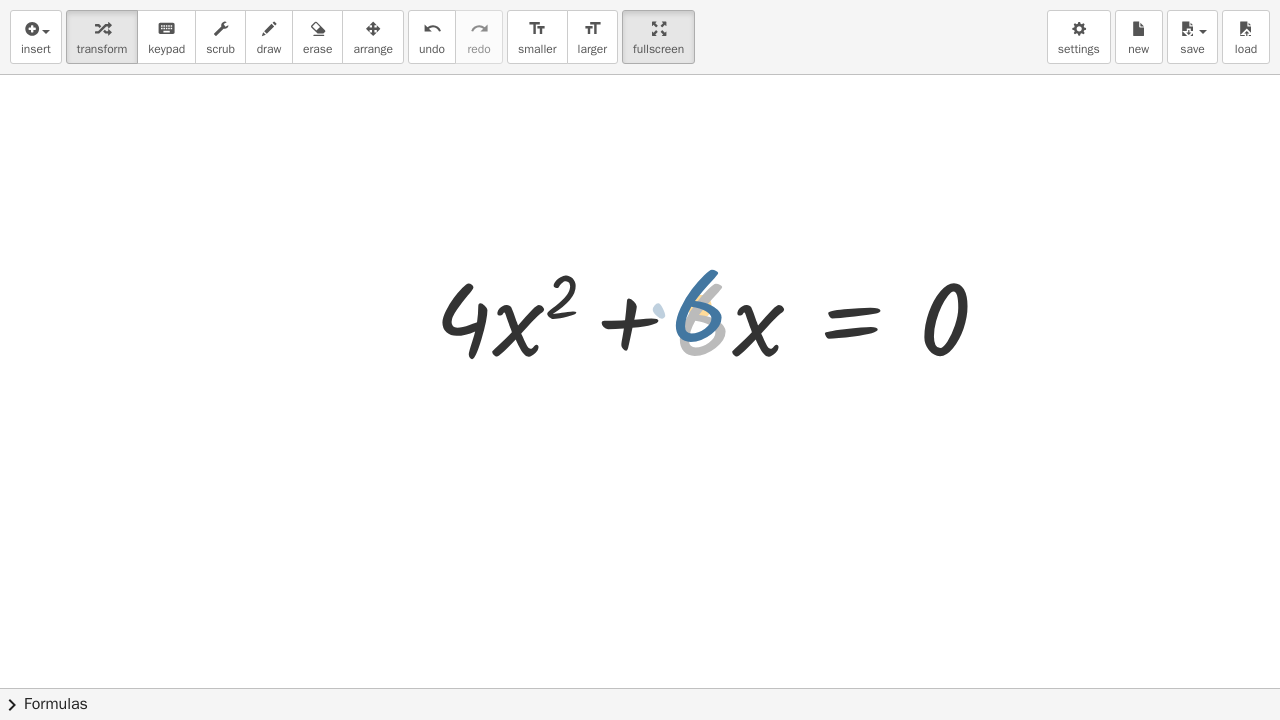 drag, startPoint x: 722, startPoint y: 337, endPoint x: 719, endPoint y: 327, distance: 10.440307 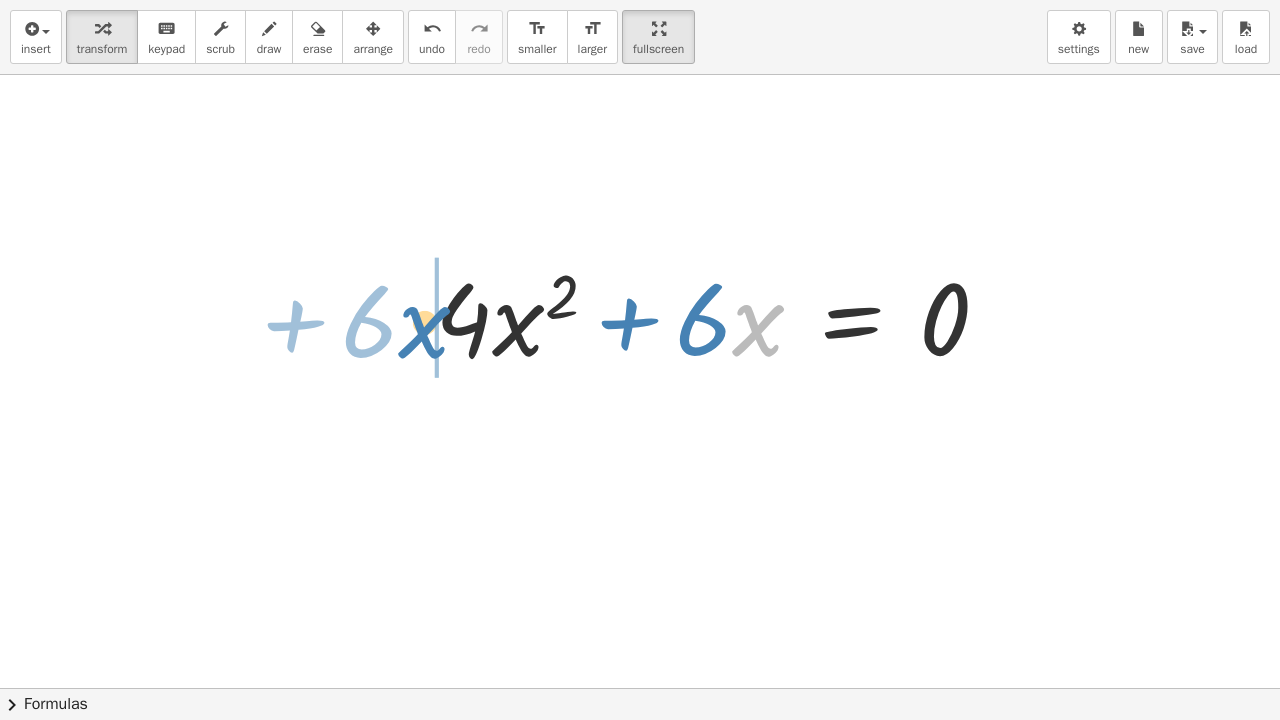 drag, startPoint x: 749, startPoint y: 335, endPoint x: 415, endPoint y: 337, distance: 334.00598 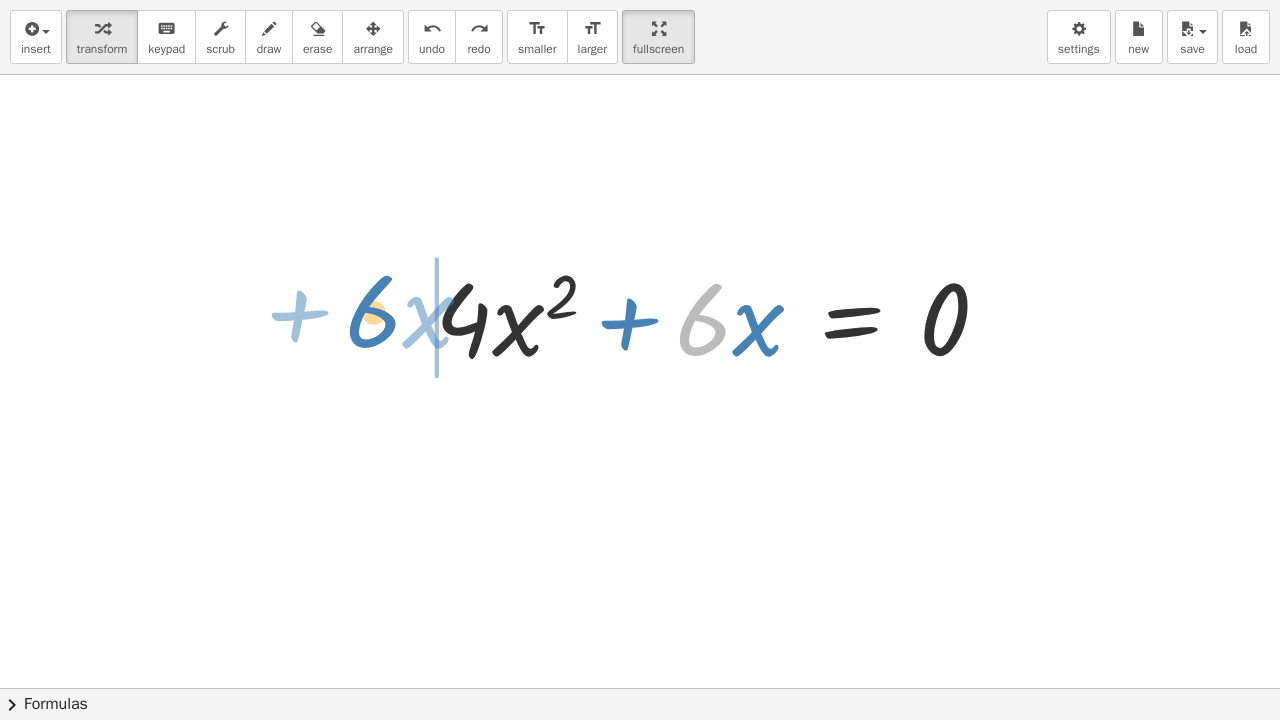 drag, startPoint x: 686, startPoint y: 298, endPoint x: 374, endPoint y: 299, distance: 312.00162 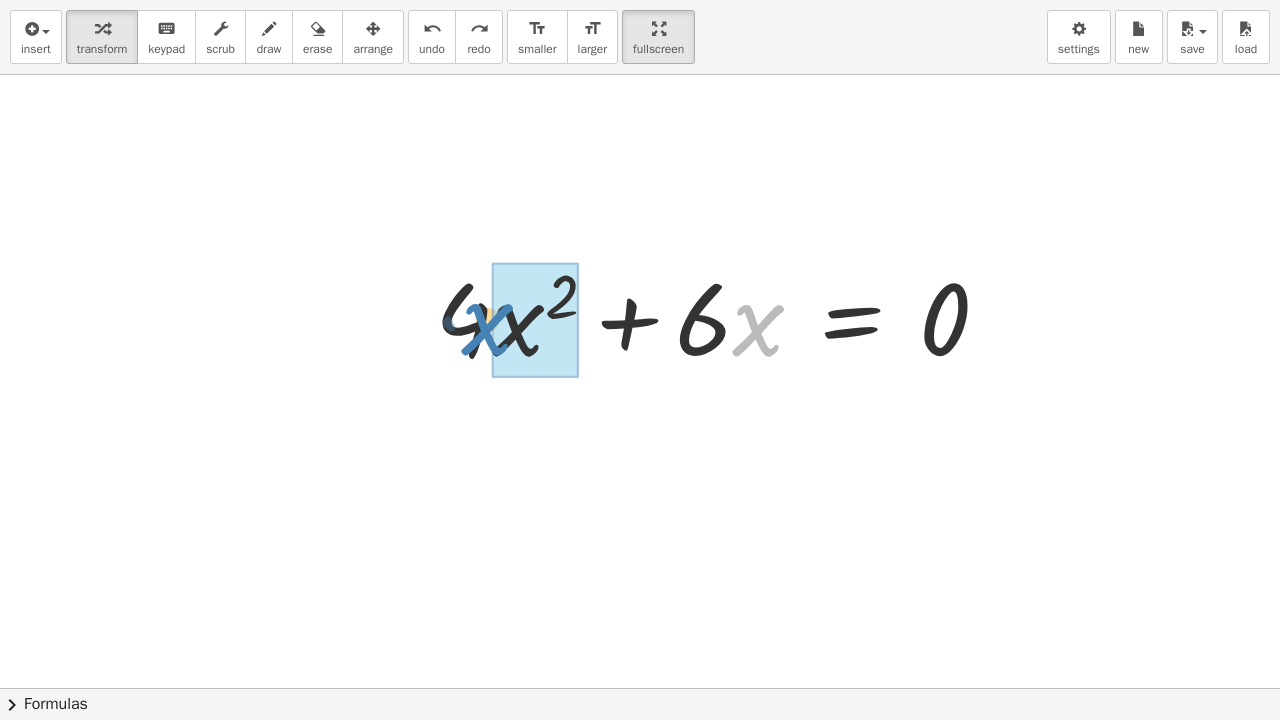 drag, startPoint x: 757, startPoint y: 332, endPoint x: 486, endPoint y: 331, distance: 271.00183 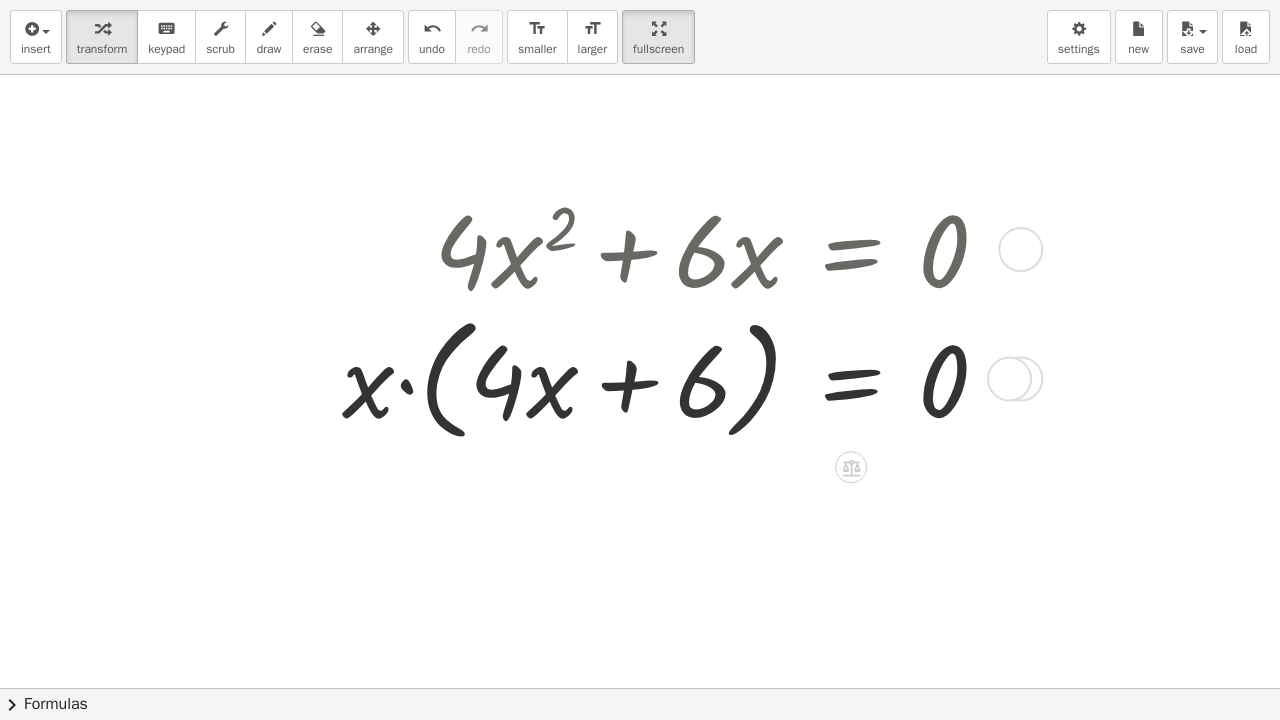 scroll, scrollTop: 300, scrollLeft: 0, axis: vertical 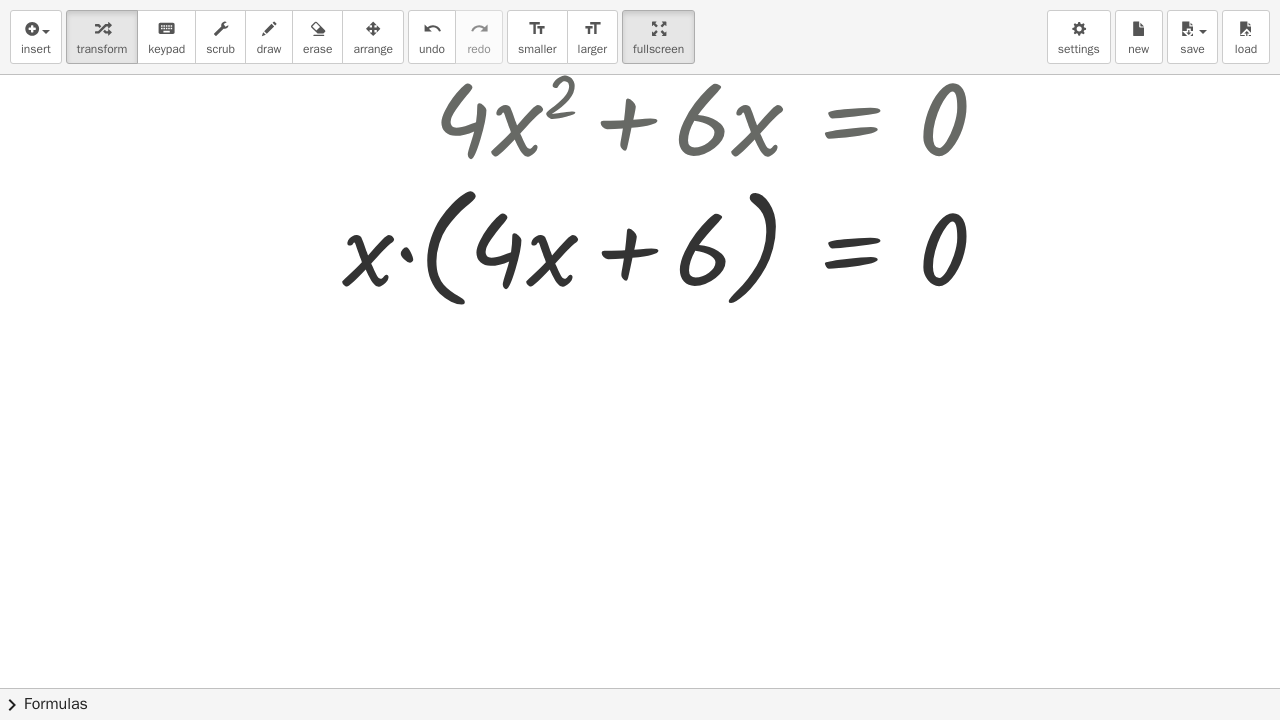 drag, startPoint x: 281, startPoint y: 351, endPoint x: 316, endPoint y: 396, distance: 57.00877 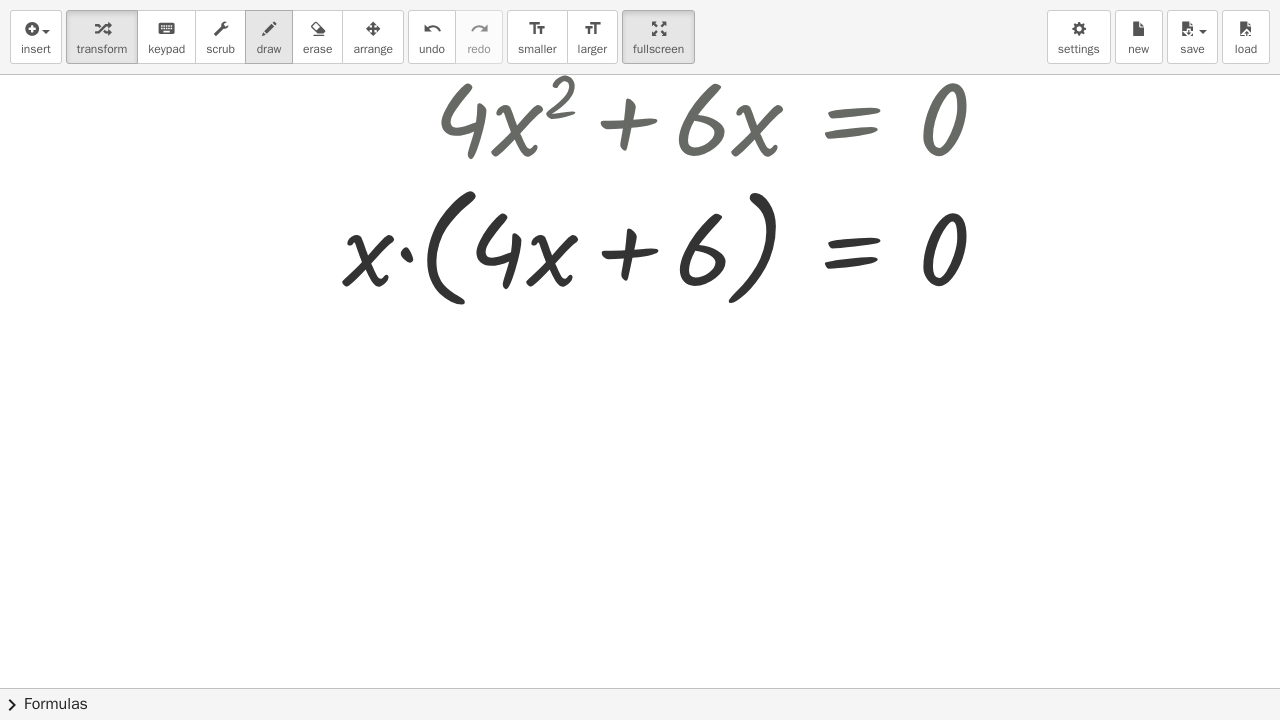 click at bounding box center [269, 29] 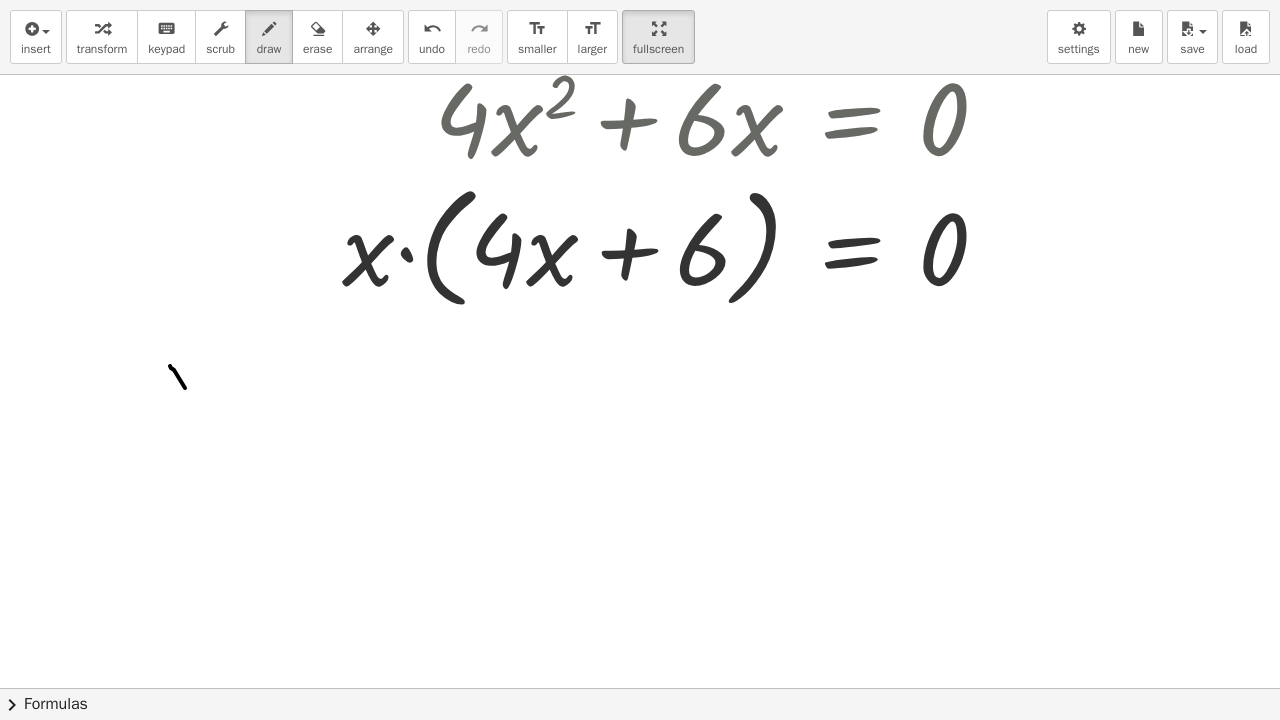 drag, startPoint x: 170, startPoint y: 366, endPoint x: 215, endPoint y: 433, distance: 80.70936 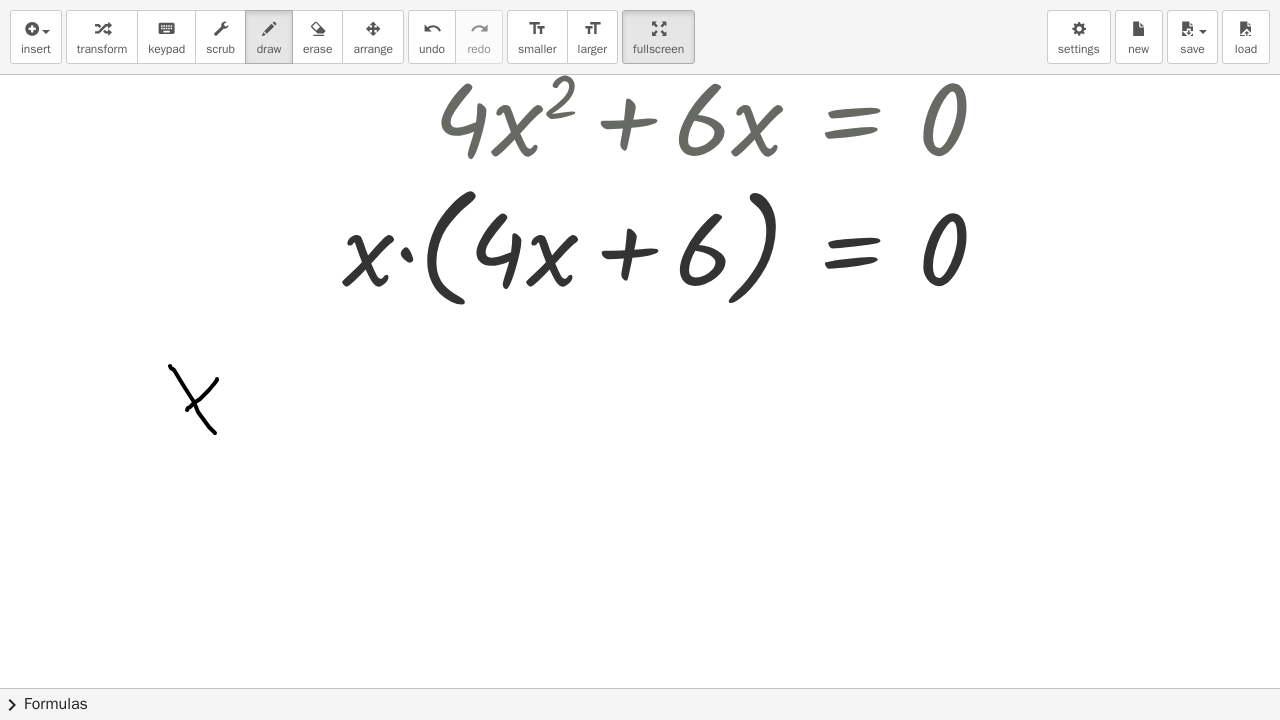 drag, startPoint x: 217, startPoint y: 379, endPoint x: 187, endPoint y: 410, distance: 43.13931 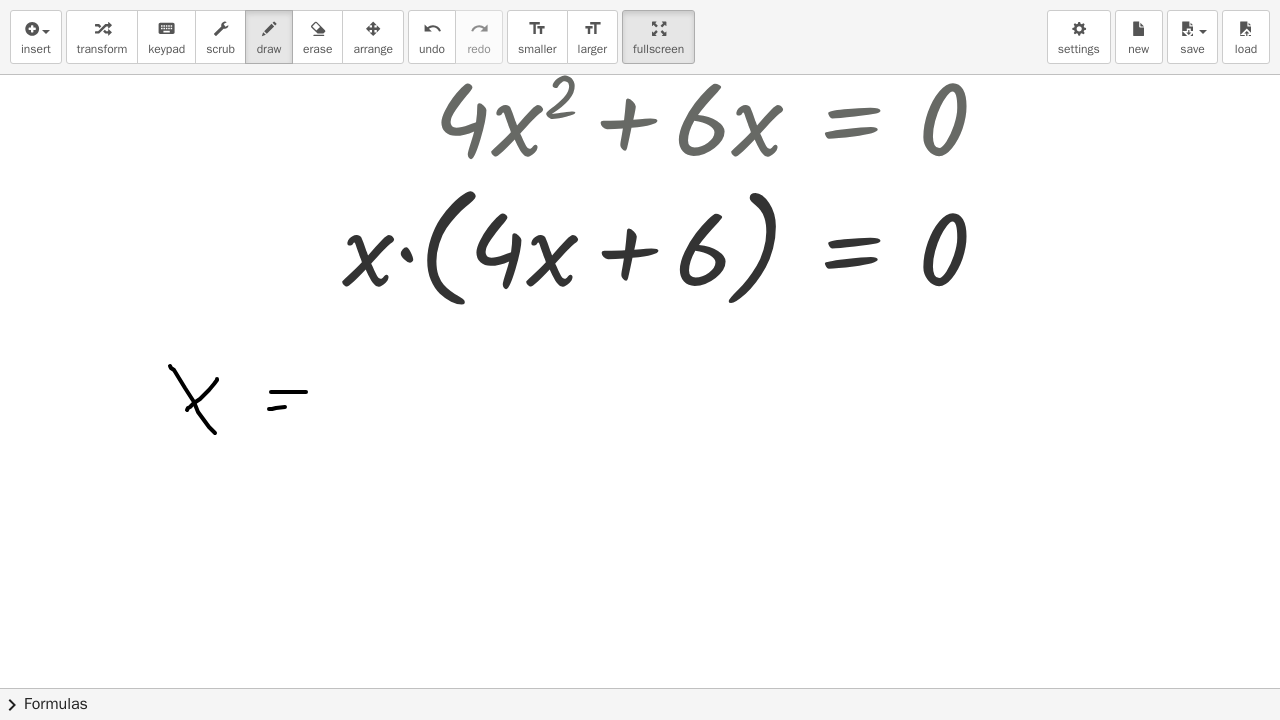 drag, startPoint x: 269, startPoint y: 409, endPoint x: 310, endPoint y: 405, distance: 41.19466 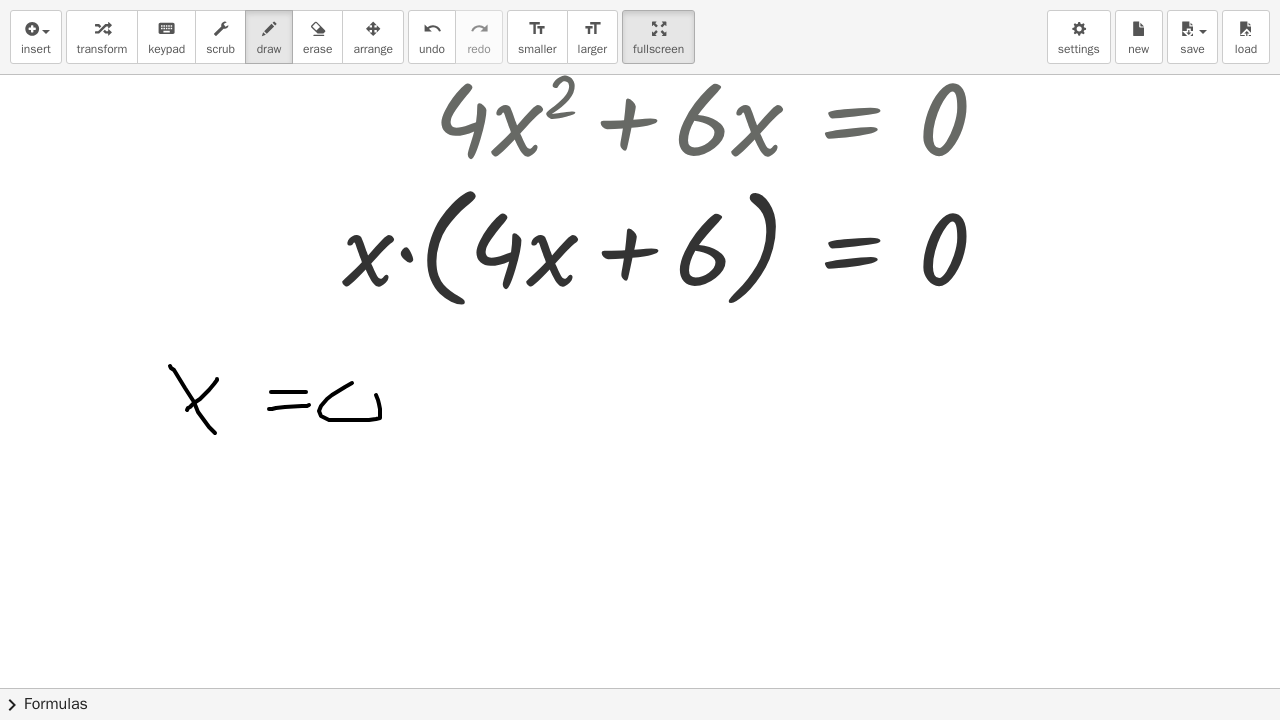 drag, startPoint x: 332, startPoint y: 395, endPoint x: 357, endPoint y: 390, distance: 25.495098 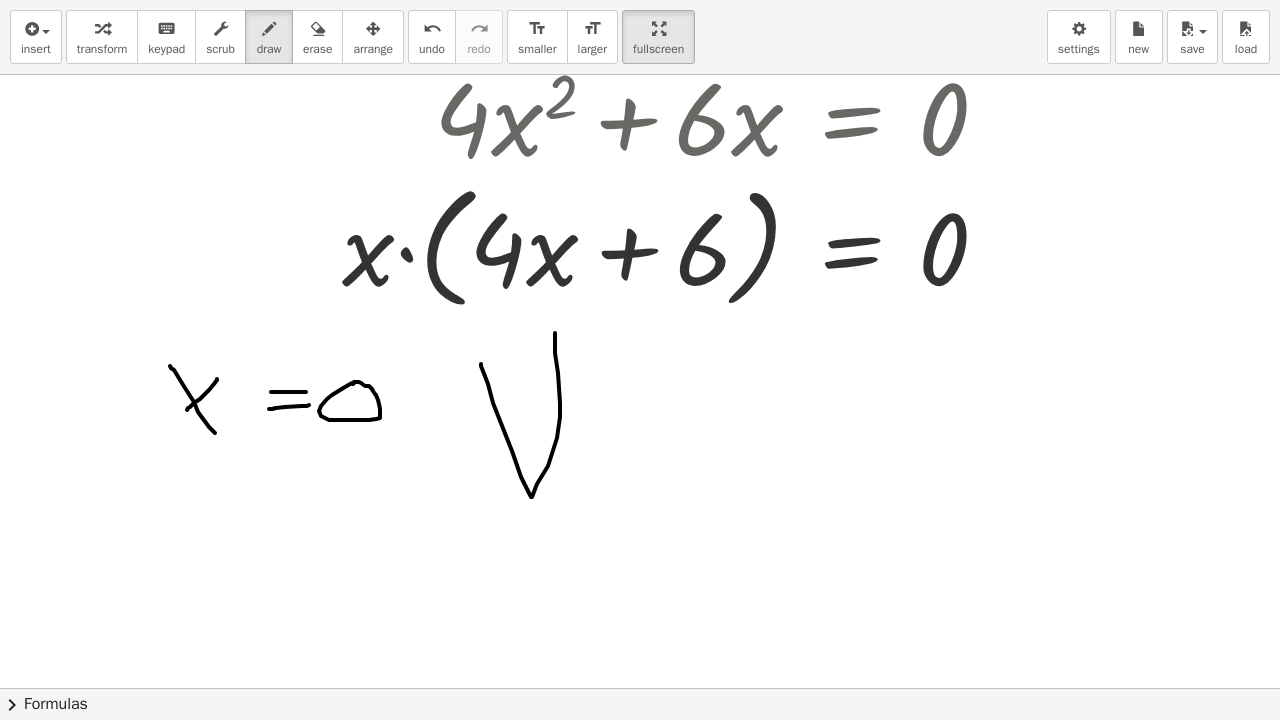 drag, startPoint x: 512, startPoint y: 451, endPoint x: 556, endPoint y: 328, distance: 130.63307 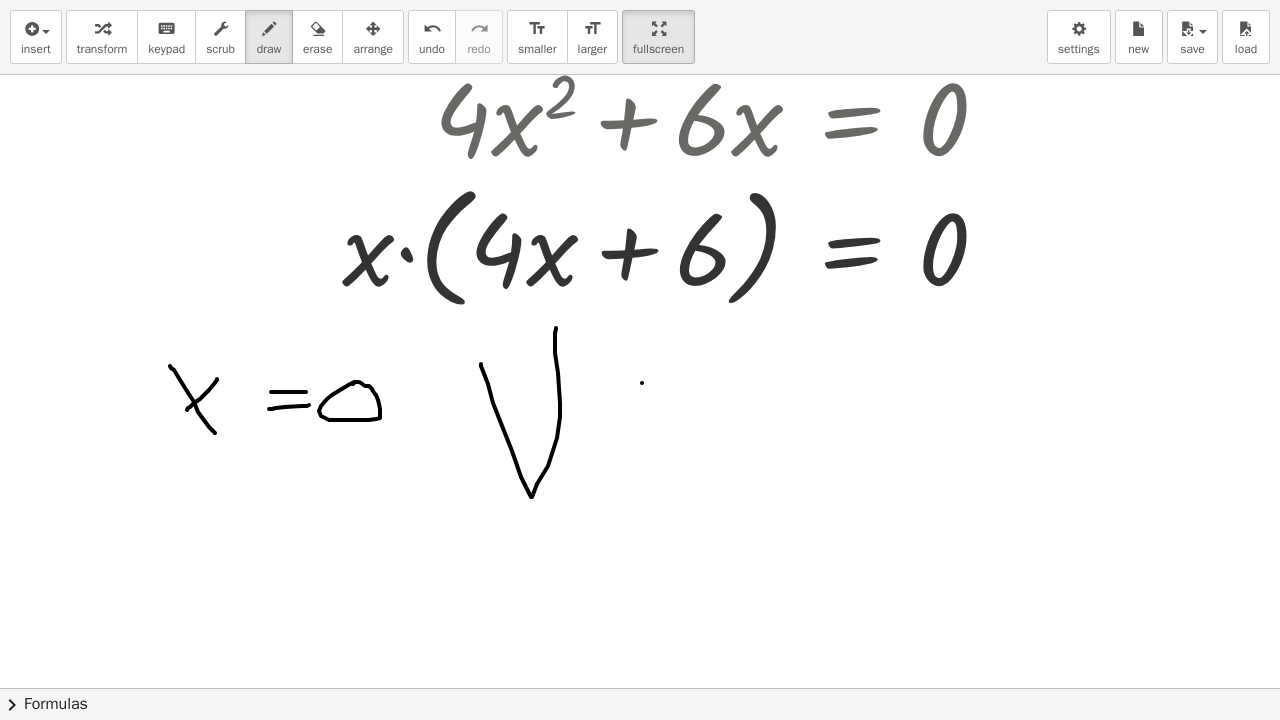 click at bounding box center [640, 388] 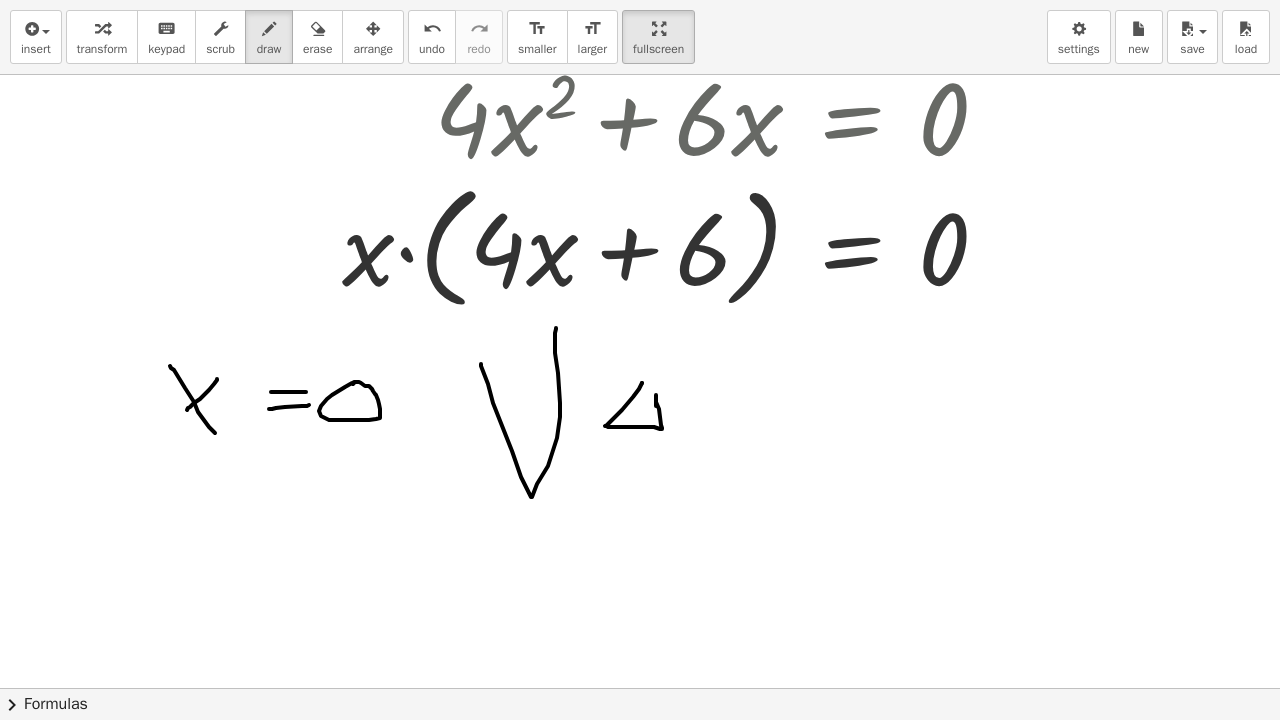 drag, startPoint x: 642, startPoint y: 383, endPoint x: 693, endPoint y: 414, distance: 59.682495 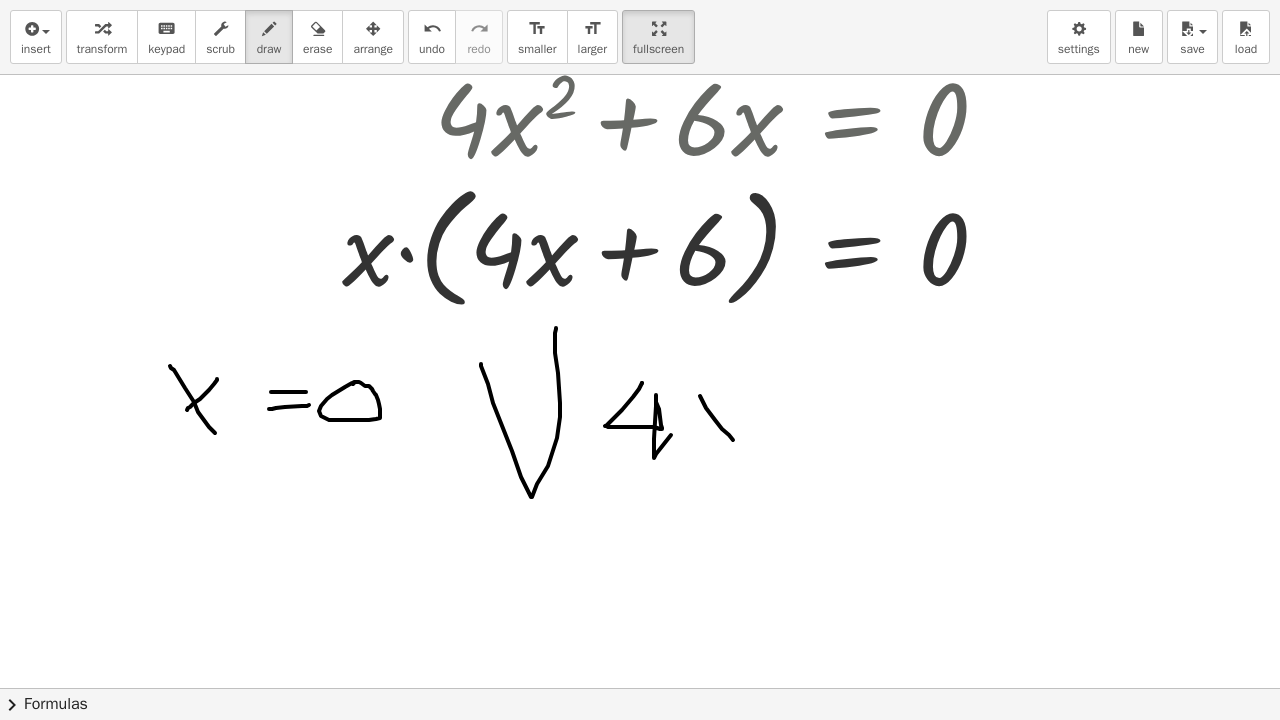 drag, startPoint x: 722, startPoint y: 429, endPoint x: 738, endPoint y: 420, distance: 18.35756 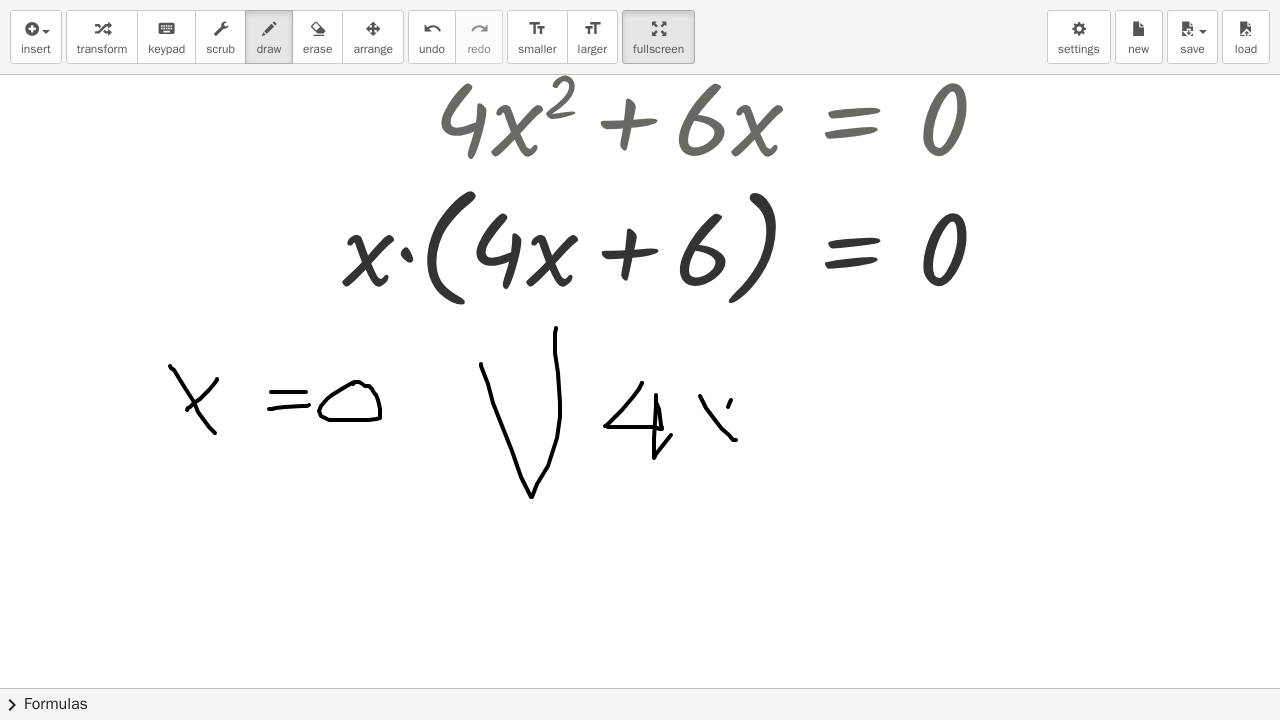 drag, startPoint x: 728, startPoint y: 407, endPoint x: 713, endPoint y: 440, distance: 36.249138 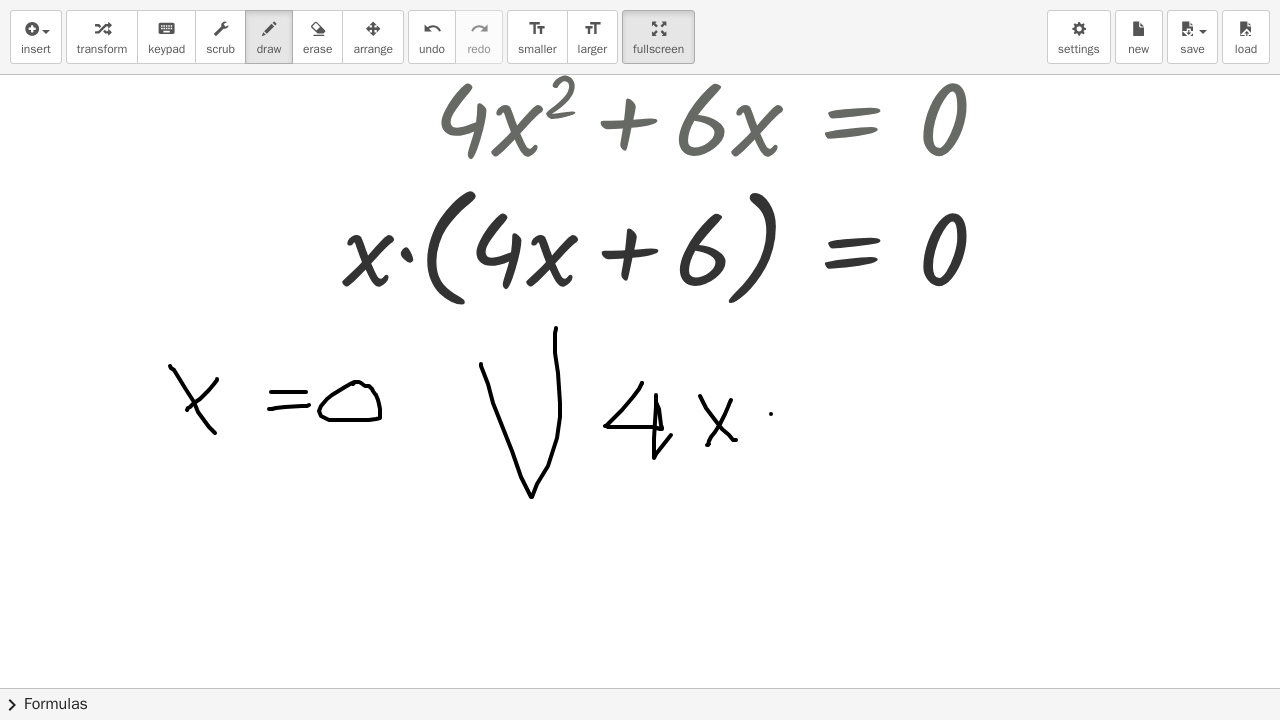 drag, startPoint x: 771, startPoint y: 414, endPoint x: 822, endPoint y: 413, distance: 51.009804 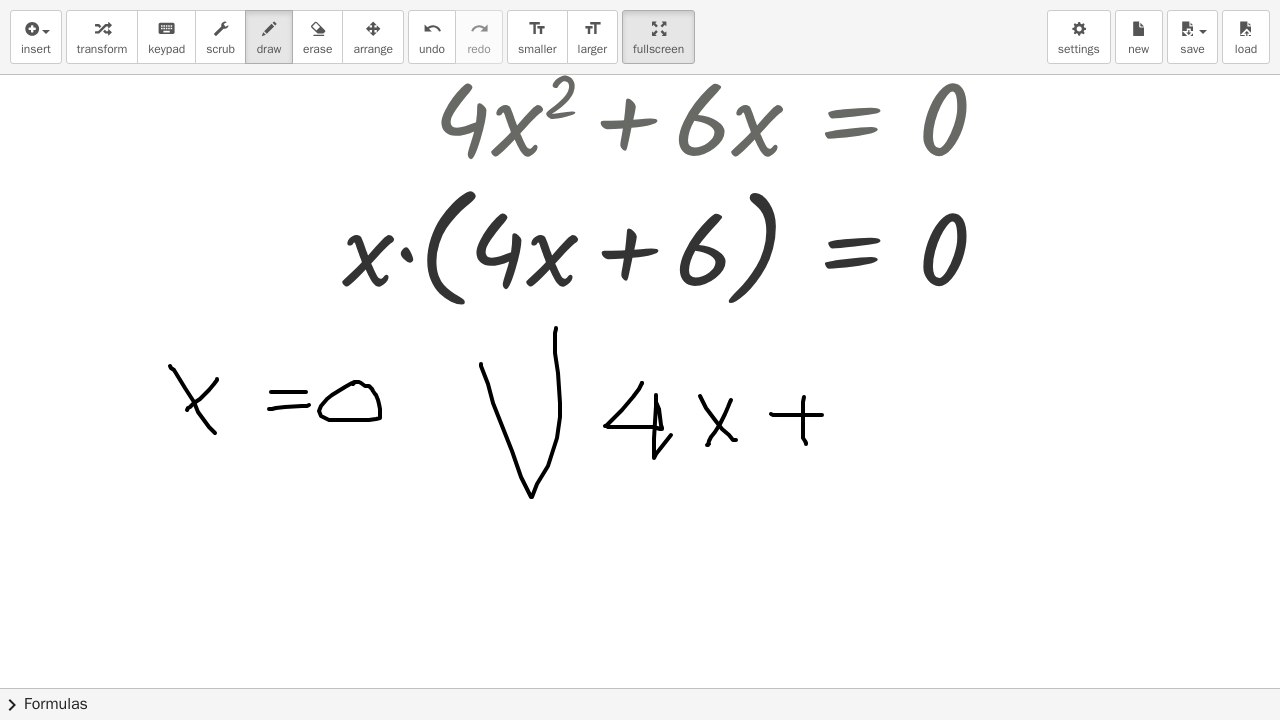 drag, startPoint x: 806, startPoint y: 443, endPoint x: 846, endPoint y: 410, distance: 51.855568 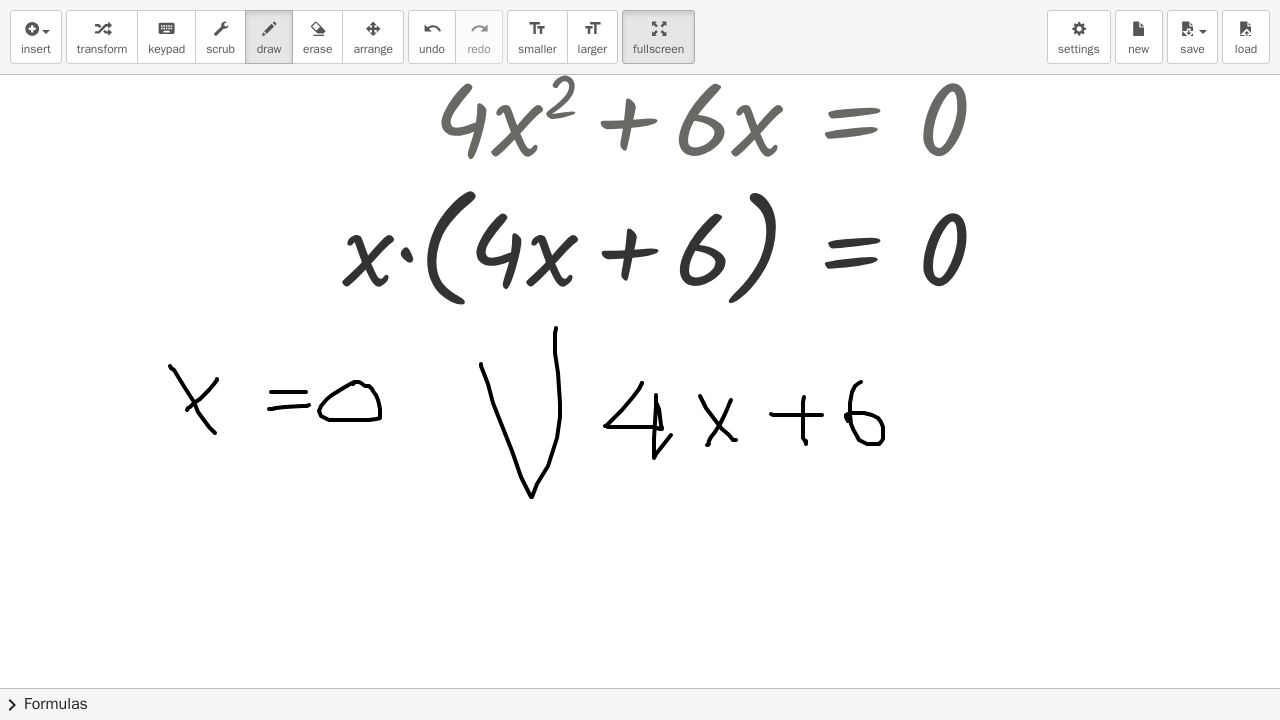 drag, startPoint x: 861, startPoint y: 382, endPoint x: 861, endPoint y: 422, distance: 40 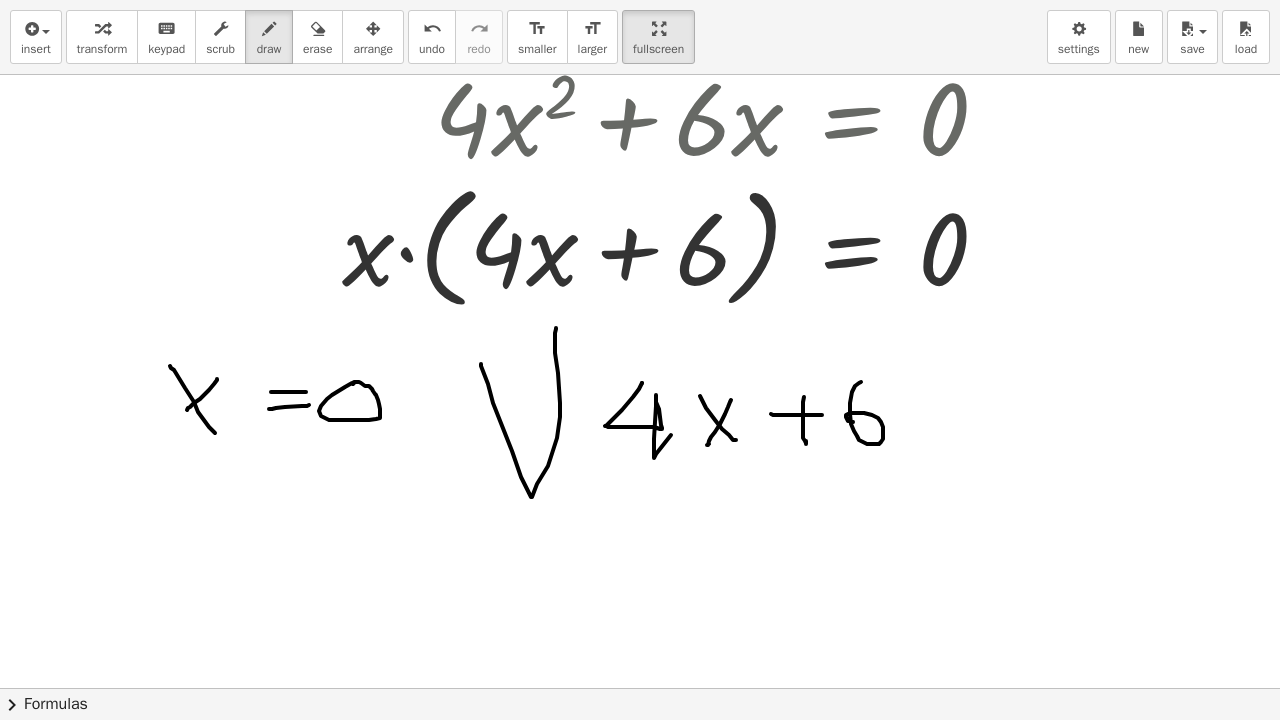 drag, startPoint x: 917, startPoint y: 414, endPoint x: 946, endPoint y: 419, distance: 29.427877 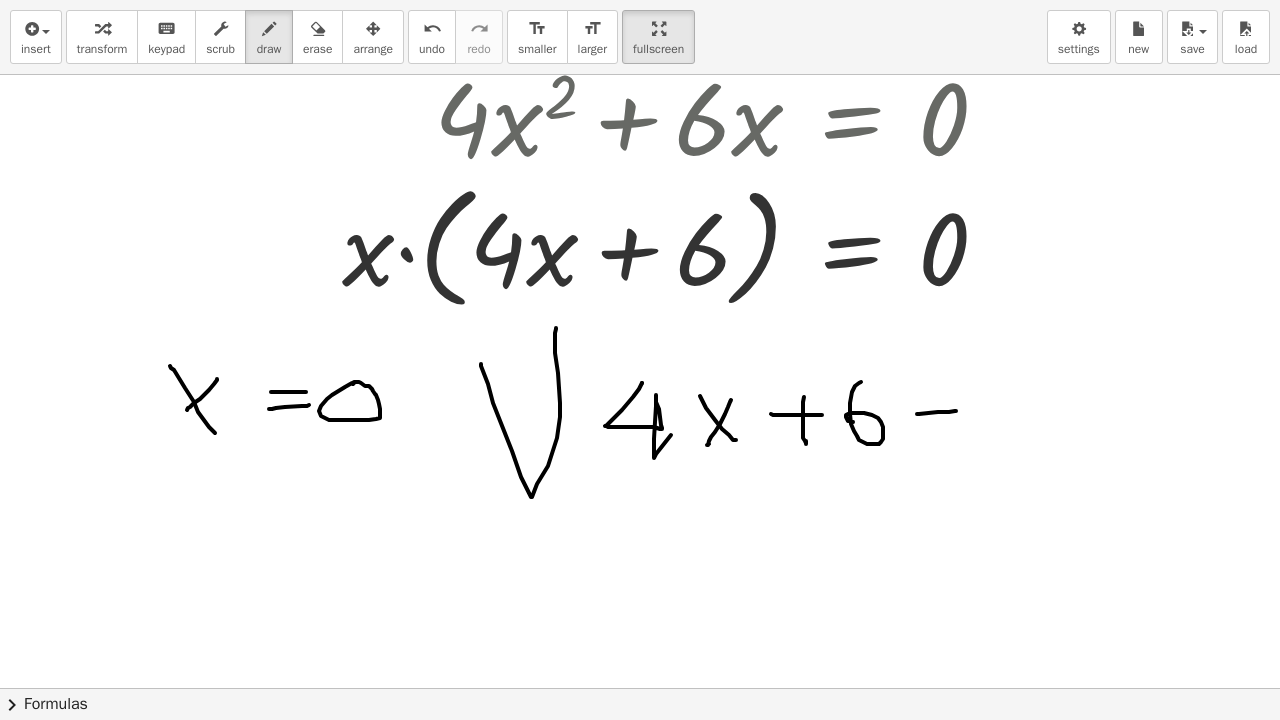 drag, startPoint x: 929, startPoint y: 428, endPoint x: 970, endPoint y: 429, distance: 41.01219 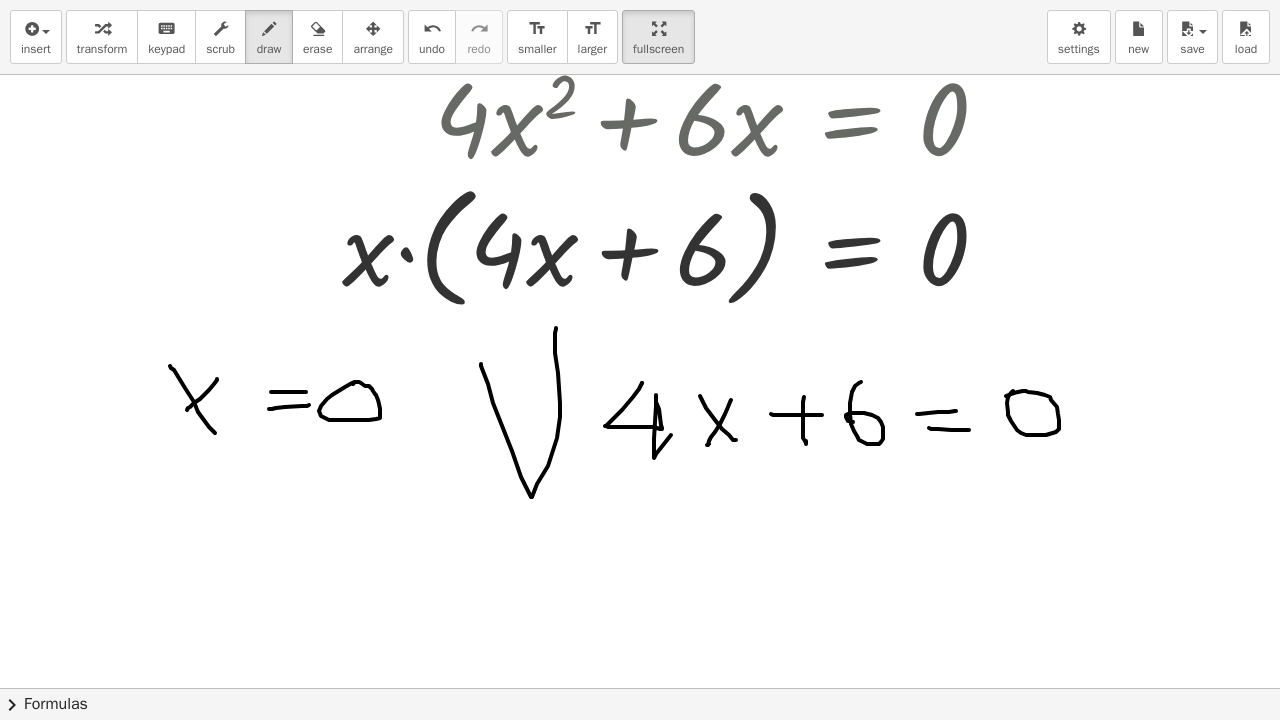 drag, startPoint x: 1013, startPoint y: 391, endPoint x: 1000, endPoint y: 403, distance: 17.691807 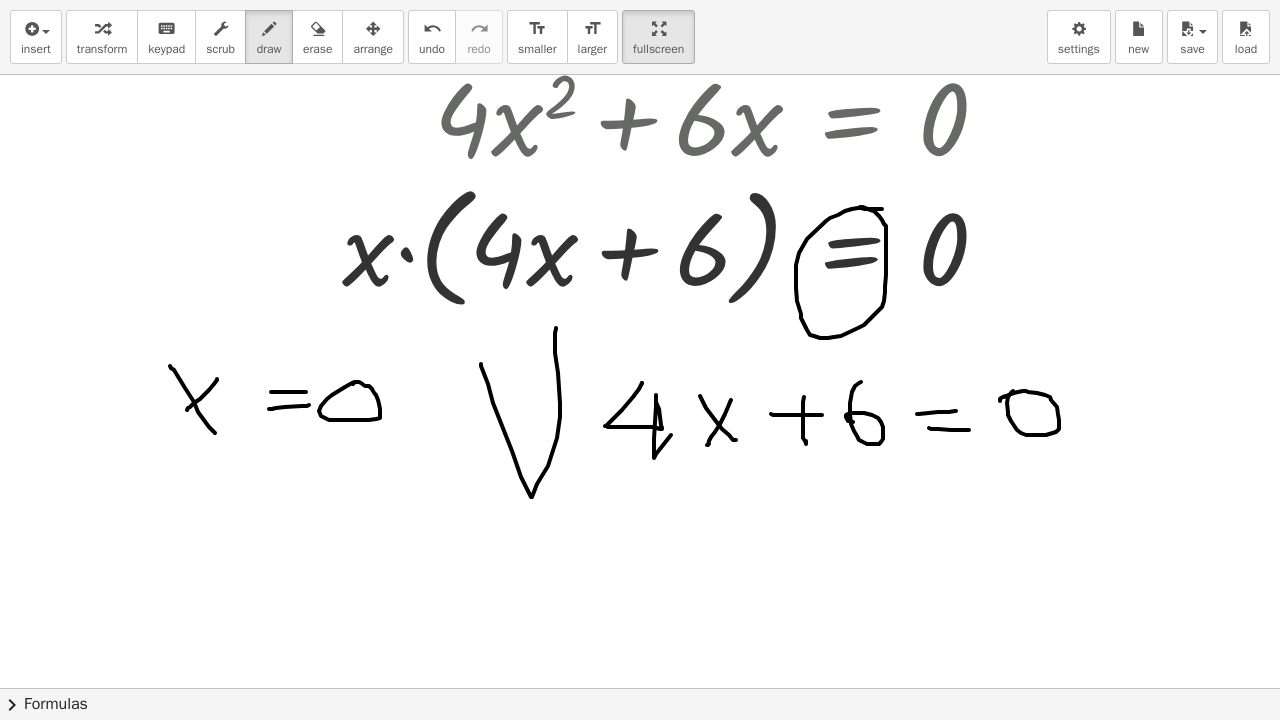 click at bounding box center [640, 388] 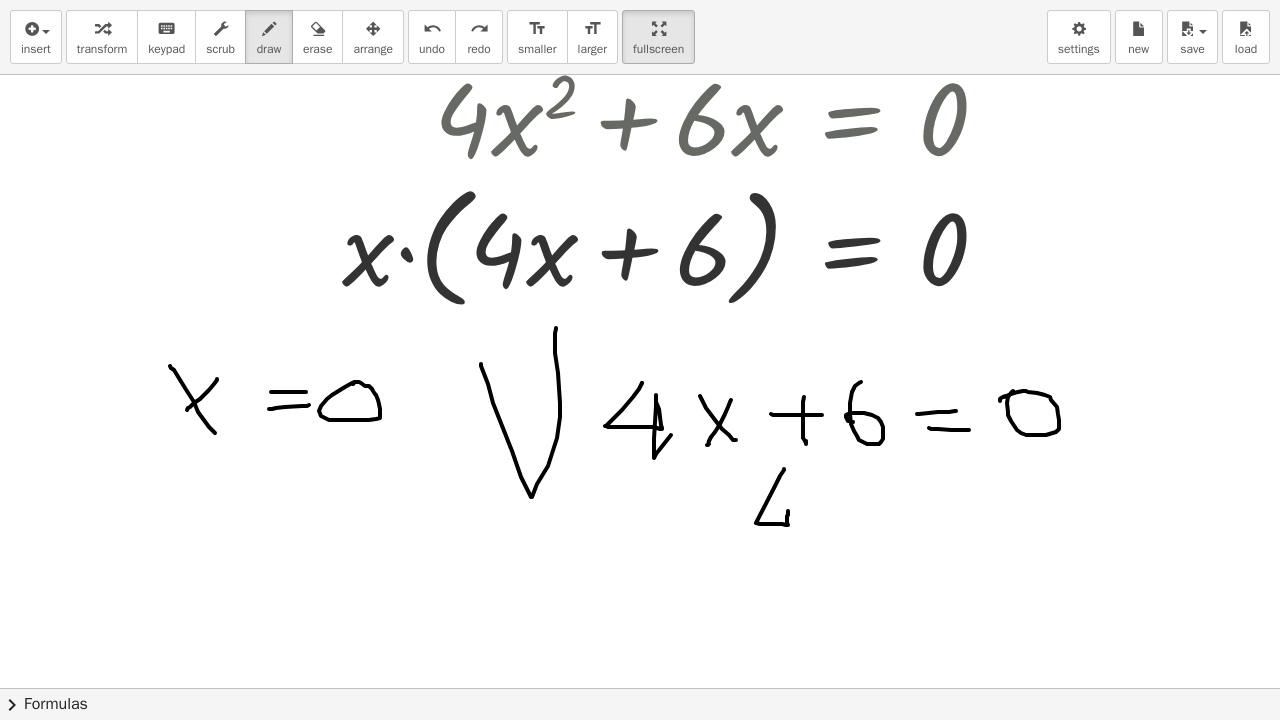 drag, startPoint x: 784, startPoint y: 469, endPoint x: 789, endPoint y: 549, distance: 80.1561 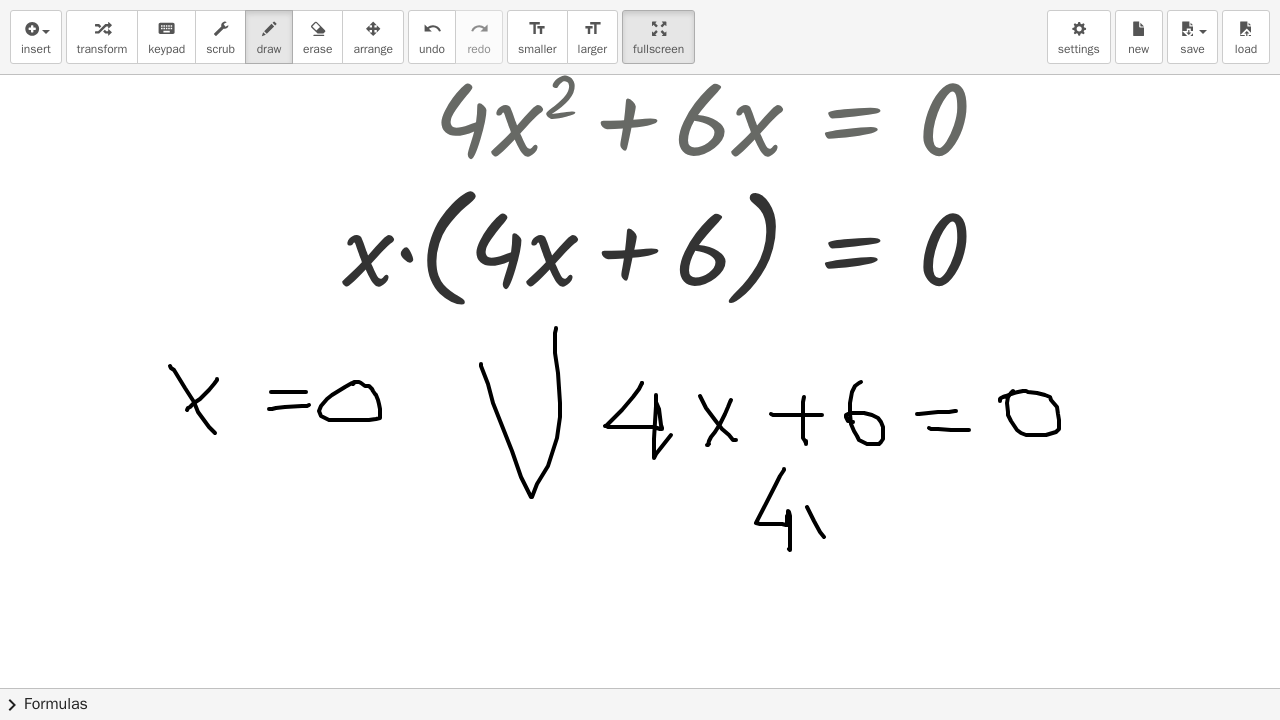 drag, startPoint x: 824, startPoint y: 537, endPoint x: 834, endPoint y: 538, distance: 10.049875 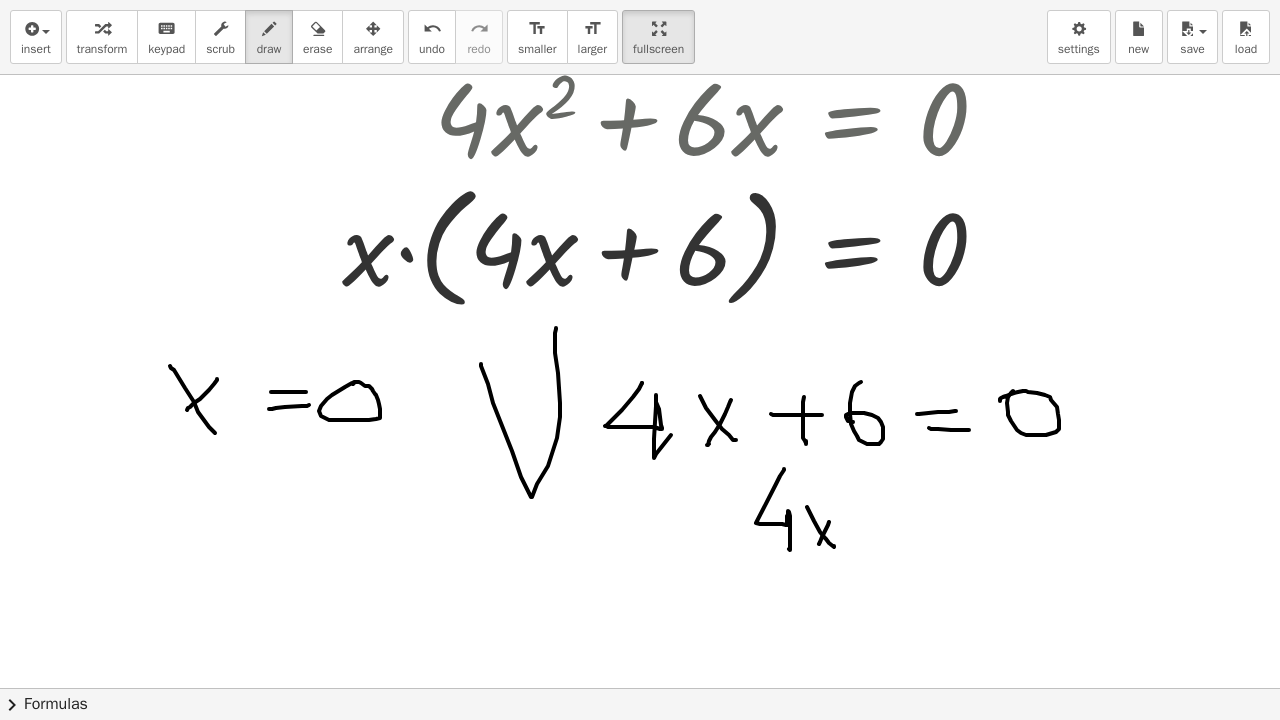 drag, startPoint x: 819, startPoint y: 544, endPoint x: 857, endPoint y: 528, distance: 41.231056 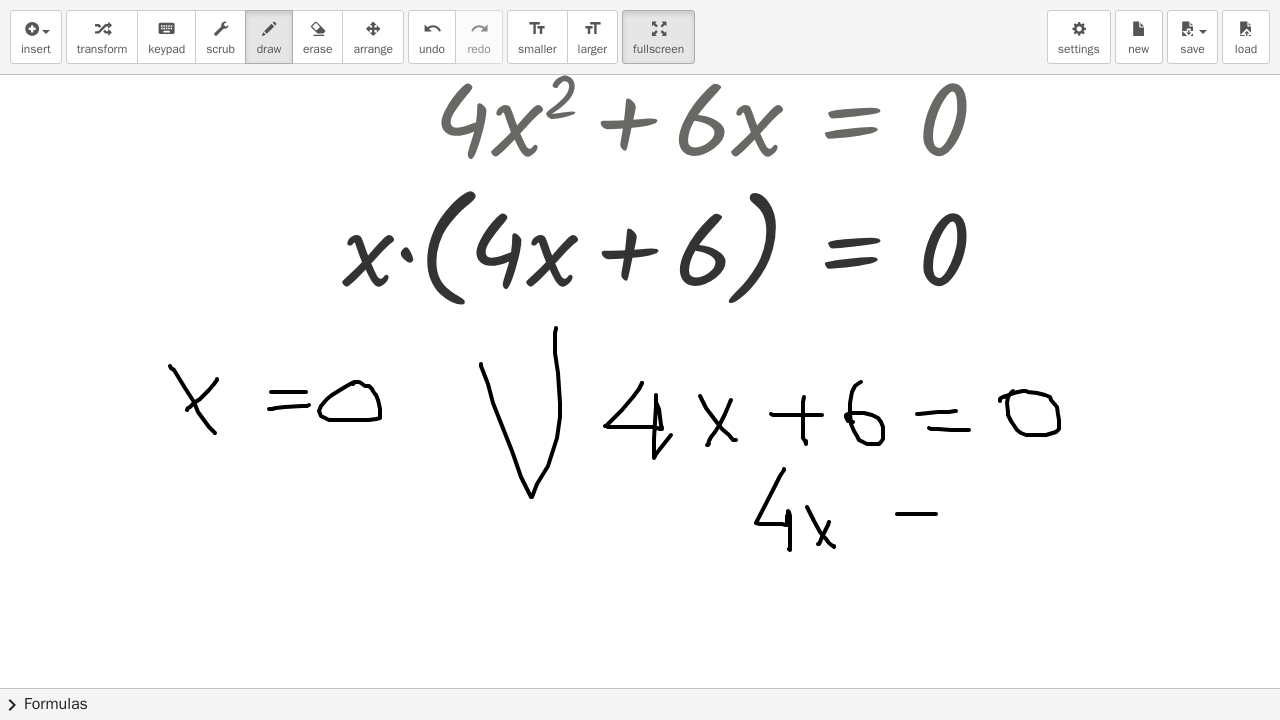 click at bounding box center (640, 388) 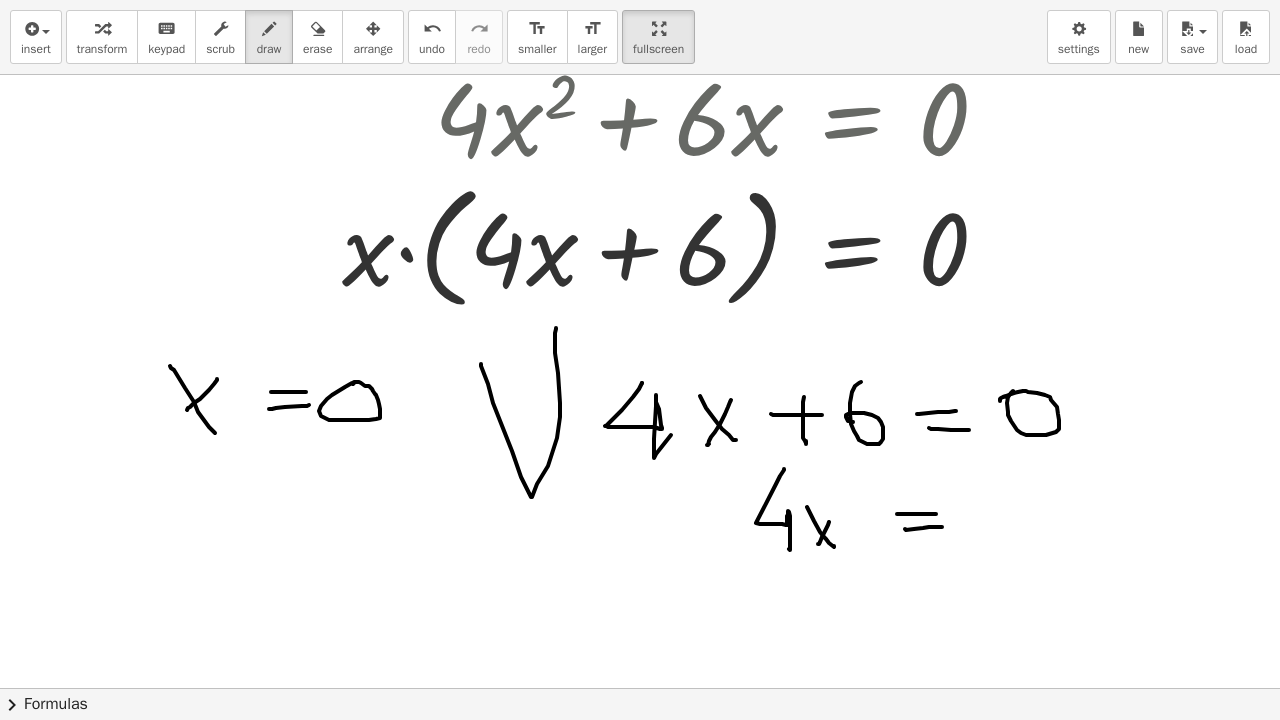 click at bounding box center (640, 388) 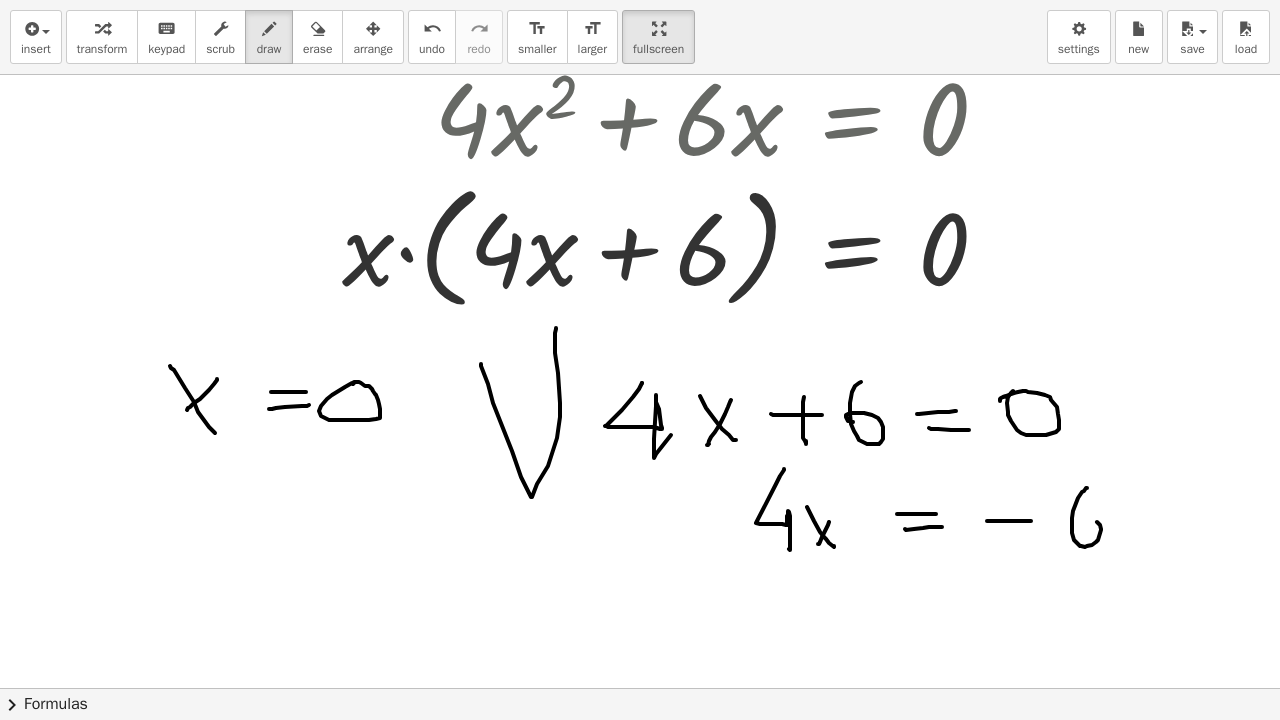 drag, startPoint x: 1072, startPoint y: 518, endPoint x: 1078, endPoint y: 530, distance: 13.416408 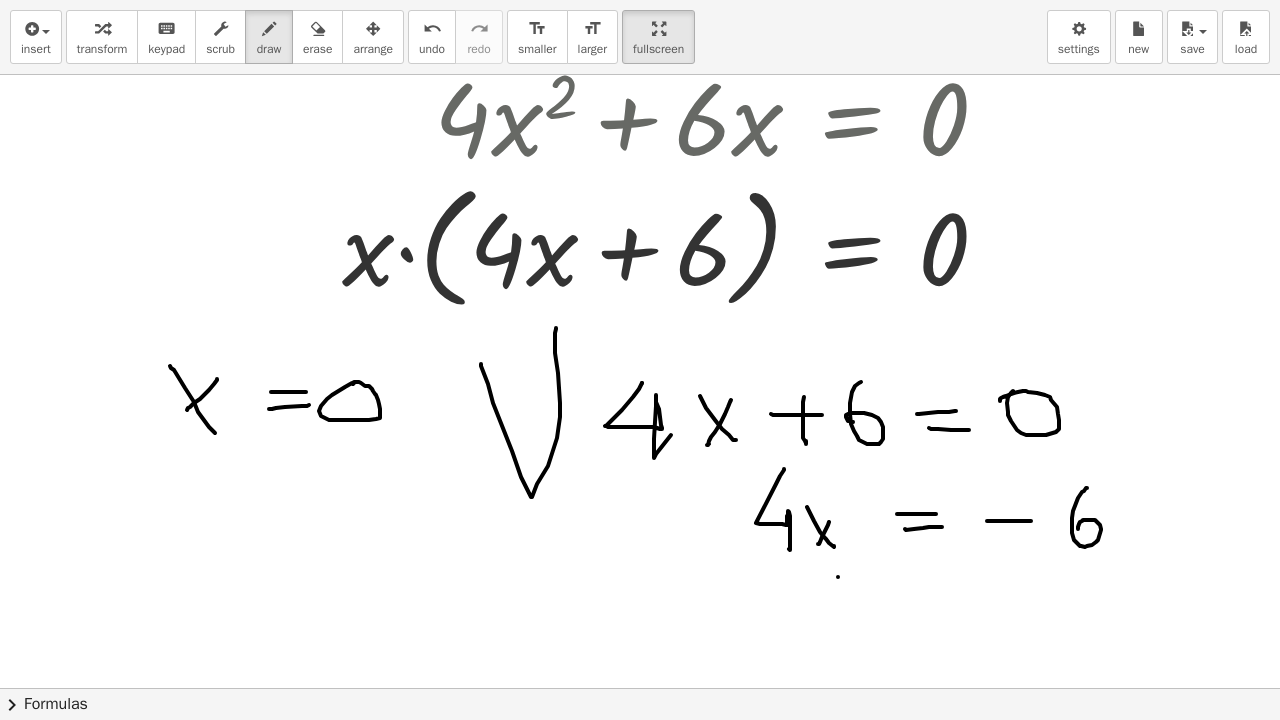 drag, startPoint x: 838, startPoint y: 577, endPoint x: 869, endPoint y: 579, distance: 31.06445 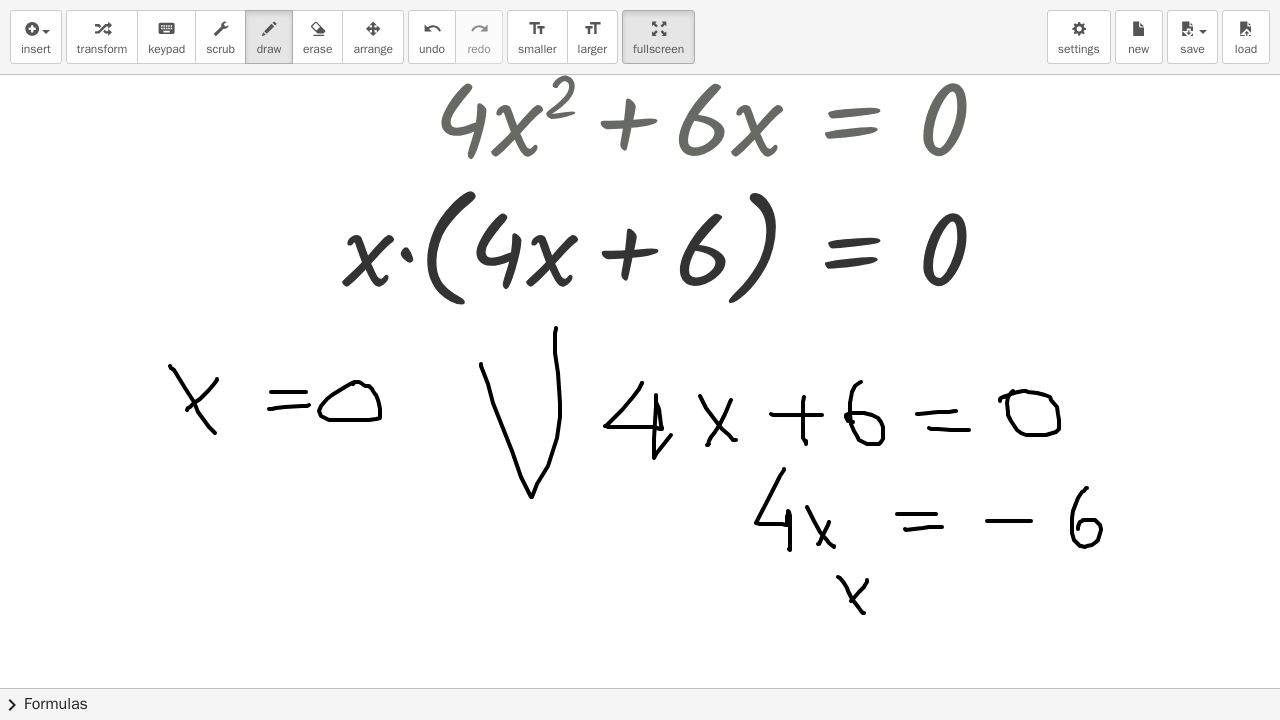 drag, startPoint x: 865, startPoint y: 585, endPoint x: 885, endPoint y: 598, distance: 23.853722 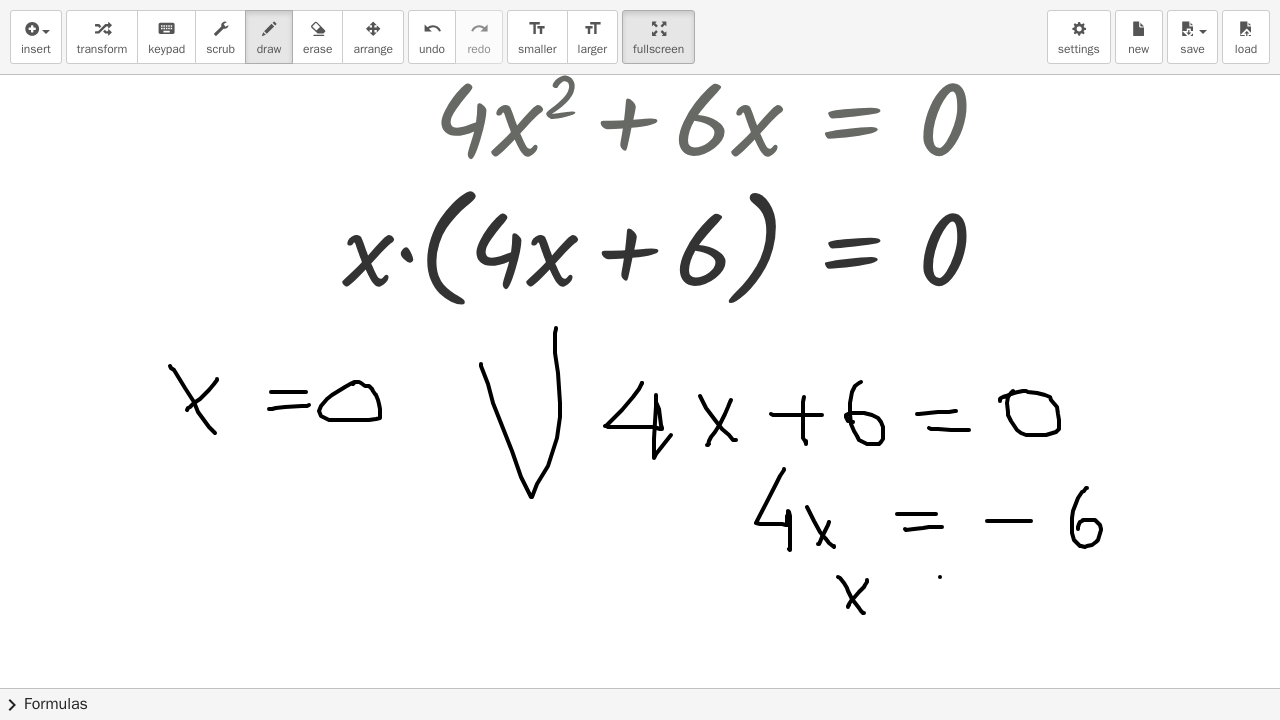 drag, startPoint x: 940, startPoint y: 577, endPoint x: 969, endPoint y: 580, distance: 29.15476 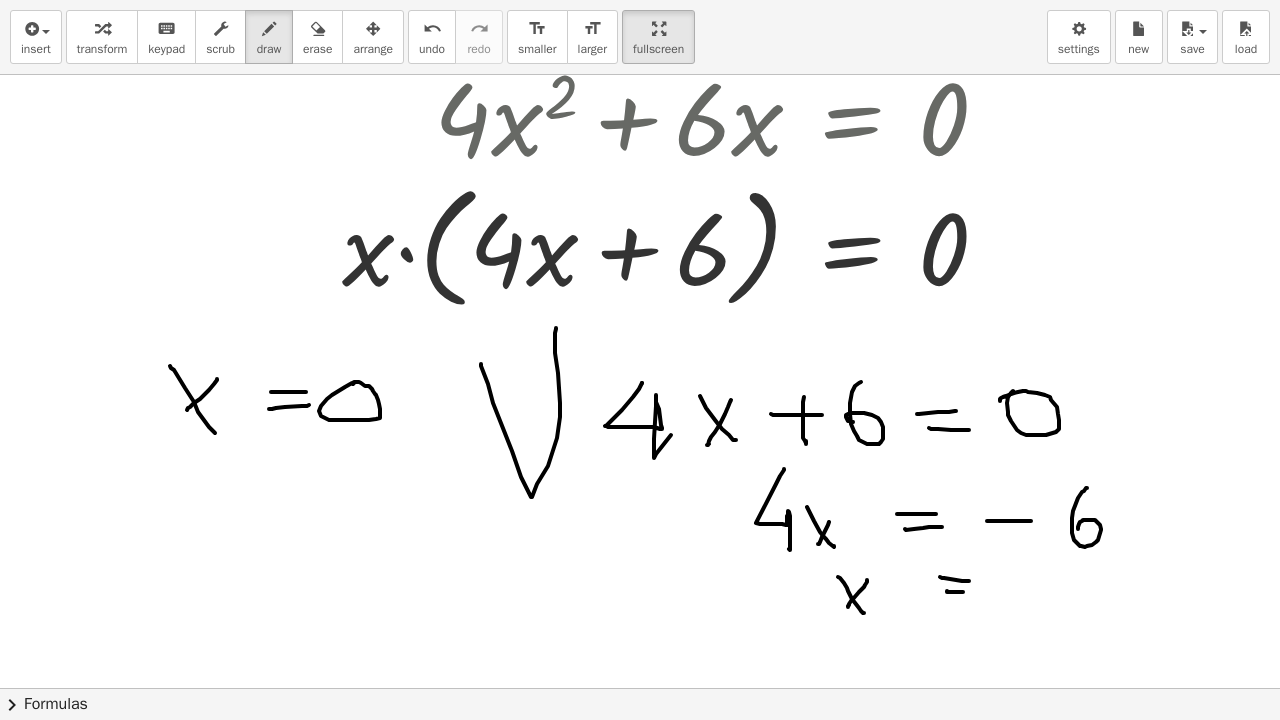 drag, startPoint x: 947, startPoint y: 591, endPoint x: 987, endPoint y: 591, distance: 40 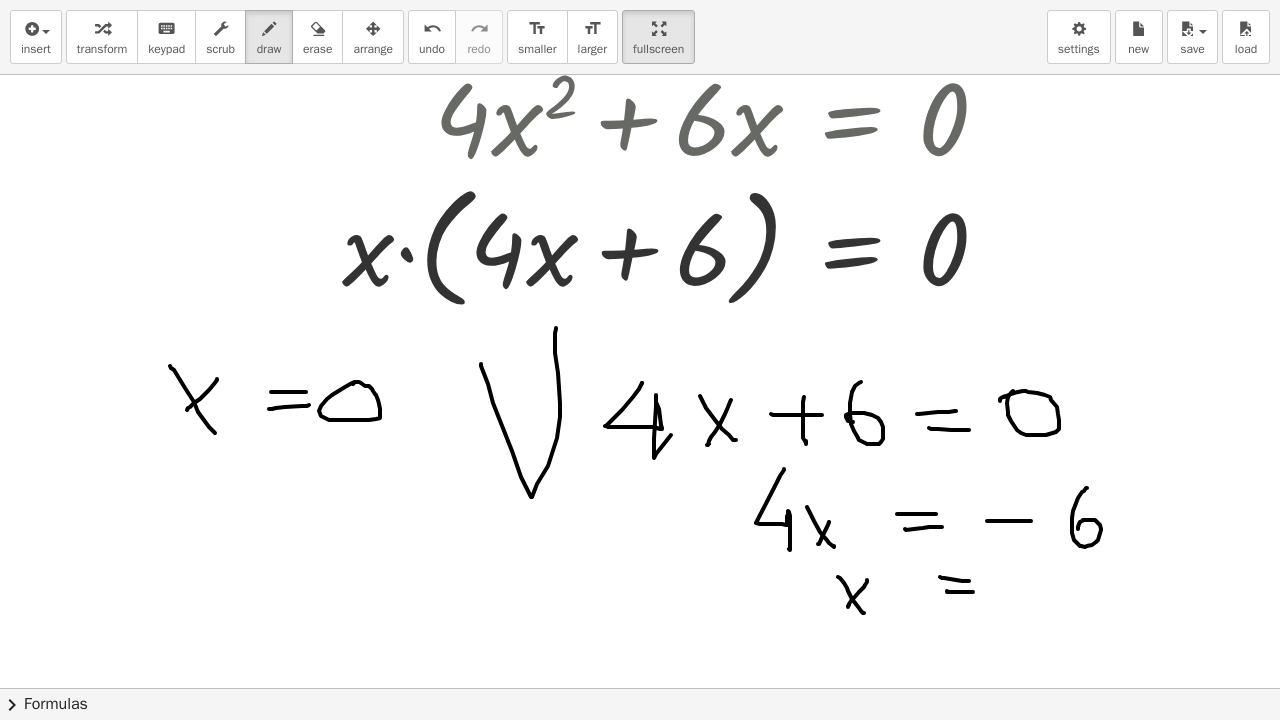 drag, startPoint x: 1005, startPoint y: 587, endPoint x: 1034, endPoint y: 581, distance: 29.614185 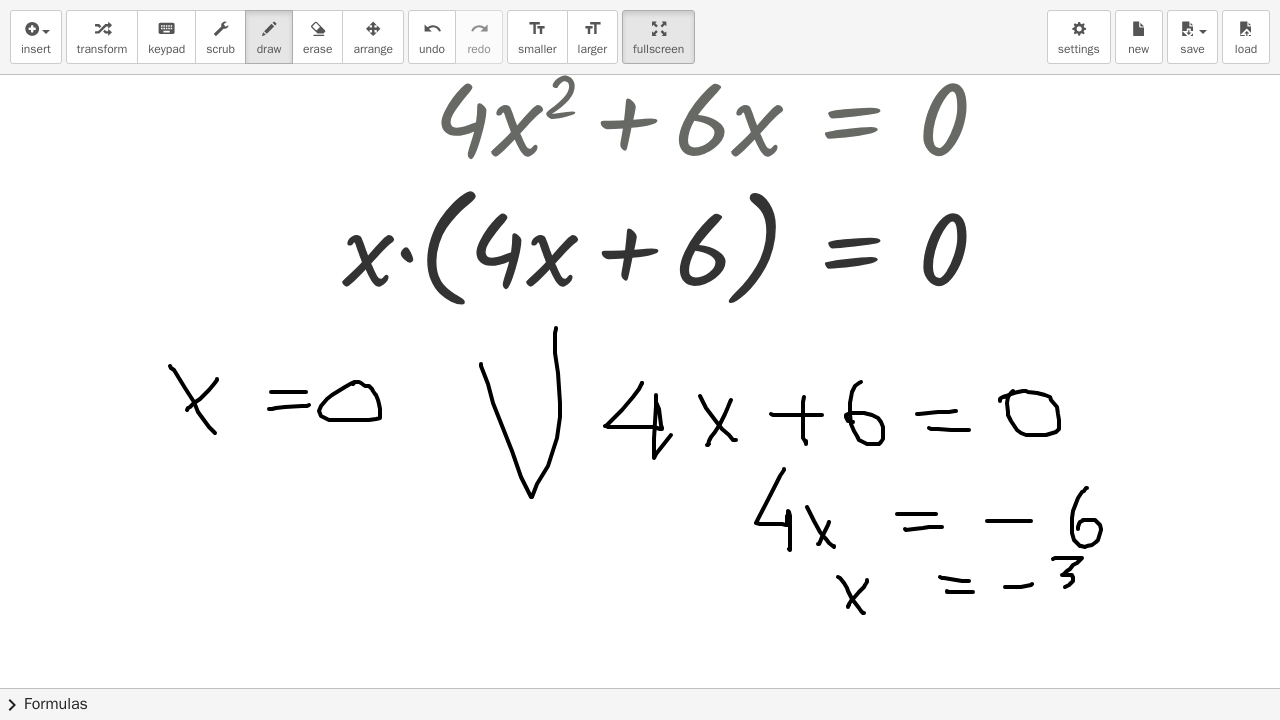 drag, startPoint x: 1053, startPoint y: 559, endPoint x: 1060, endPoint y: 590, distance: 31.780497 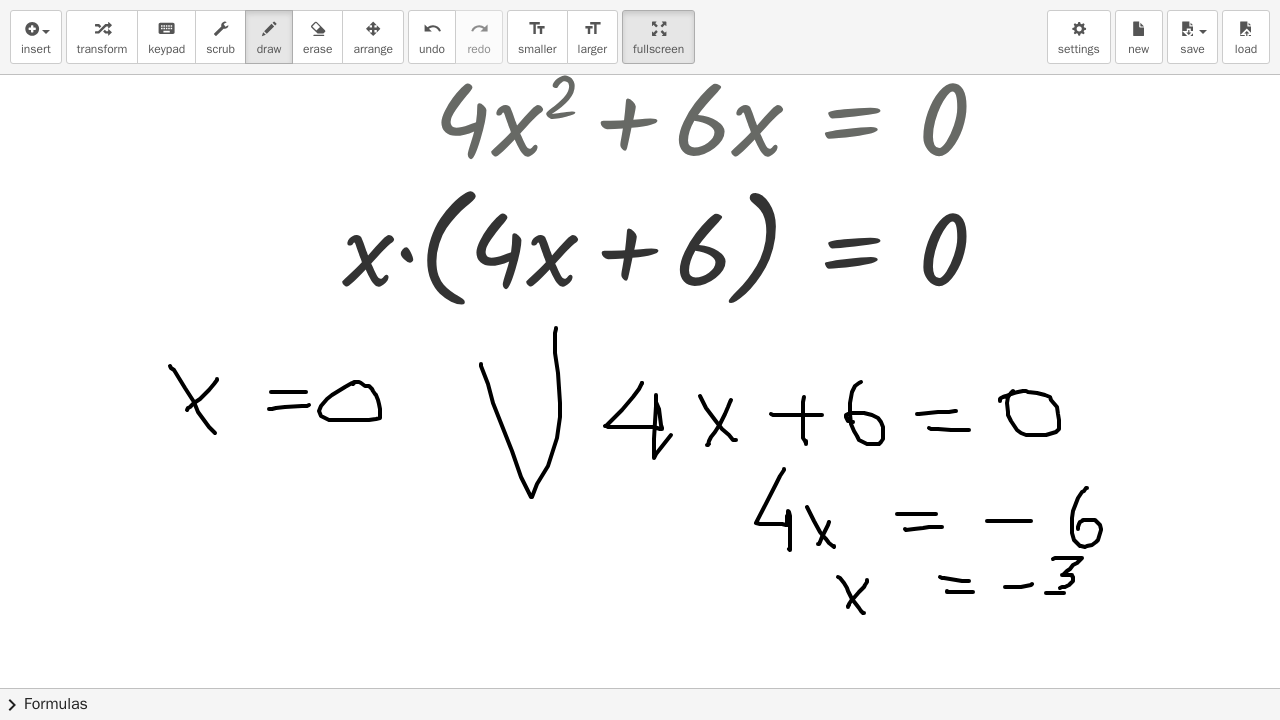 click at bounding box center (640, 388) 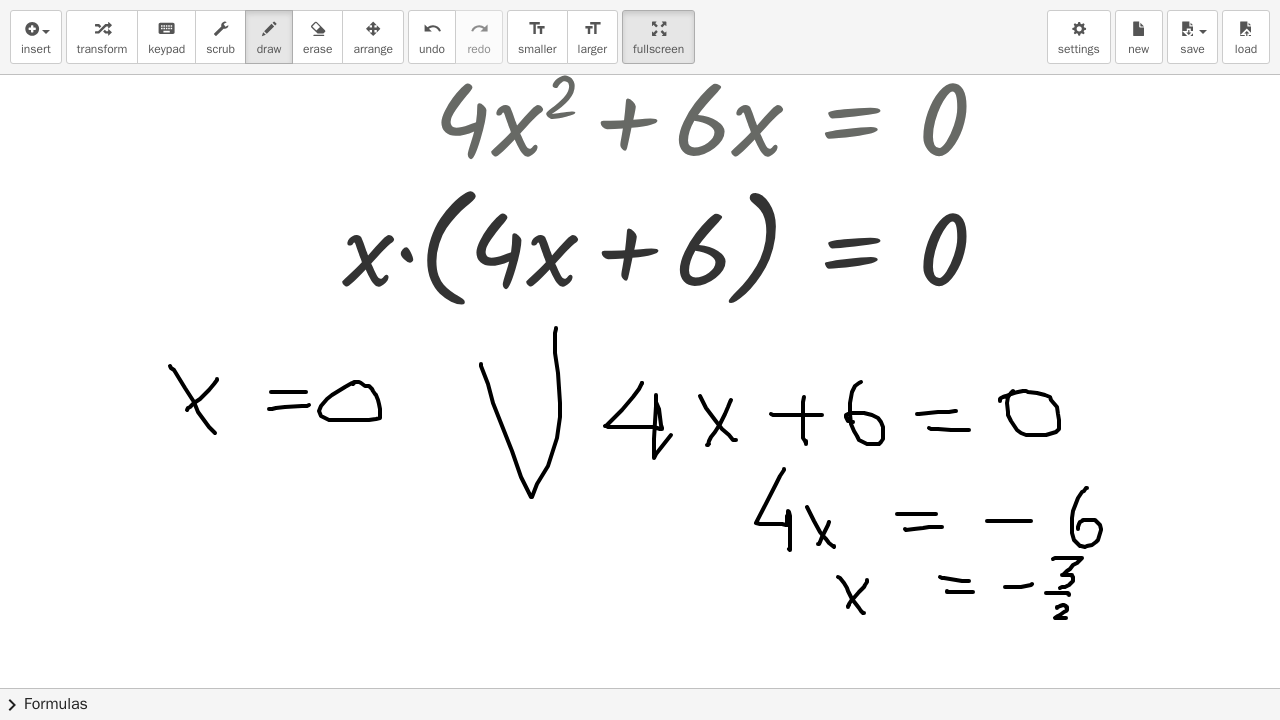 drag, startPoint x: 1057, startPoint y: 608, endPoint x: 1069, endPoint y: 617, distance: 15 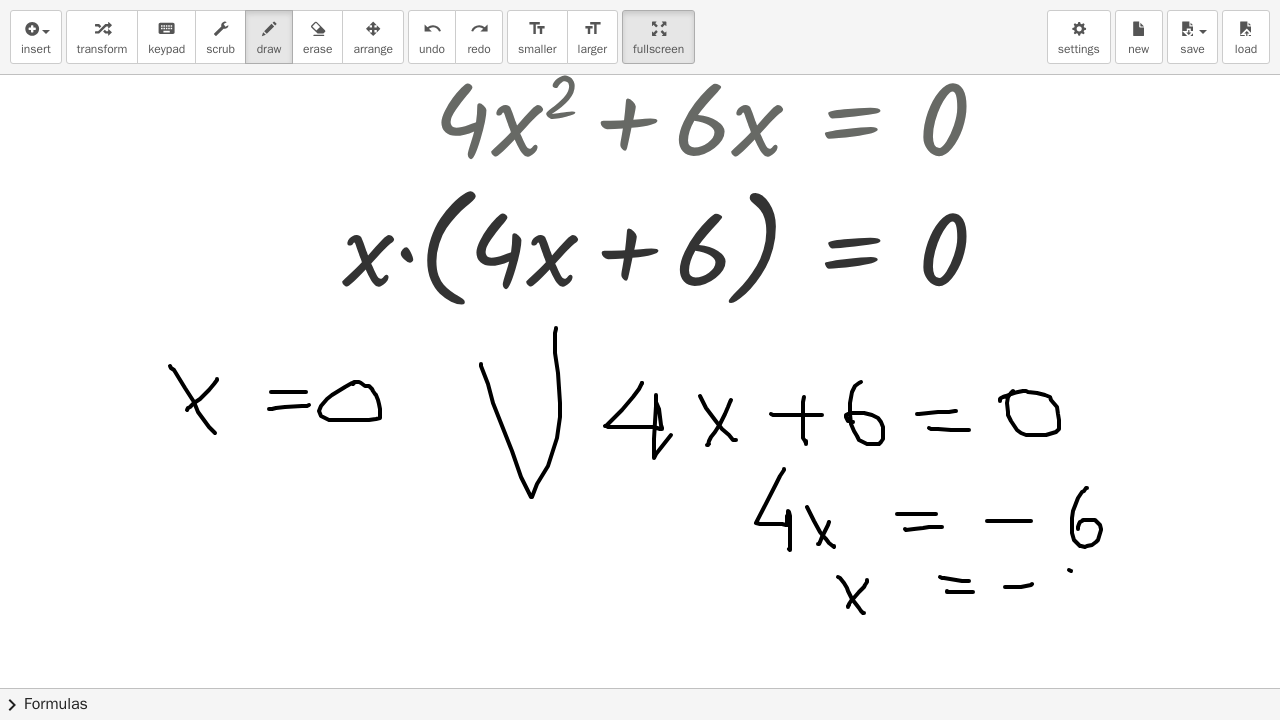 drag, startPoint x: 1069, startPoint y: 570, endPoint x: 1094, endPoint y: 616, distance: 52.35456 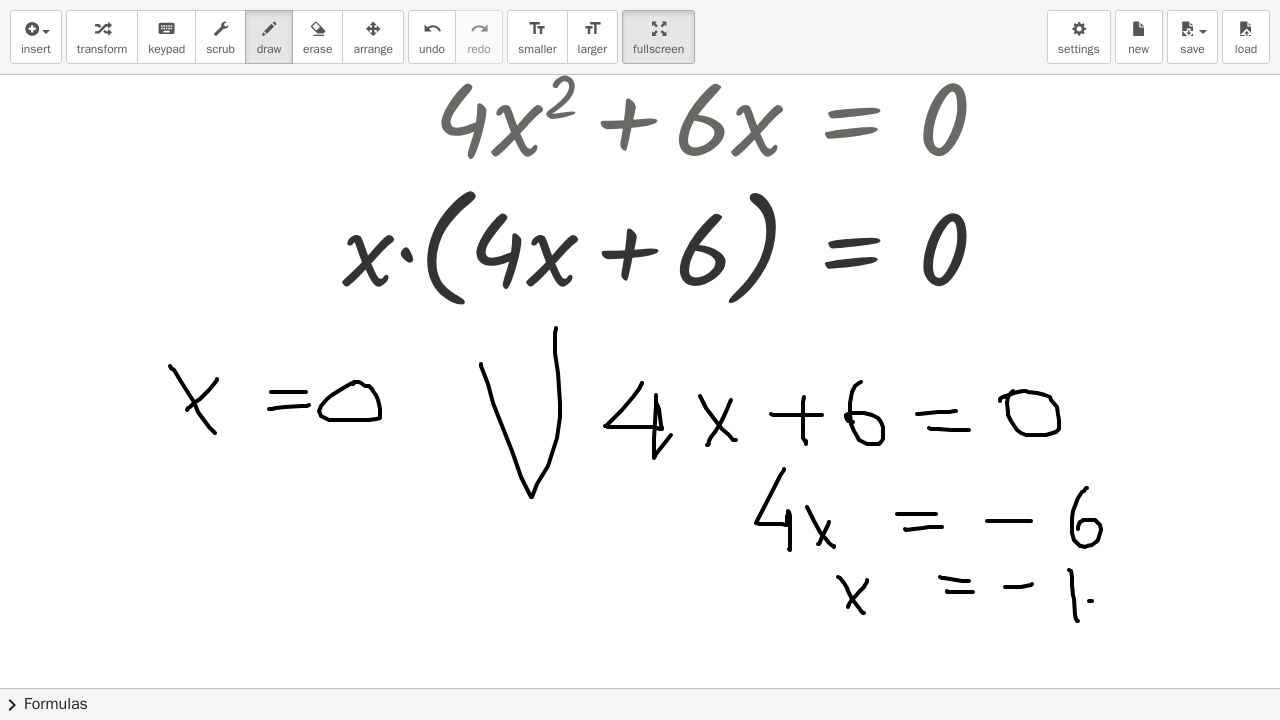 drag, startPoint x: 1089, startPoint y: 601, endPoint x: 1100, endPoint y: 598, distance: 11.401754 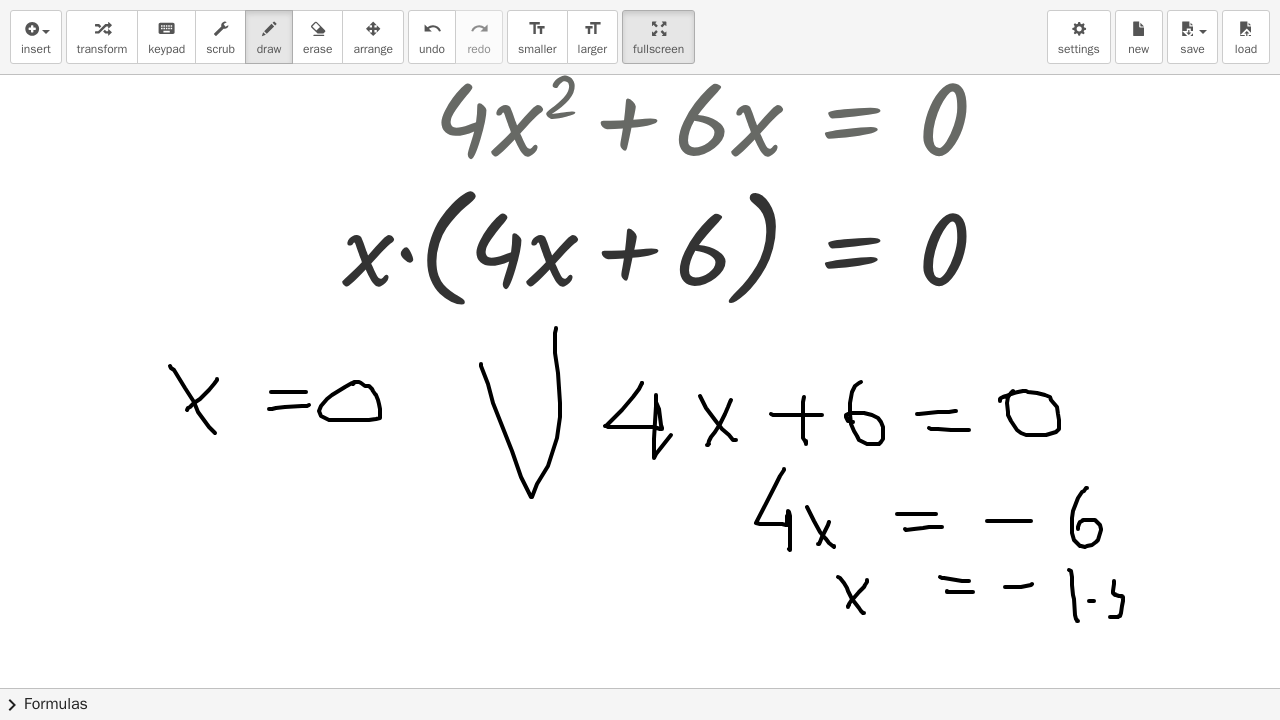 click at bounding box center [640, 388] 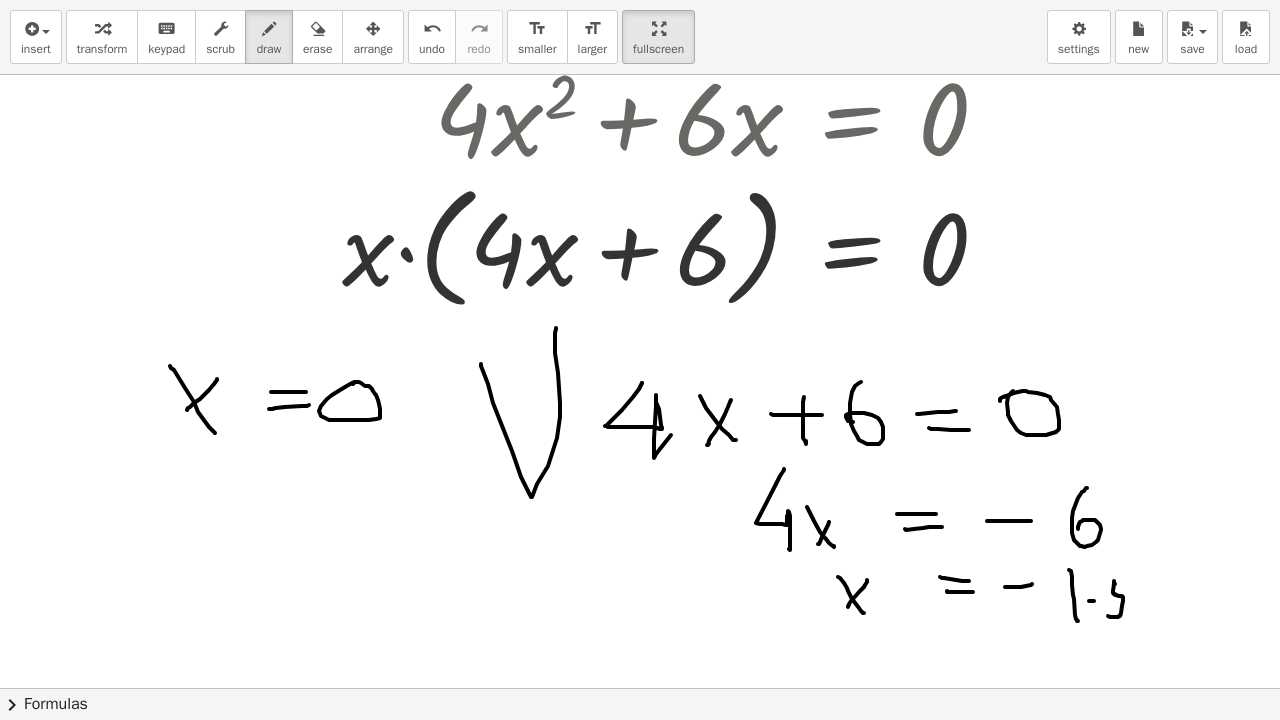 click at bounding box center [640, 388] 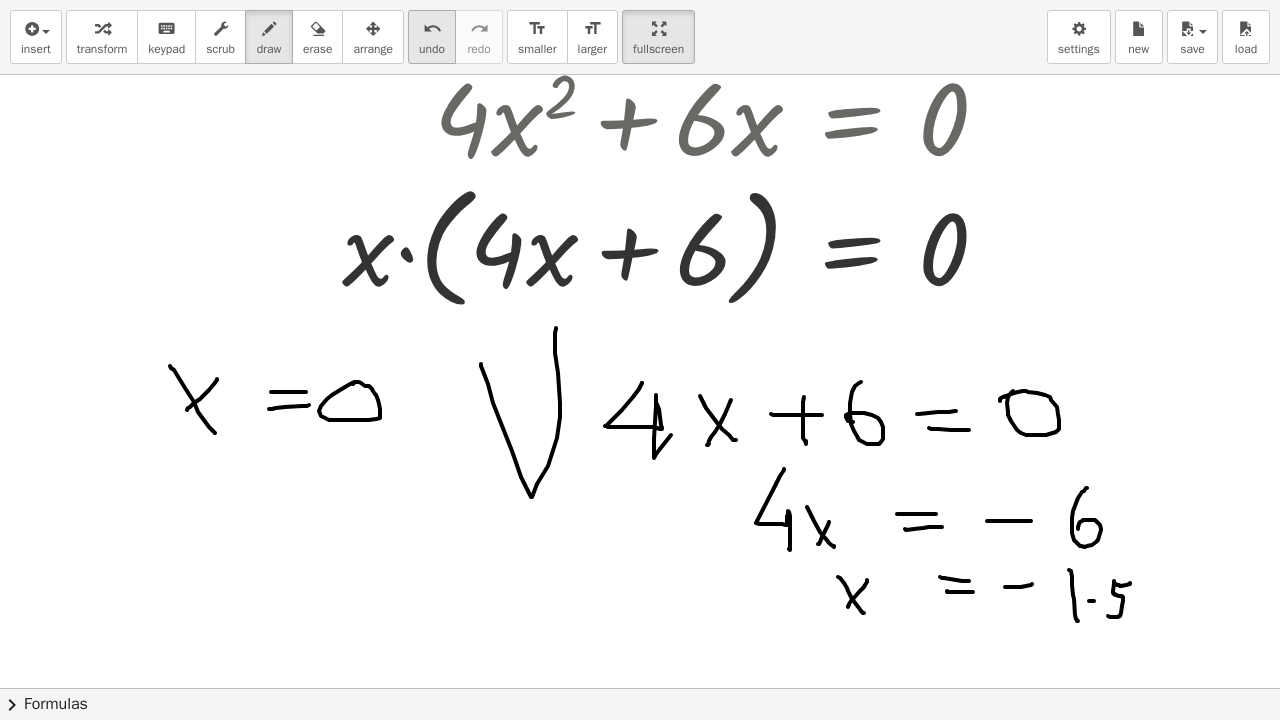 click on "undo" at bounding box center [432, 29] 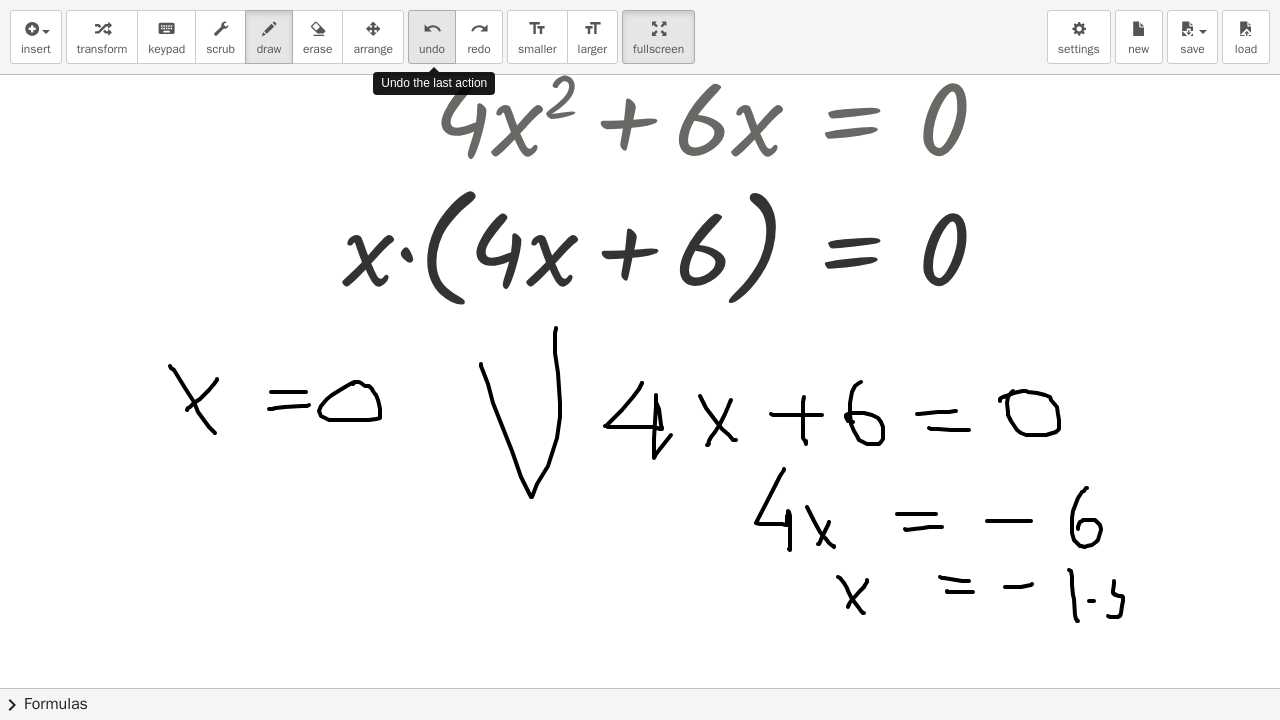 click on "undo" at bounding box center [432, 29] 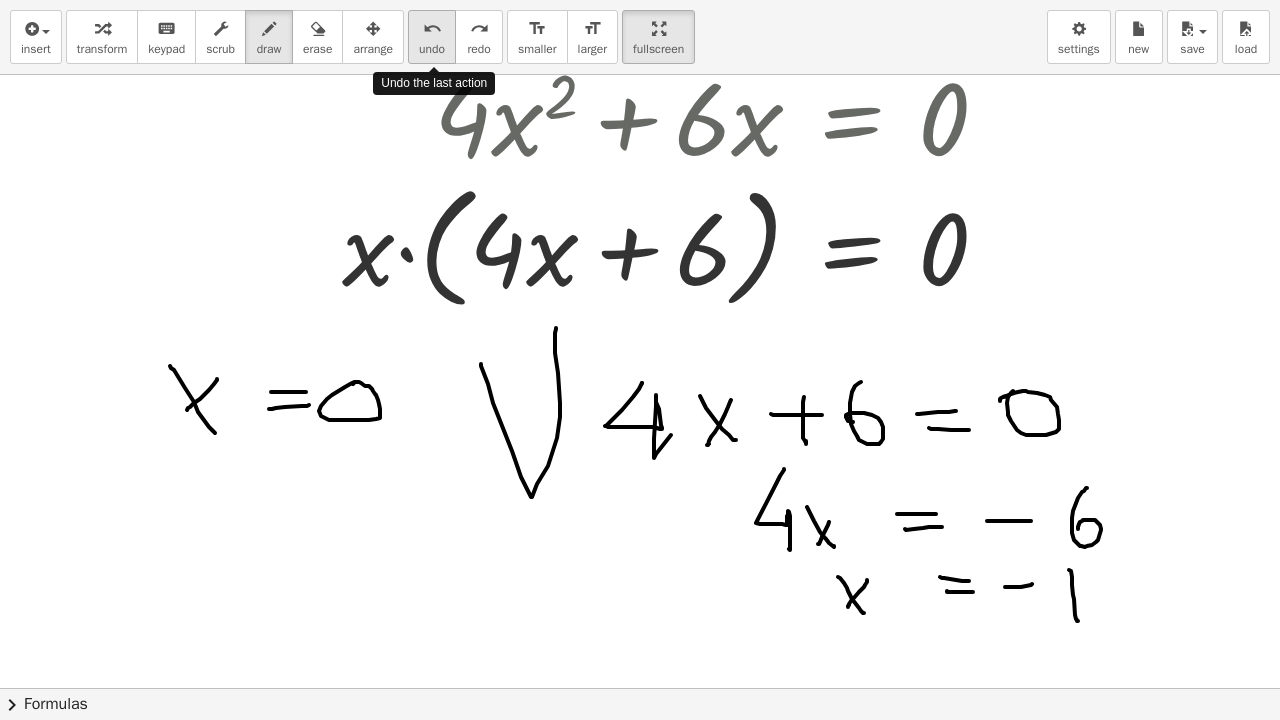 click on "undo" at bounding box center [432, 29] 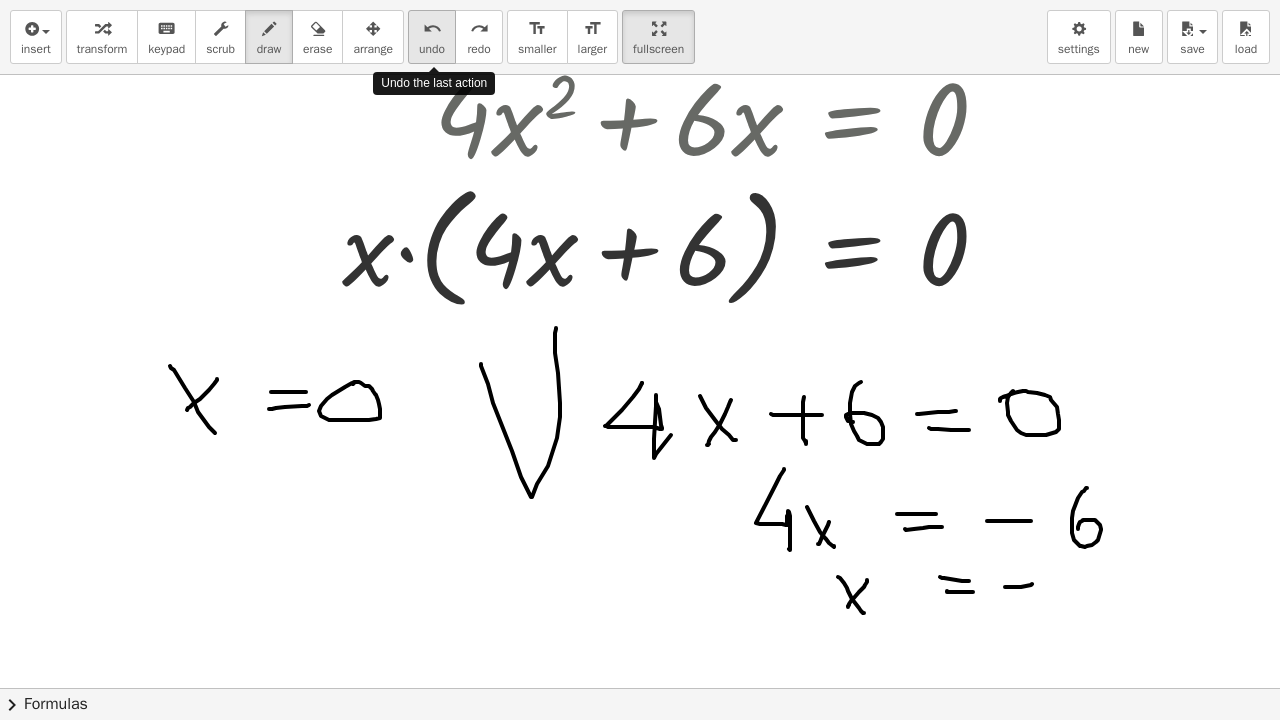 click on "undo" at bounding box center (432, 29) 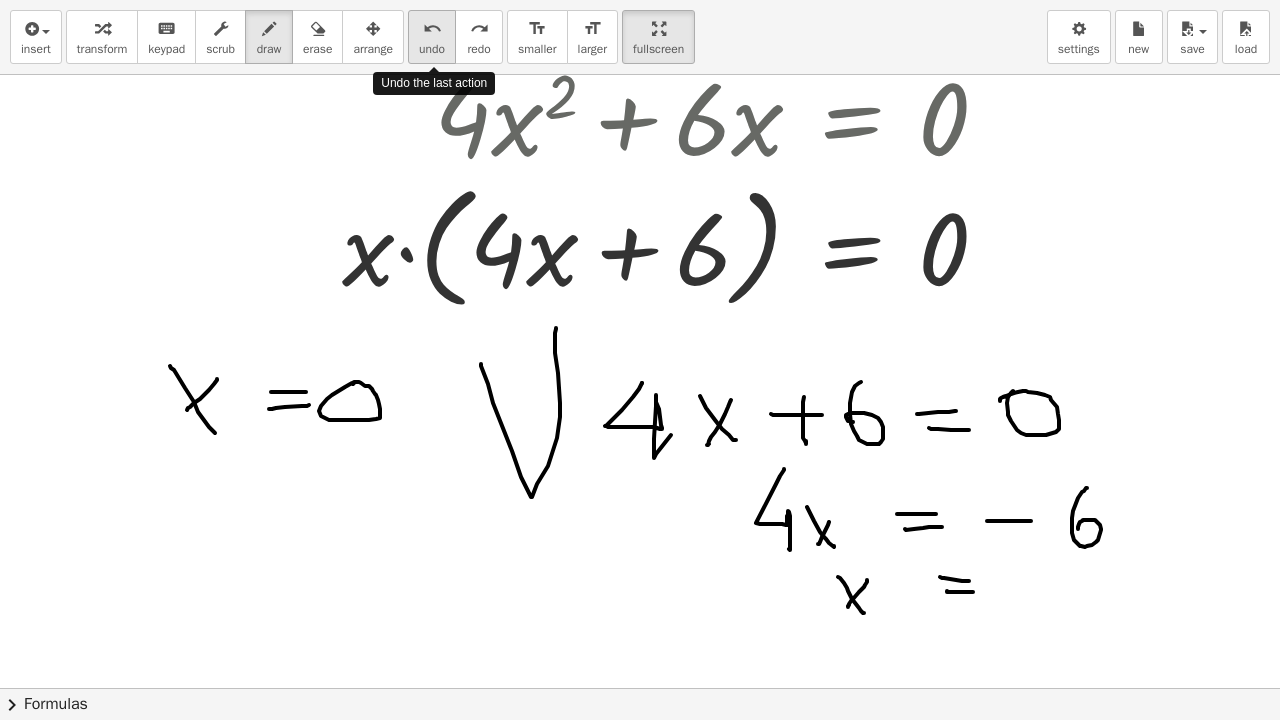 click on "undo" at bounding box center (432, 29) 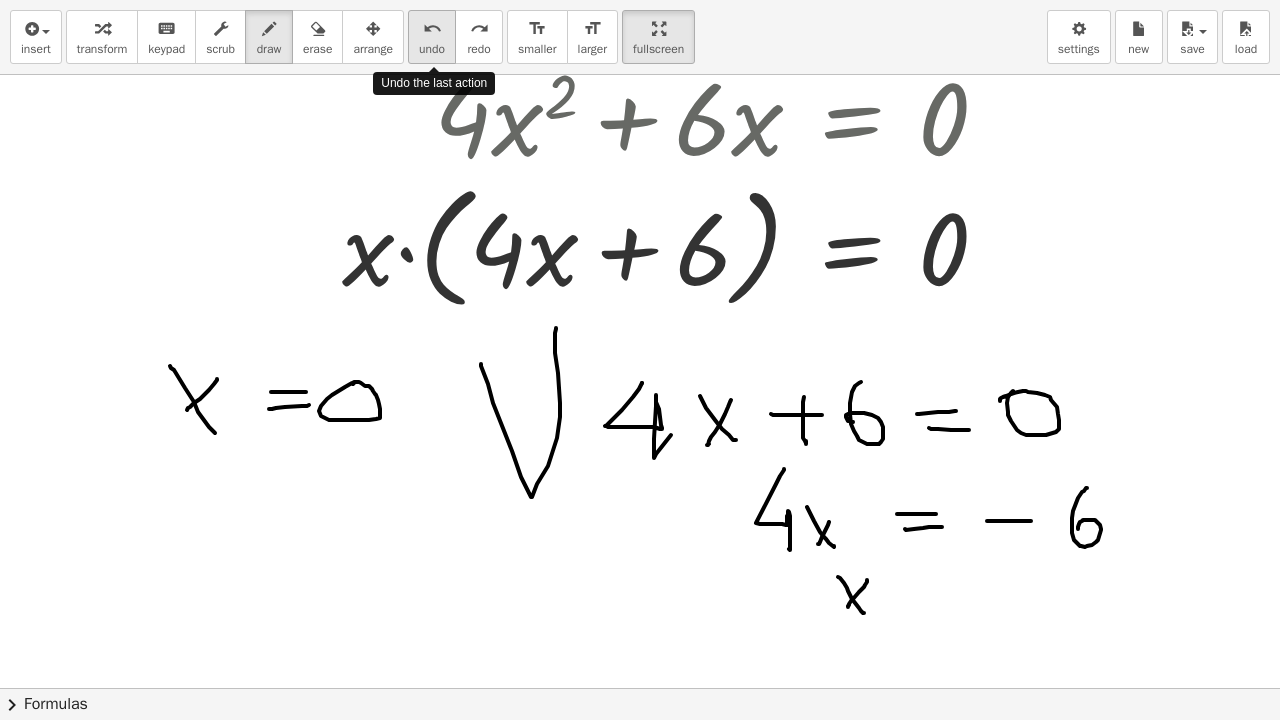 click on "undo" at bounding box center [432, 29] 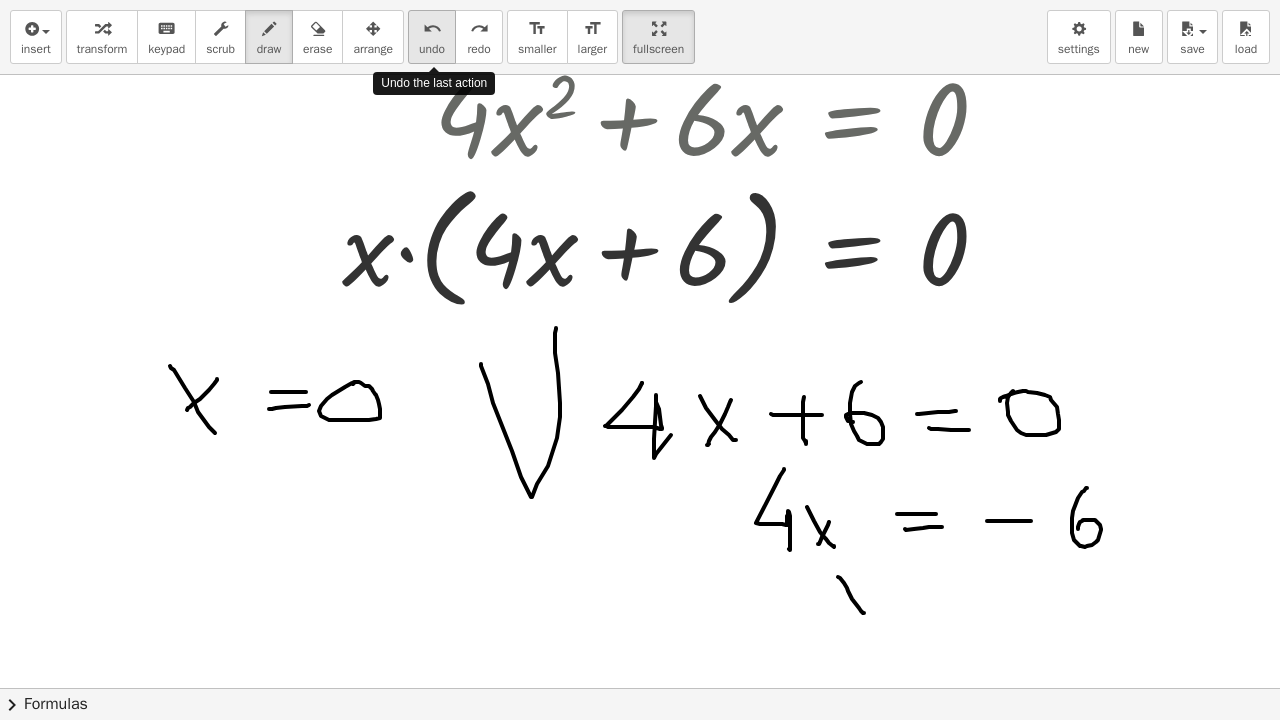 click on "undo" at bounding box center (432, 29) 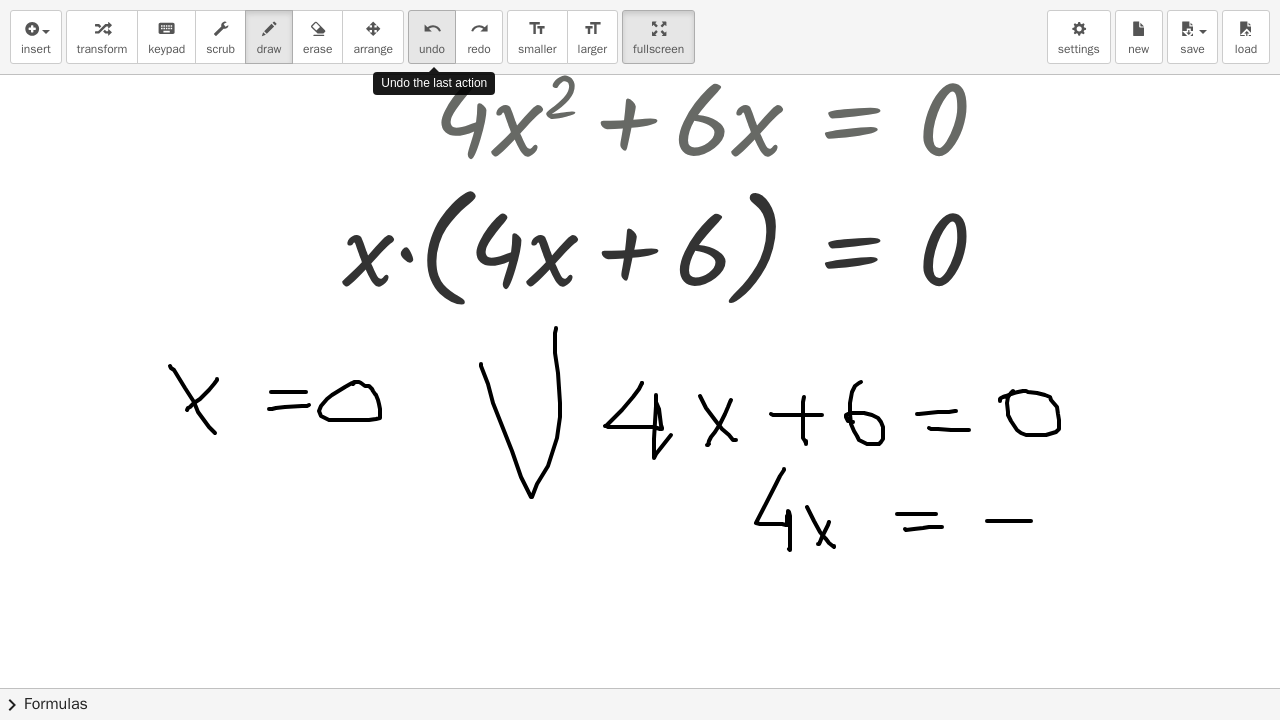 click on "undo" at bounding box center (432, 29) 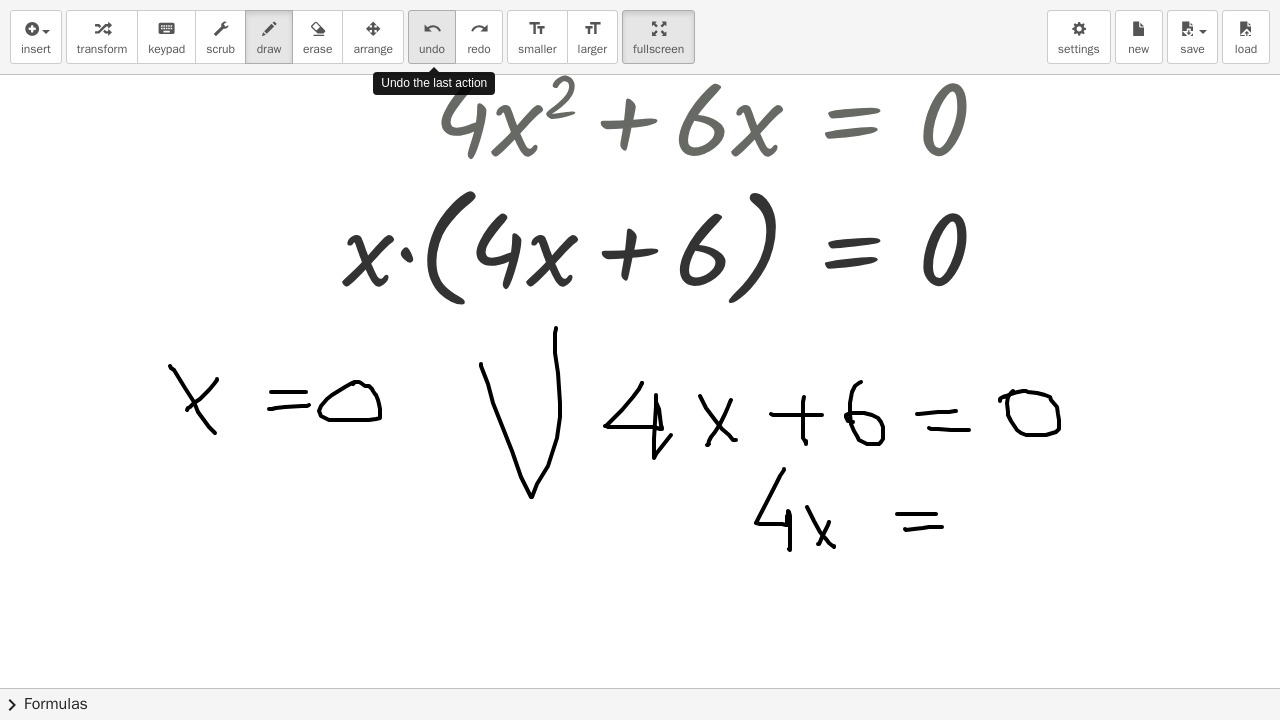click on "undo" at bounding box center (432, 29) 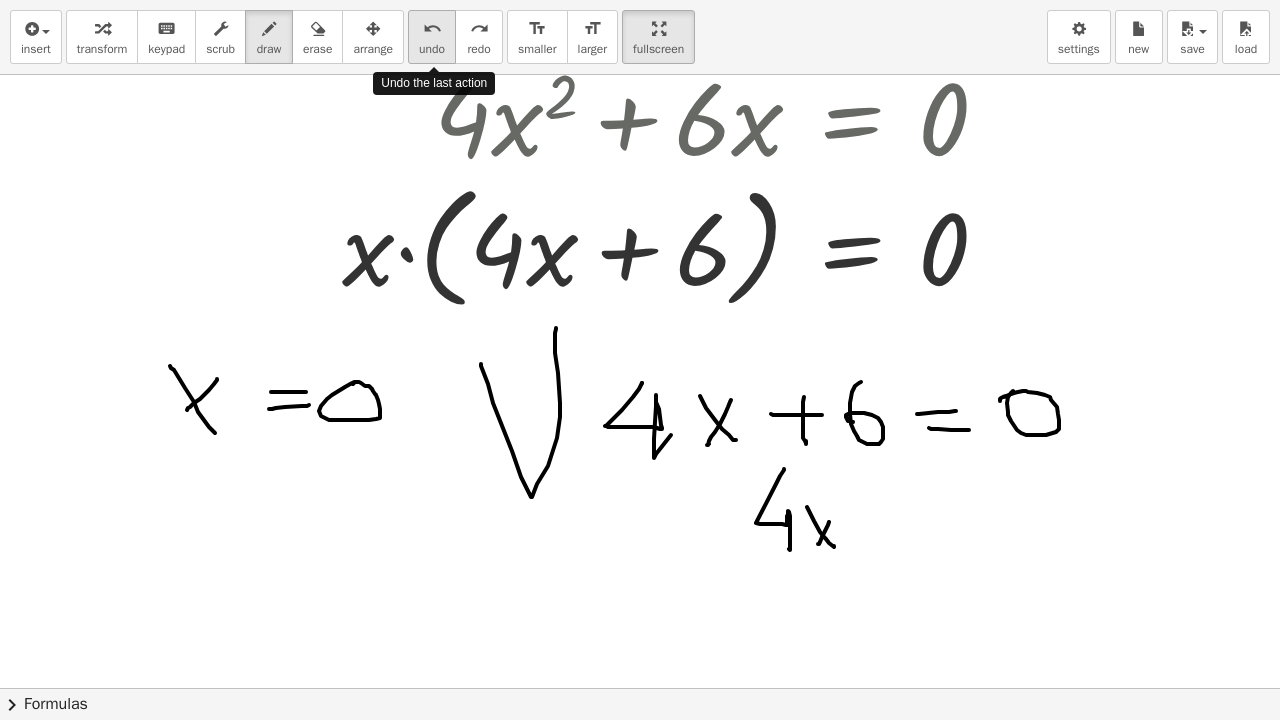 click on "undo" at bounding box center [432, 29] 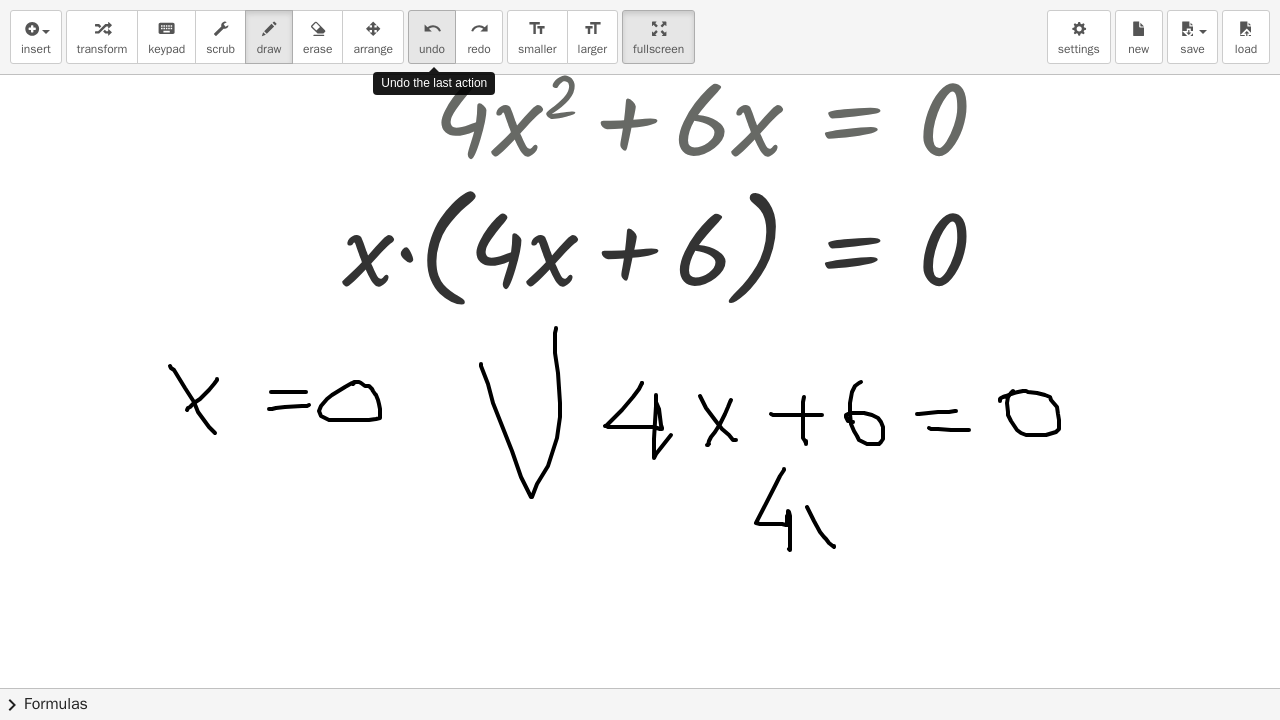 click on "undo" at bounding box center [432, 29] 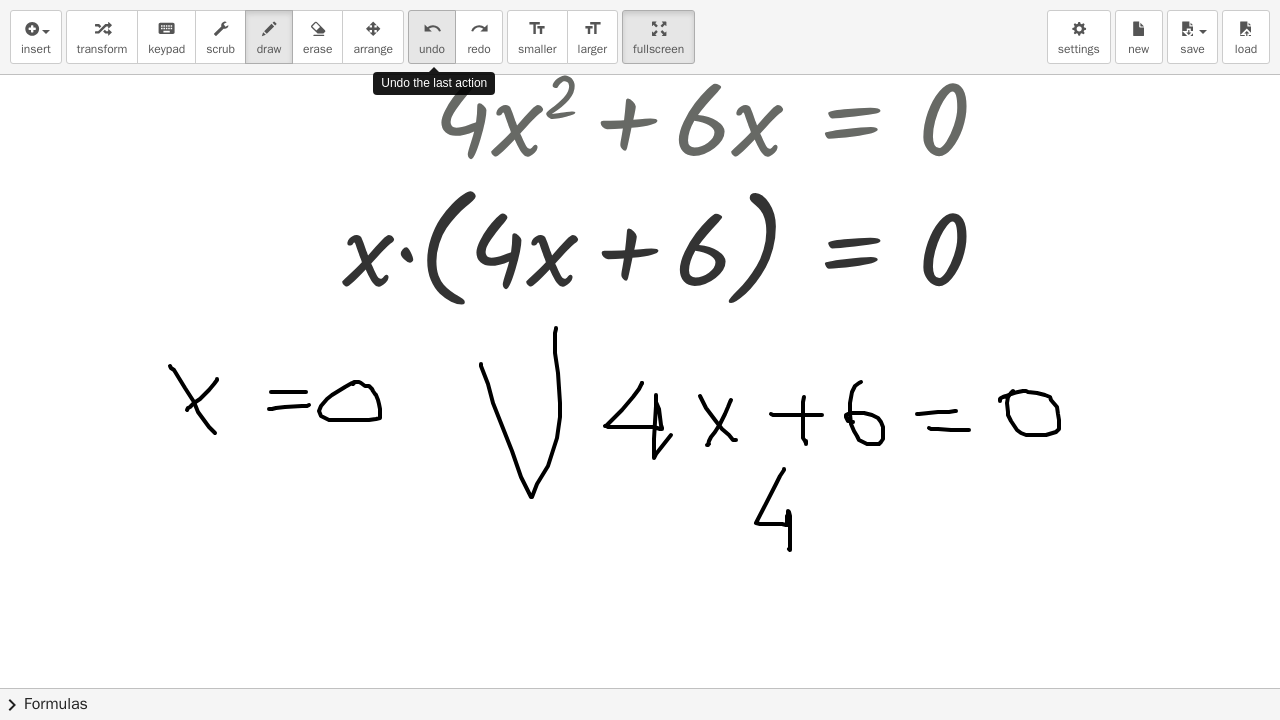 click on "undo" at bounding box center [432, 29] 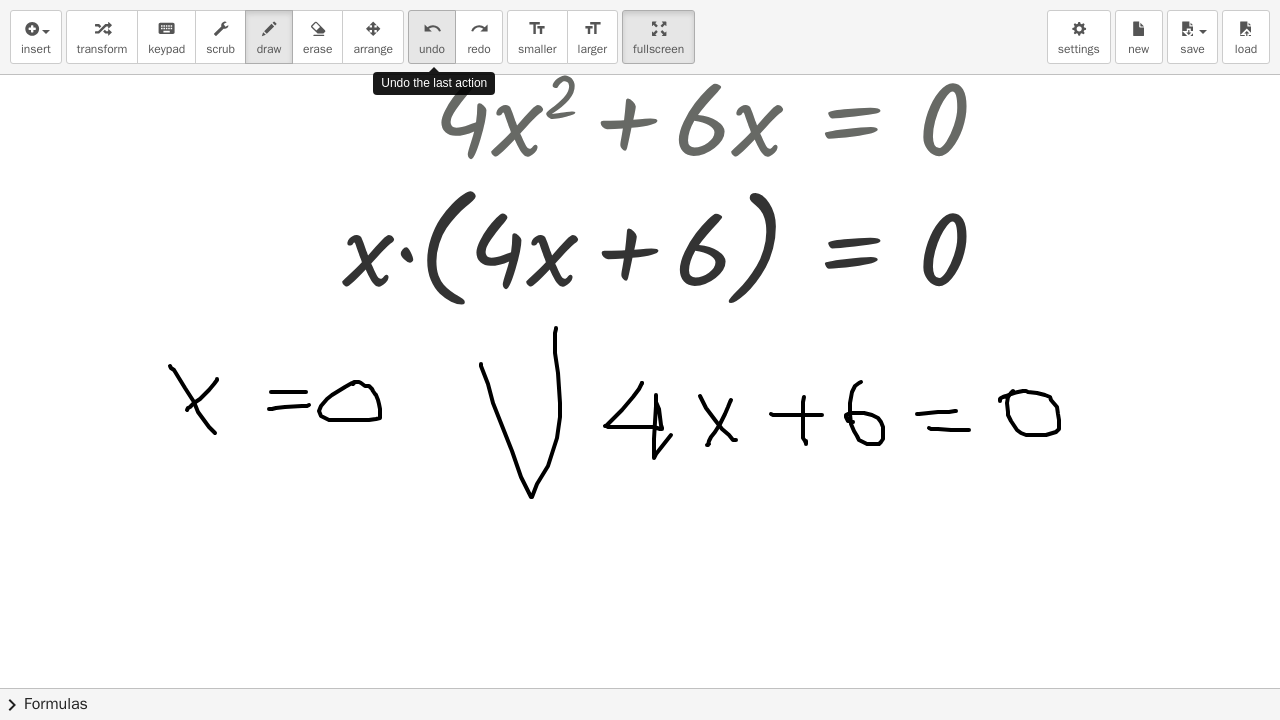 click on "undo" at bounding box center [432, 29] 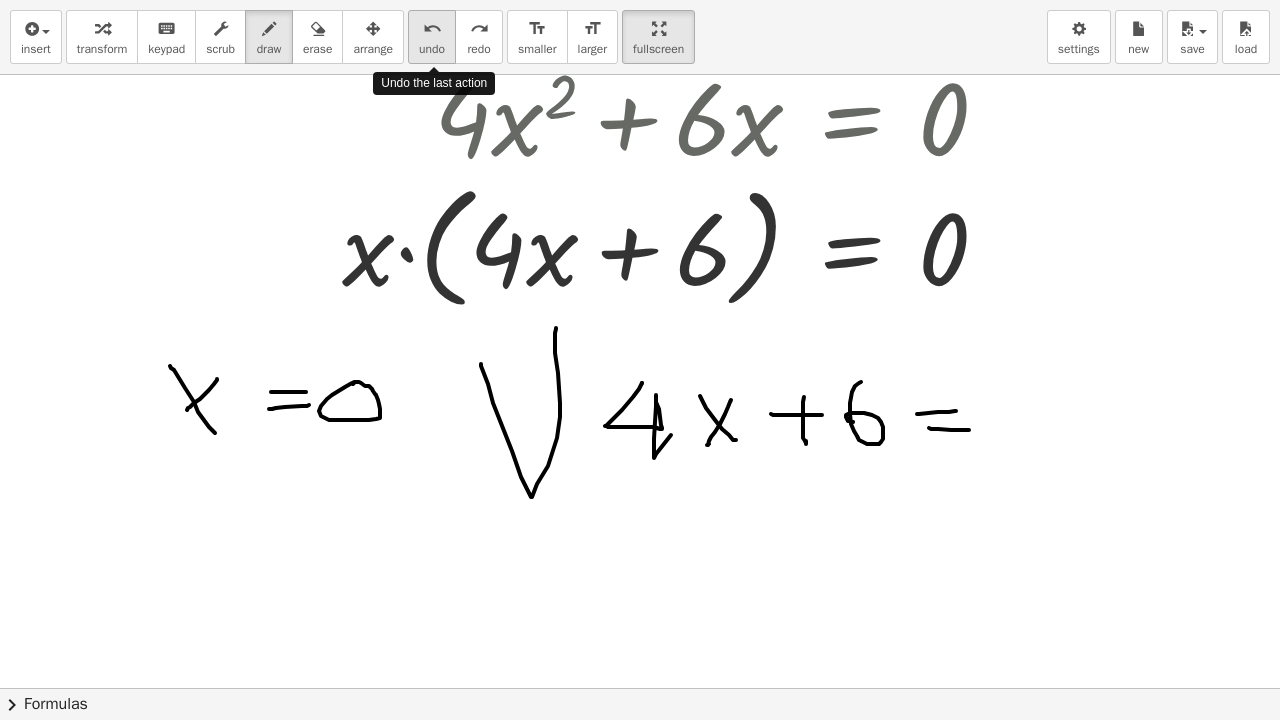 click on "undo" at bounding box center (432, 29) 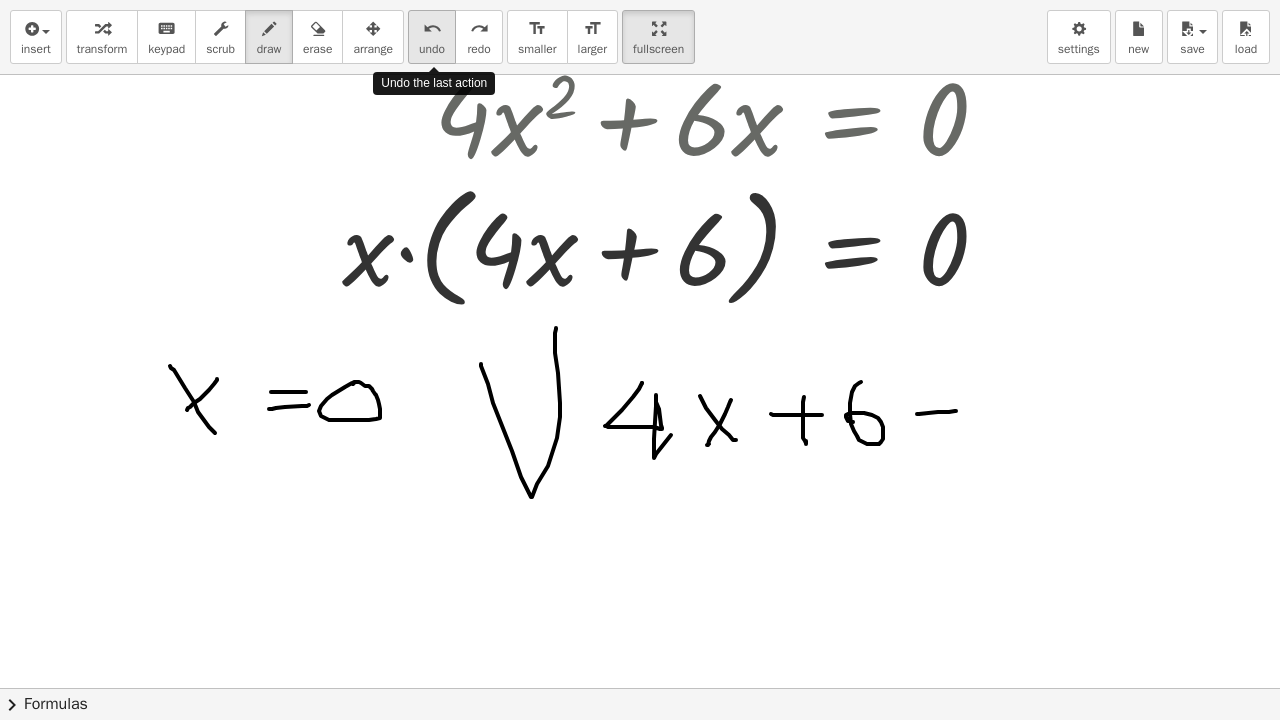 click on "undo" at bounding box center (432, 29) 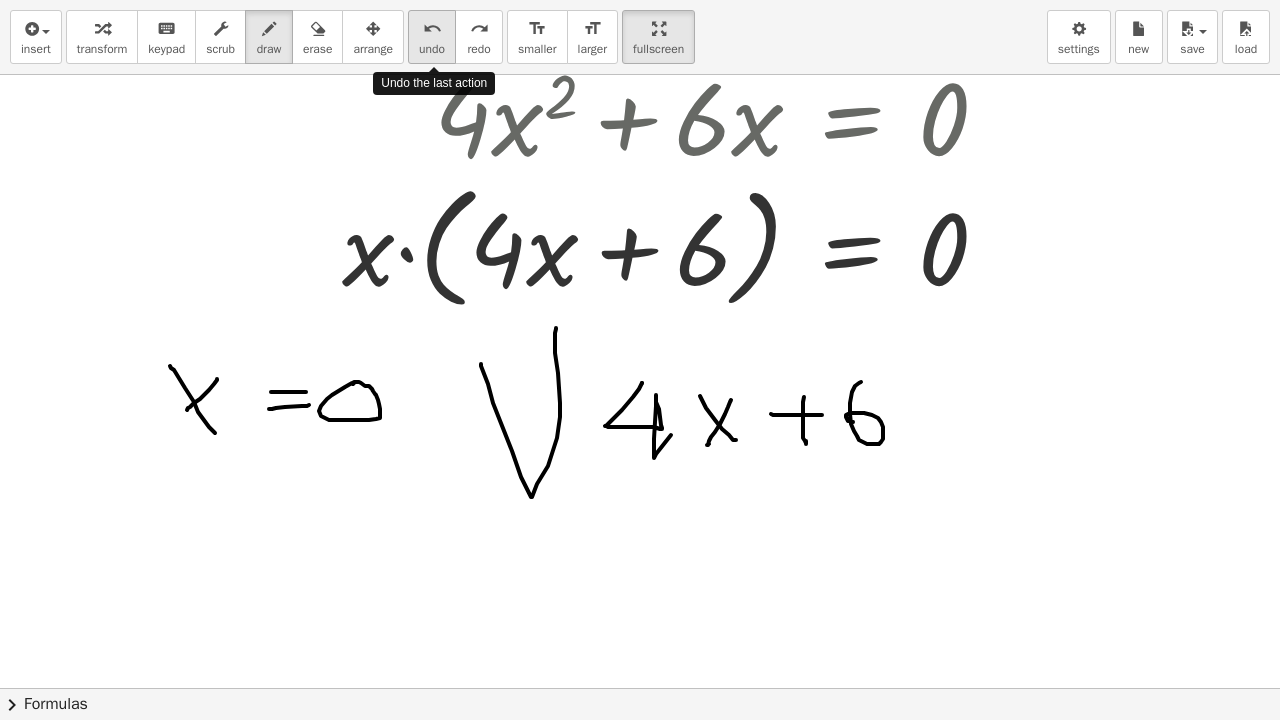 click on "undo" at bounding box center [432, 29] 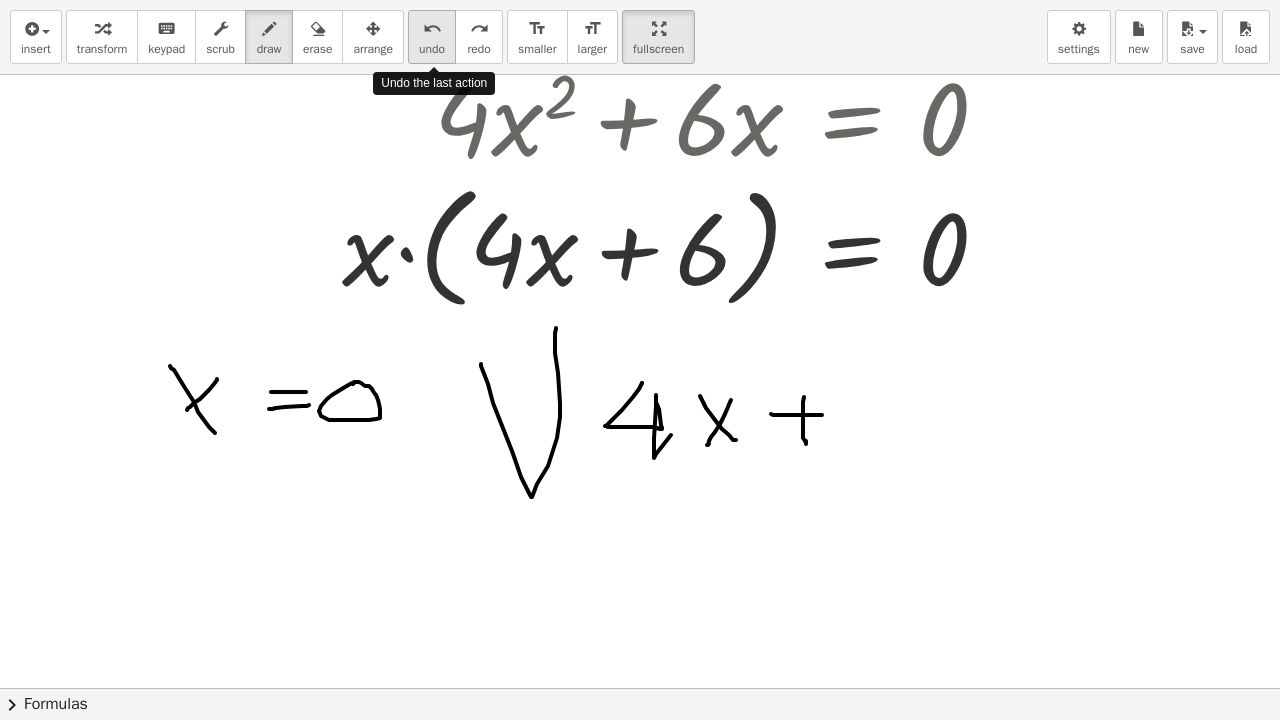 click on "undo" at bounding box center (432, 29) 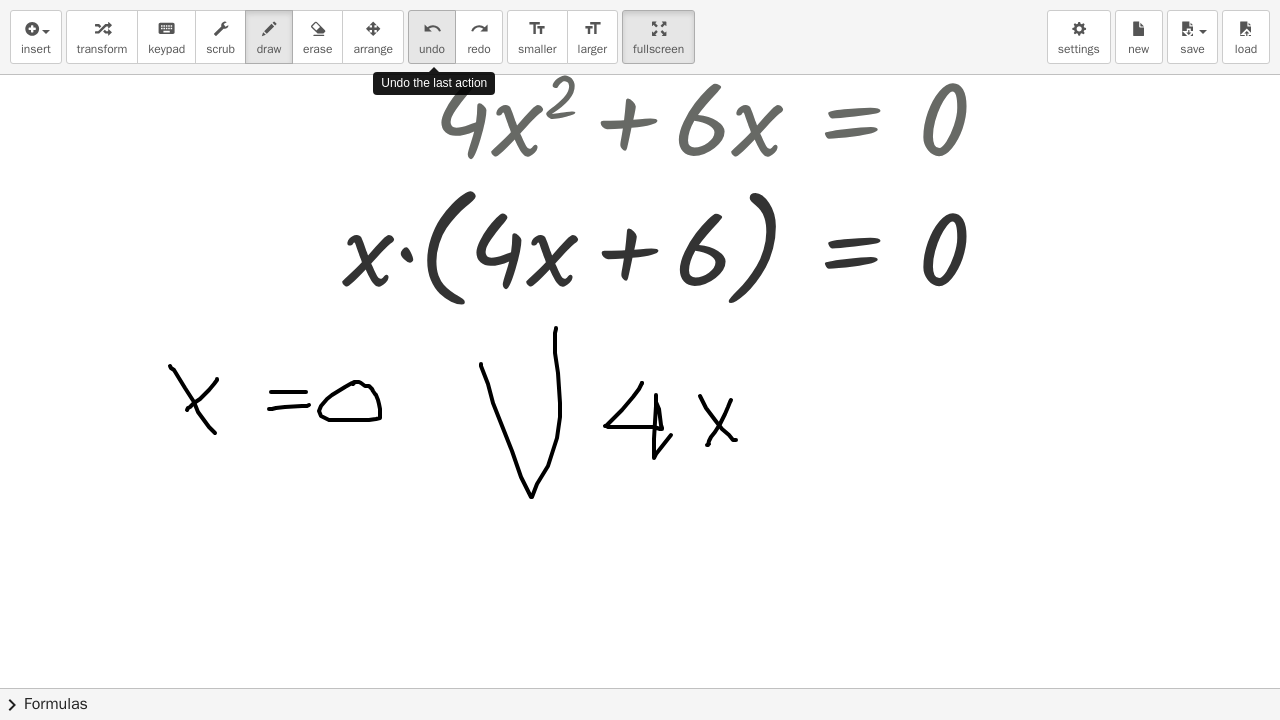 click on "undo" at bounding box center [432, 29] 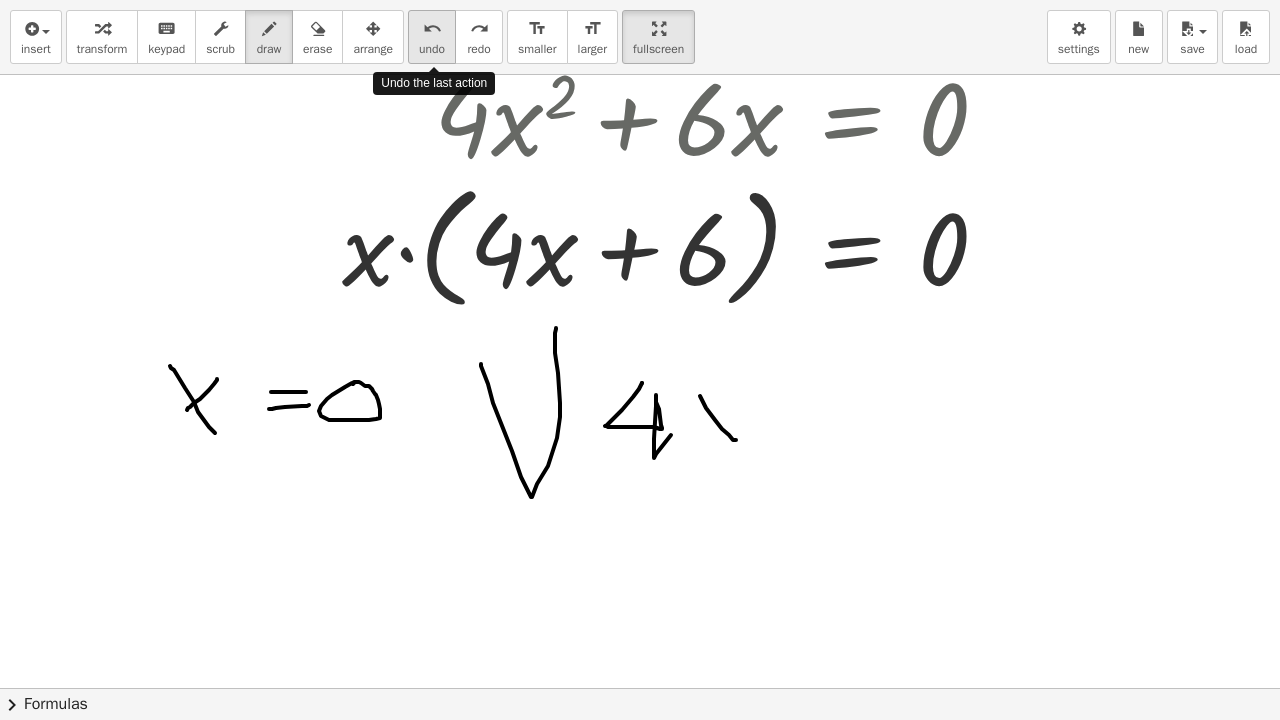 click on "undo" at bounding box center (432, 29) 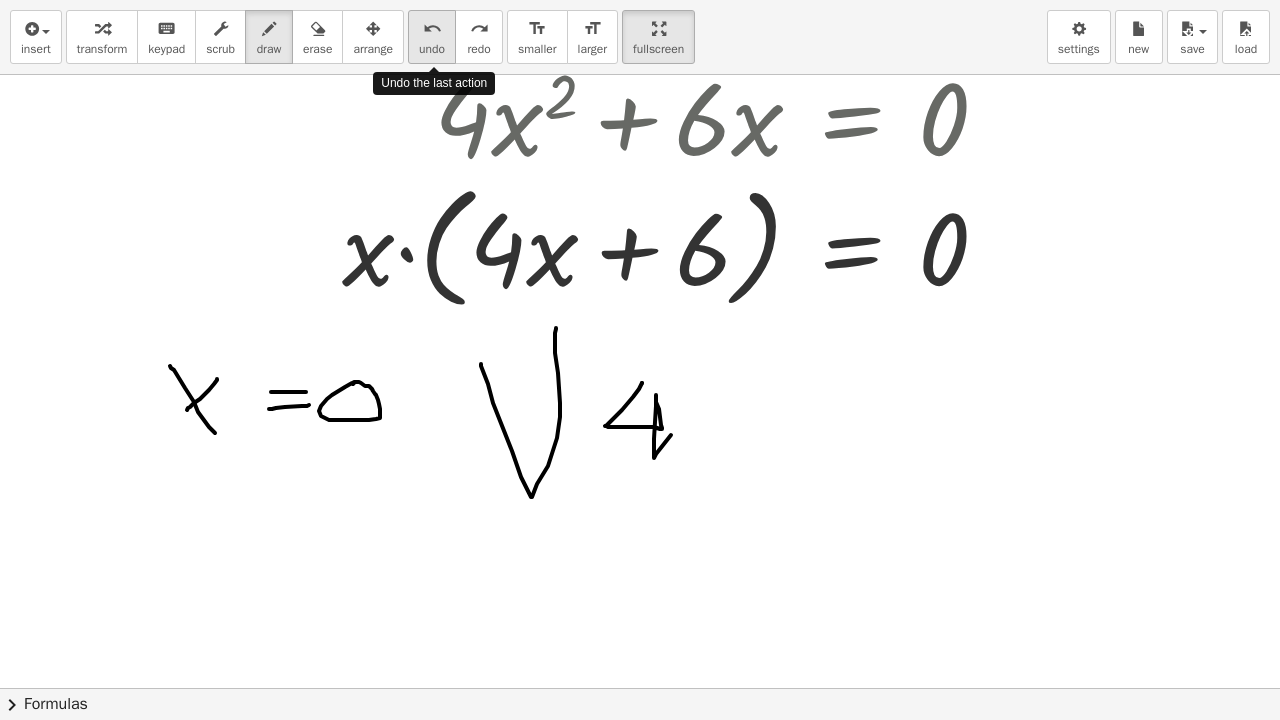click on "undo" at bounding box center [432, 29] 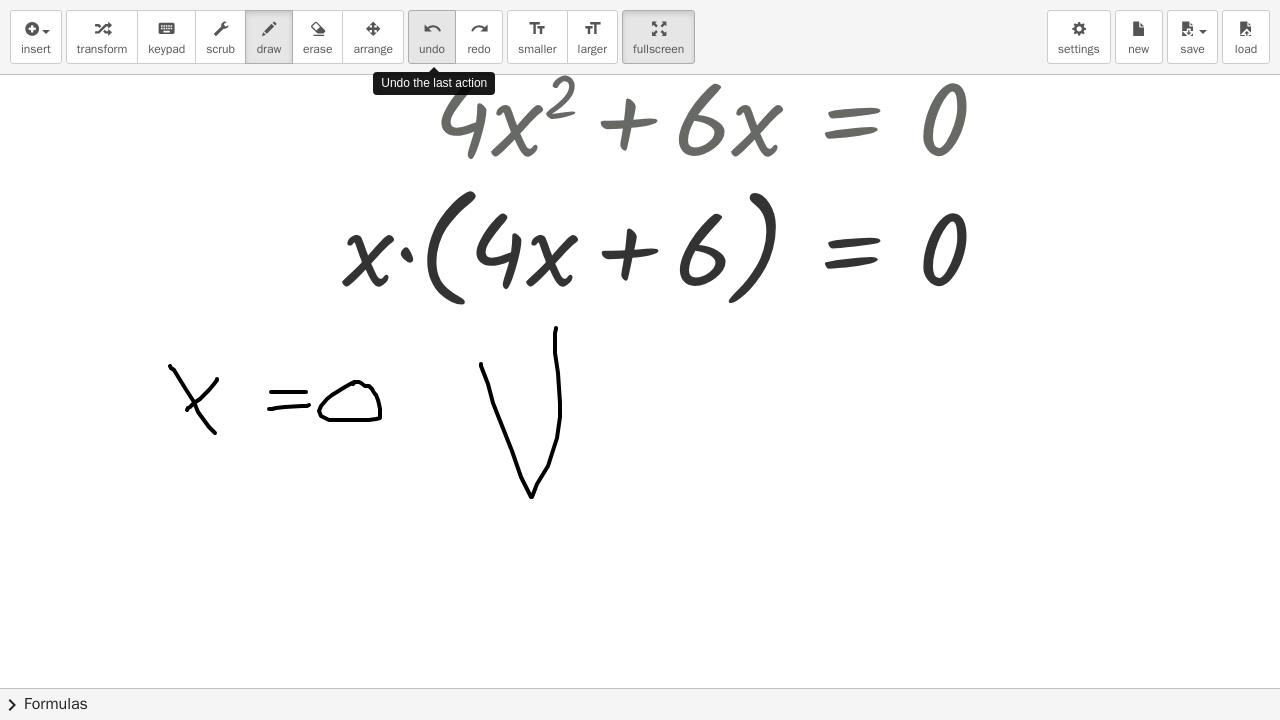 click on "undo" at bounding box center [432, 29] 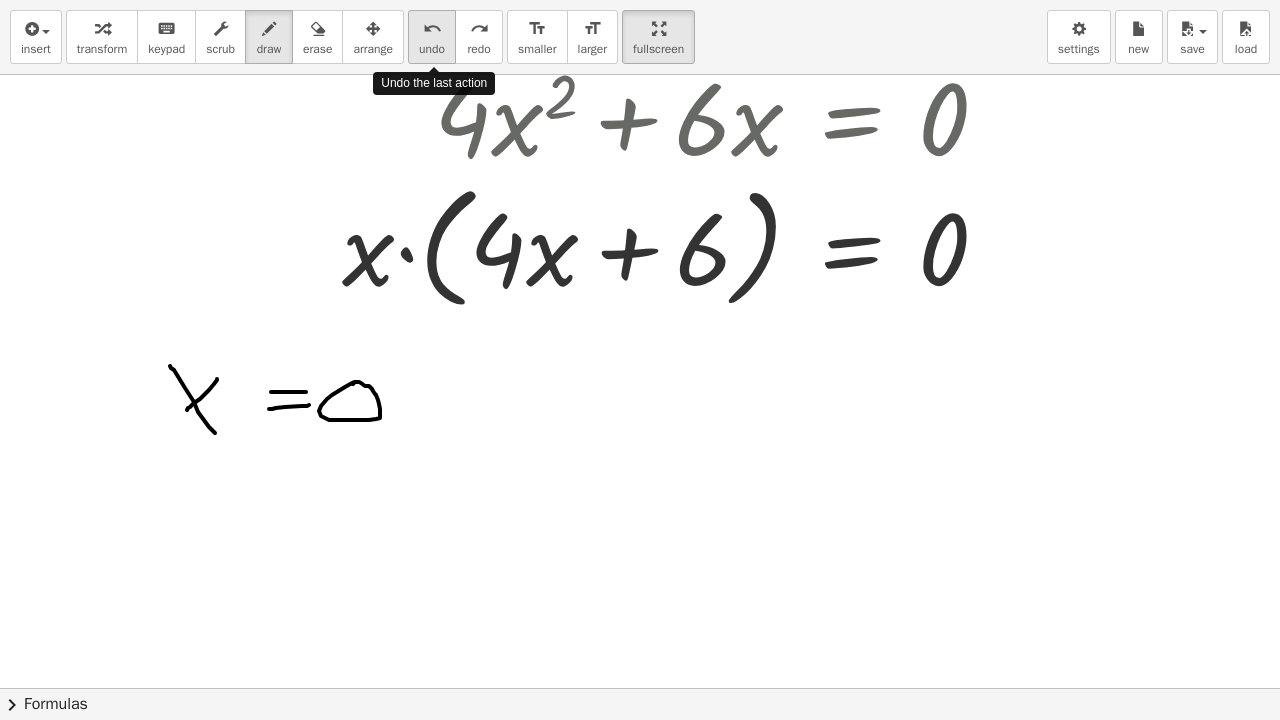 click on "undo" at bounding box center (432, 29) 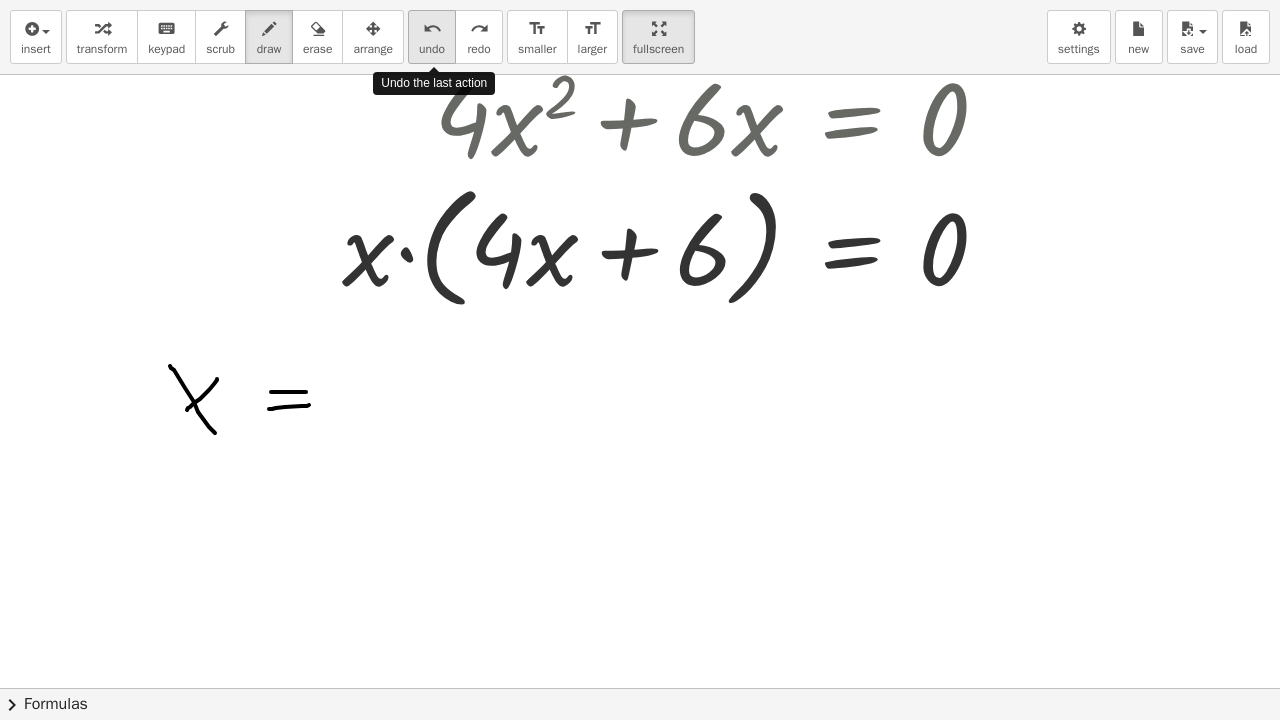 click on "undo" at bounding box center [432, 29] 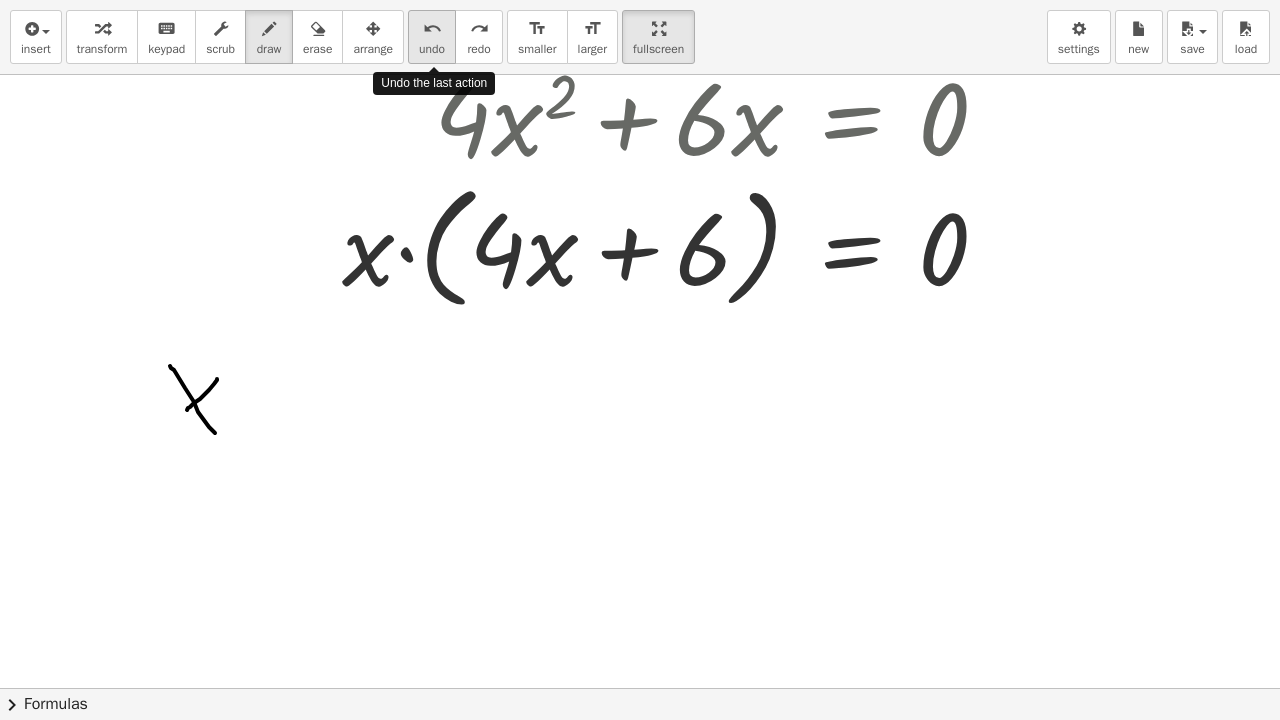 click on "undo" at bounding box center (432, 29) 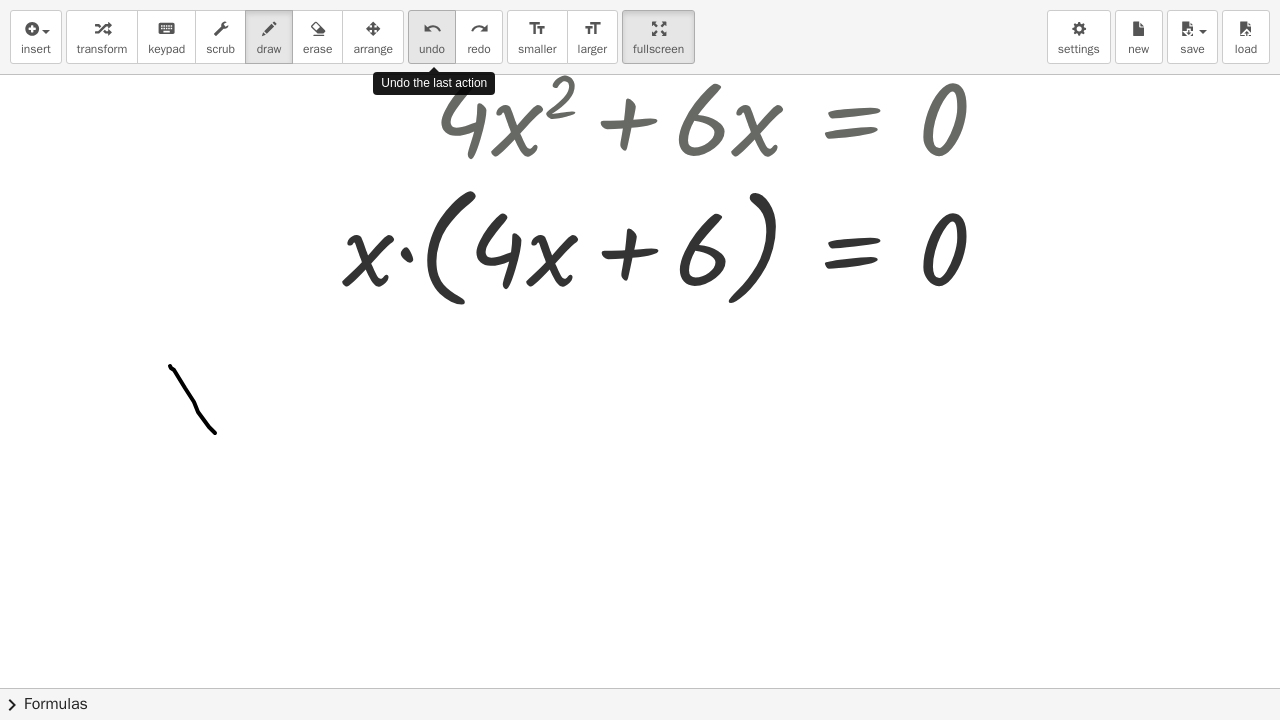 click on "undo" at bounding box center [432, 29] 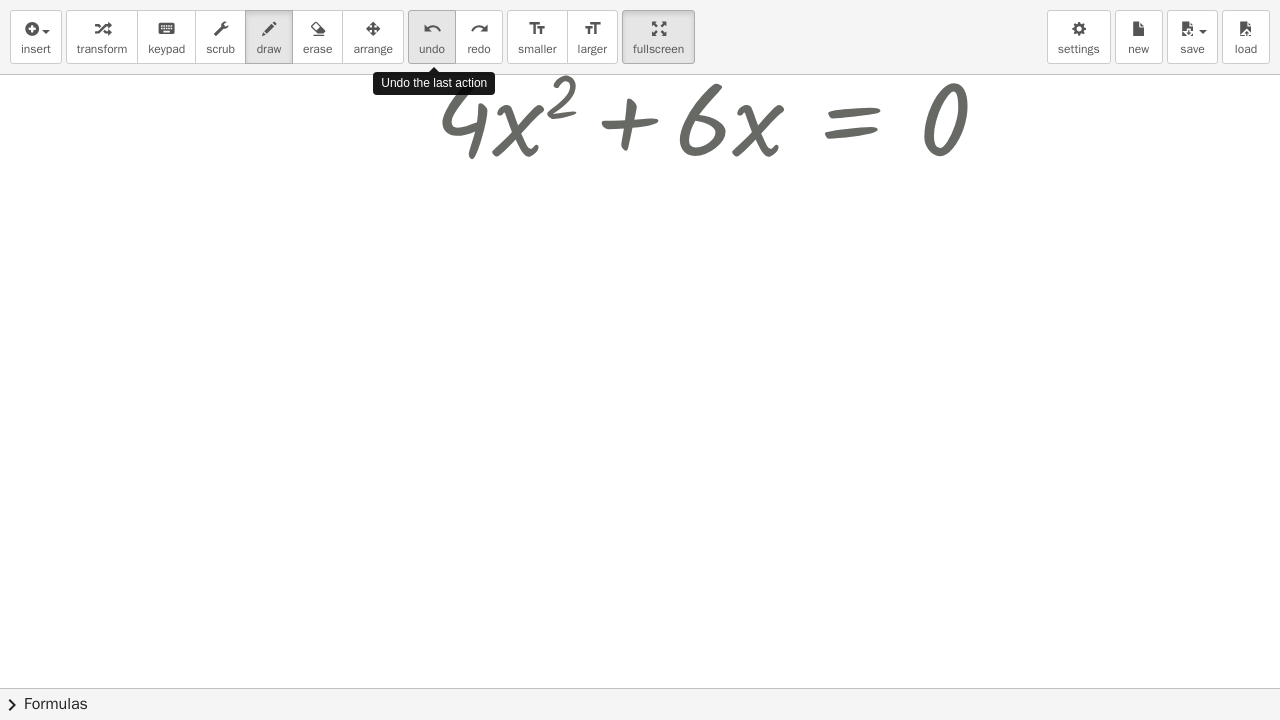 click on "undo" at bounding box center [432, 29] 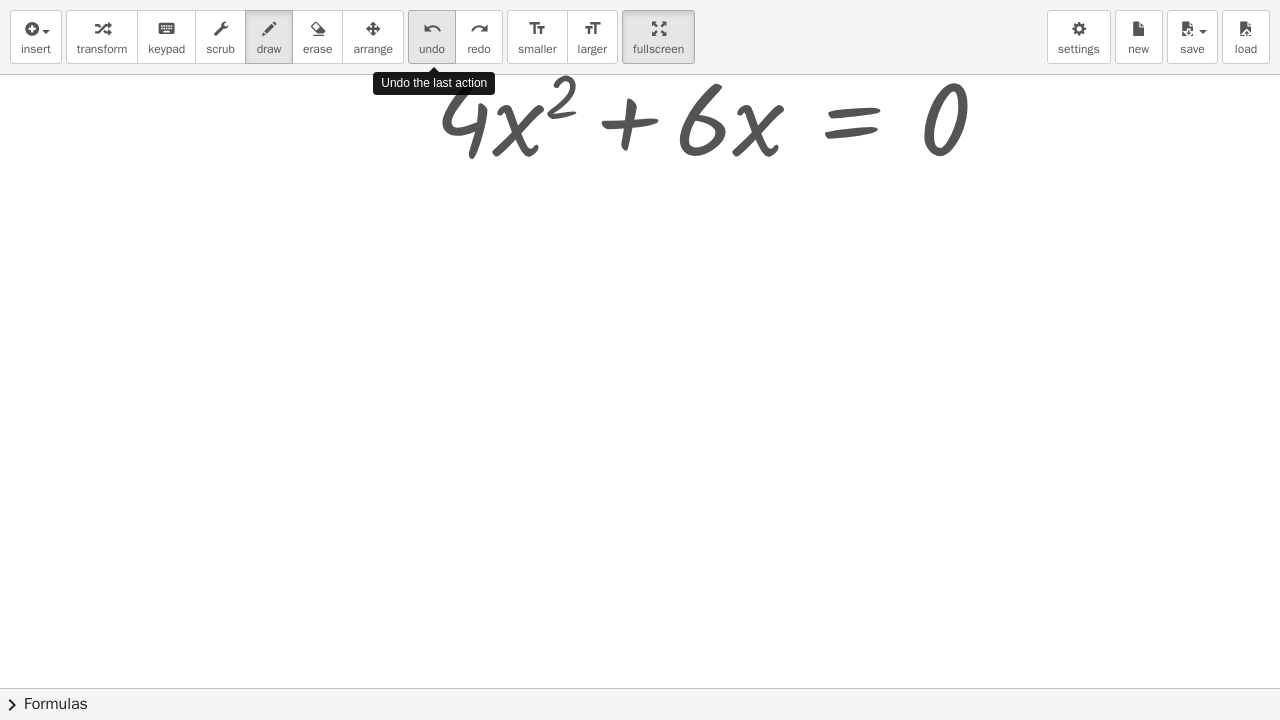 click on "undo" at bounding box center [432, 29] 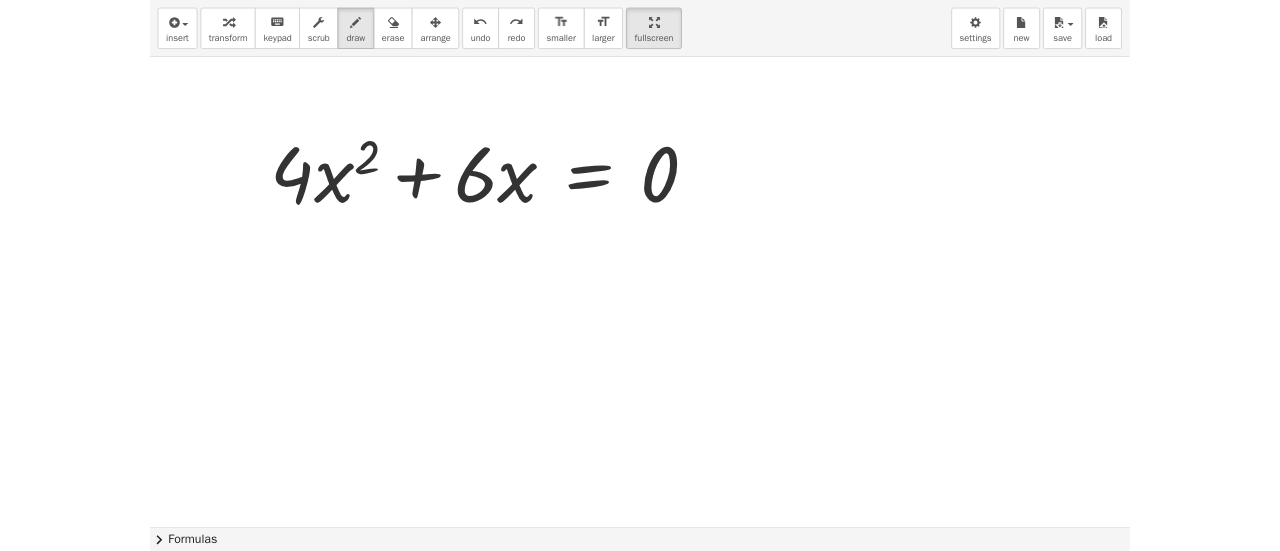 scroll, scrollTop: 0, scrollLeft: 0, axis: both 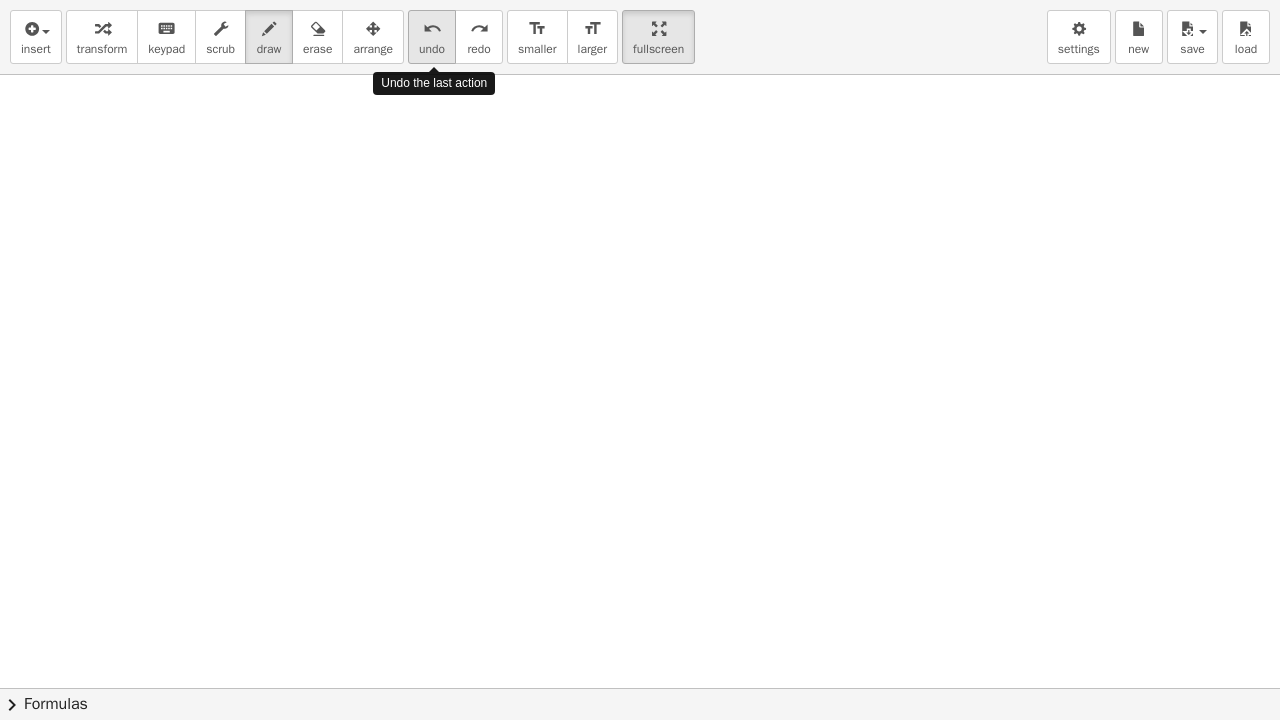 click on "undo" at bounding box center (432, 29) 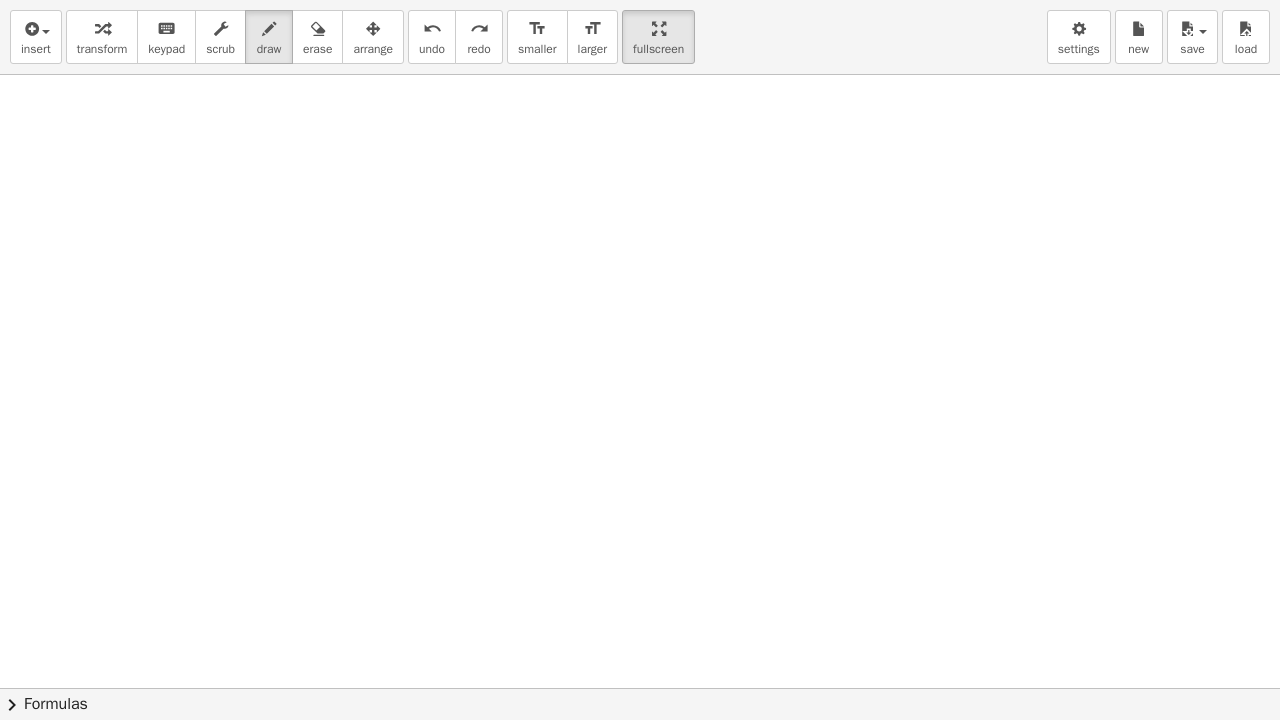 click at bounding box center (640, 688) 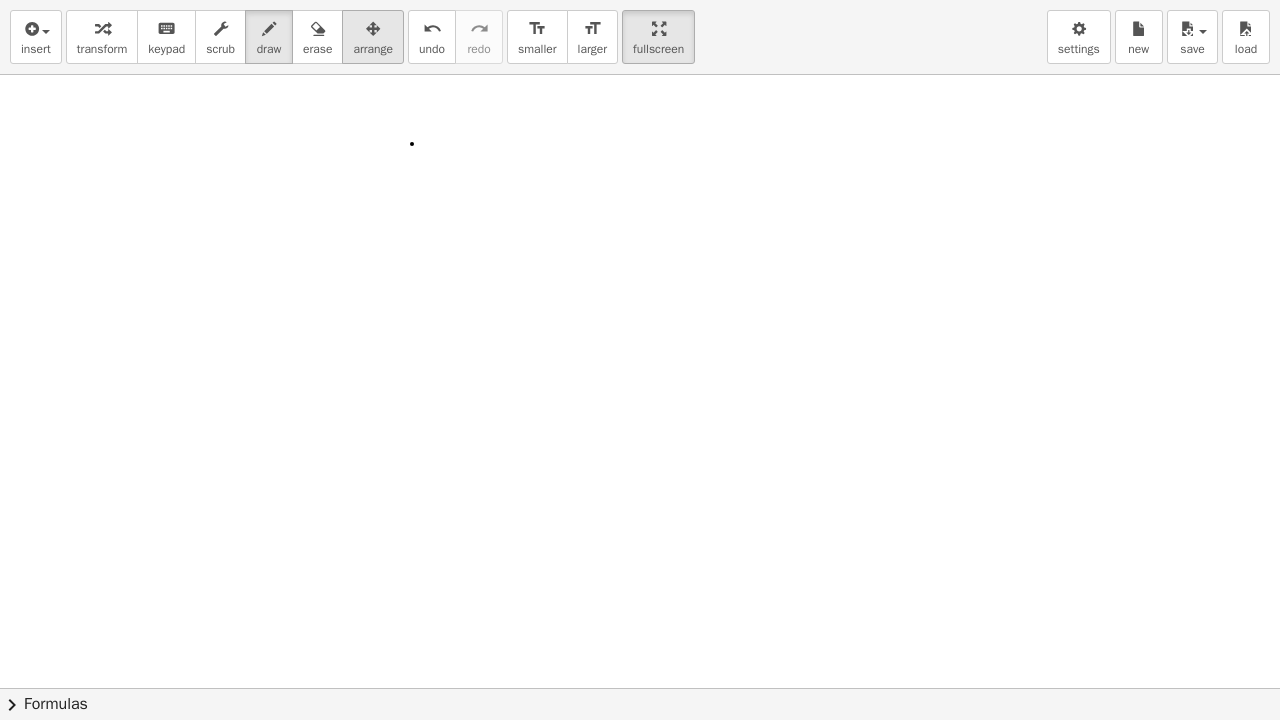 click on "arrange" at bounding box center [373, 49] 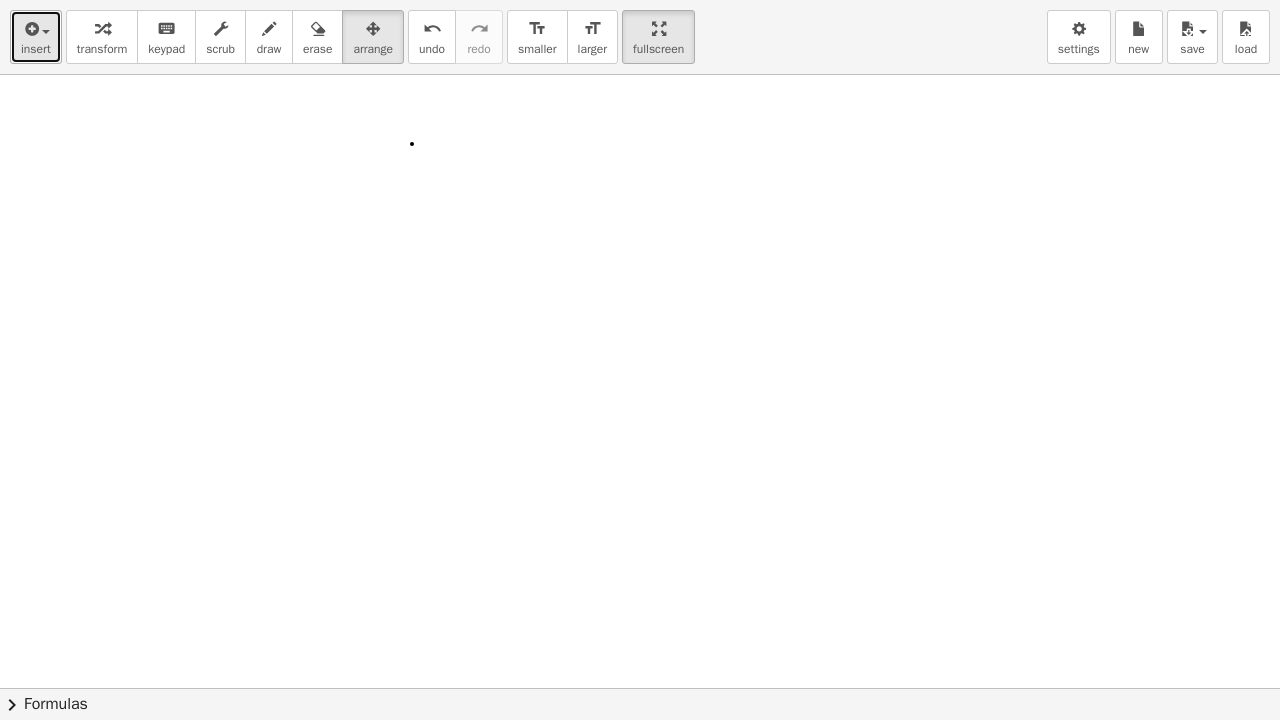 click on "insert" at bounding box center (36, 49) 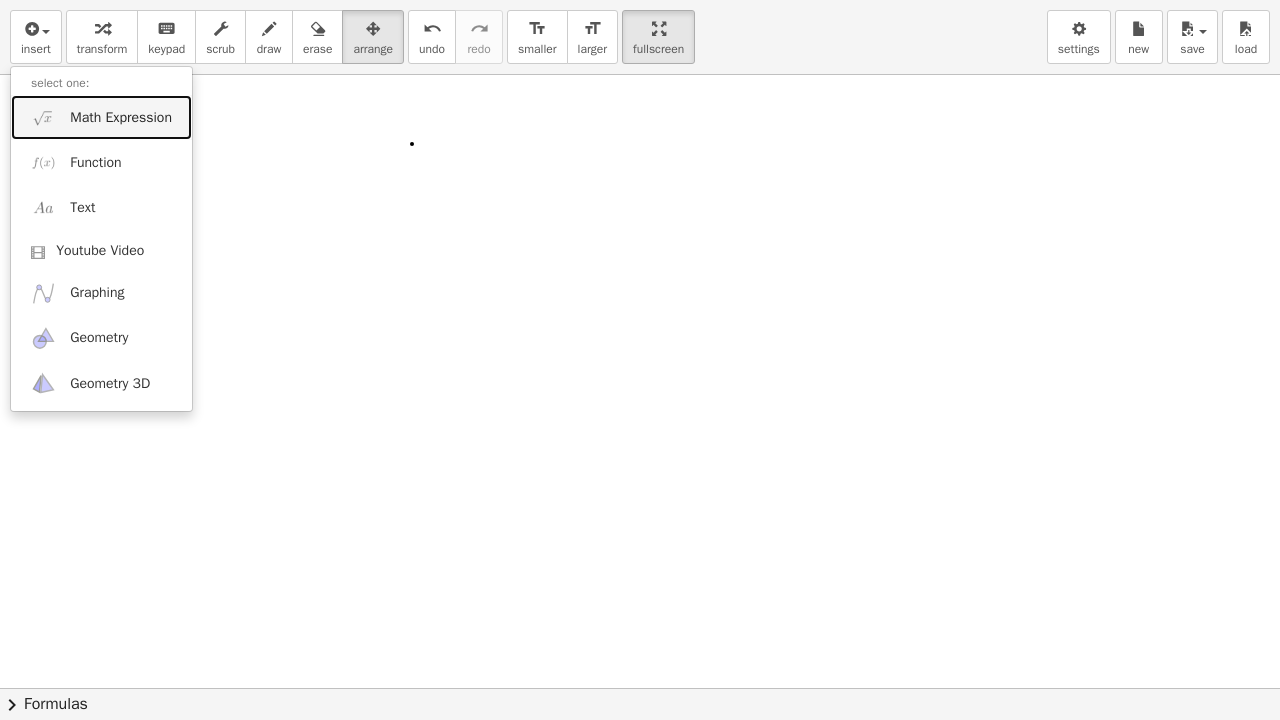 click on "Math Expression" at bounding box center [101, 117] 